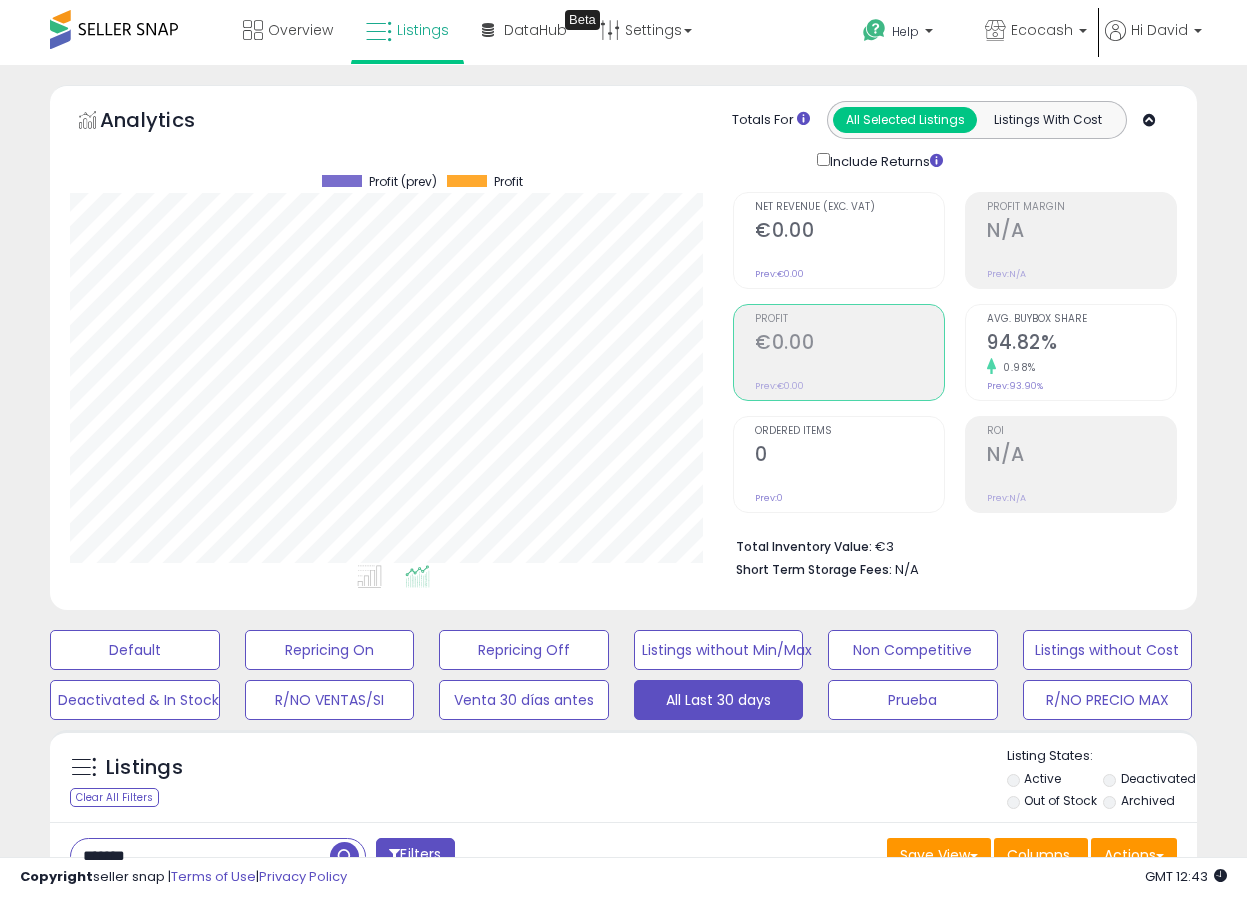 scroll, scrollTop: 551, scrollLeft: 0, axis: vertical 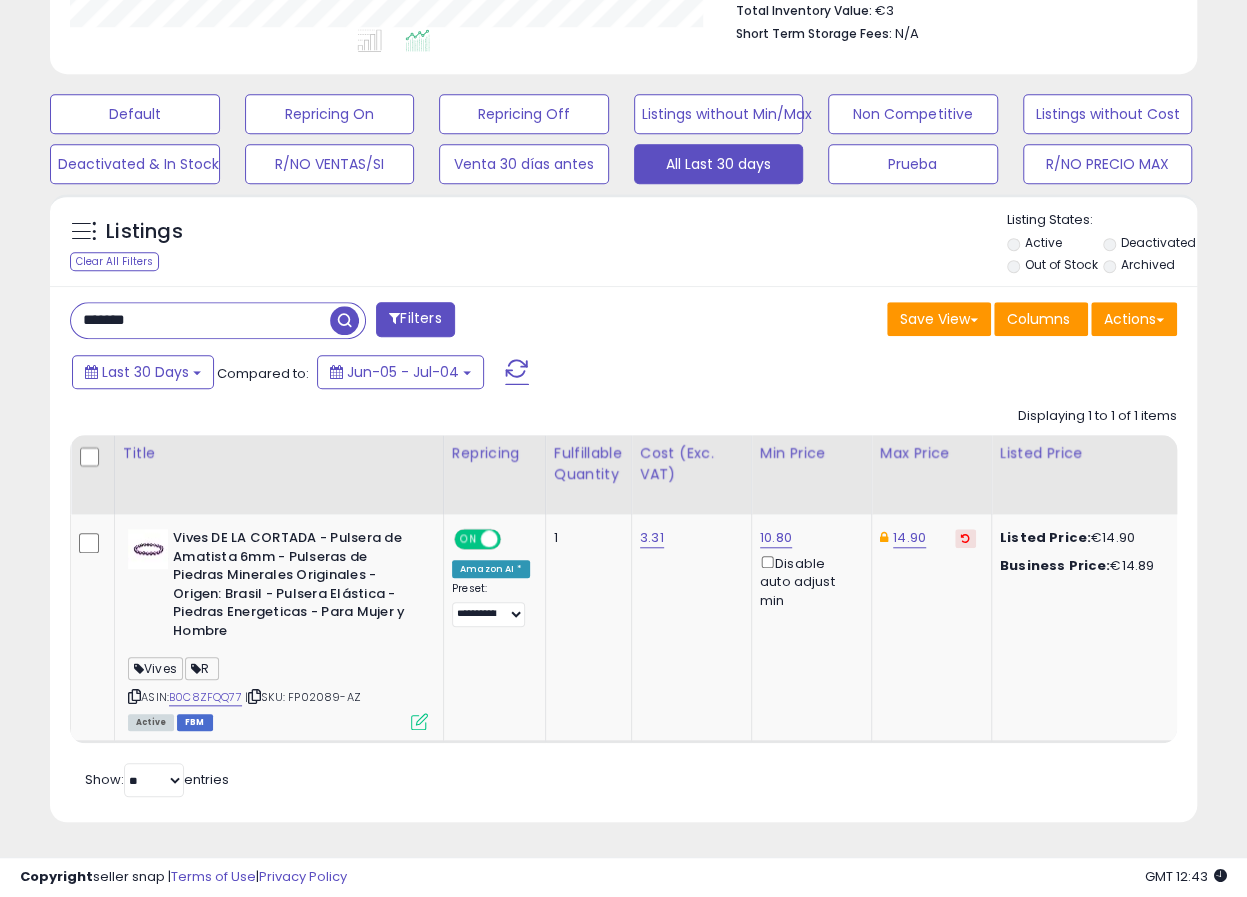click on "*******" at bounding box center (200, 320) 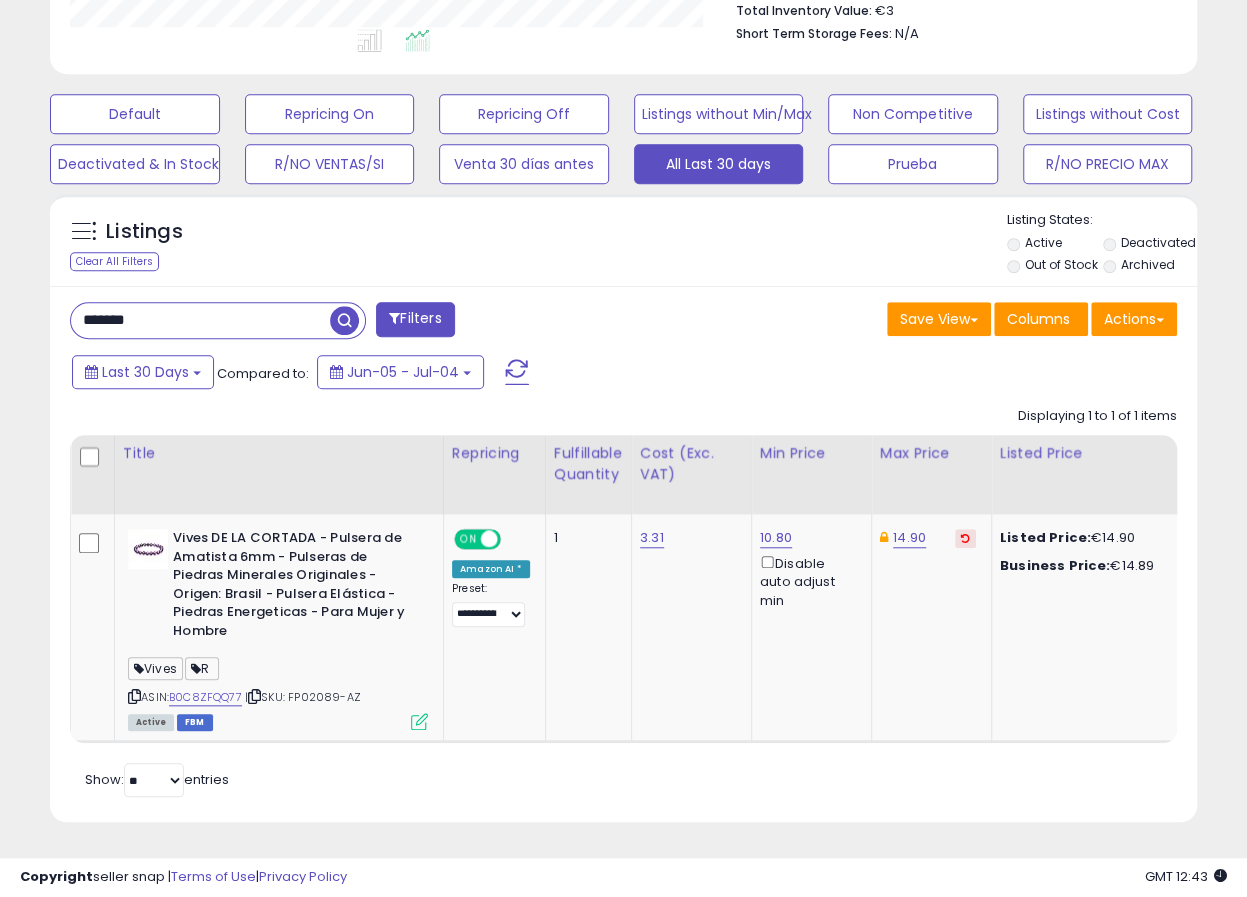 click on "*******" at bounding box center [200, 320] 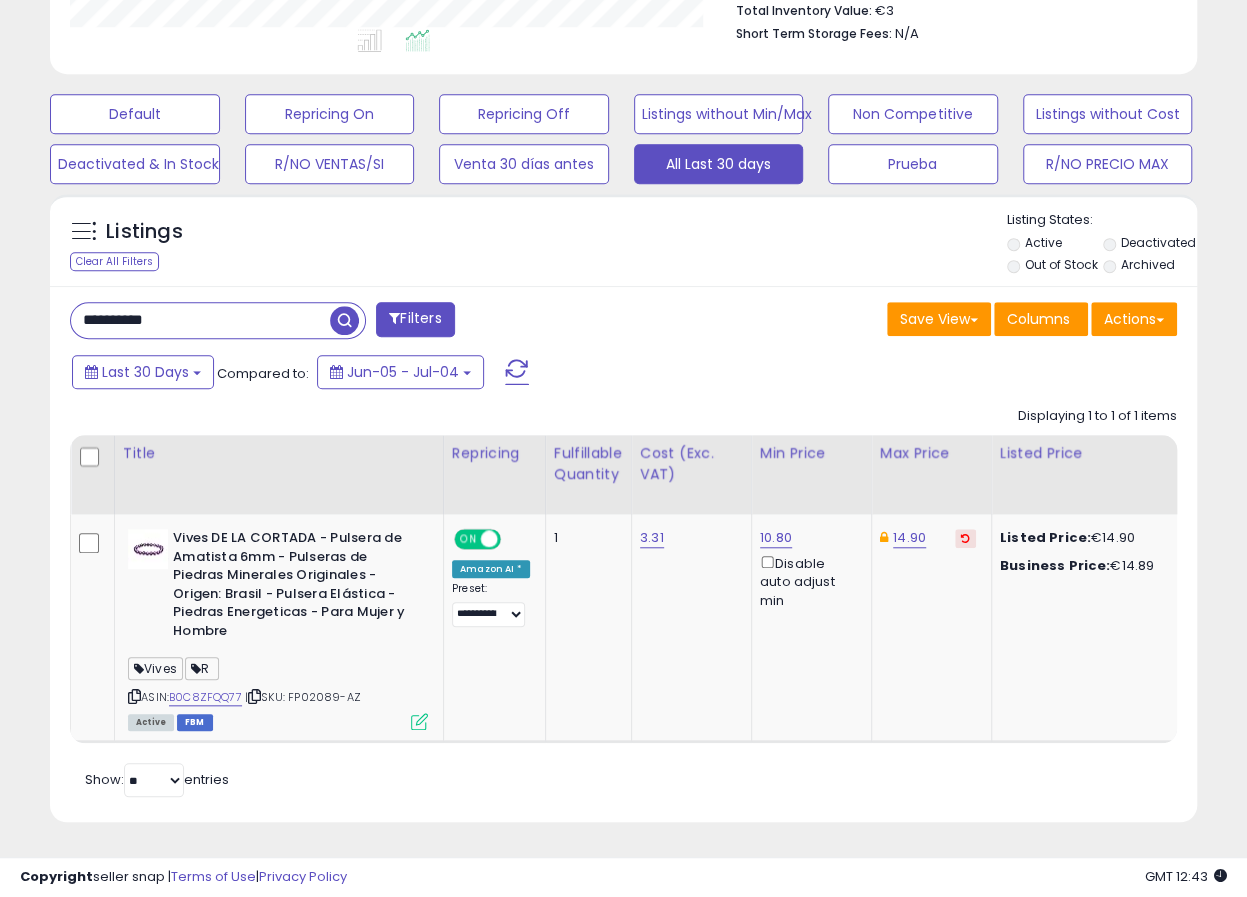 scroll, scrollTop: 999590, scrollLeft: 999326, axis: both 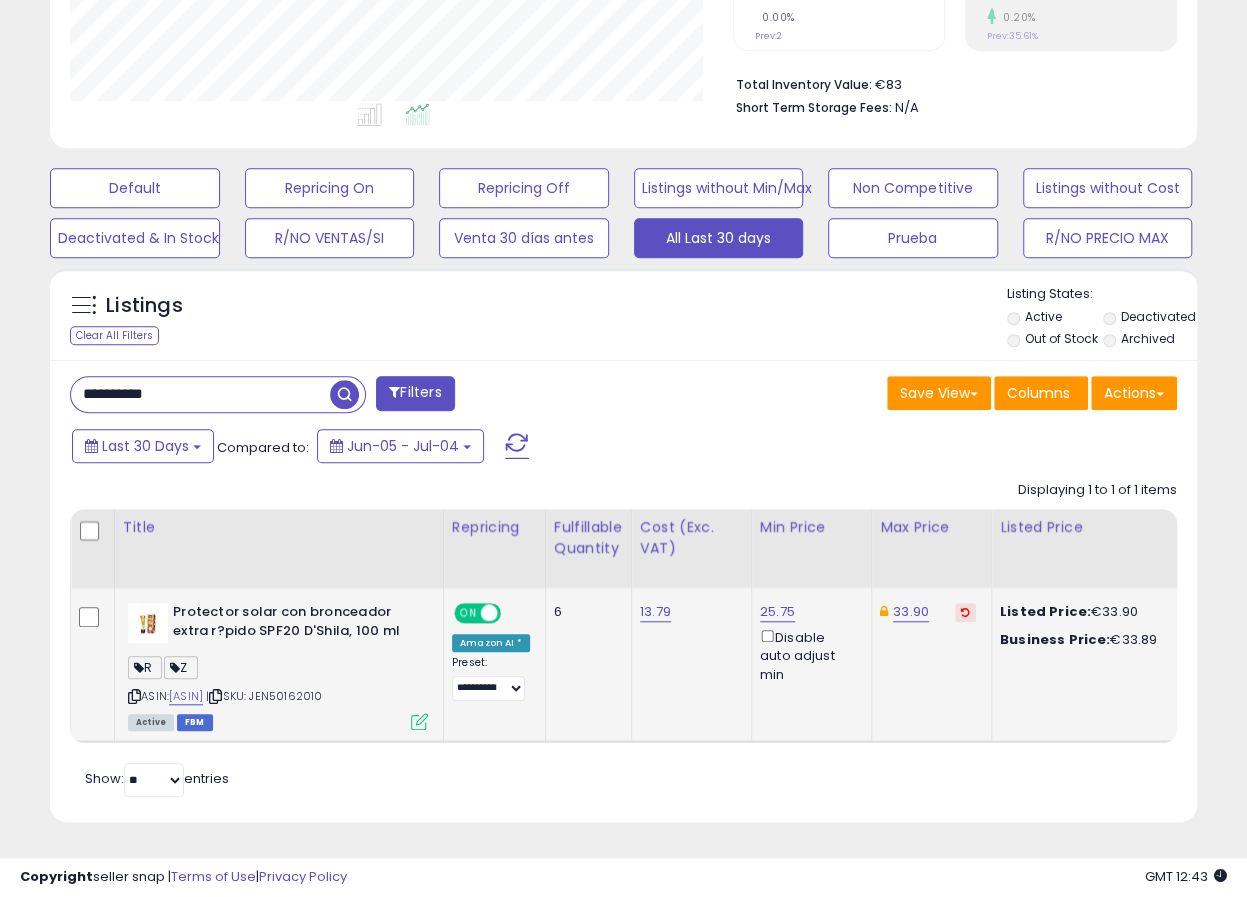 click at bounding box center (419, 721) 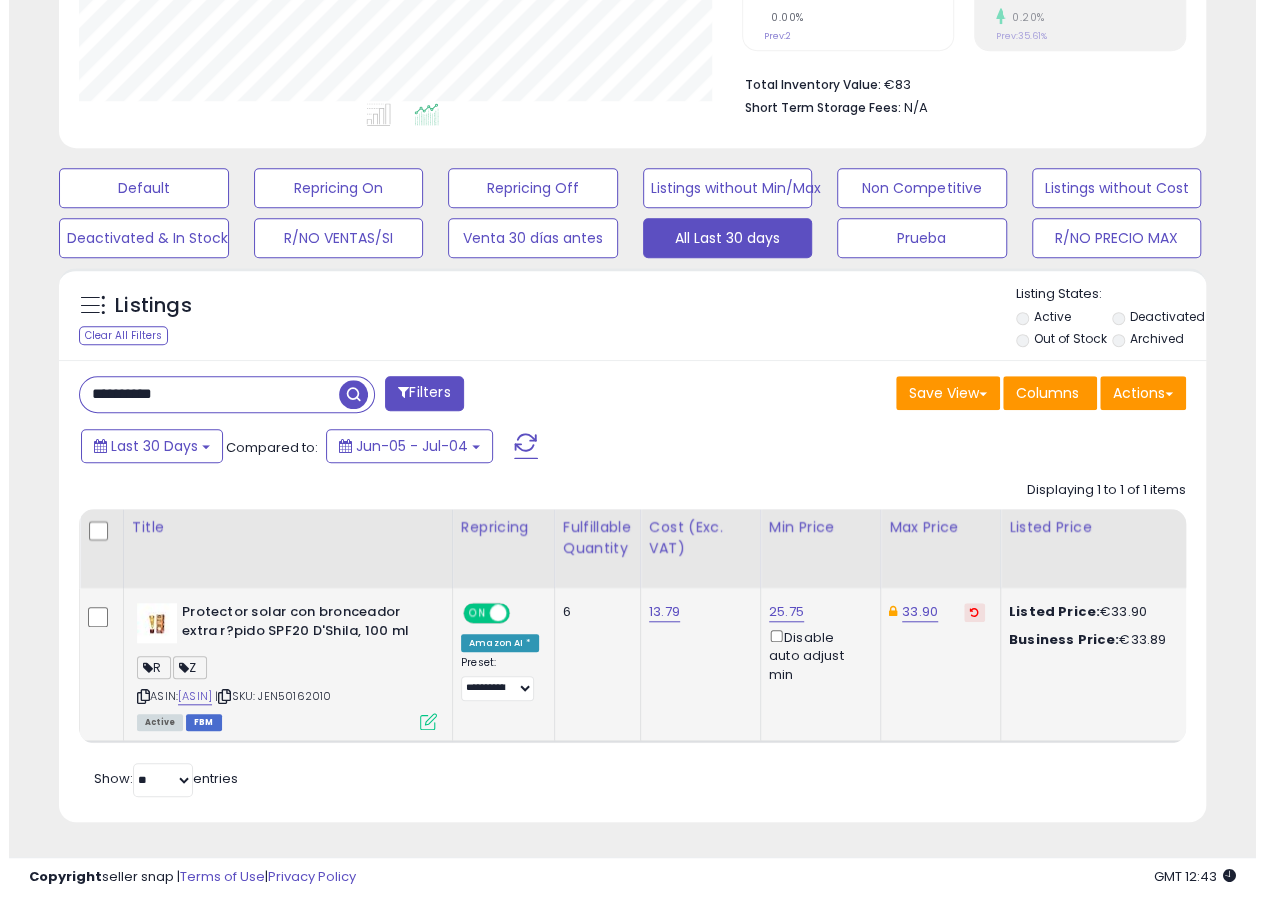 scroll, scrollTop: 999590, scrollLeft: 999326, axis: both 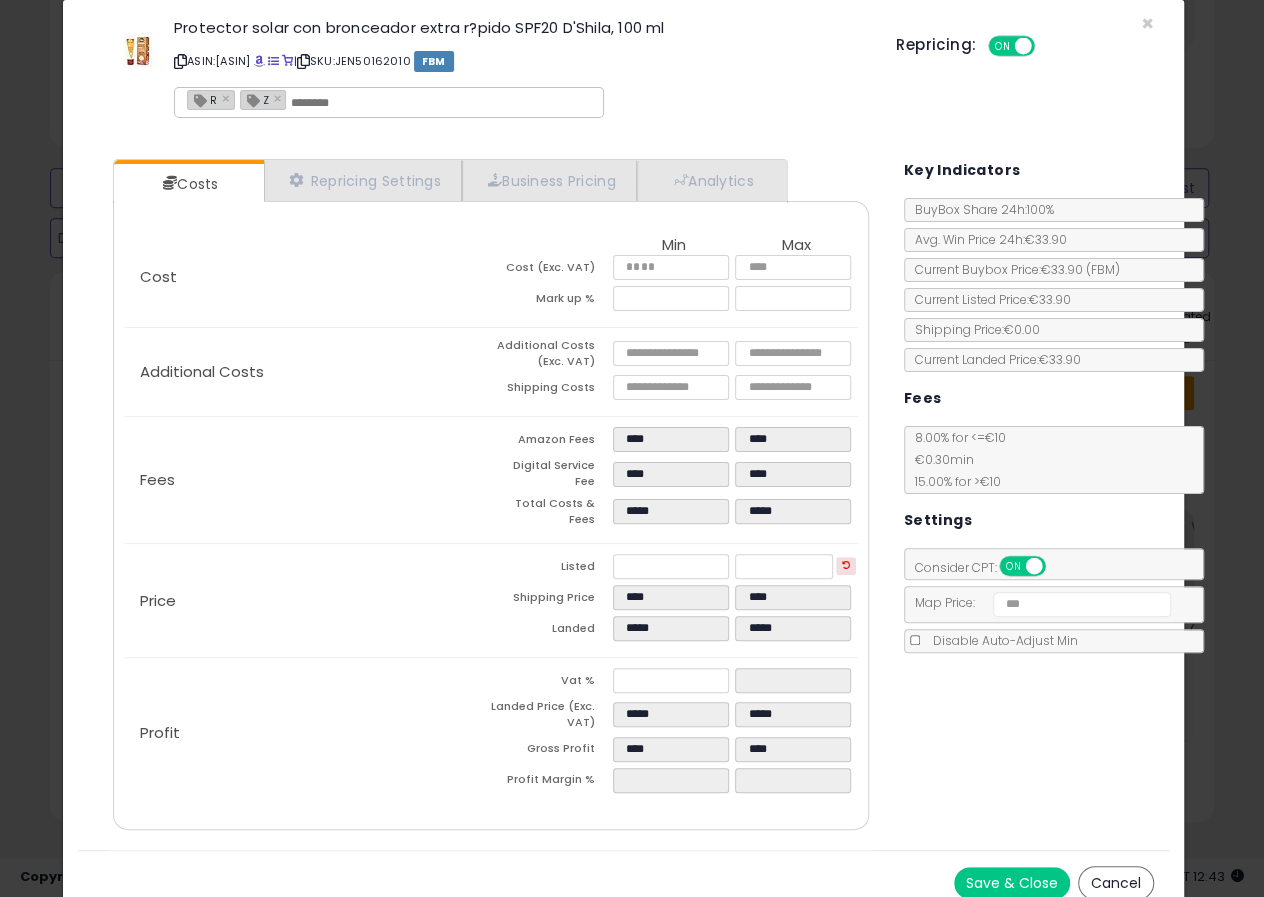 click on "Cancel" at bounding box center [1116, 883] 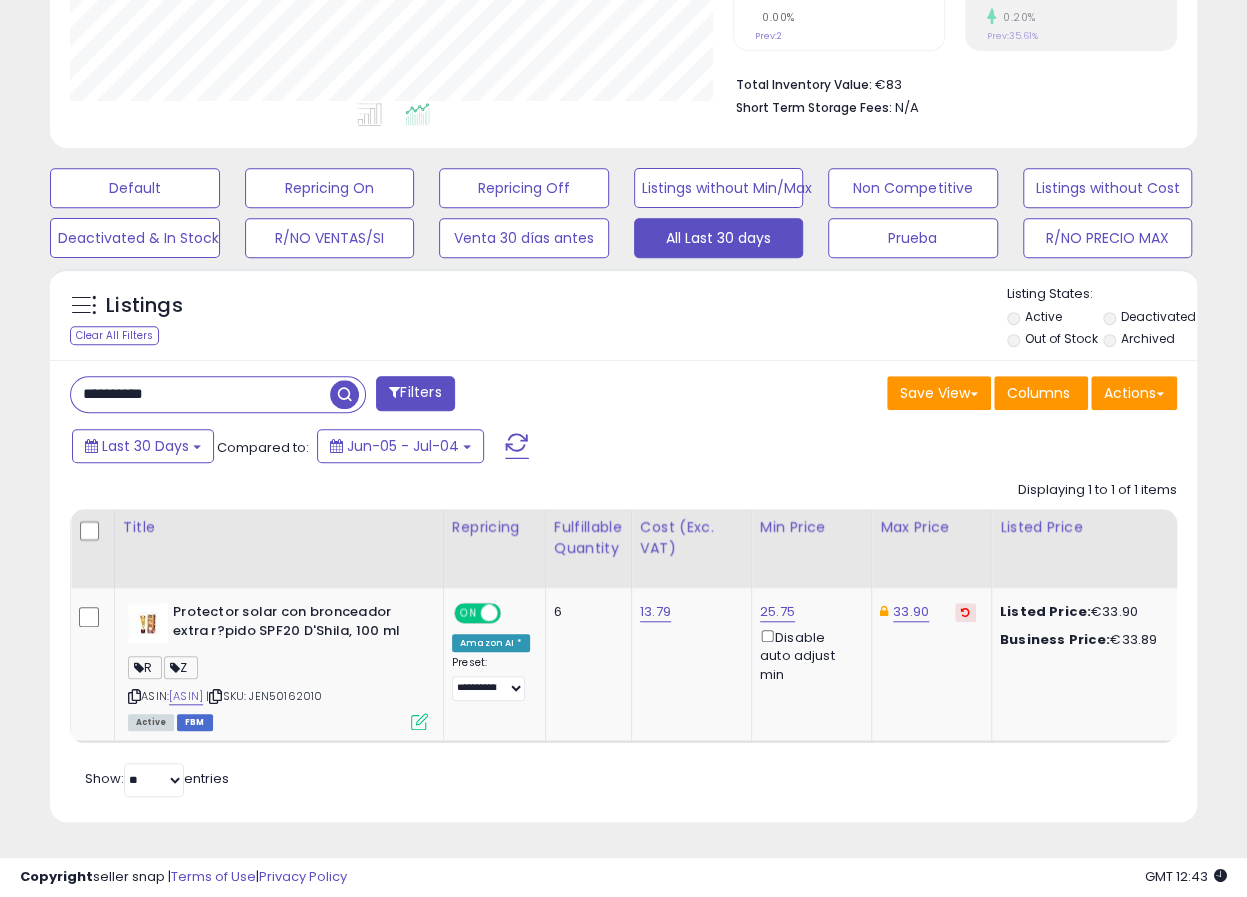 scroll, scrollTop: 410, scrollLeft: 662, axis: both 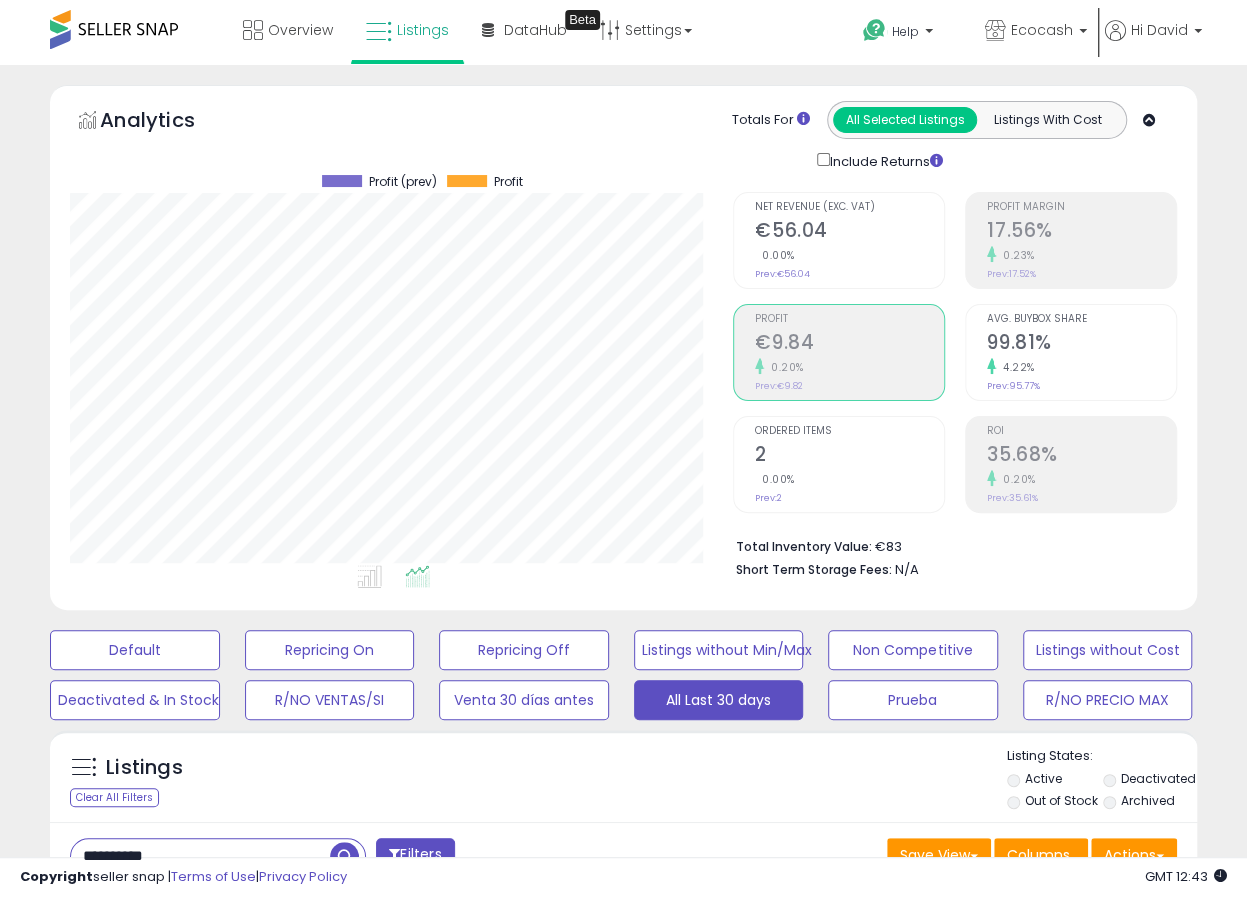 click on "Prev:  €56.04" 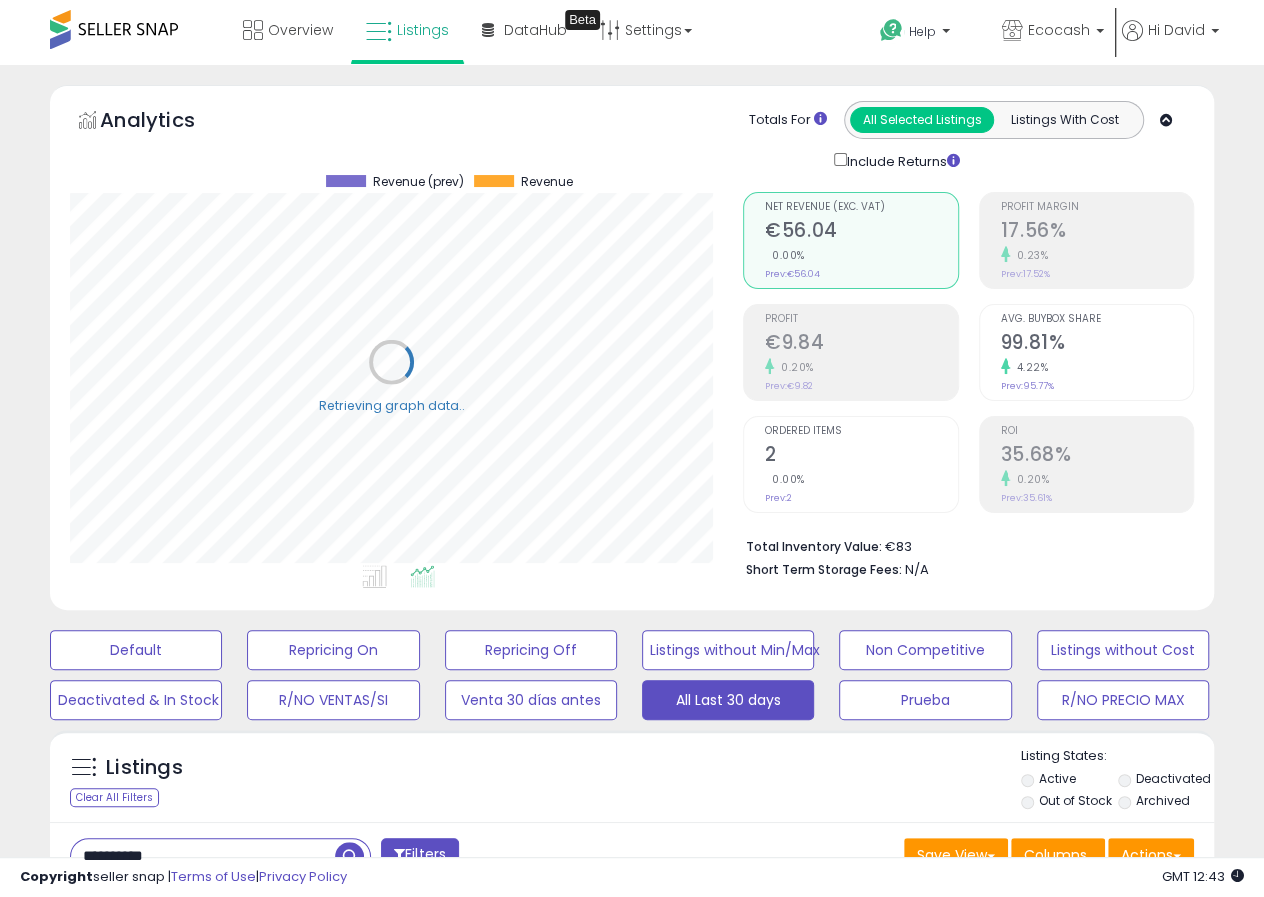 scroll, scrollTop: 999590, scrollLeft: 999326, axis: both 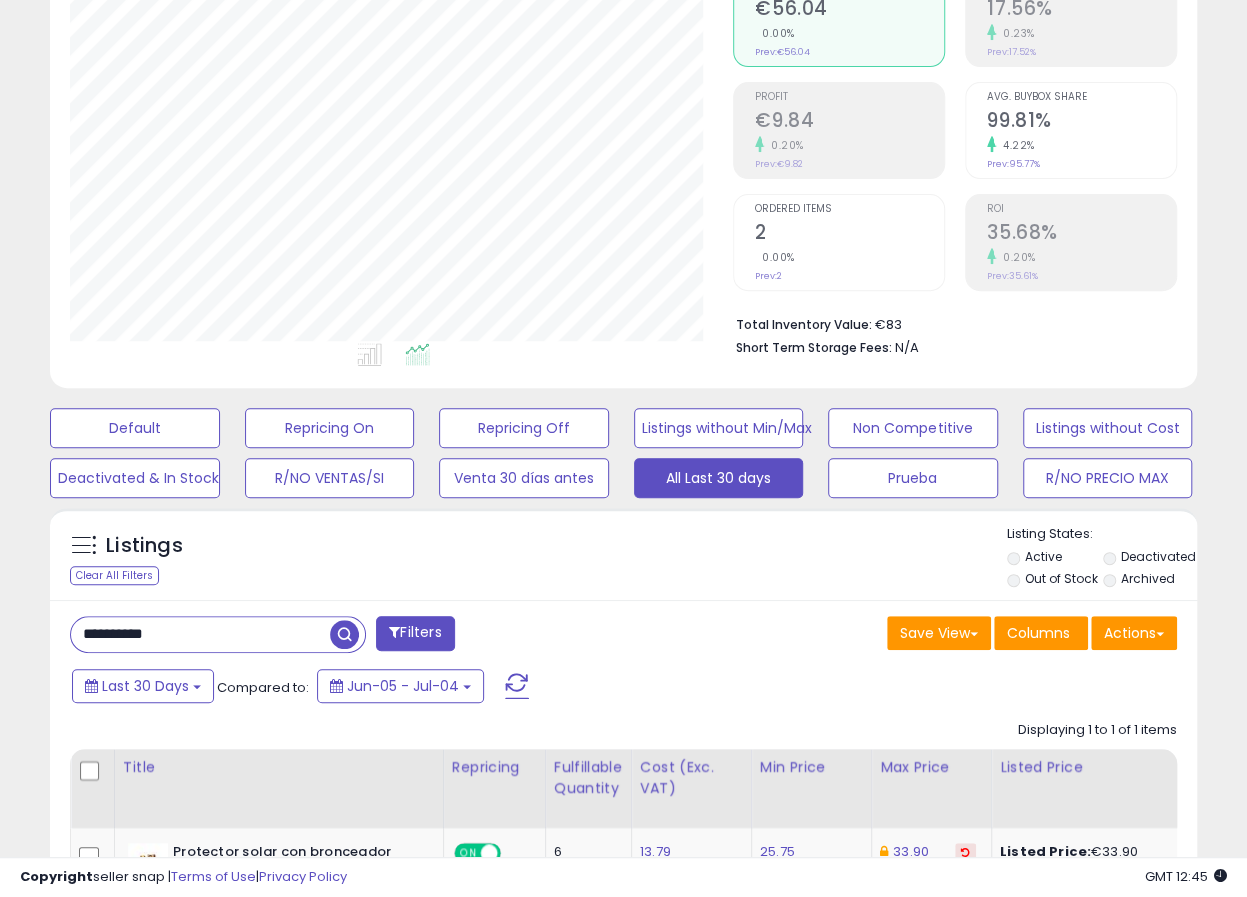 click on "**********" at bounding box center (200, 634) 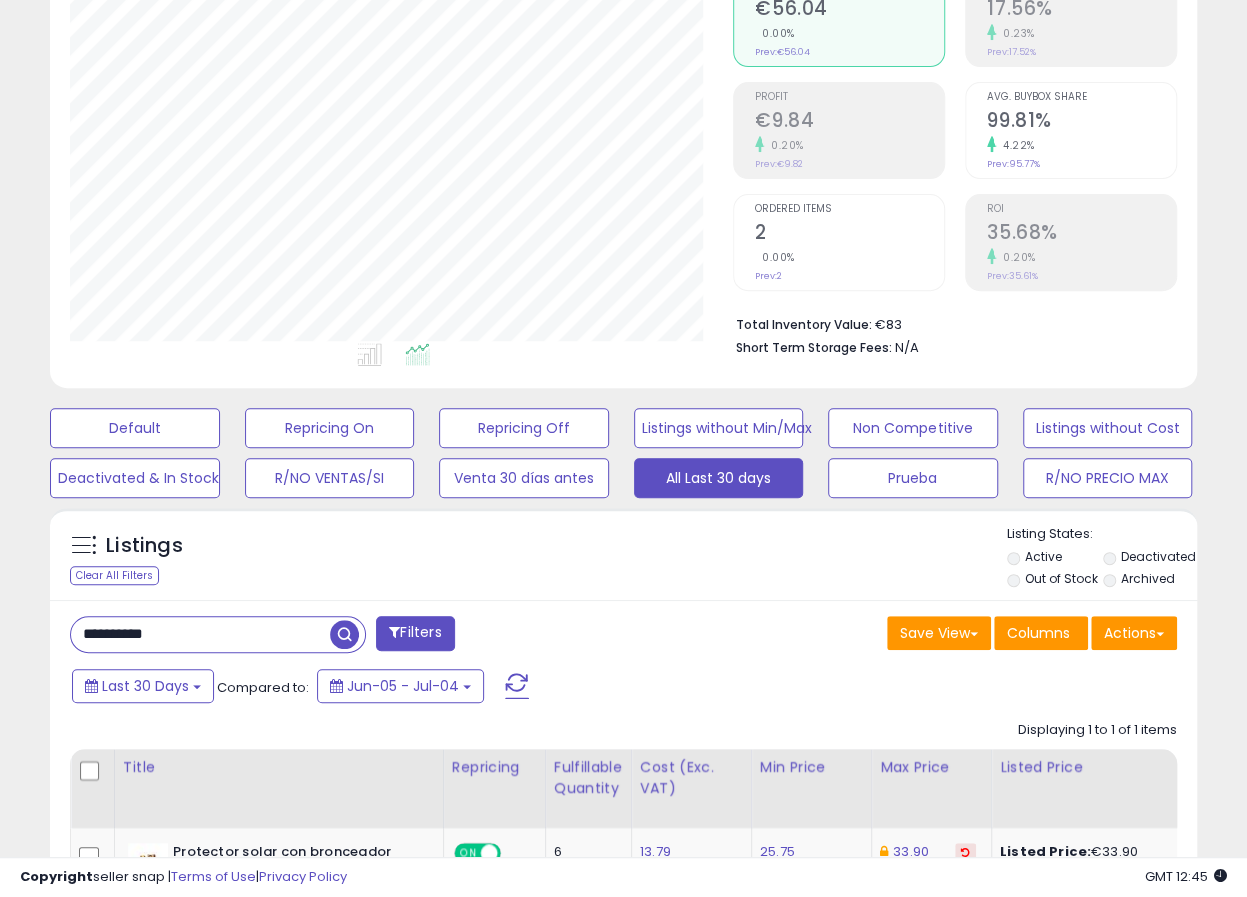 paste 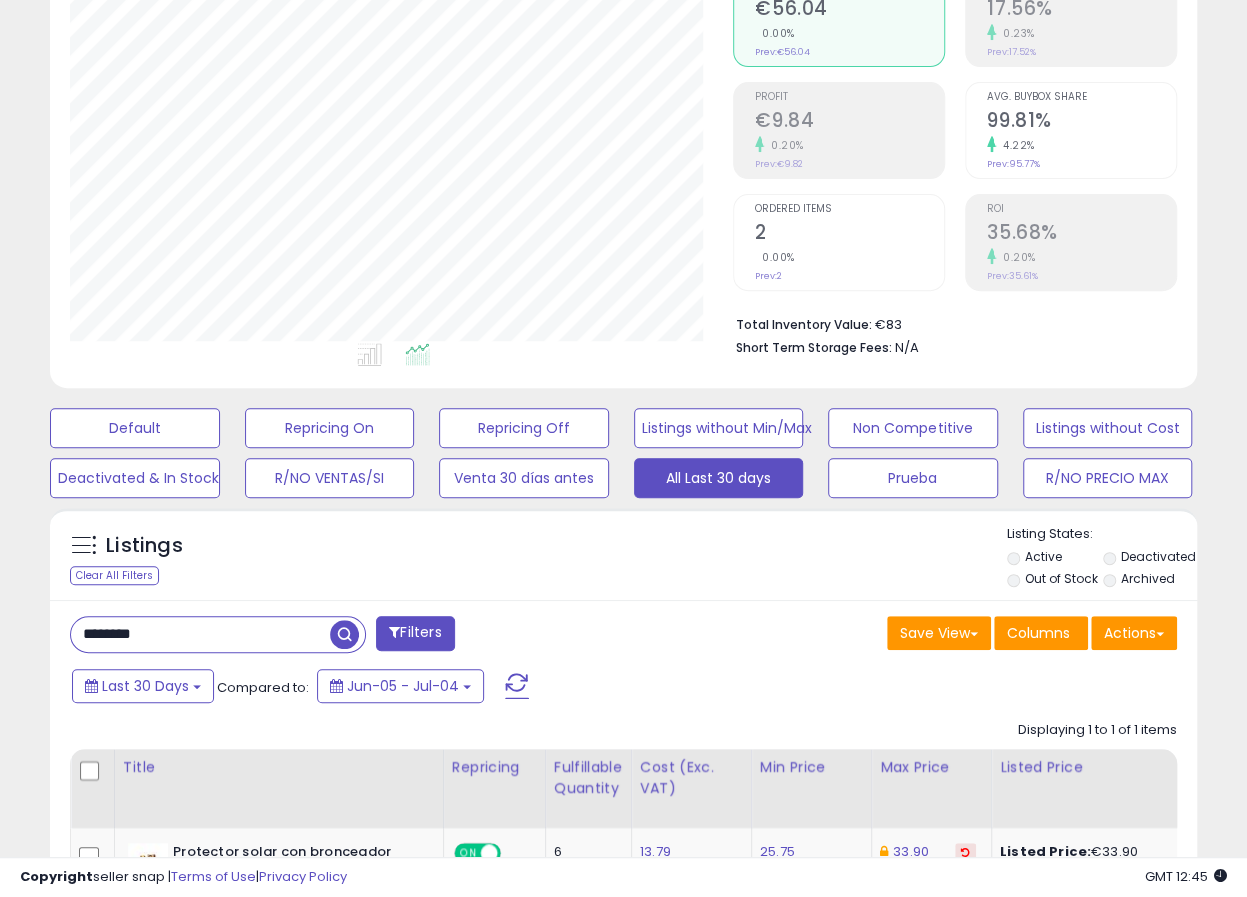 type on "********" 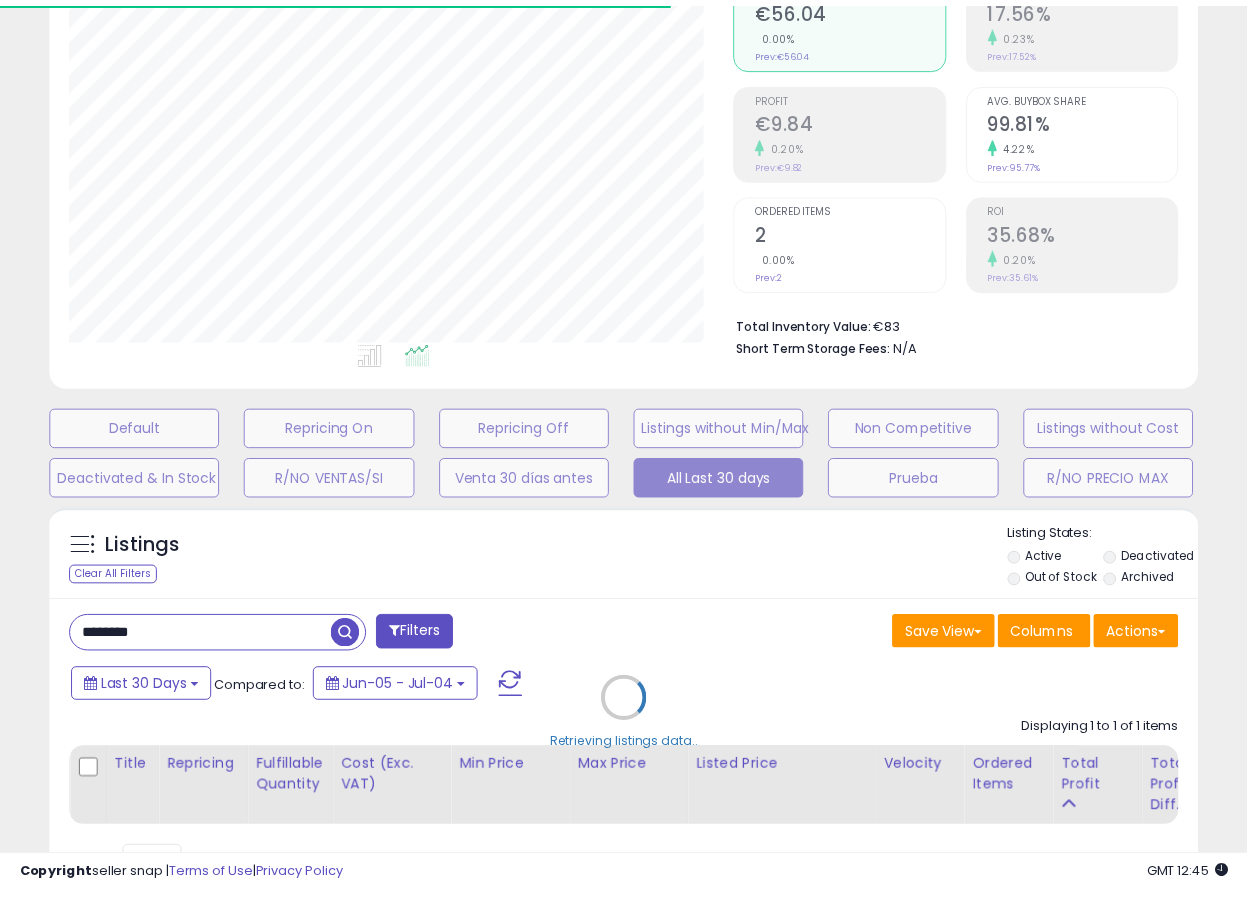 scroll, scrollTop: 410, scrollLeft: 662, axis: both 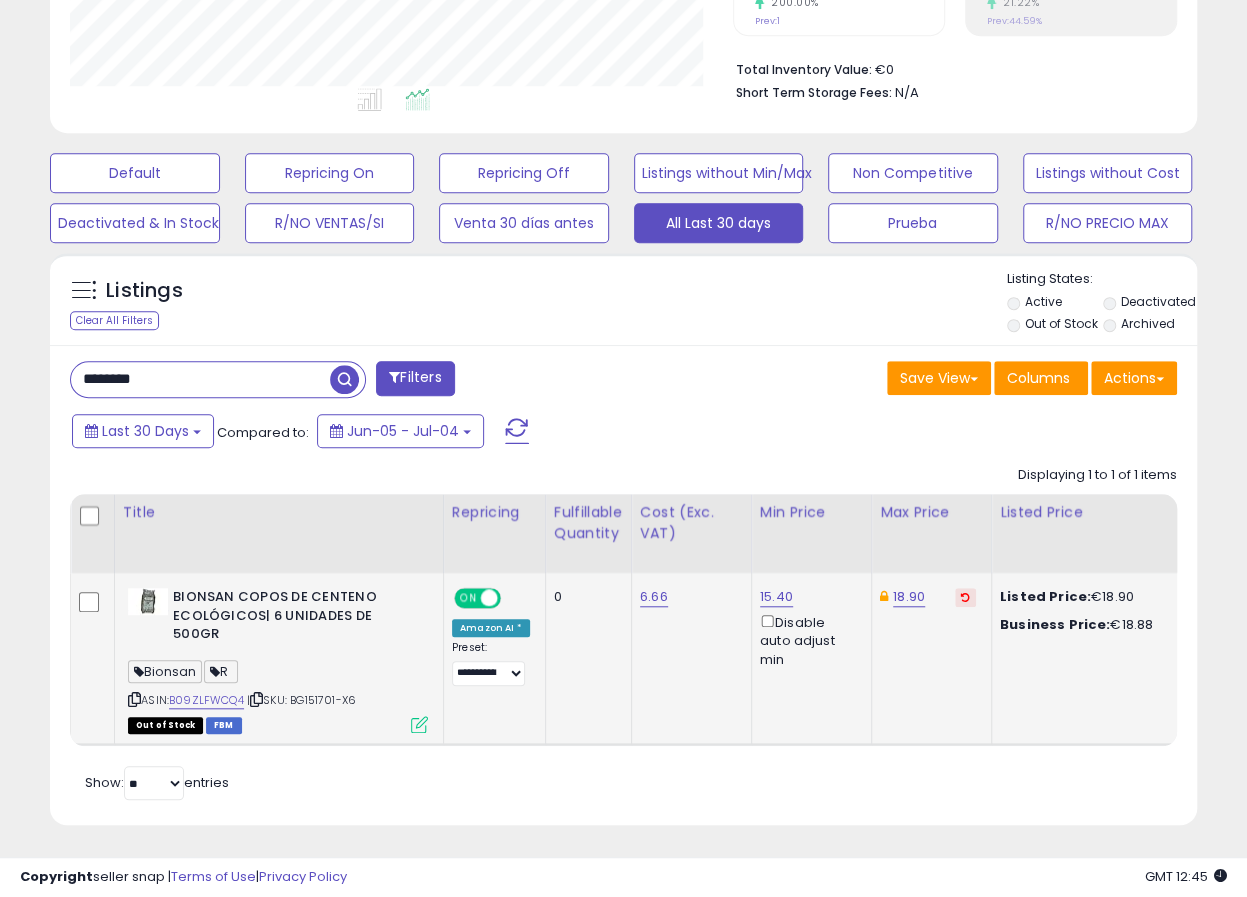 click at bounding box center [419, 724] 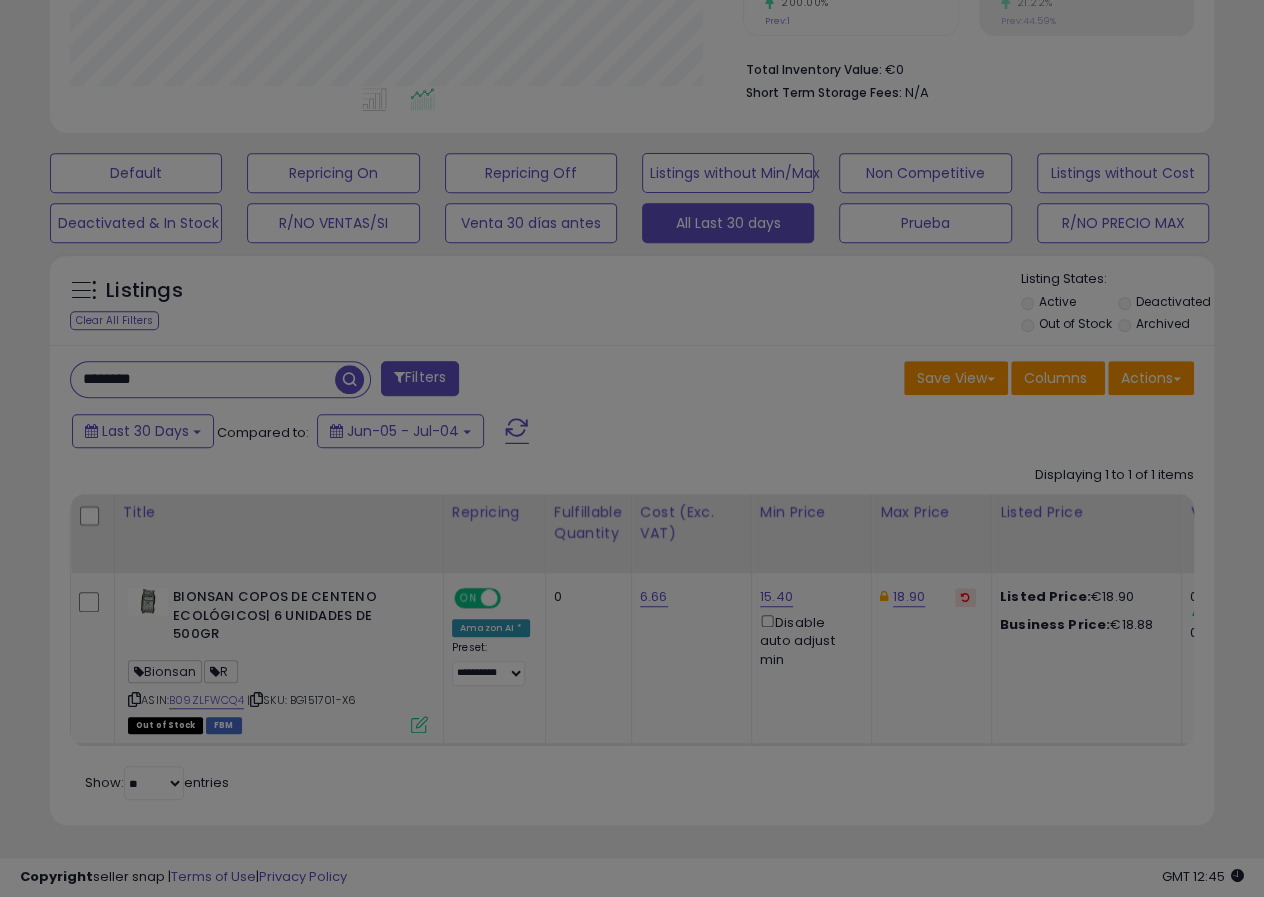 scroll, scrollTop: 999590, scrollLeft: 999326, axis: both 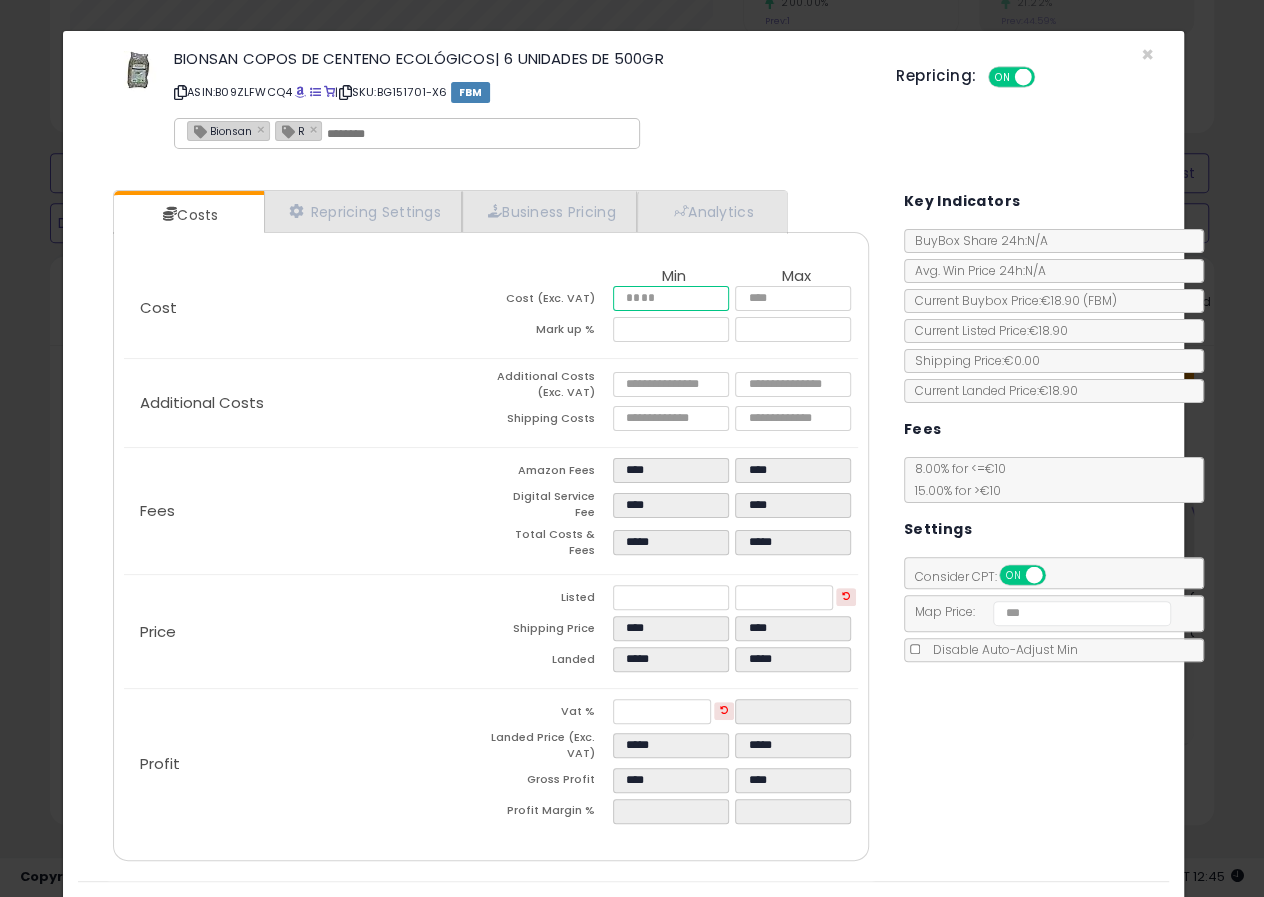 drag, startPoint x: 644, startPoint y: 293, endPoint x: 481, endPoint y: 302, distance: 163.24828 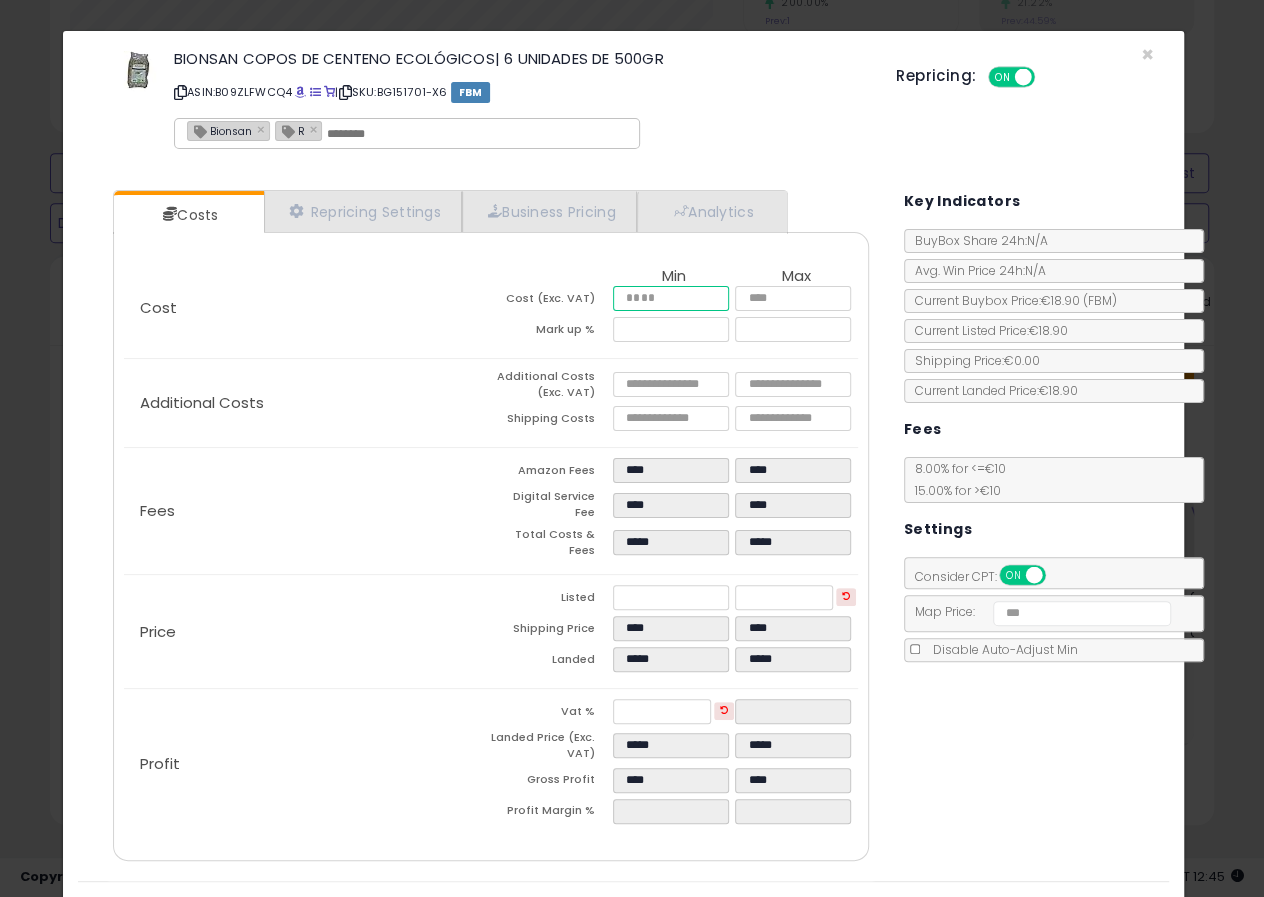 click on "Cost
Min
Max
Cost (Exc. VAT)
****
****
Mark up %
*****
*****" at bounding box center (490, 308) 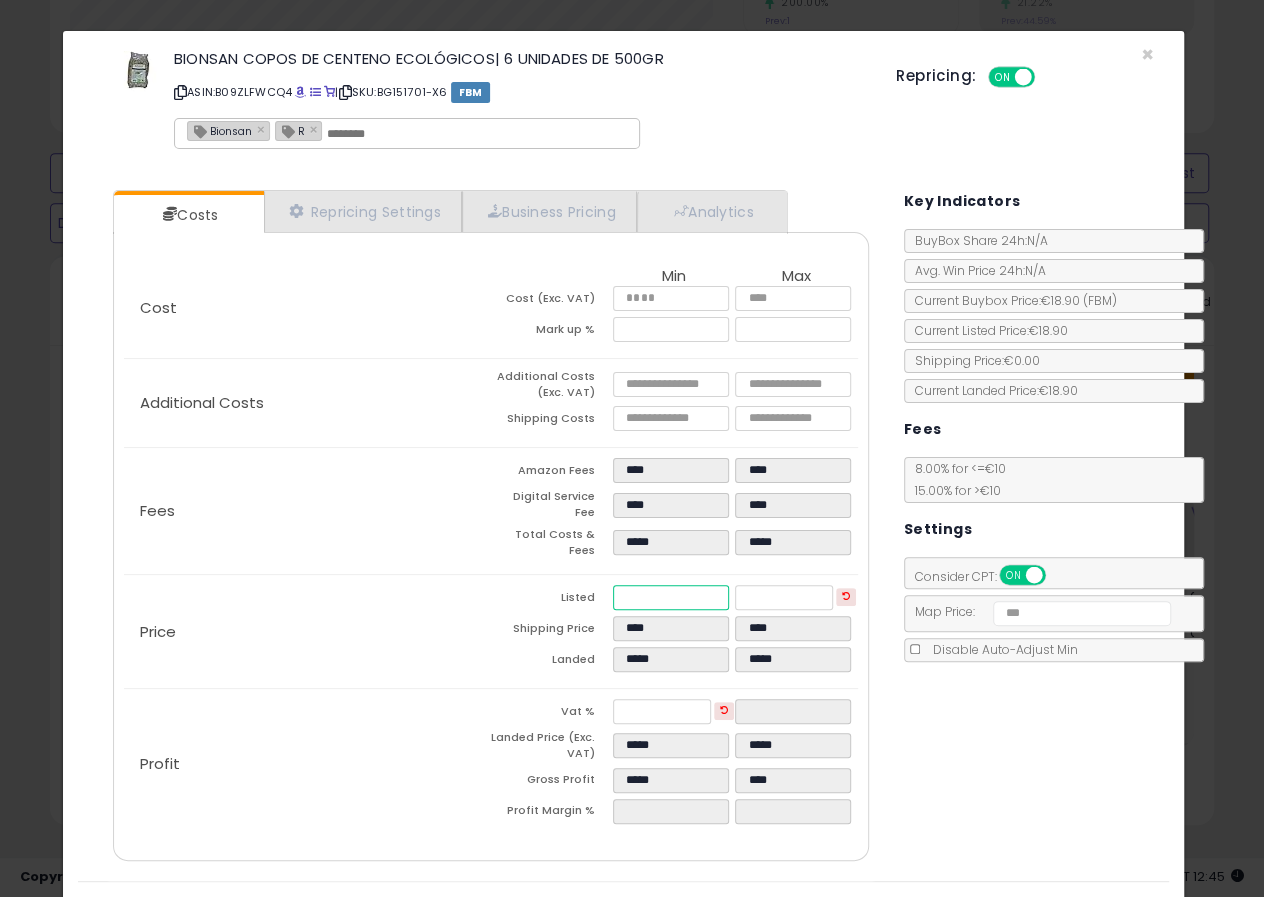 drag, startPoint x: 655, startPoint y: 584, endPoint x: 545, endPoint y: 588, distance: 110.0727 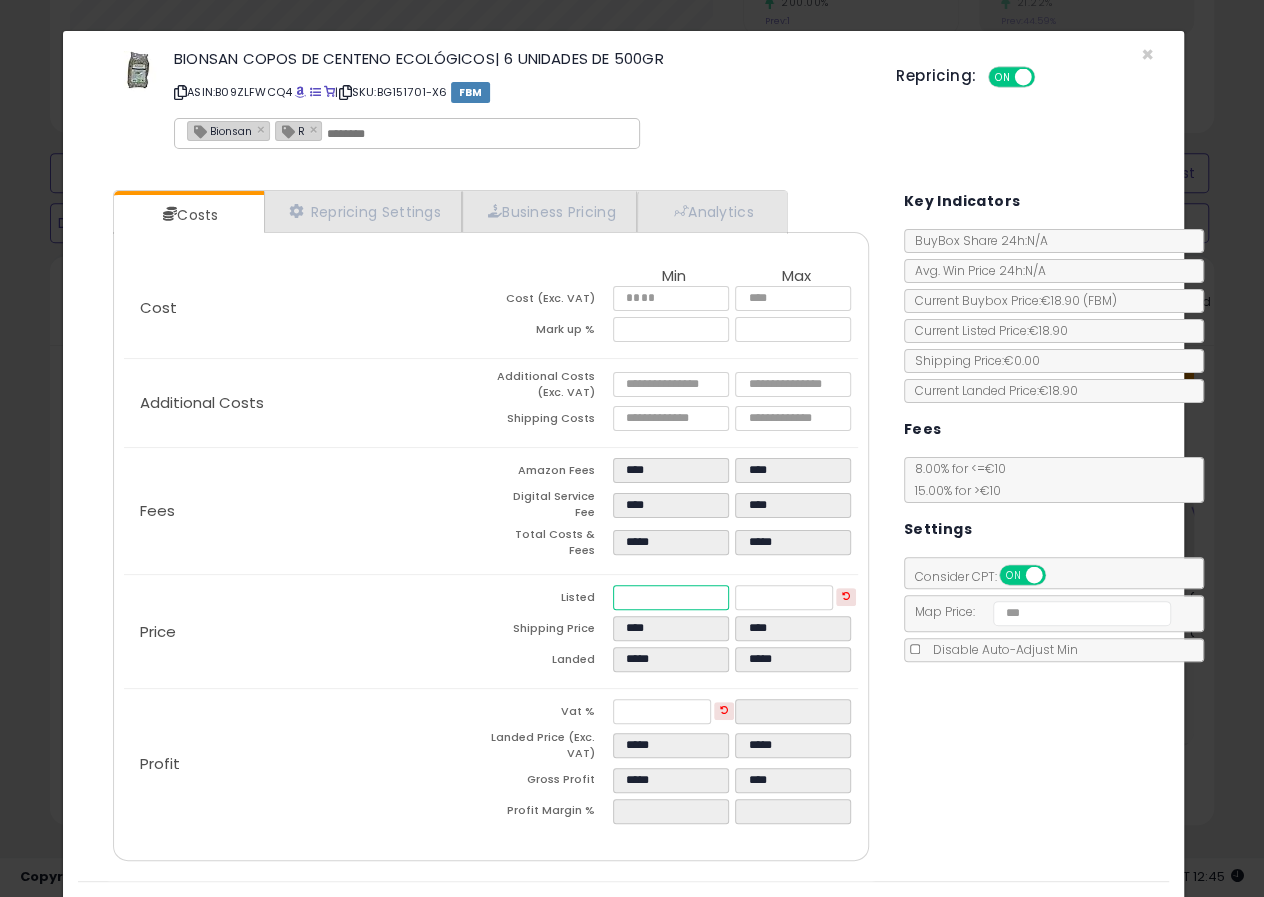 click on "Listed
*****
*****" at bounding box center [674, 600] 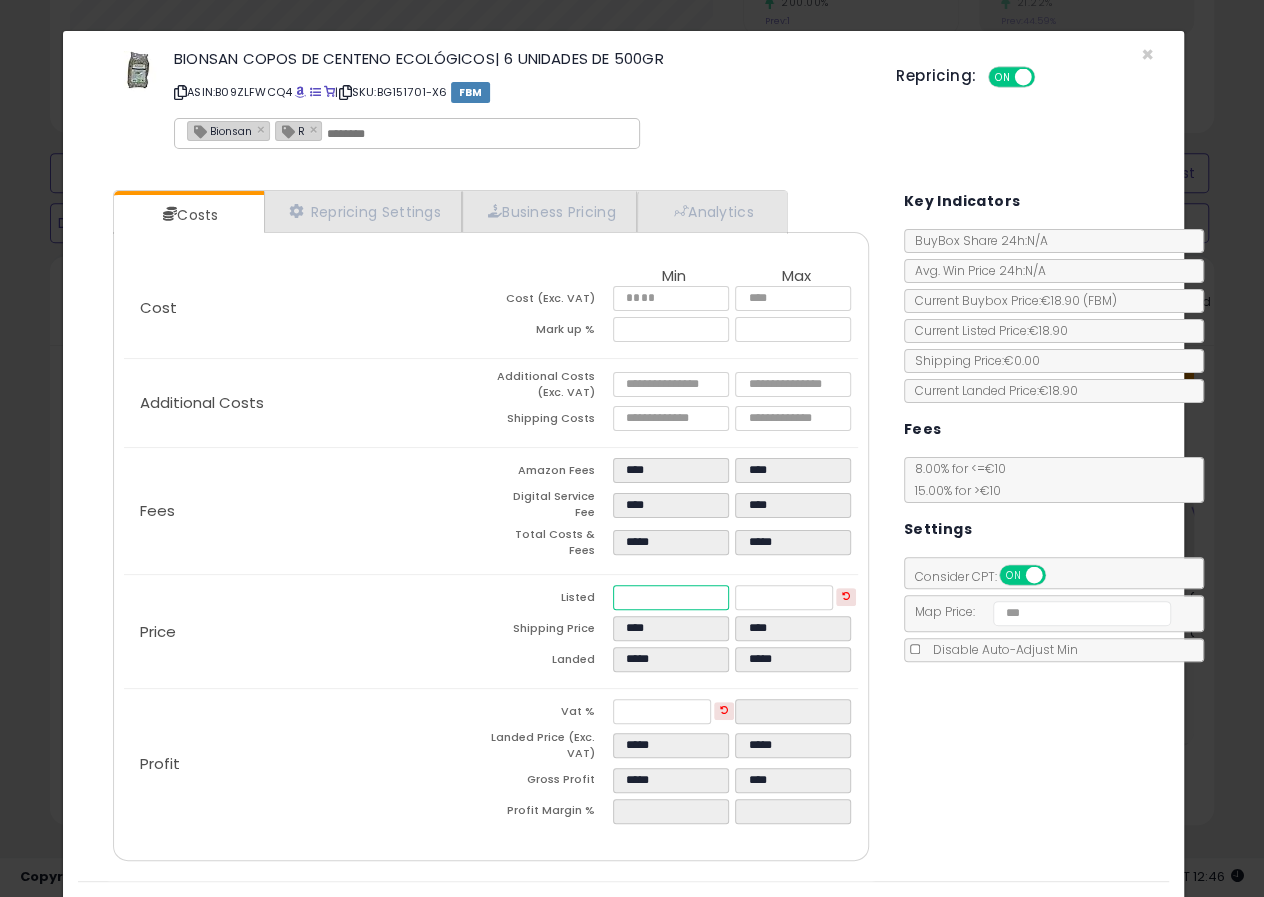 type on "****" 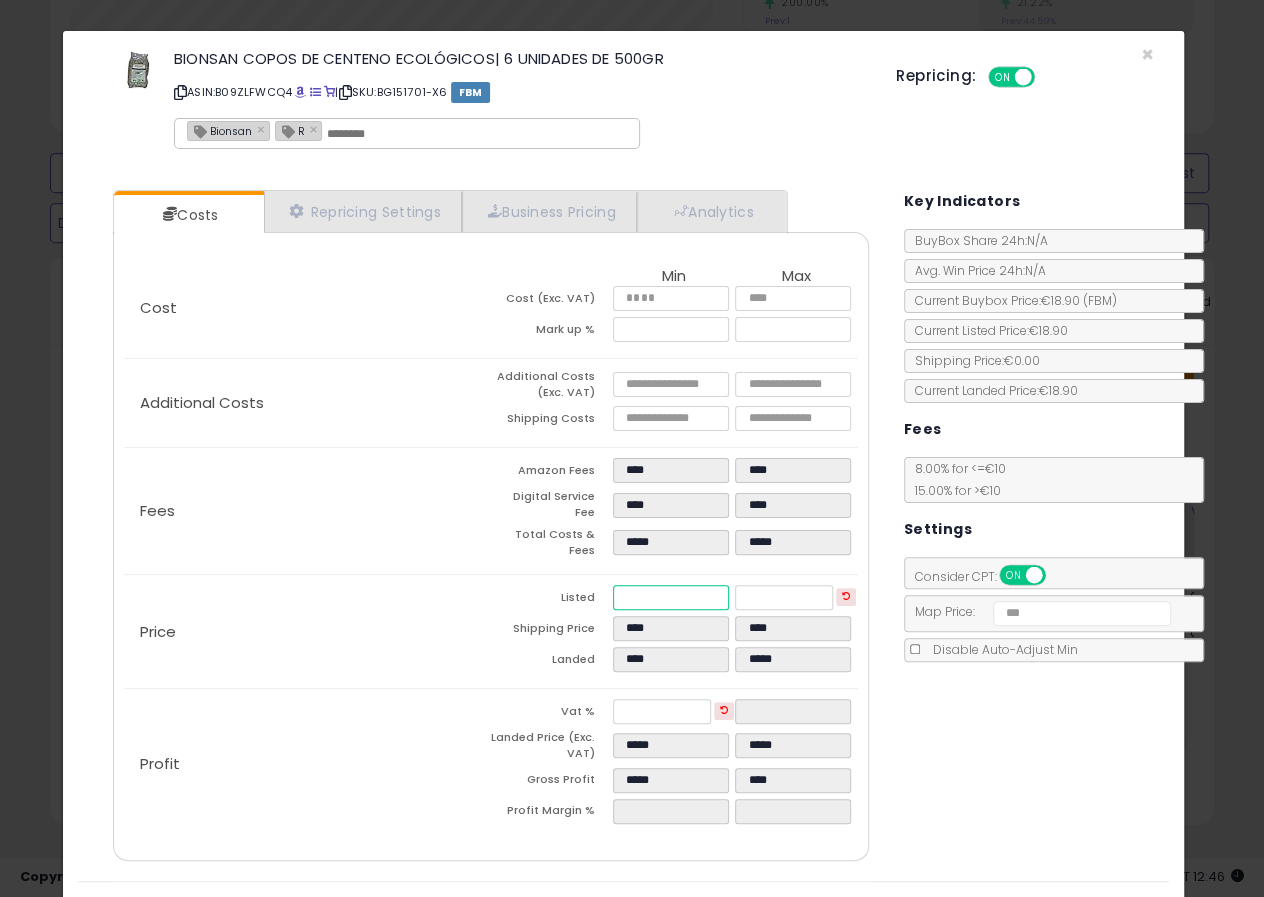 type on "****" 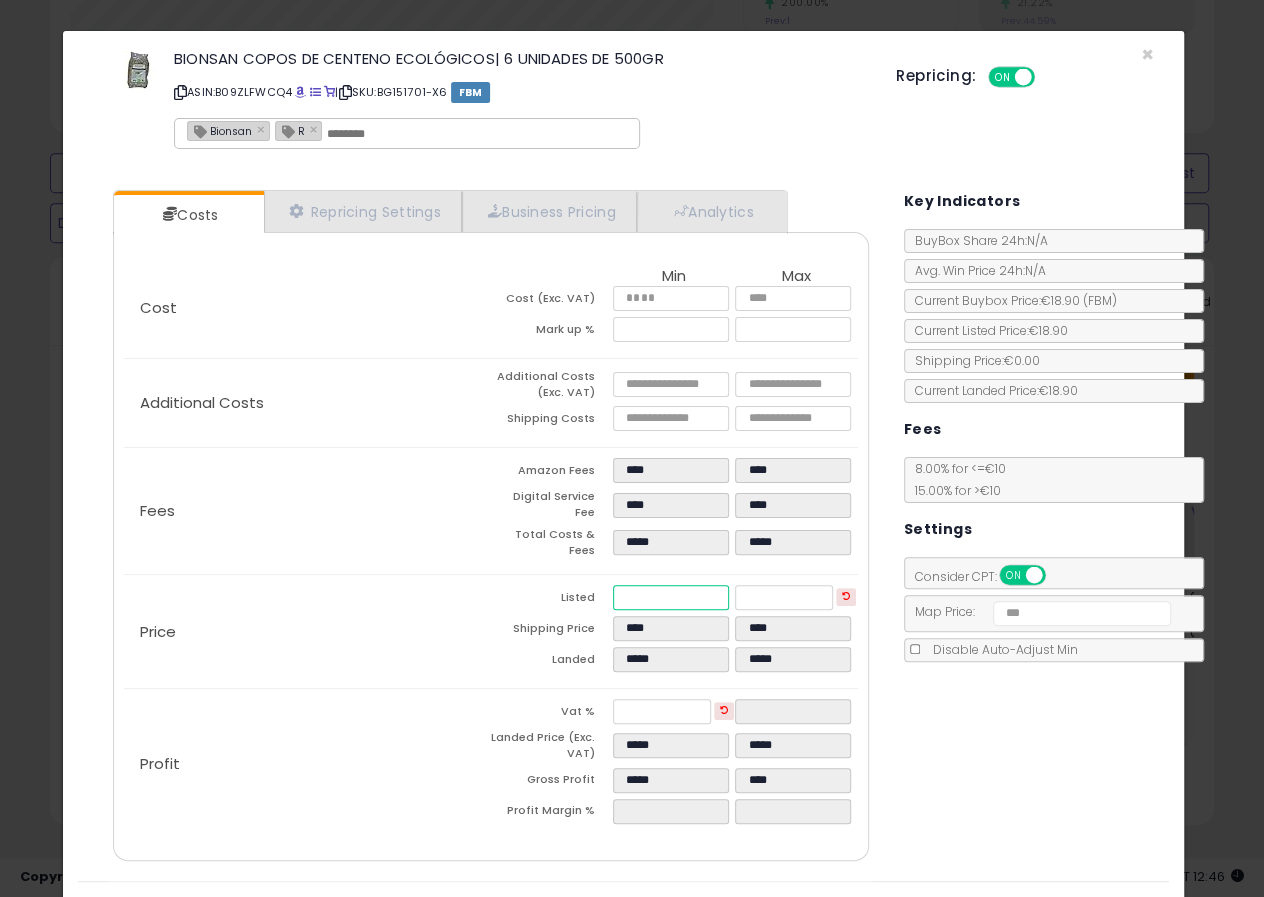 type on "****" 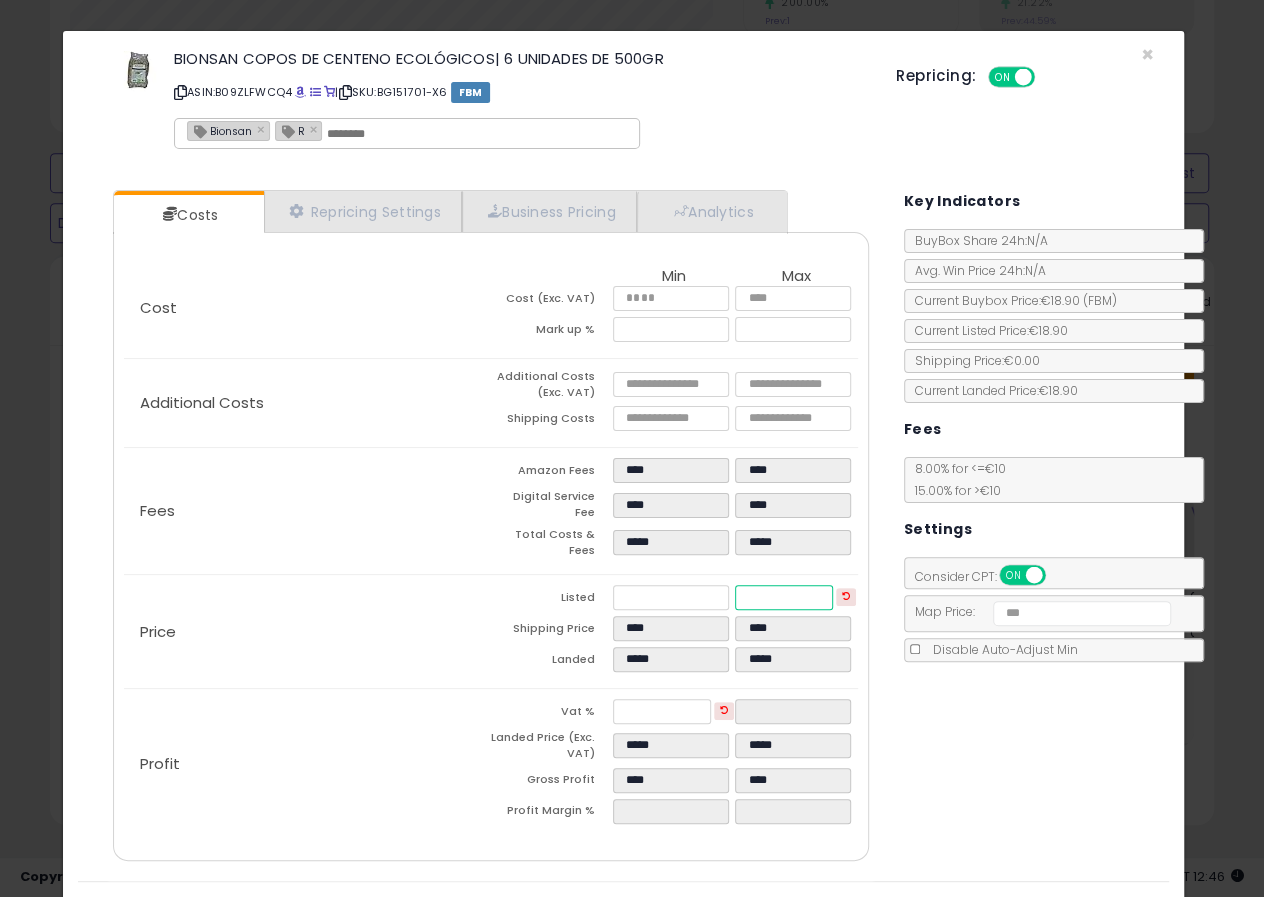 click on "*****" at bounding box center (784, 597) 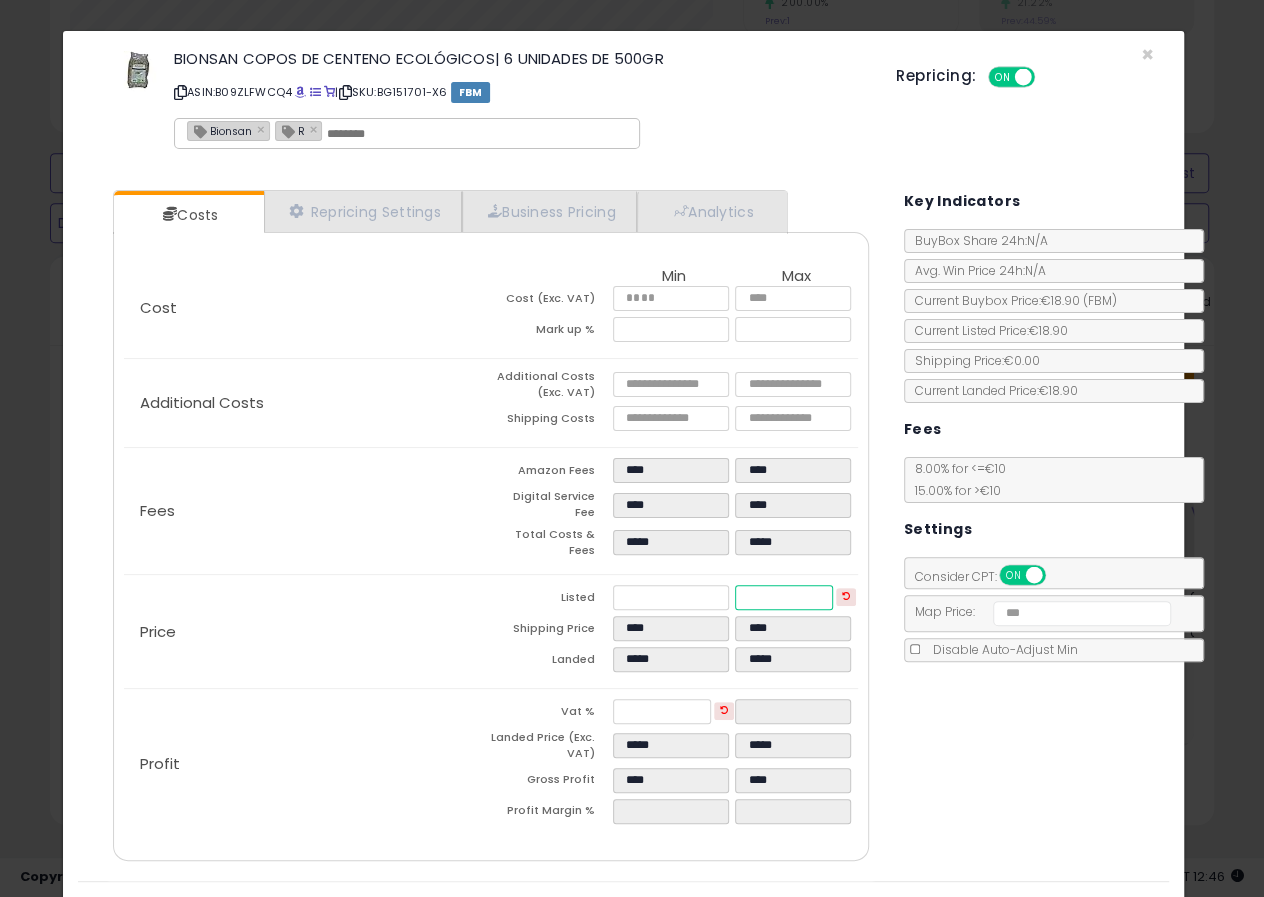 type on "****" 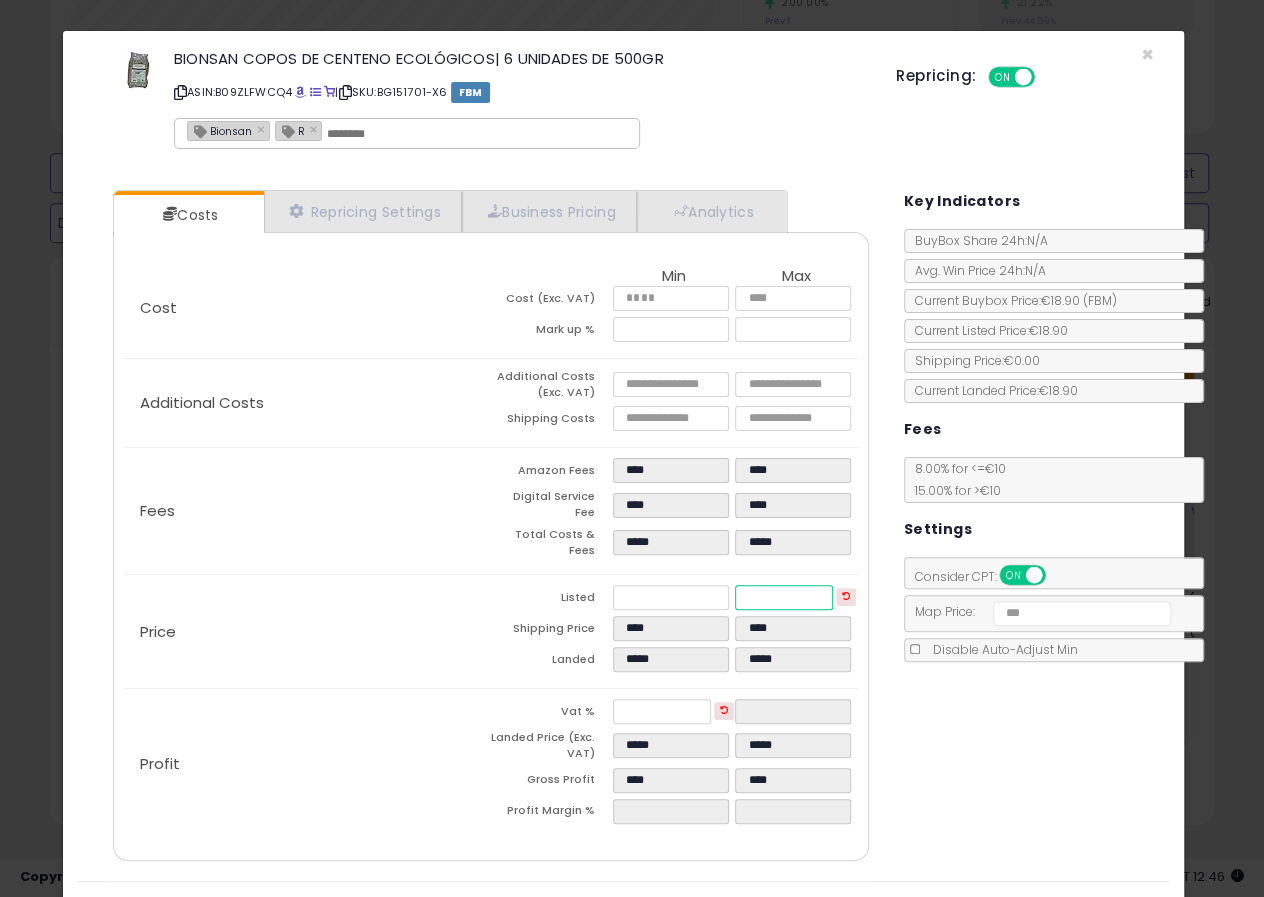 type on "*****" 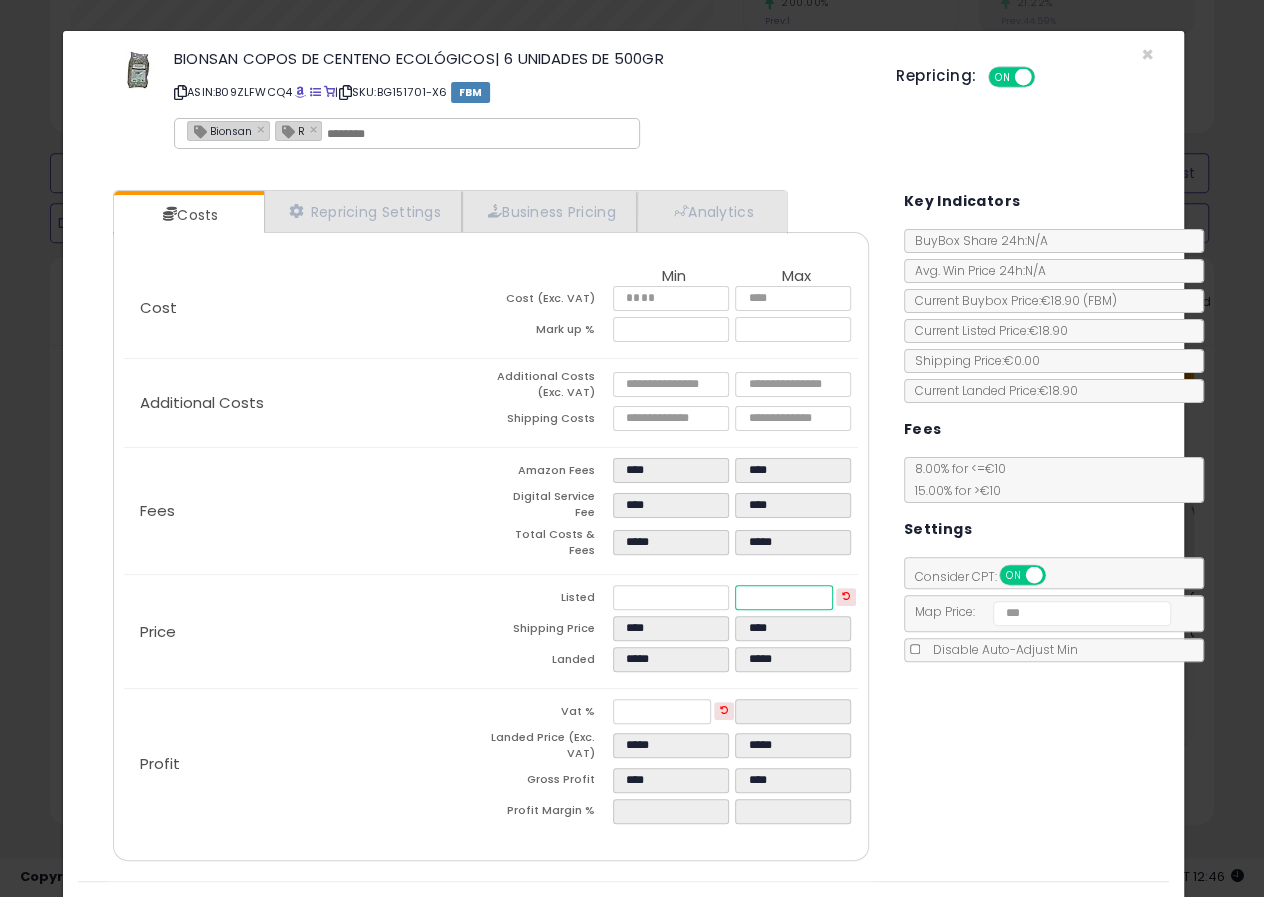 type on "****" 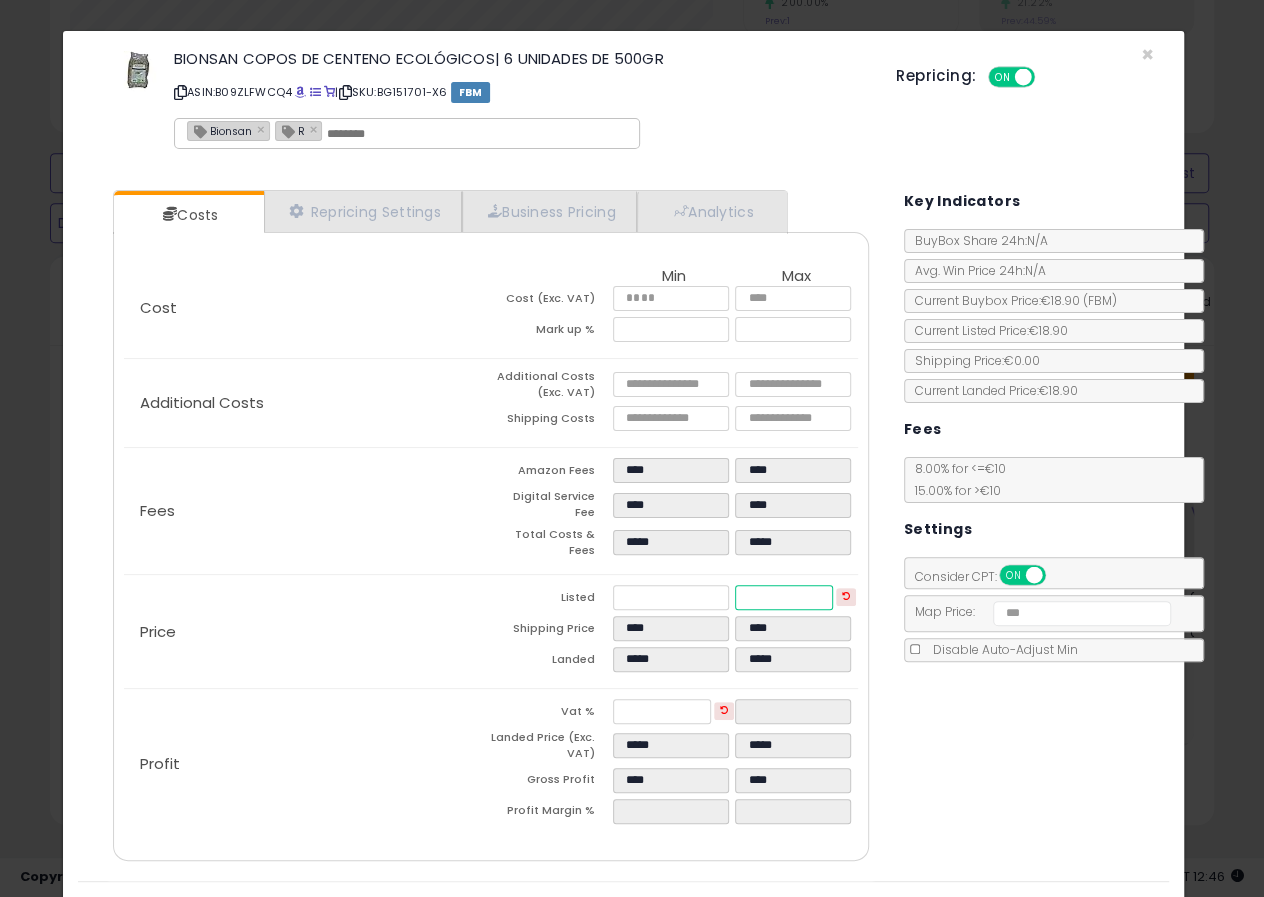 type on "****" 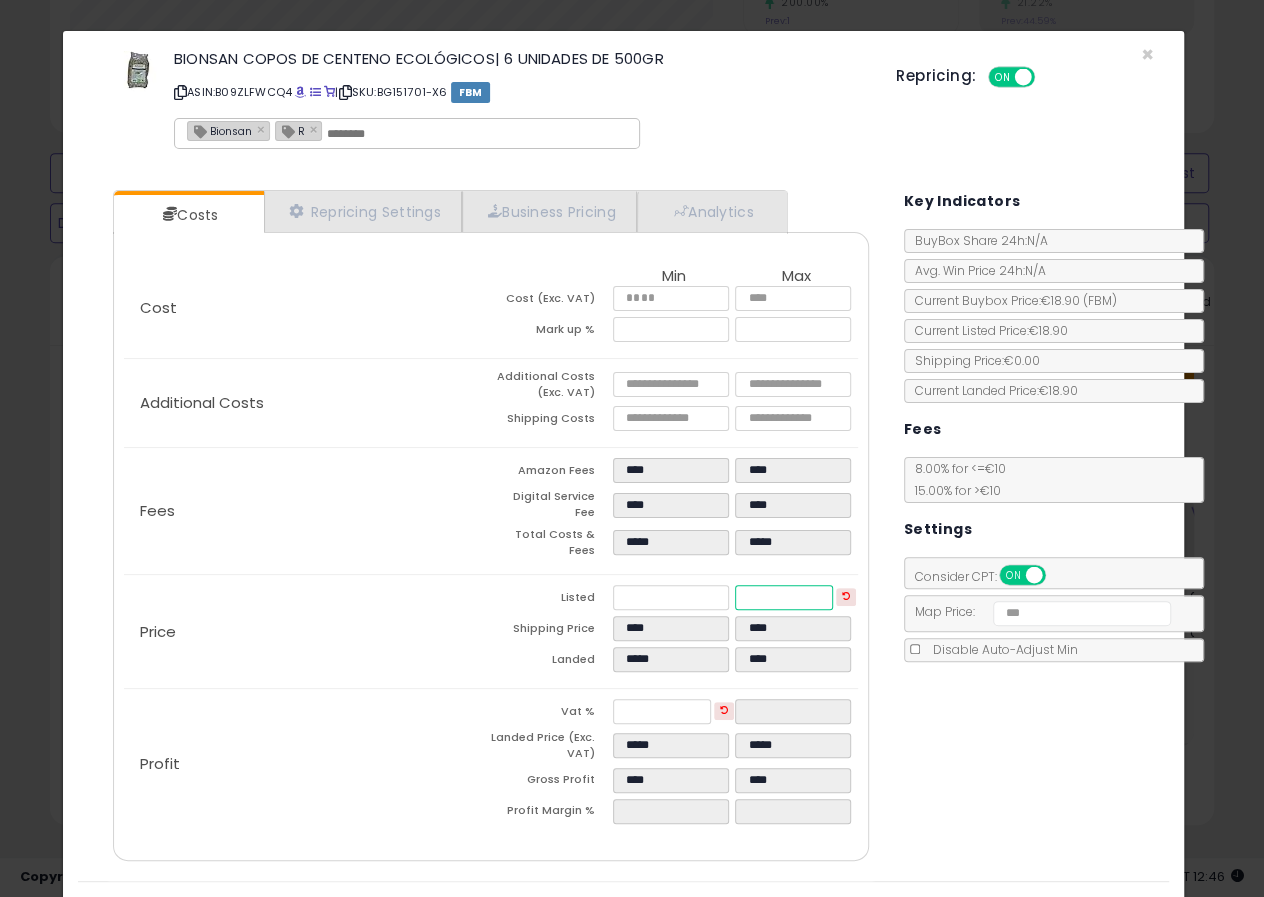 type on "****" 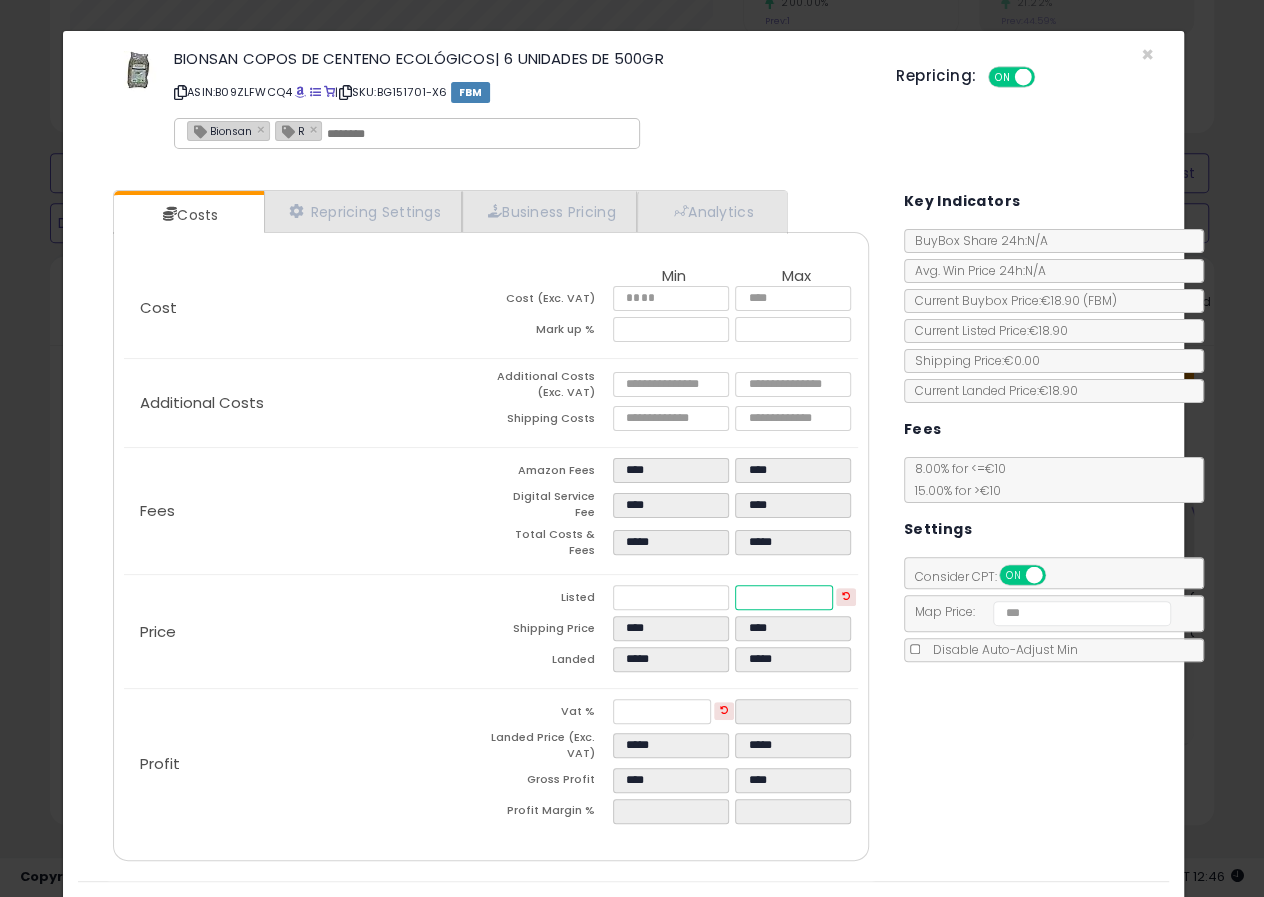 type on "*****" 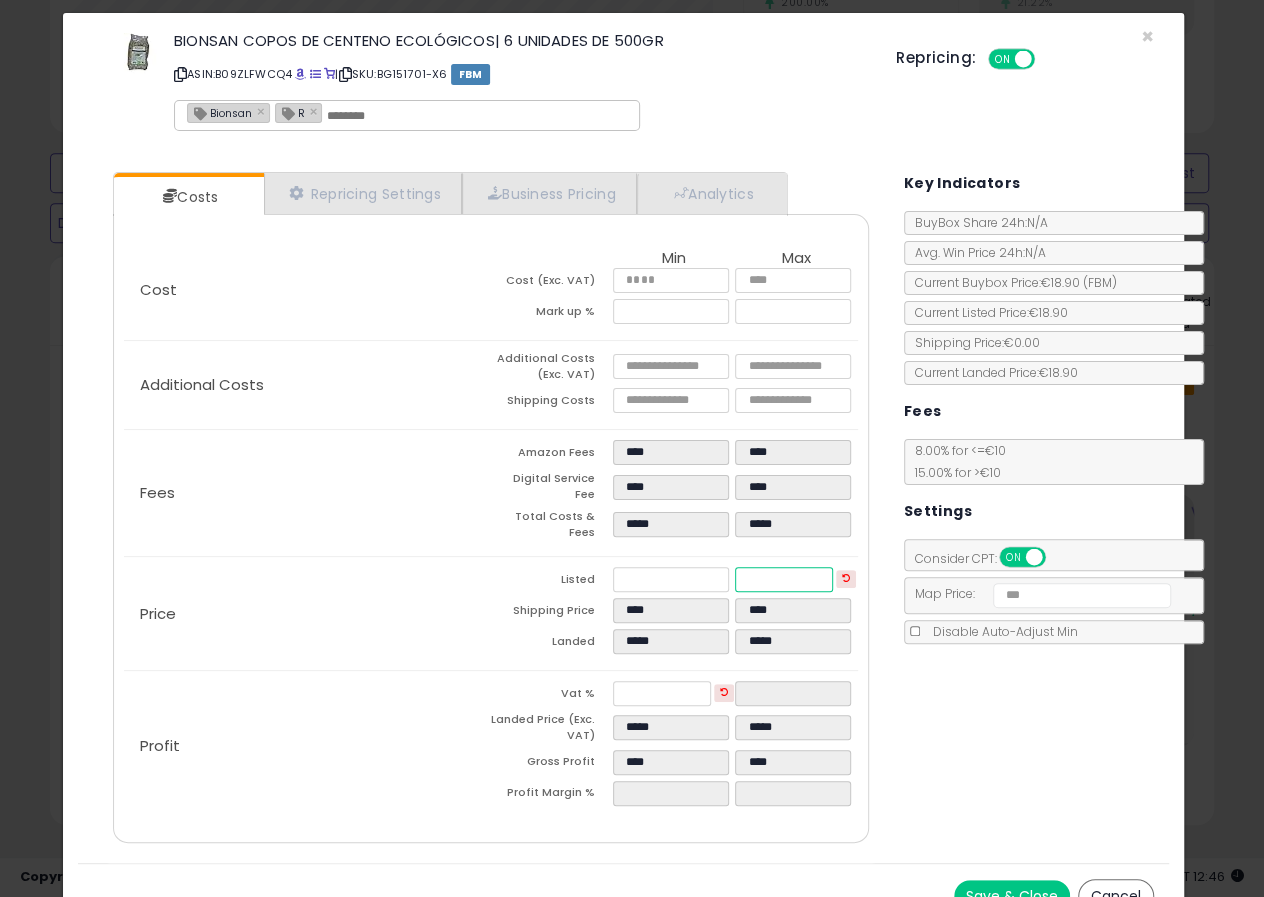 scroll, scrollTop: 31, scrollLeft: 0, axis: vertical 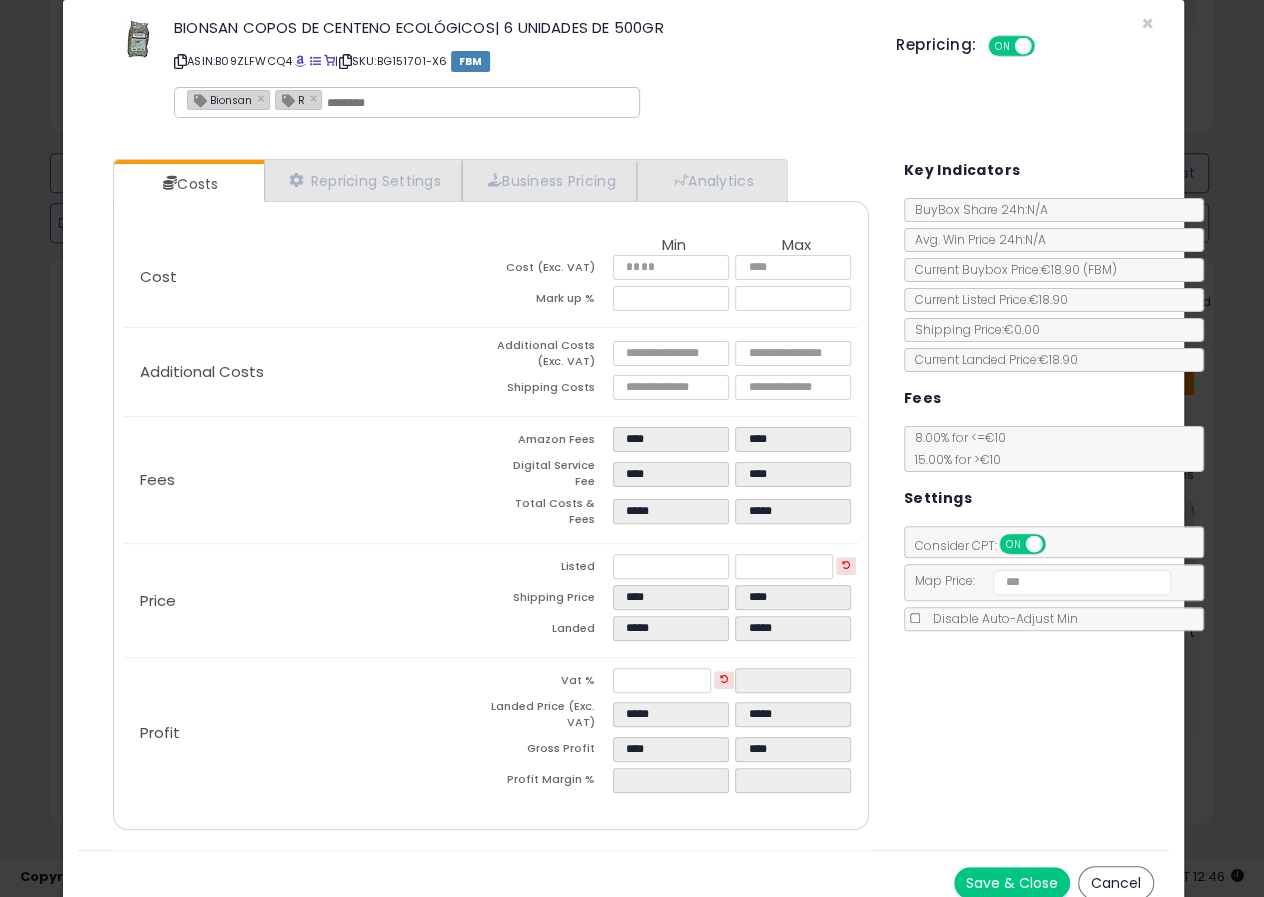 click on "Save & Close" at bounding box center (1012, 883) 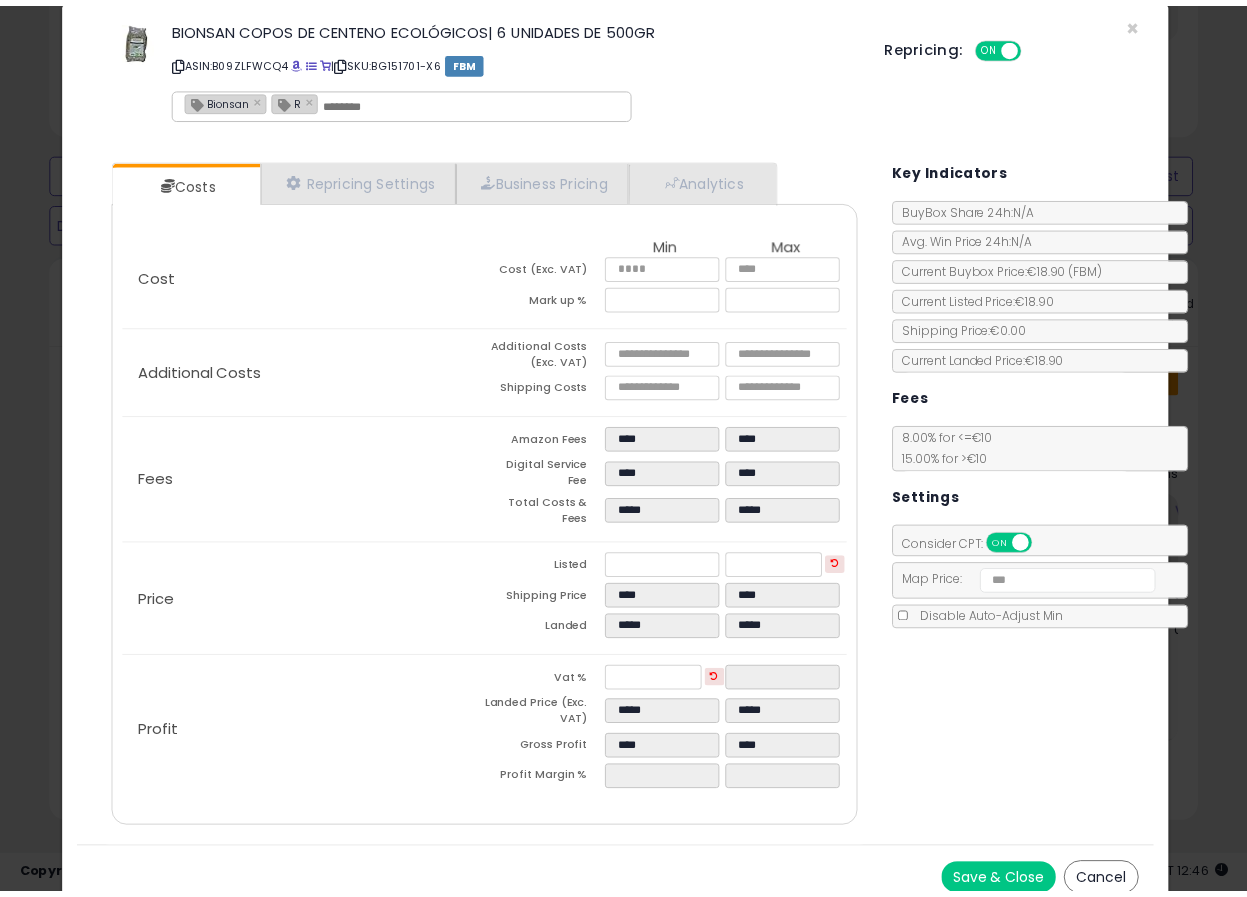 scroll, scrollTop: 0, scrollLeft: 0, axis: both 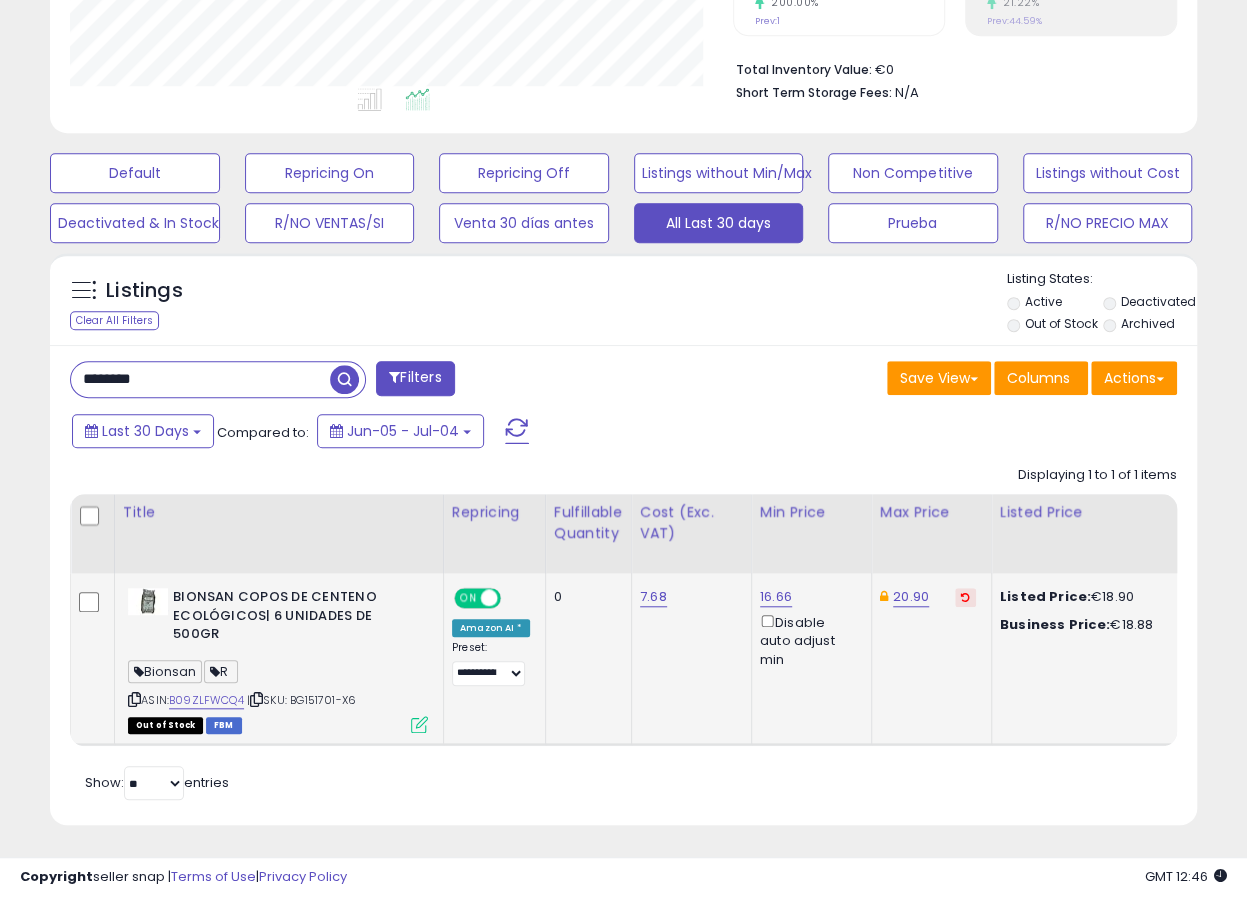click at bounding box center [419, 724] 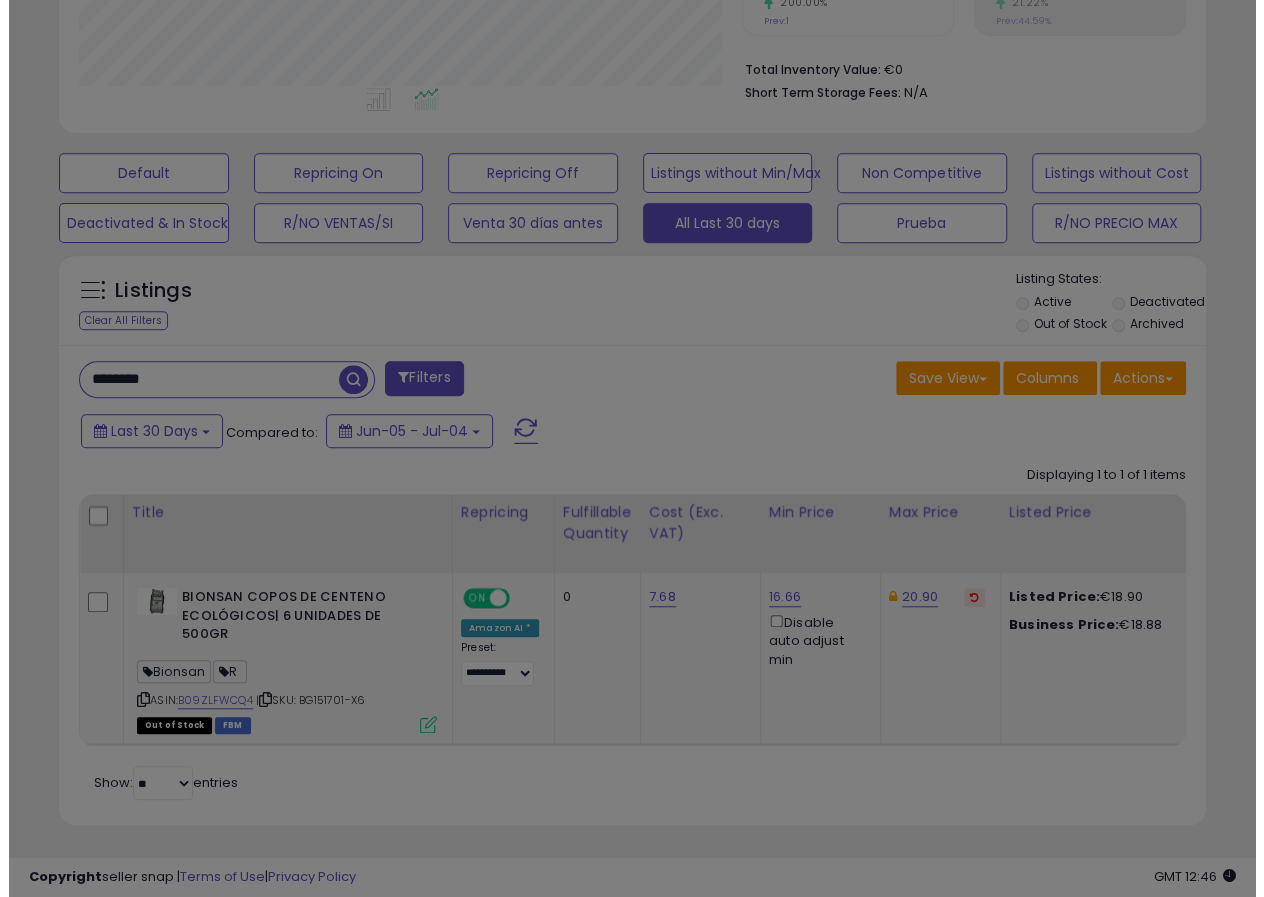 scroll, scrollTop: 999590, scrollLeft: 999326, axis: both 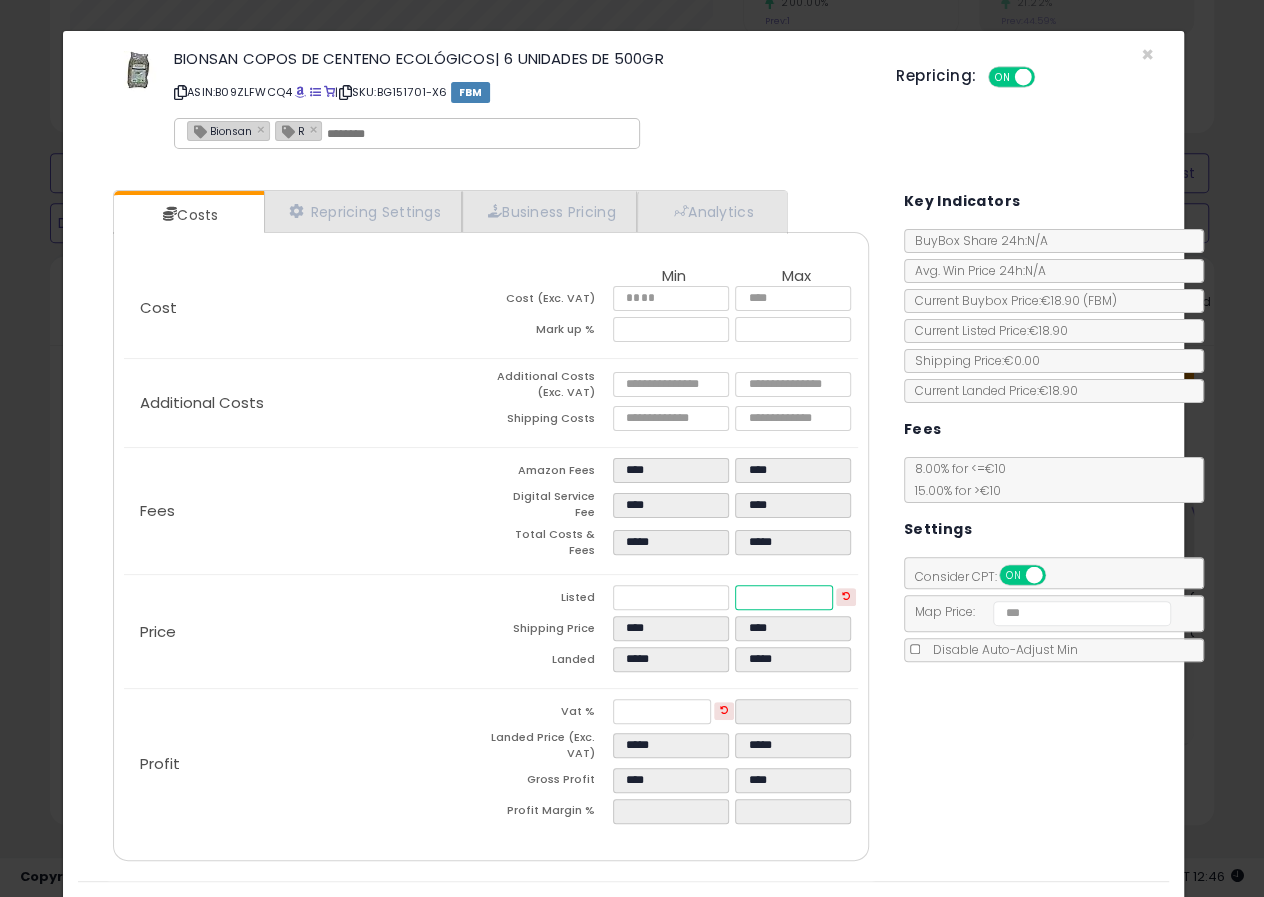 click on "*****" at bounding box center [784, 597] 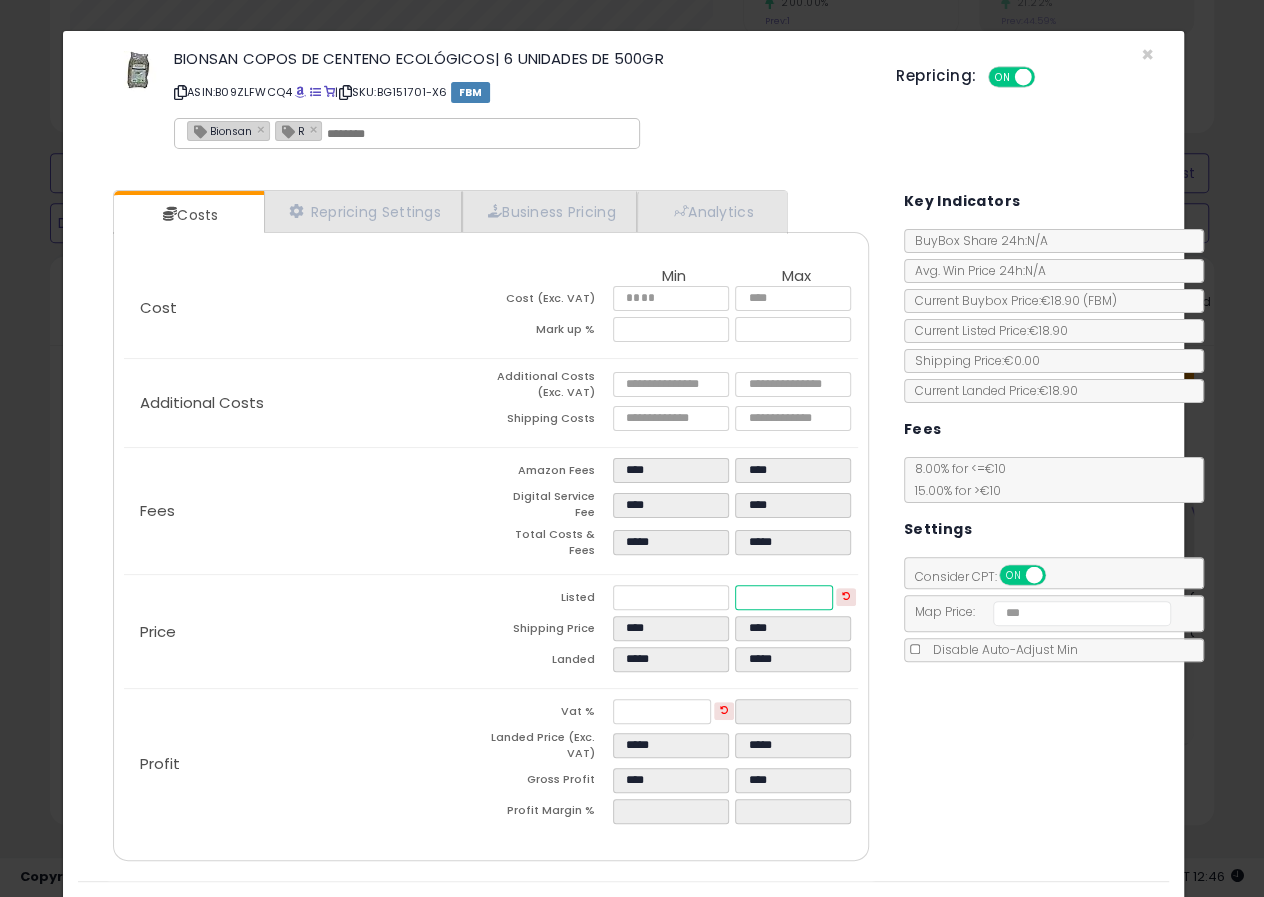 type on "****" 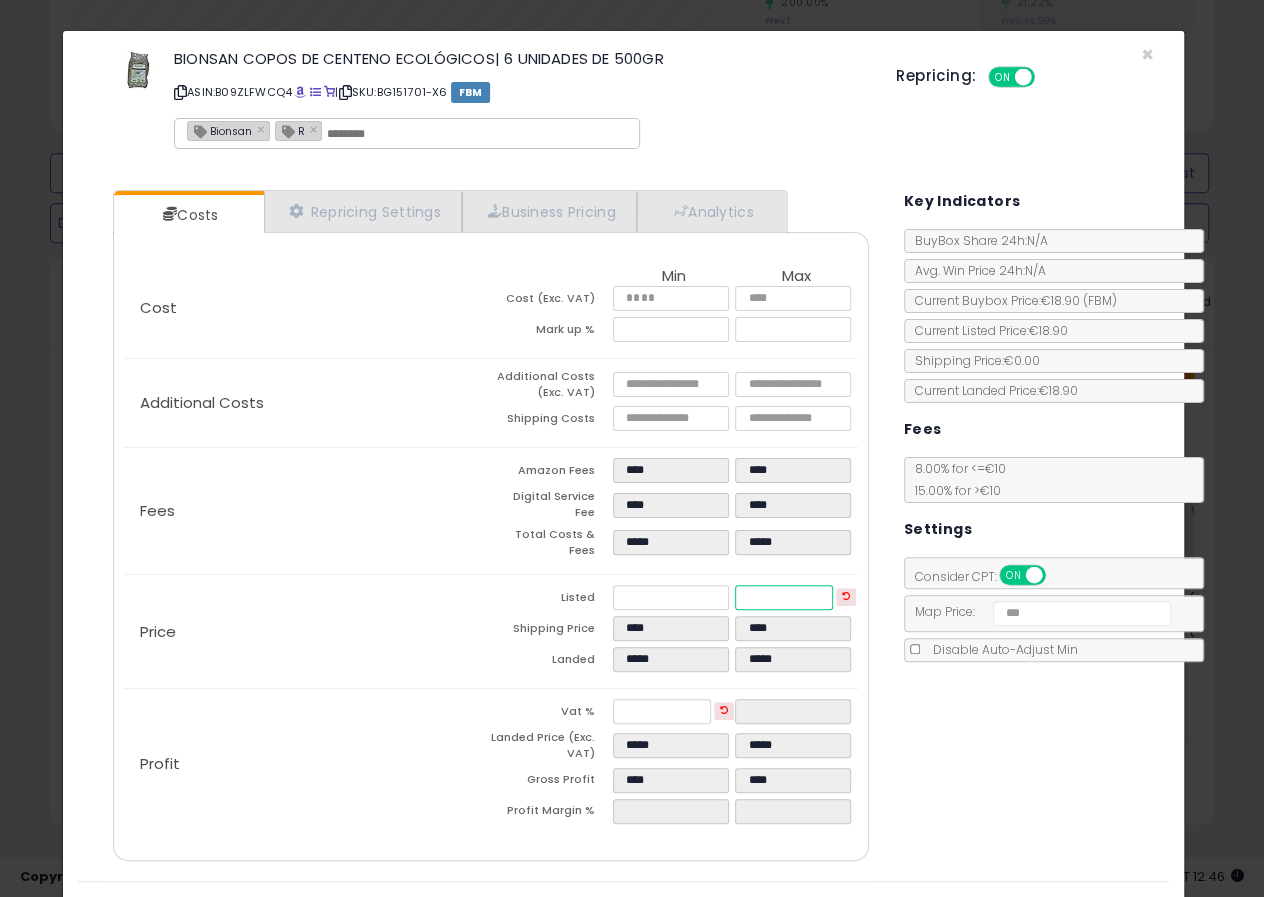 type on "****" 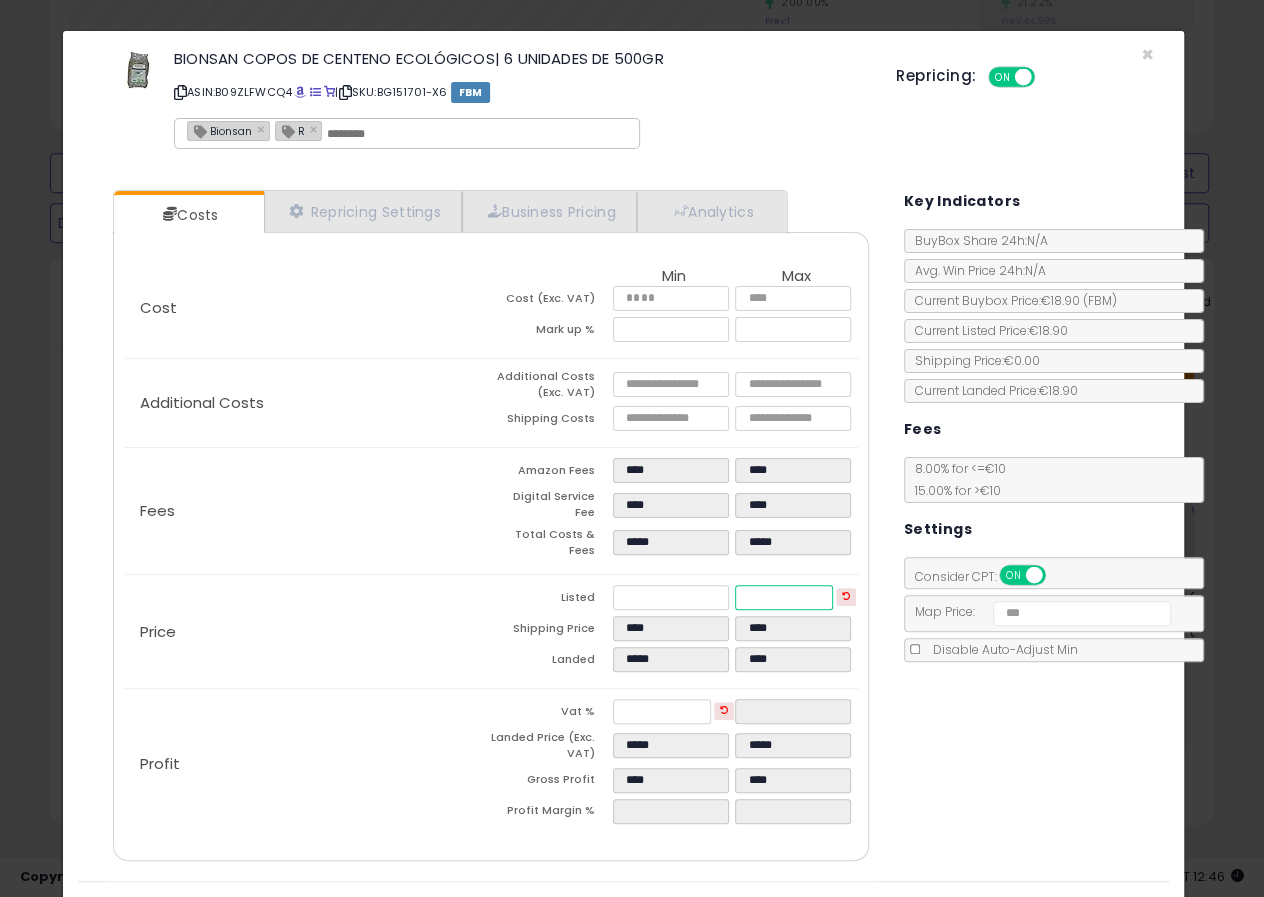 type on "****" 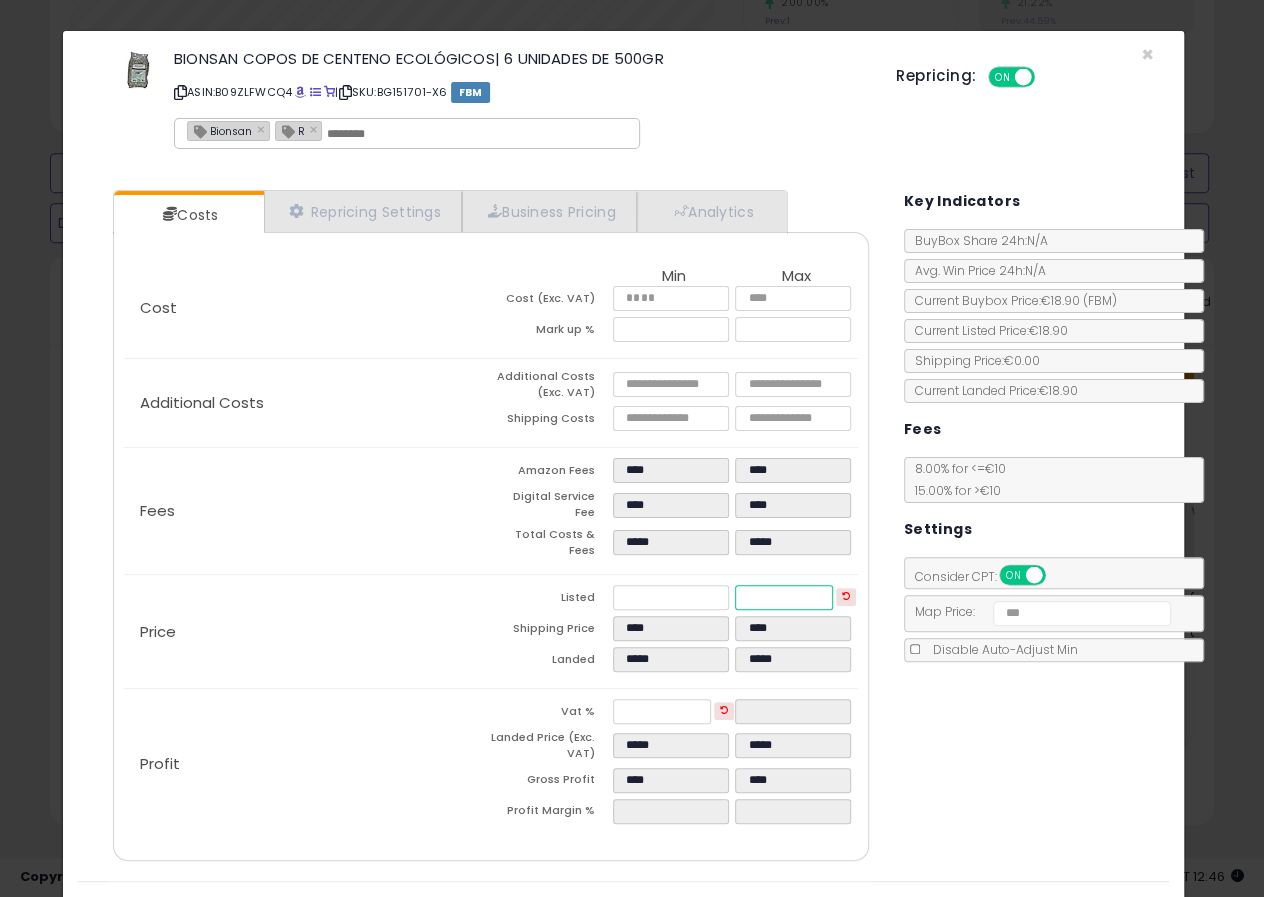 type on "*****" 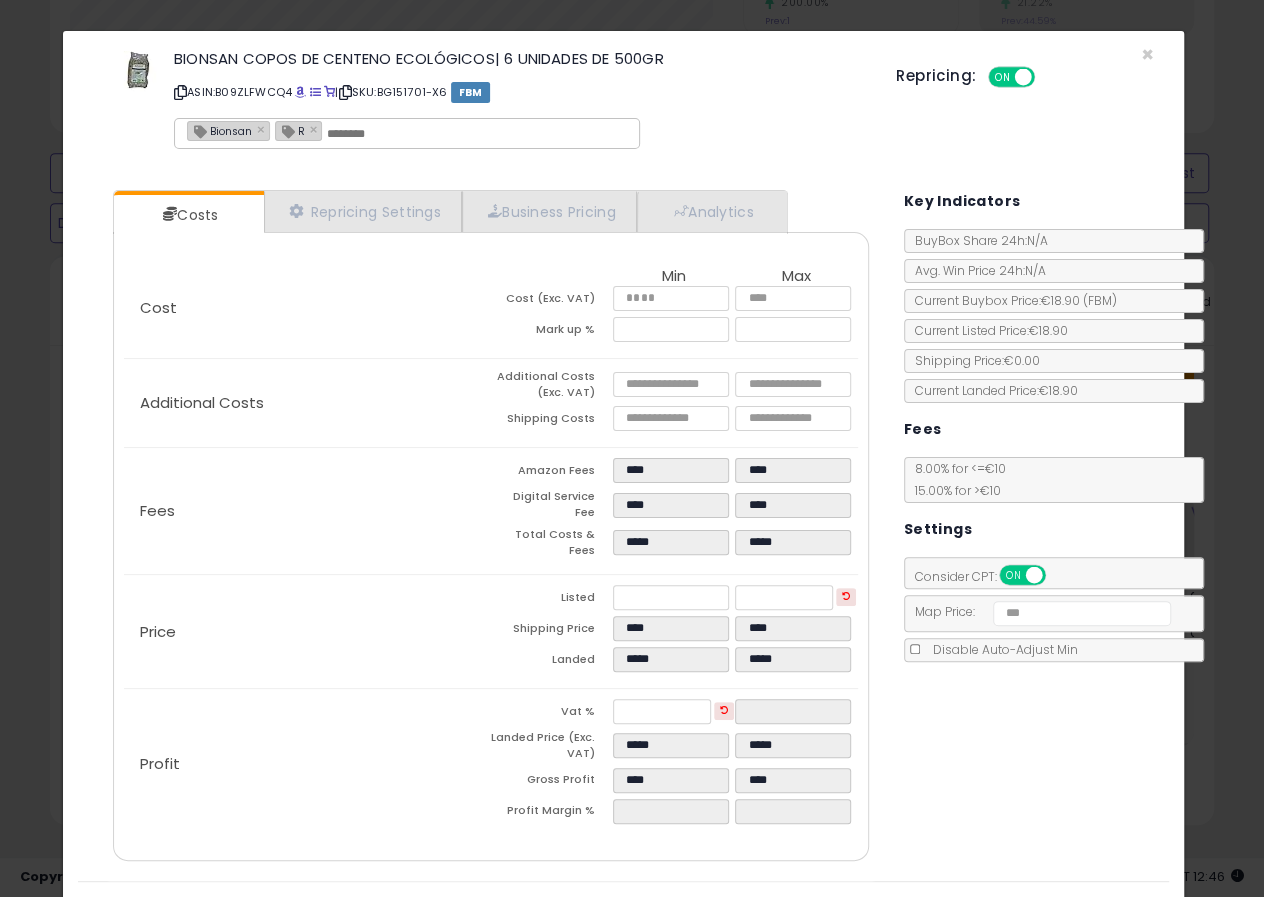 type on "*****" 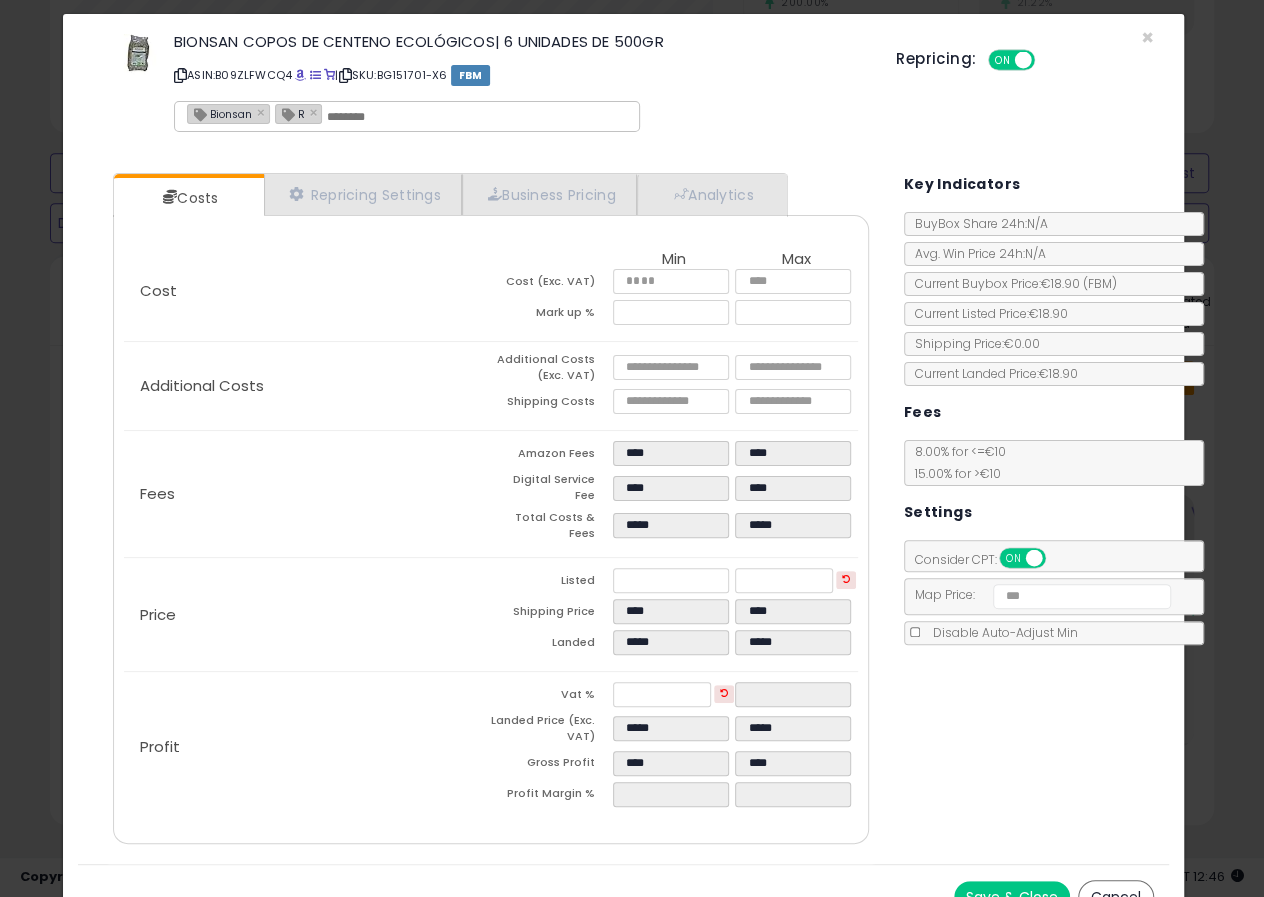 scroll, scrollTop: 31, scrollLeft: 0, axis: vertical 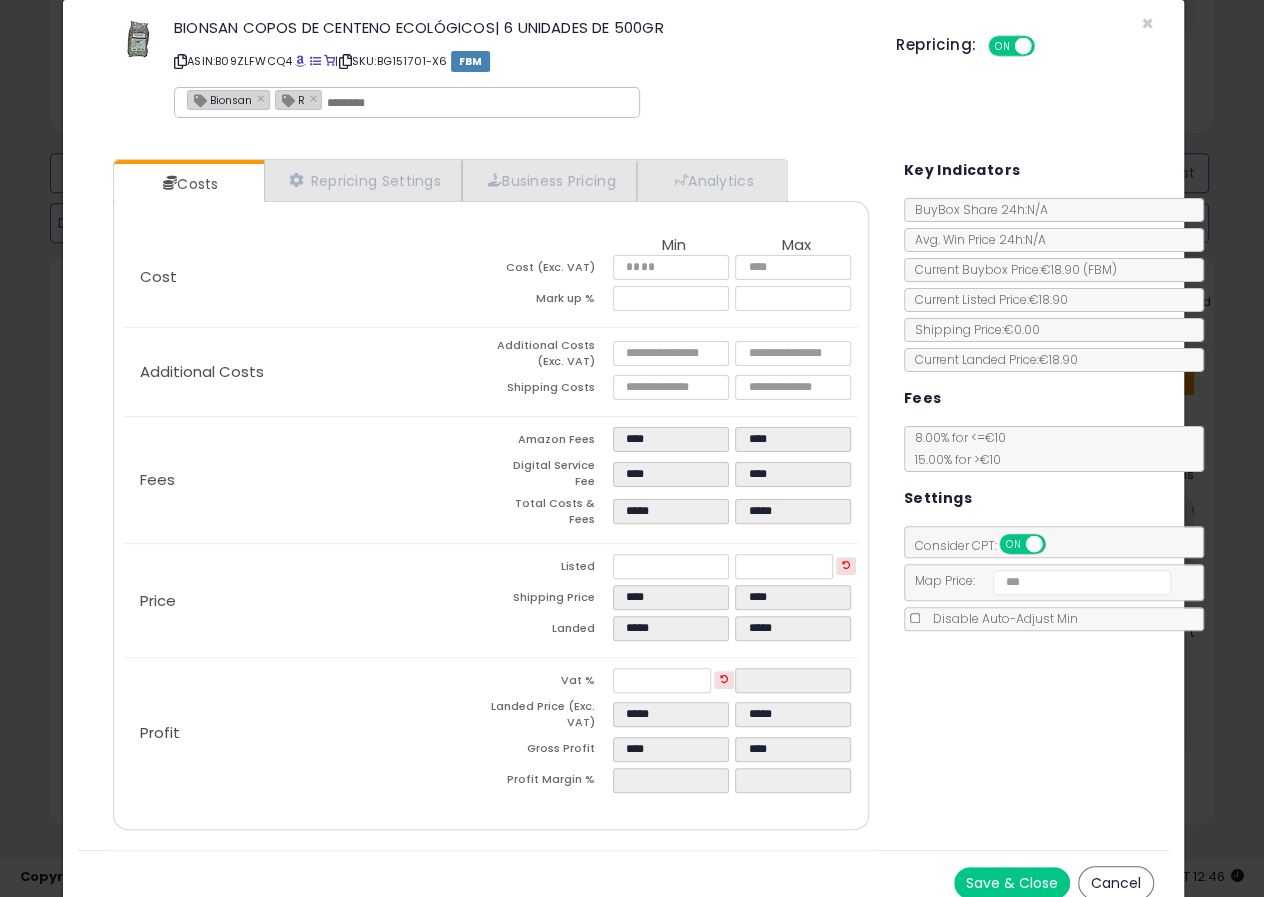 click on "Save & Close" at bounding box center (1012, 883) 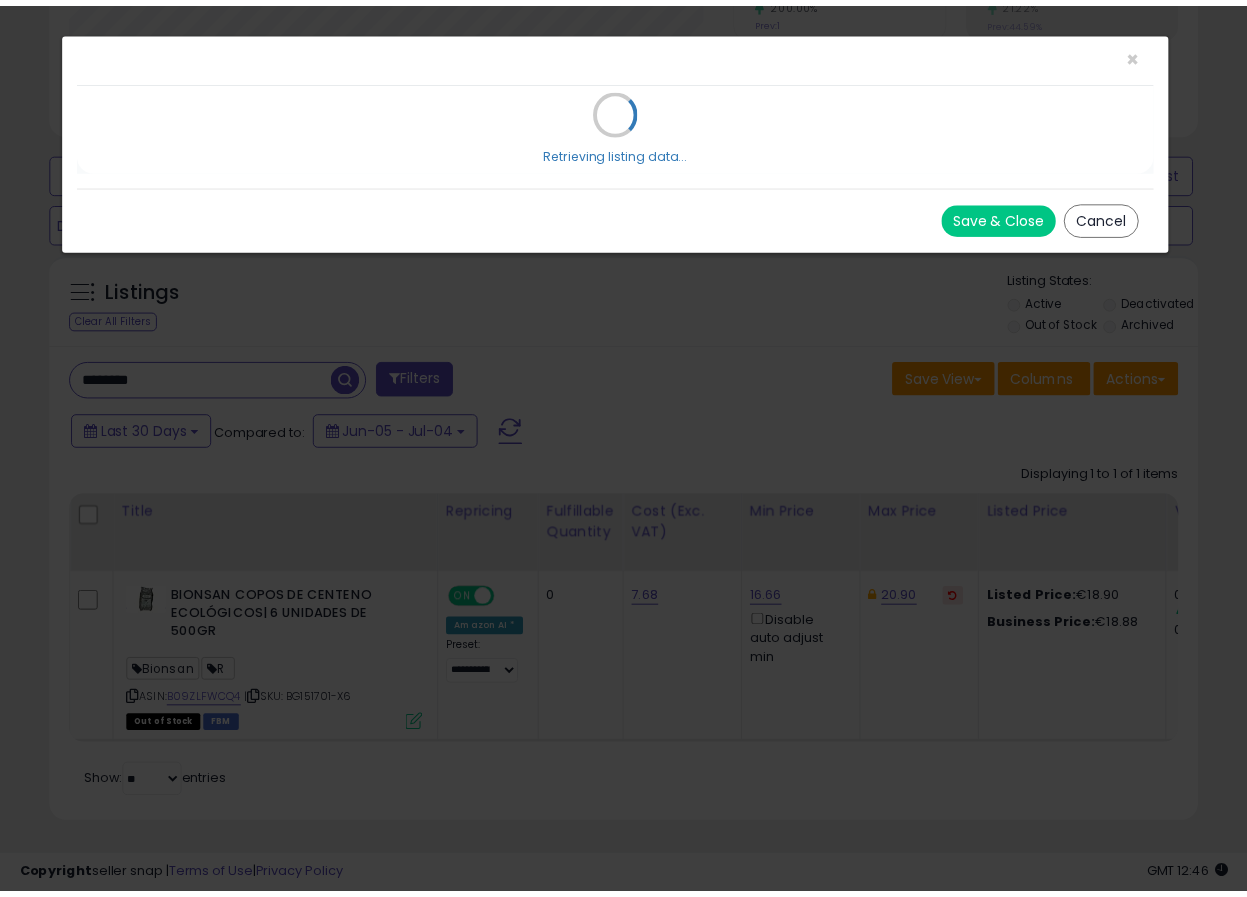 scroll, scrollTop: 0, scrollLeft: 0, axis: both 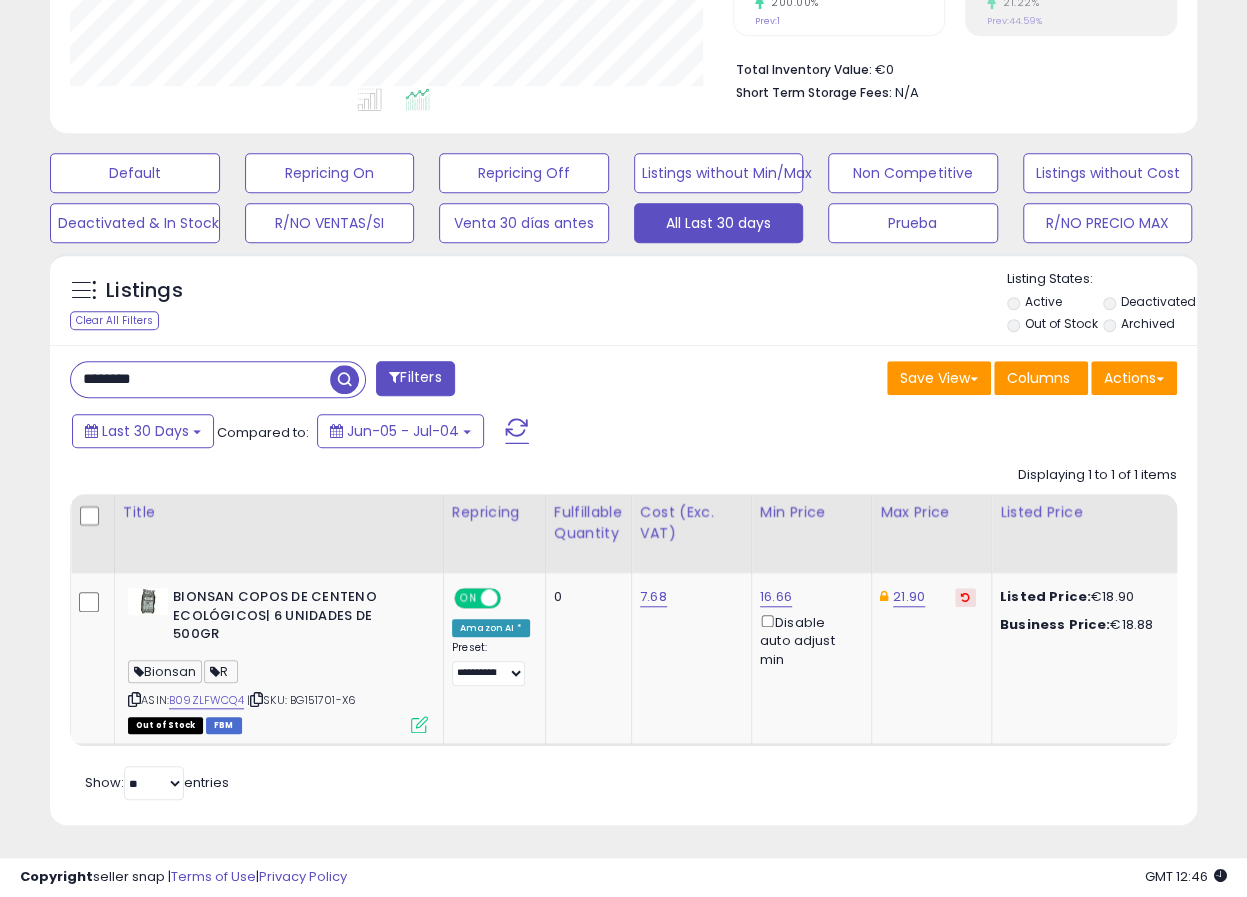 click on "********
Filters
Save View
Save As New View
Update Current View" at bounding box center [623, 585] 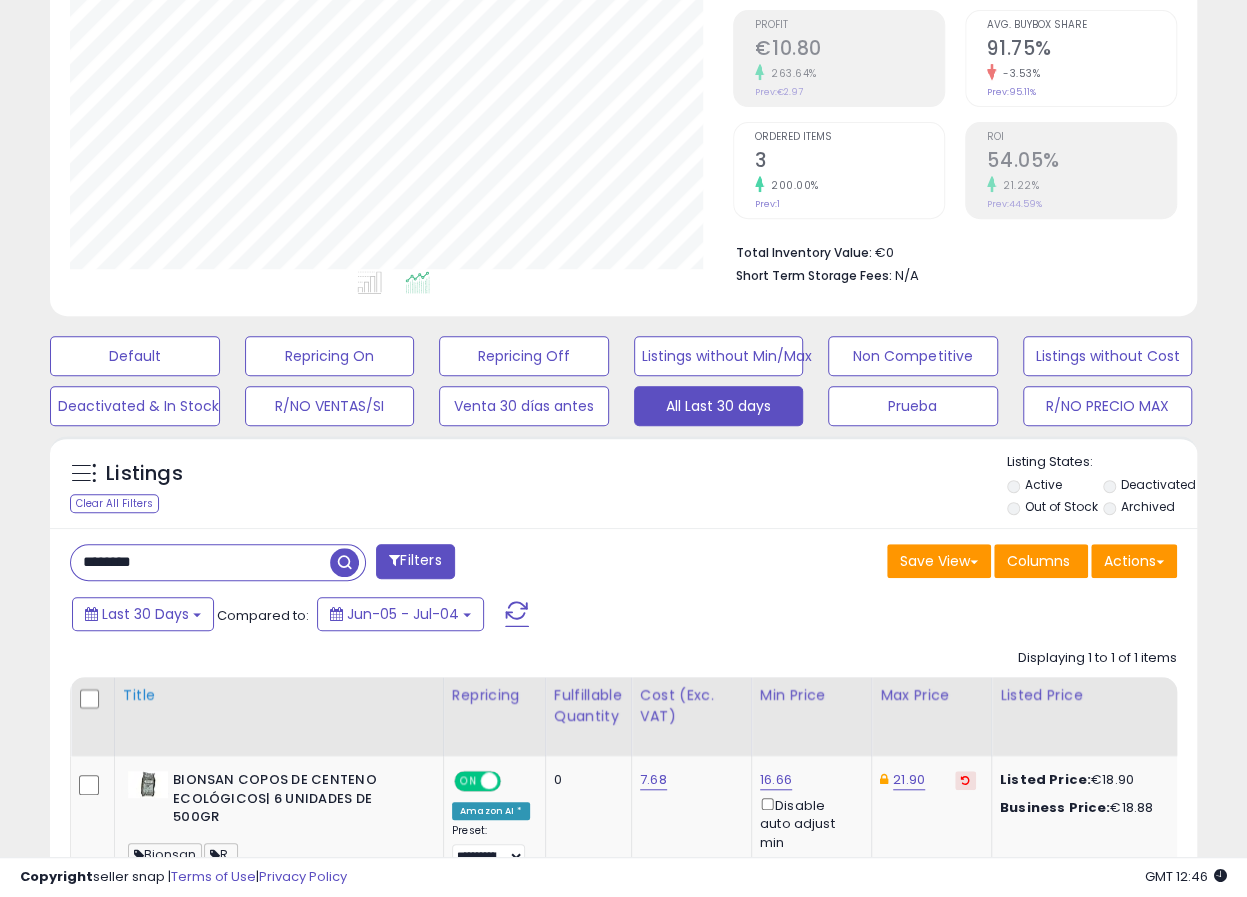 scroll, scrollTop: 333, scrollLeft: 0, axis: vertical 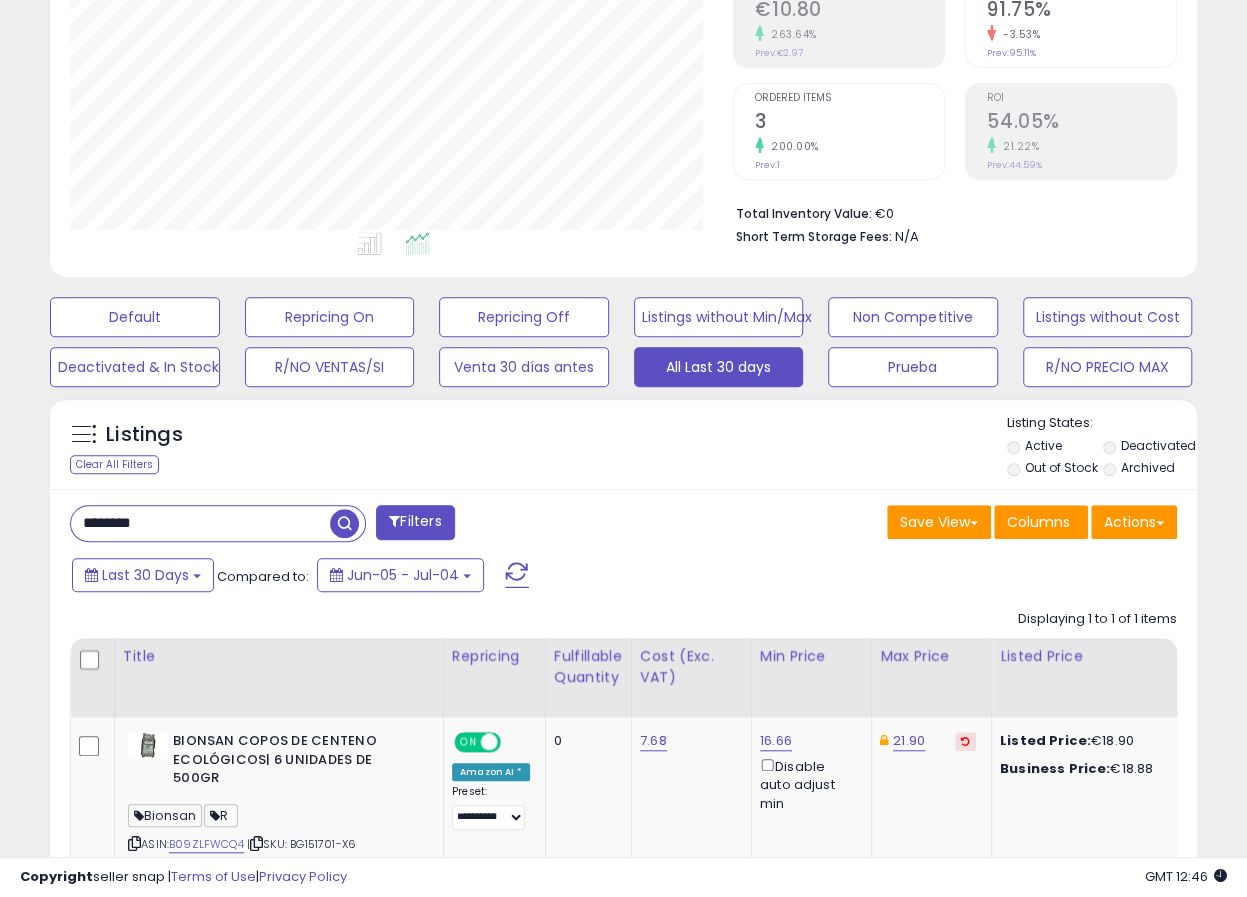 click on "********" at bounding box center [200, 523] 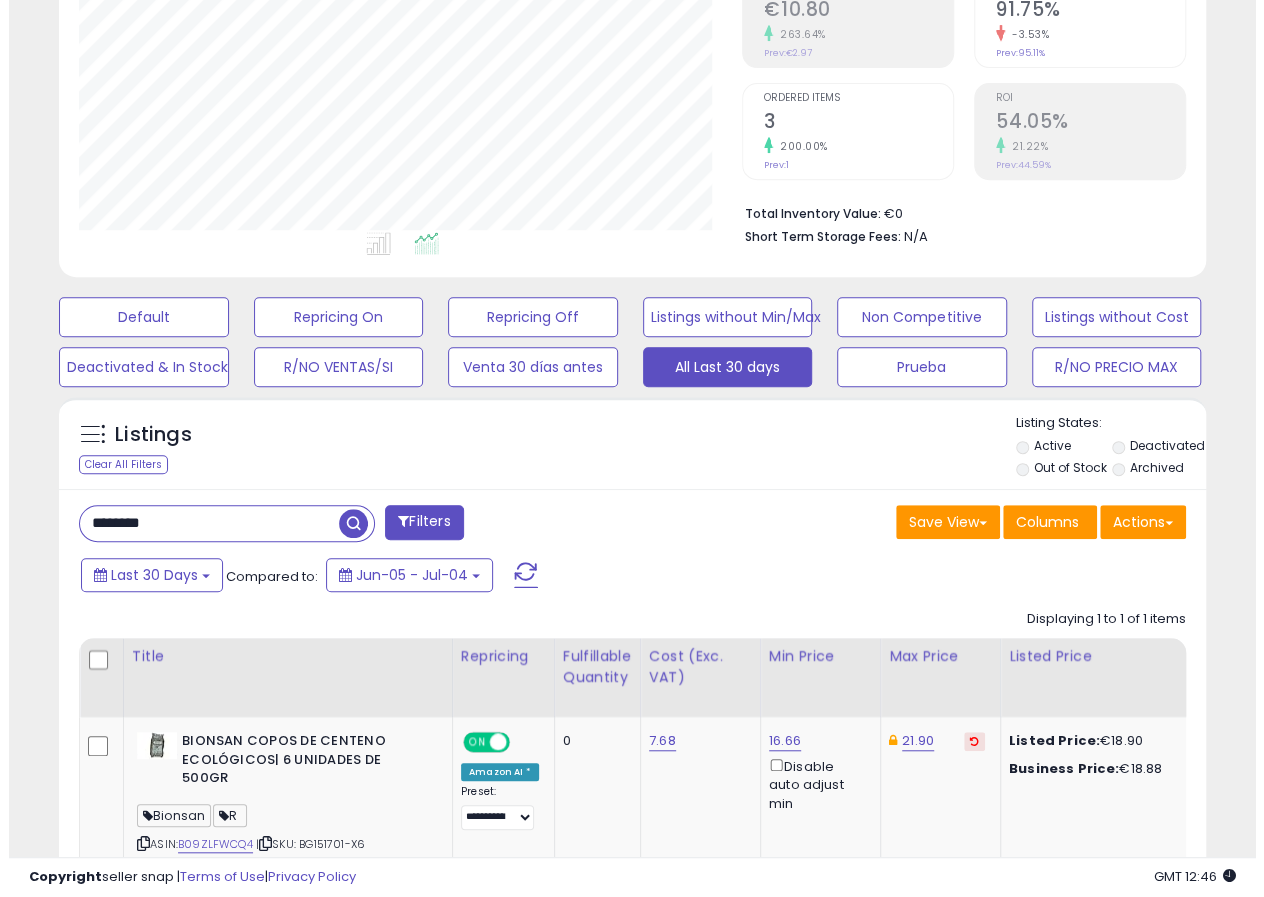 scroll, scrollTop: 323, scrollLeft: 0, axis: vertical 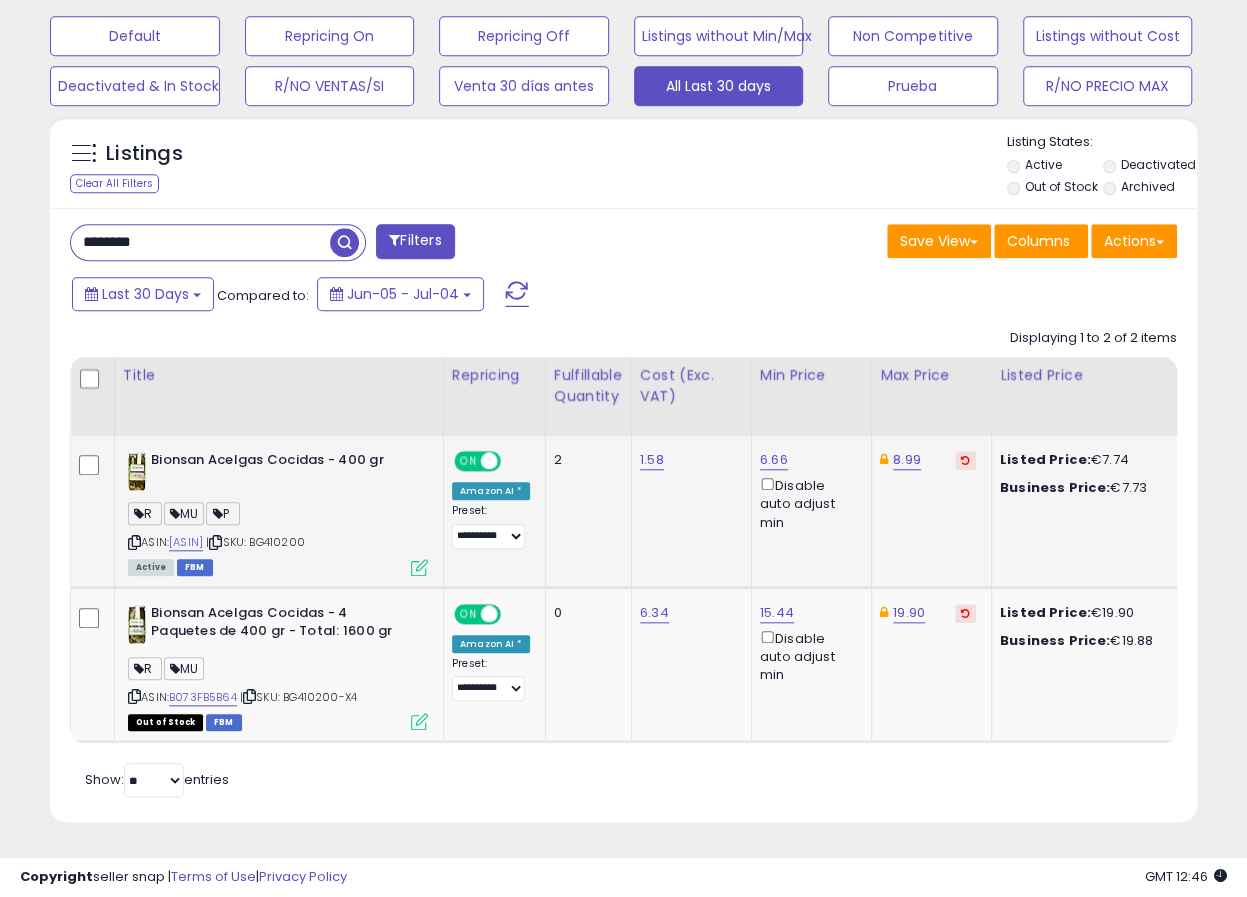 click at bounding box center (419, 567) 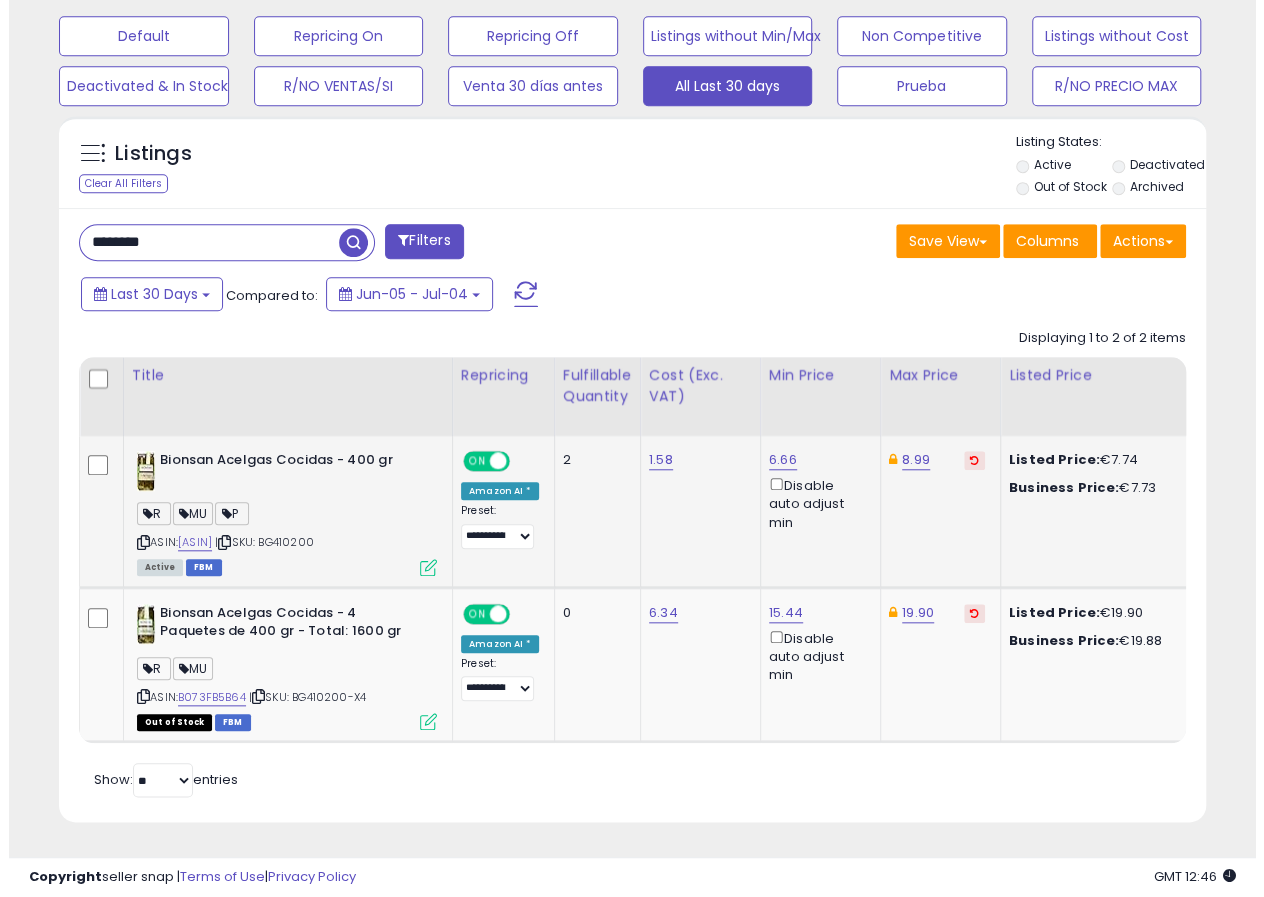 scroll, scrollTop: 999590, scrollLeft: 999326, axis: both 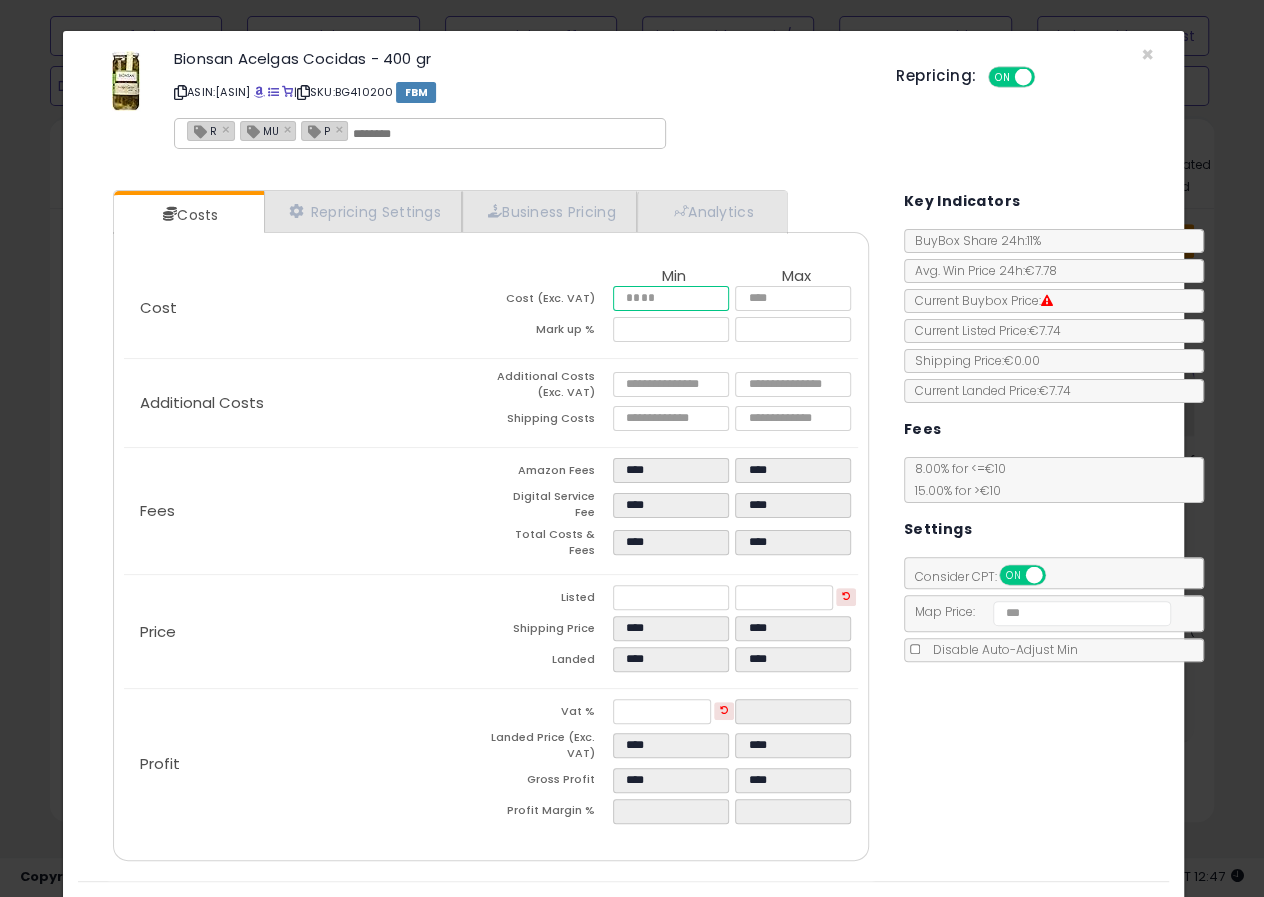 drag, startPoint x: 637, startPoint y: 294, endPoint x: 626, endPoint y: 294, distance: 11 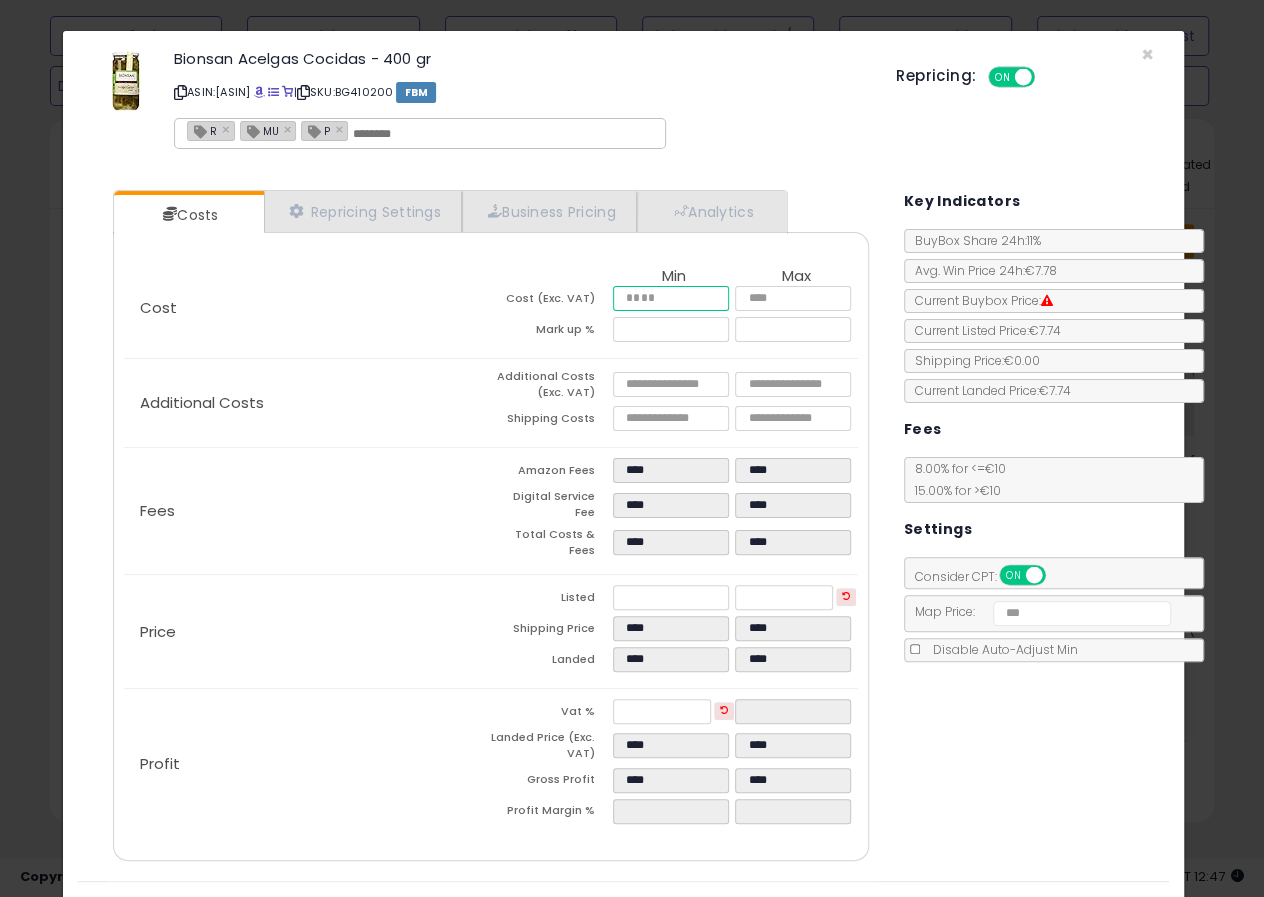 click on "****" at bounding box center (671, 298) 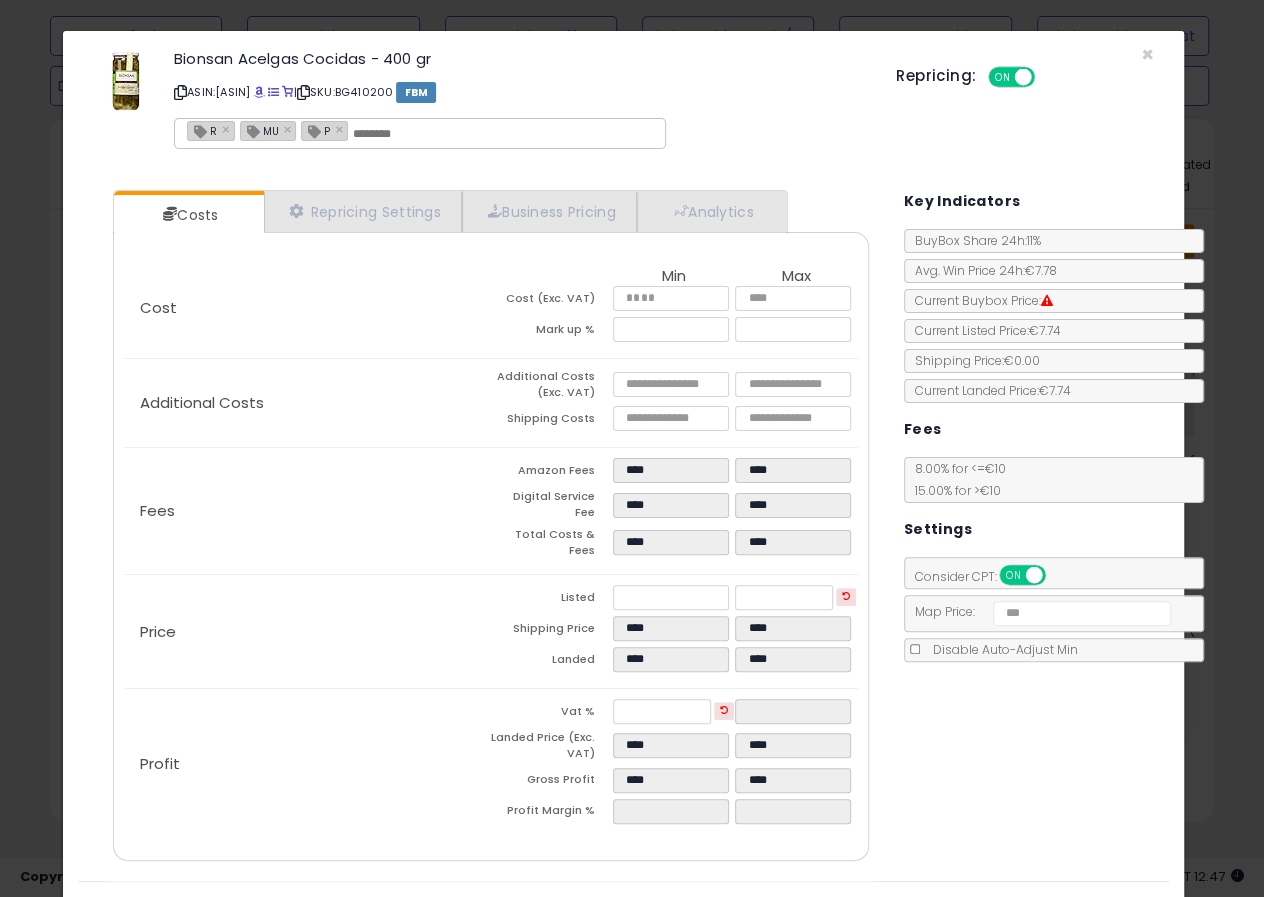 type on "*****" 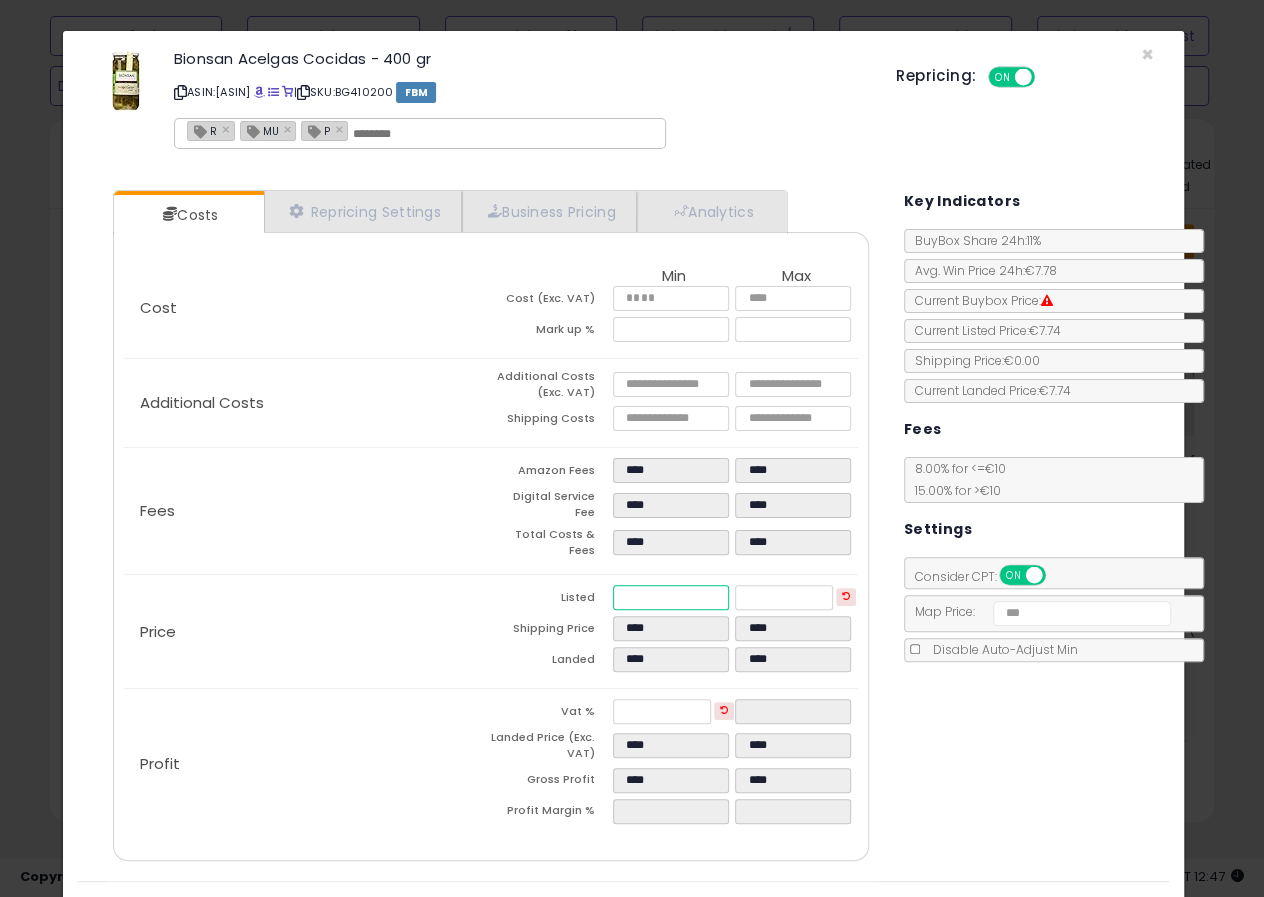 drag, startPoint x: 641, startPoint y: 579, endPoint x: 629, endPoint y: 577, distance: 12.165525 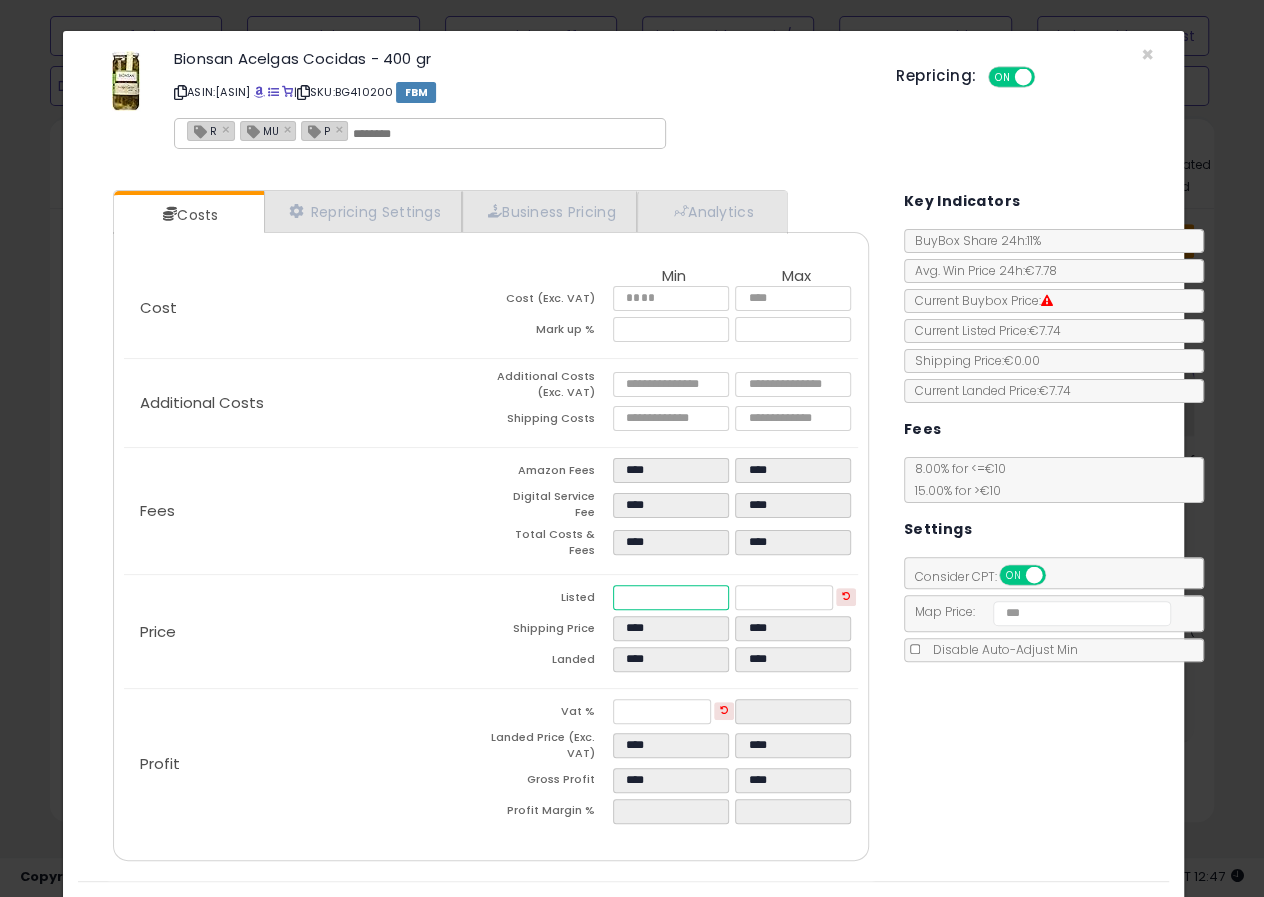 click on "****" at bounding box center [671, 597] 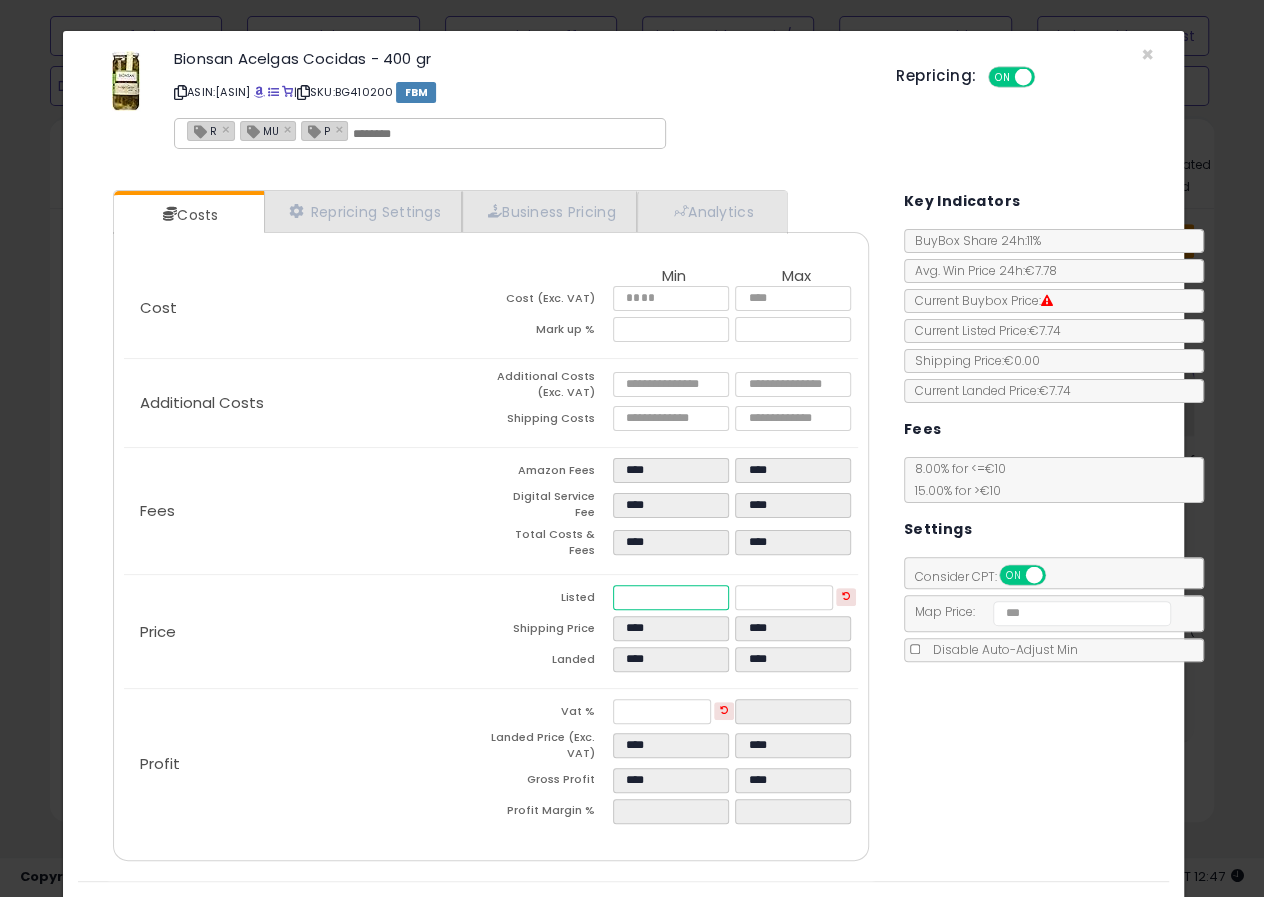 type on "****" 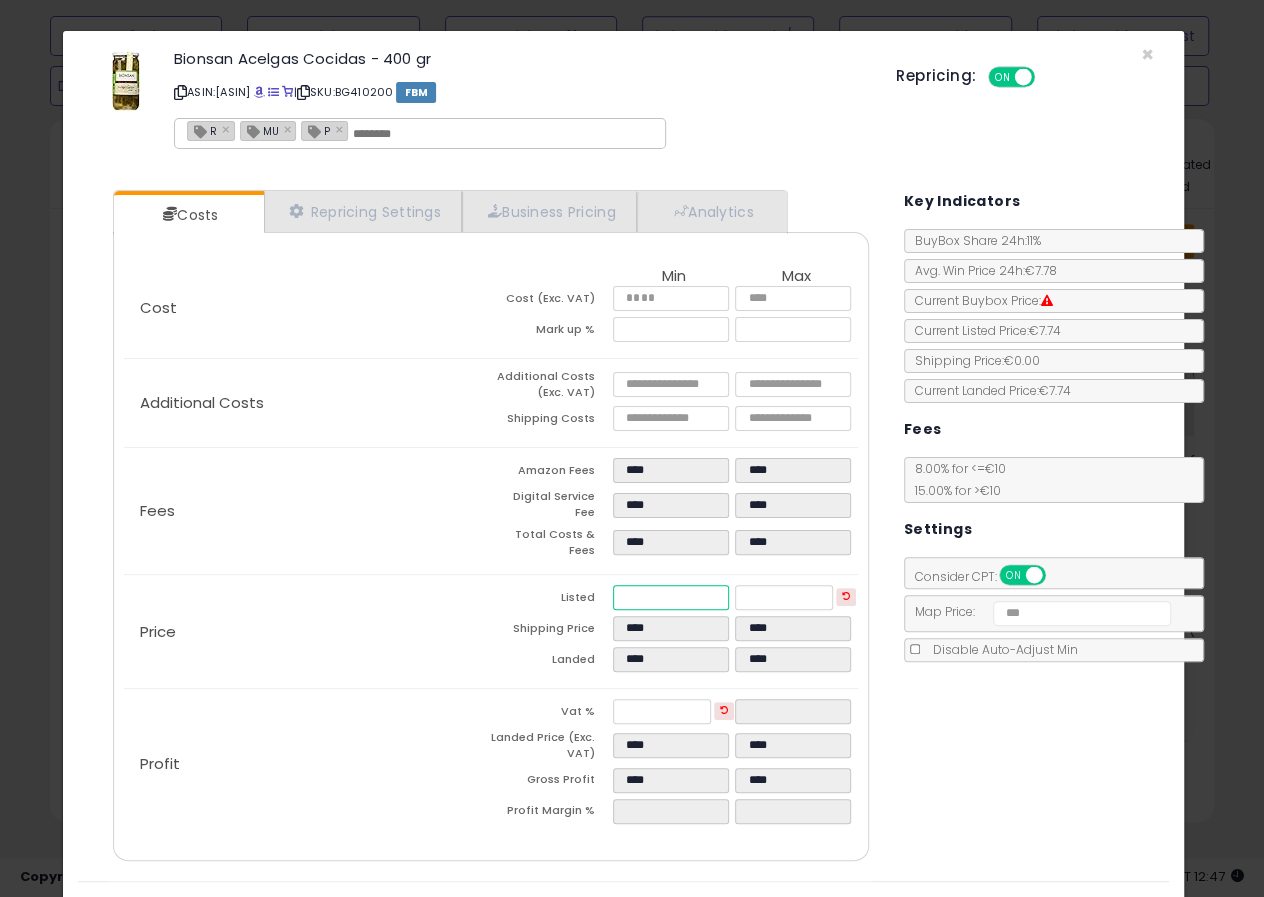 type on "****" 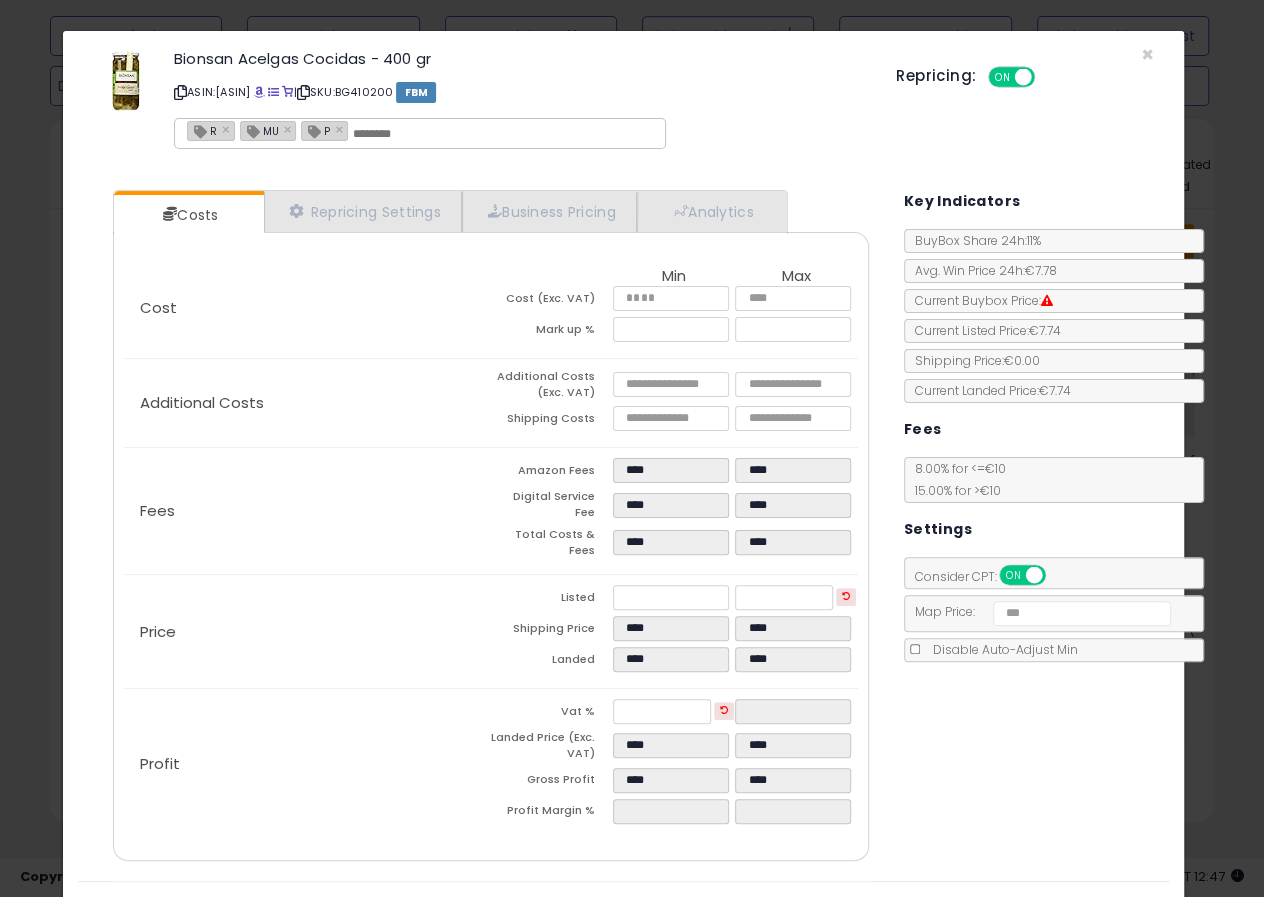 type on "*****" 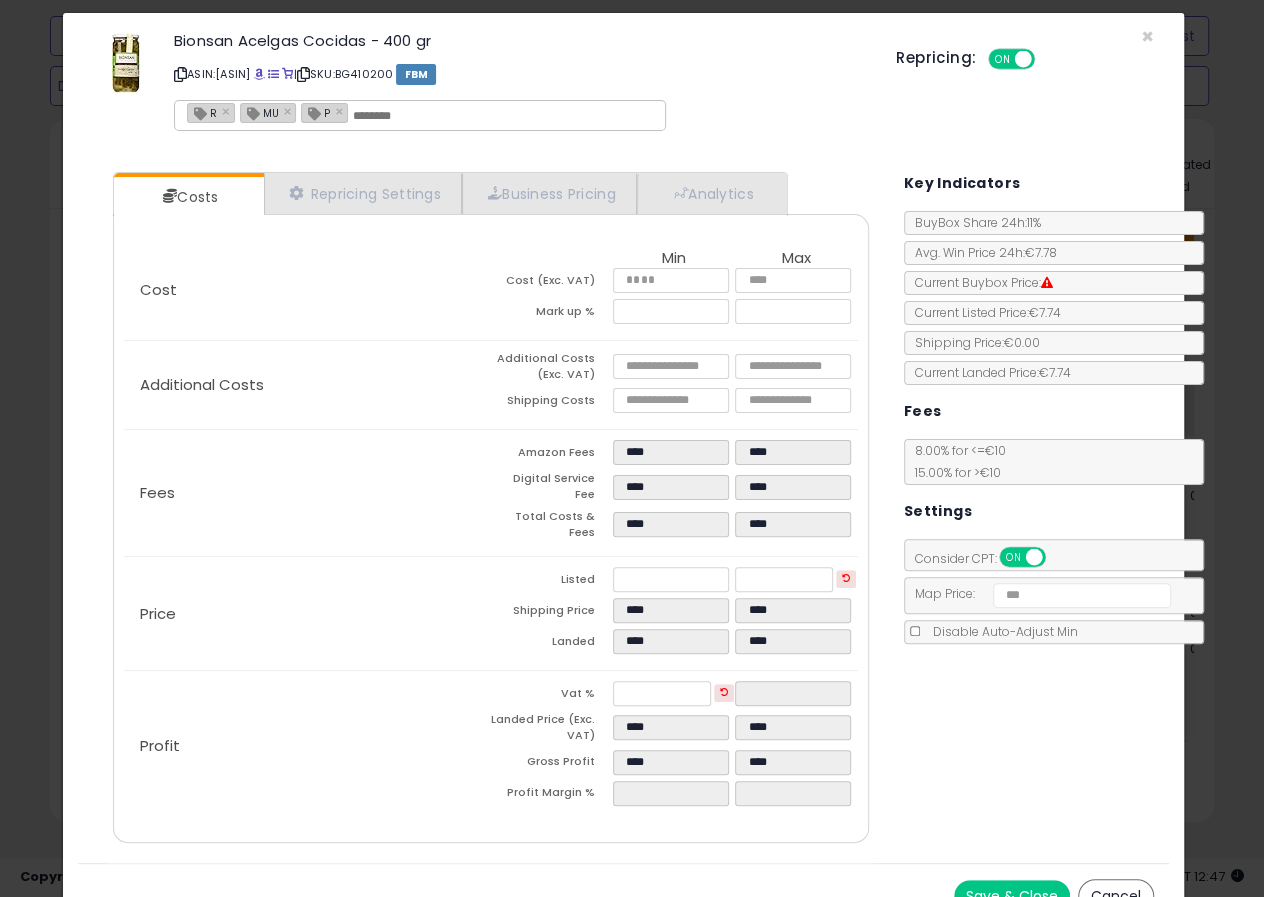 scroll, scrollTop: 31, scrollLeft: 0, axis: vertical 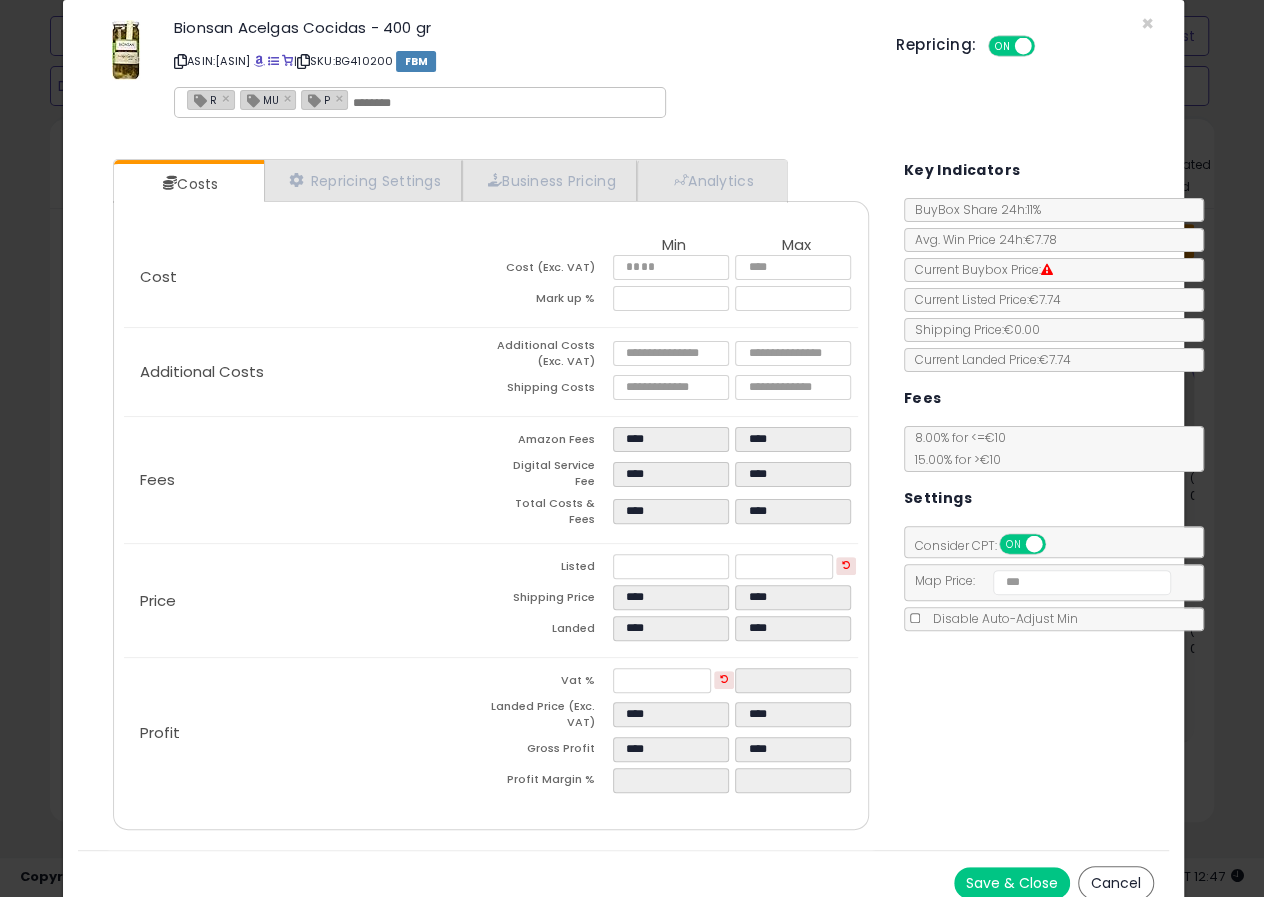 click on "Save & Close" at bounding box center [1012, 883] 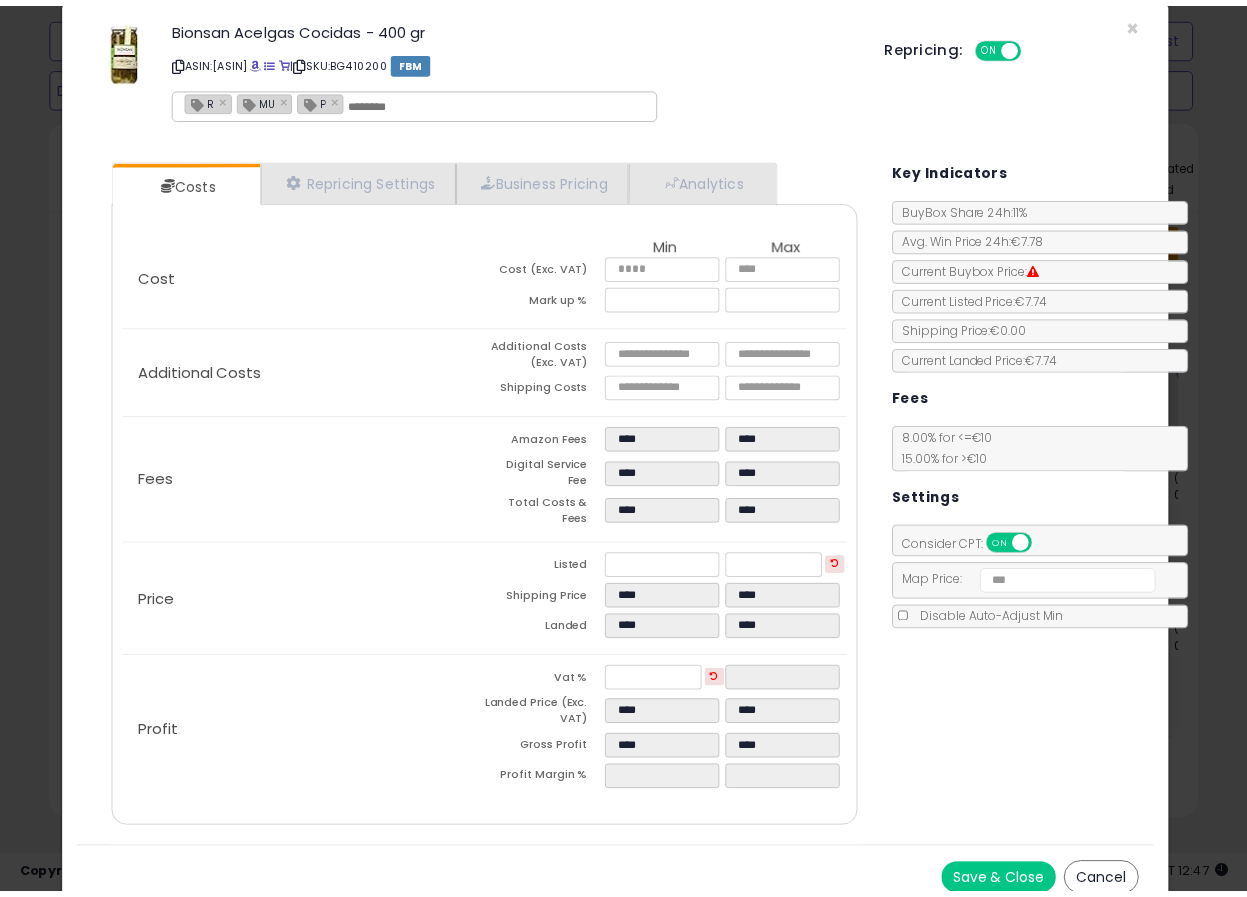 scroll, scrollTop: 0, scrollLeft: 0, axis: both 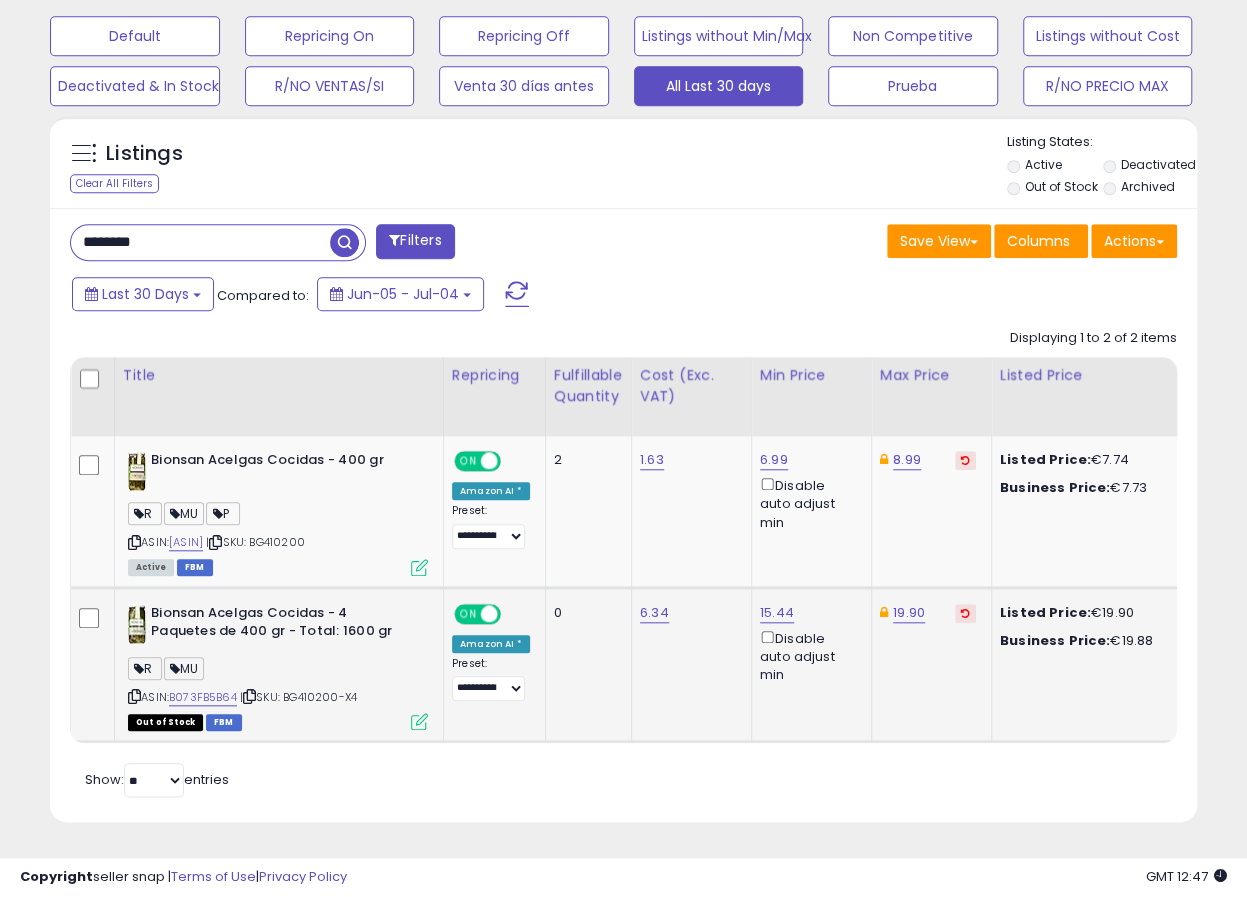 click at bounding box center [419, 721] 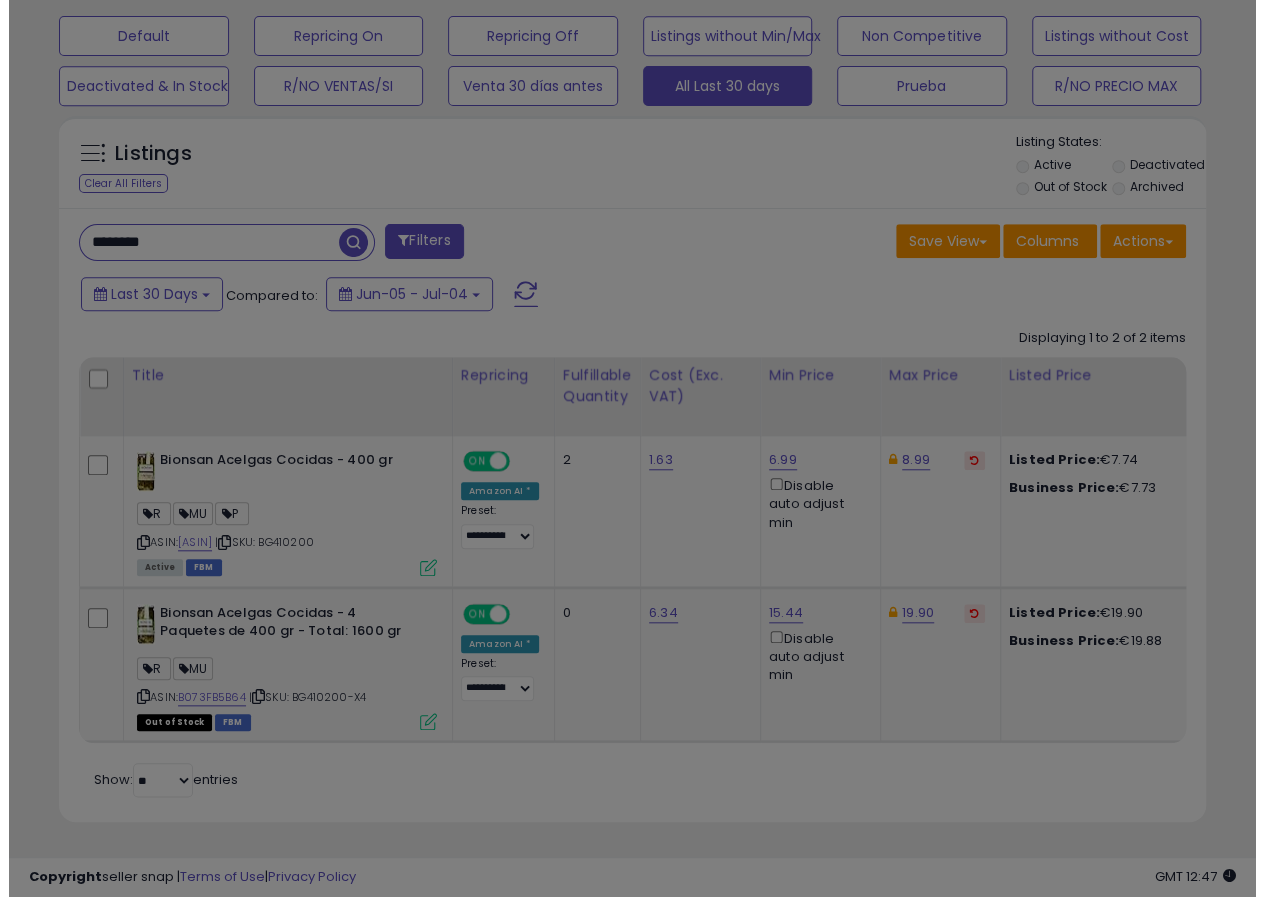 scroll, scrollTop: 999590, scrollLeft: 999326, axis: both 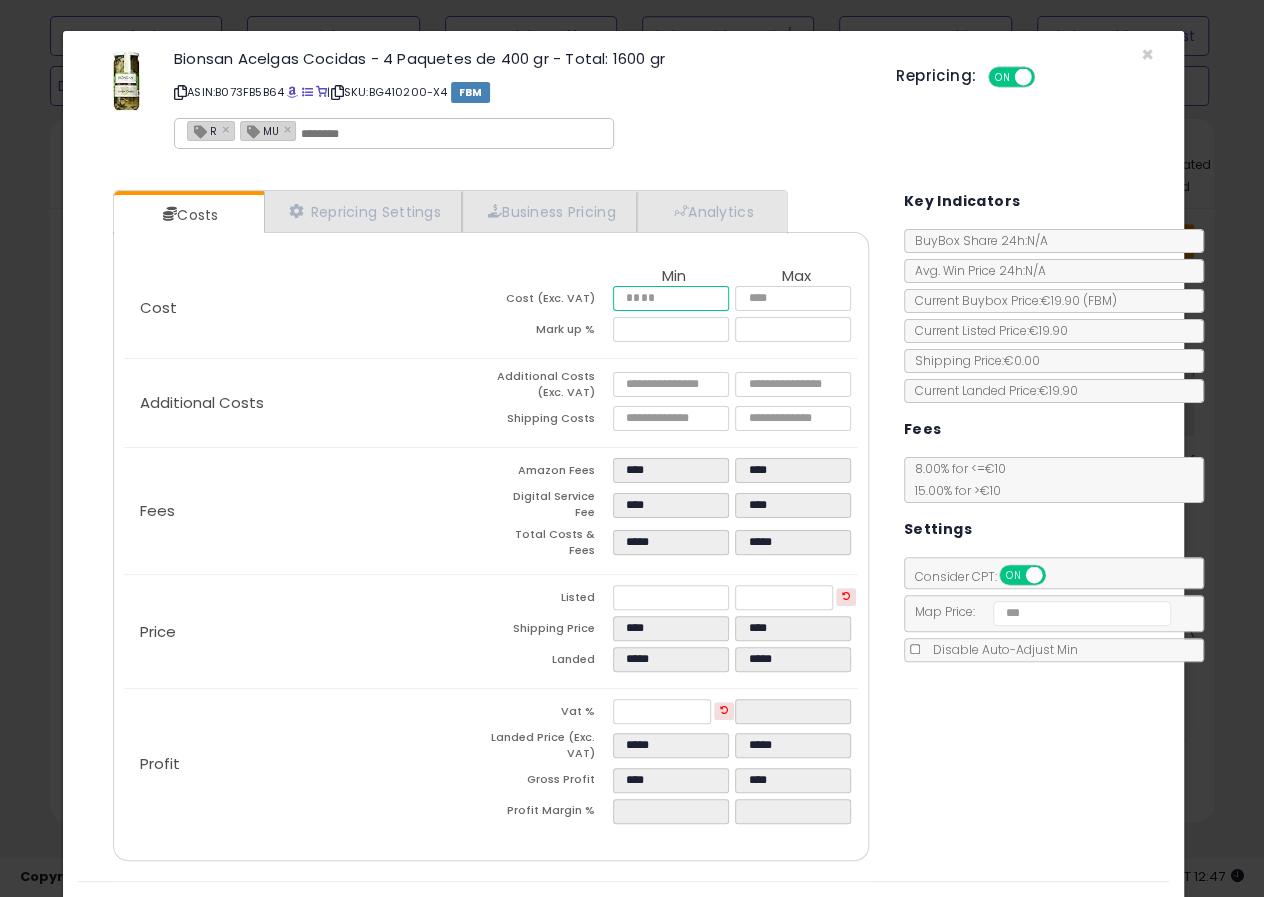 drag, startPoint x: 660, startPoint y: 292, endPoint x: 630, endPoint y: 295, distance: 30.149628 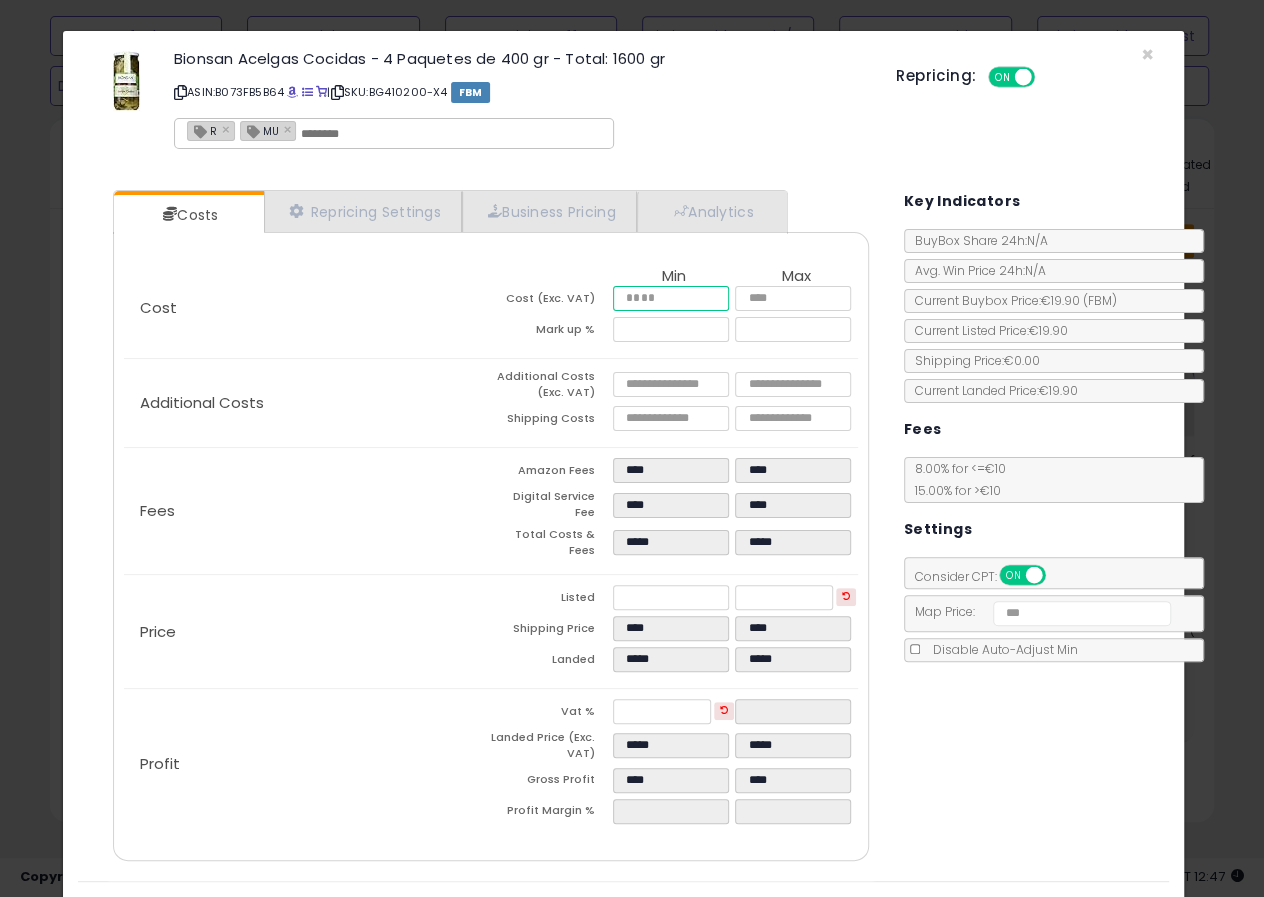 click on "****" at bounding box center (671, 298) 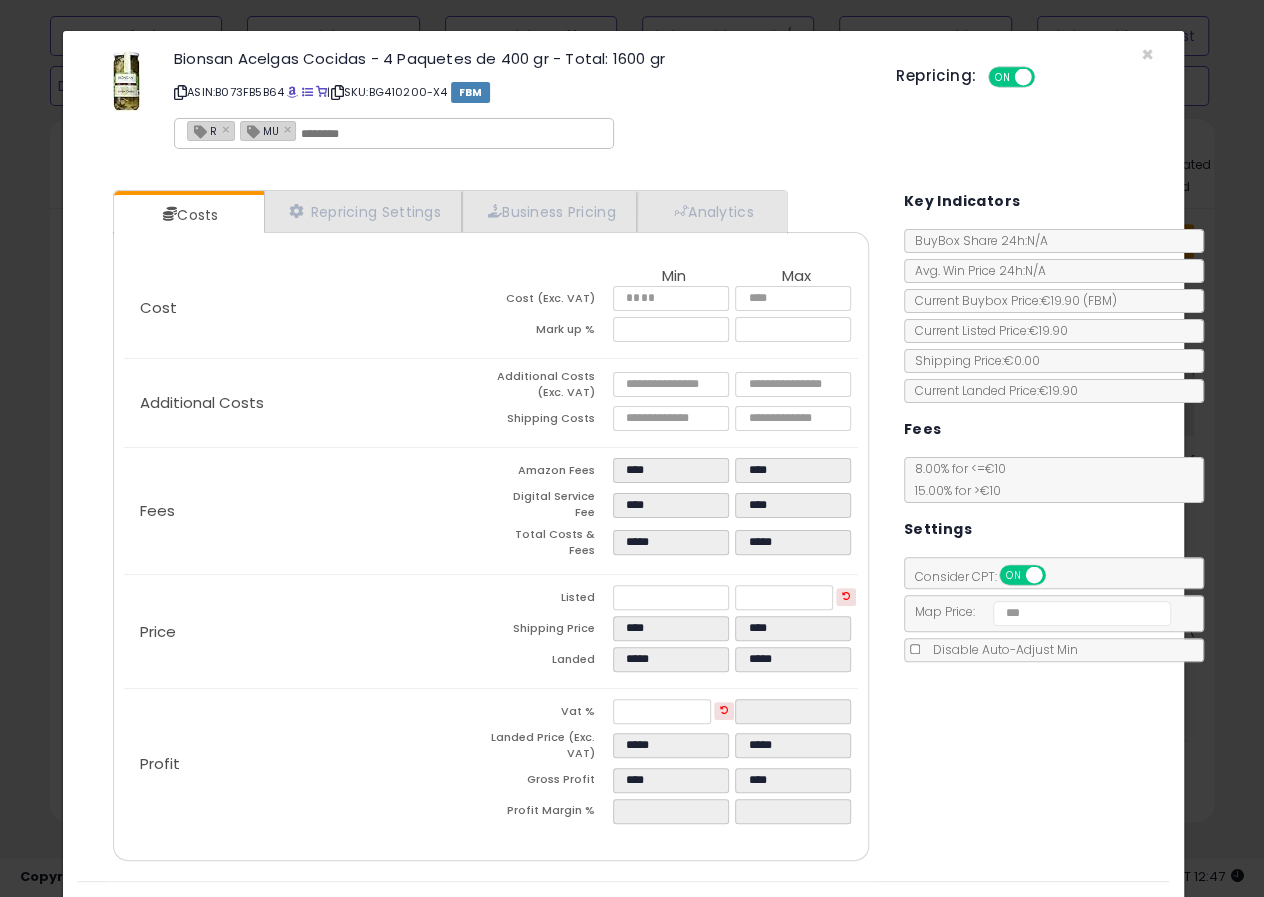 type on "*****" 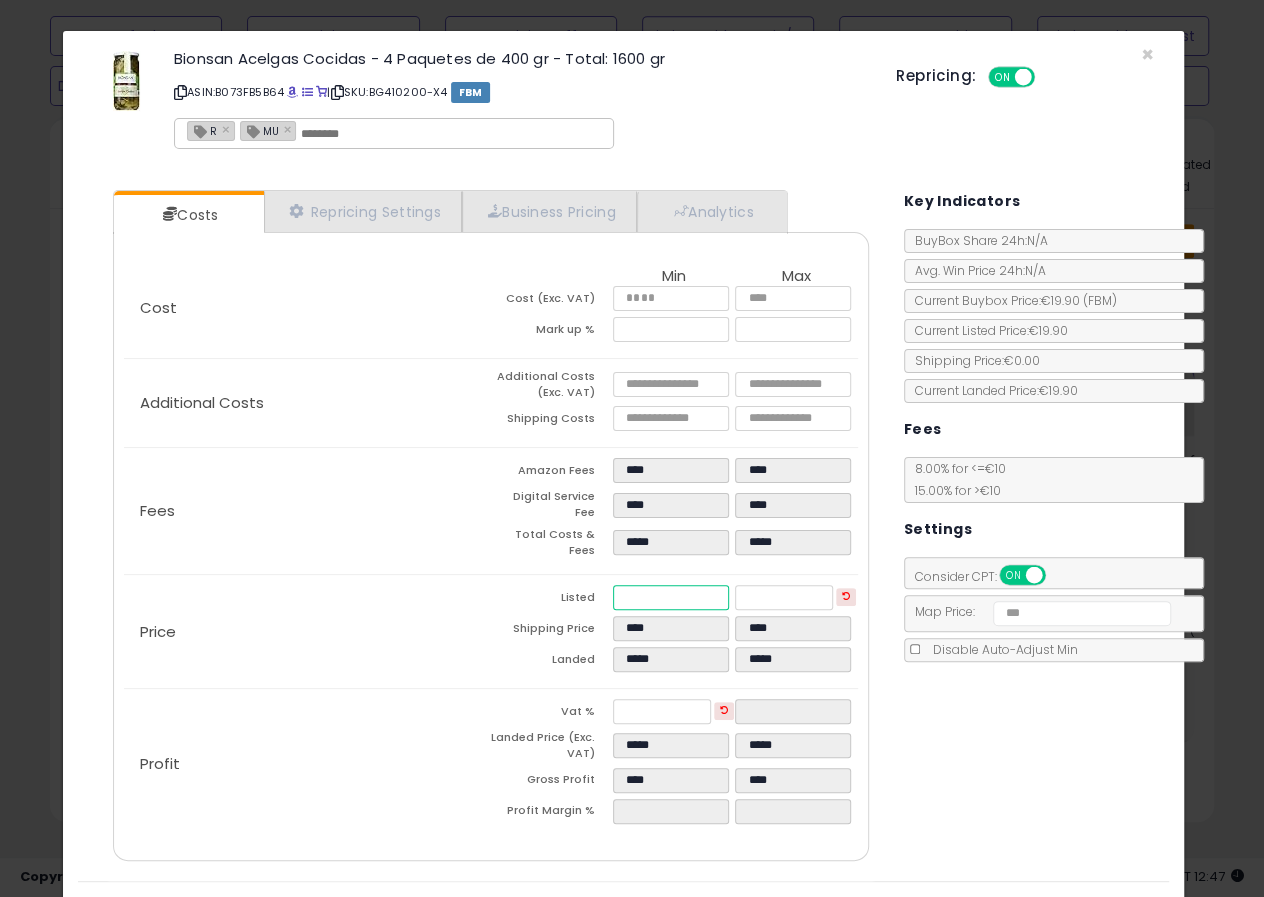 drag, startPoint x: 657, startPoint y: 584, endPoint x: 634, endPoint y: 584, distance: 23 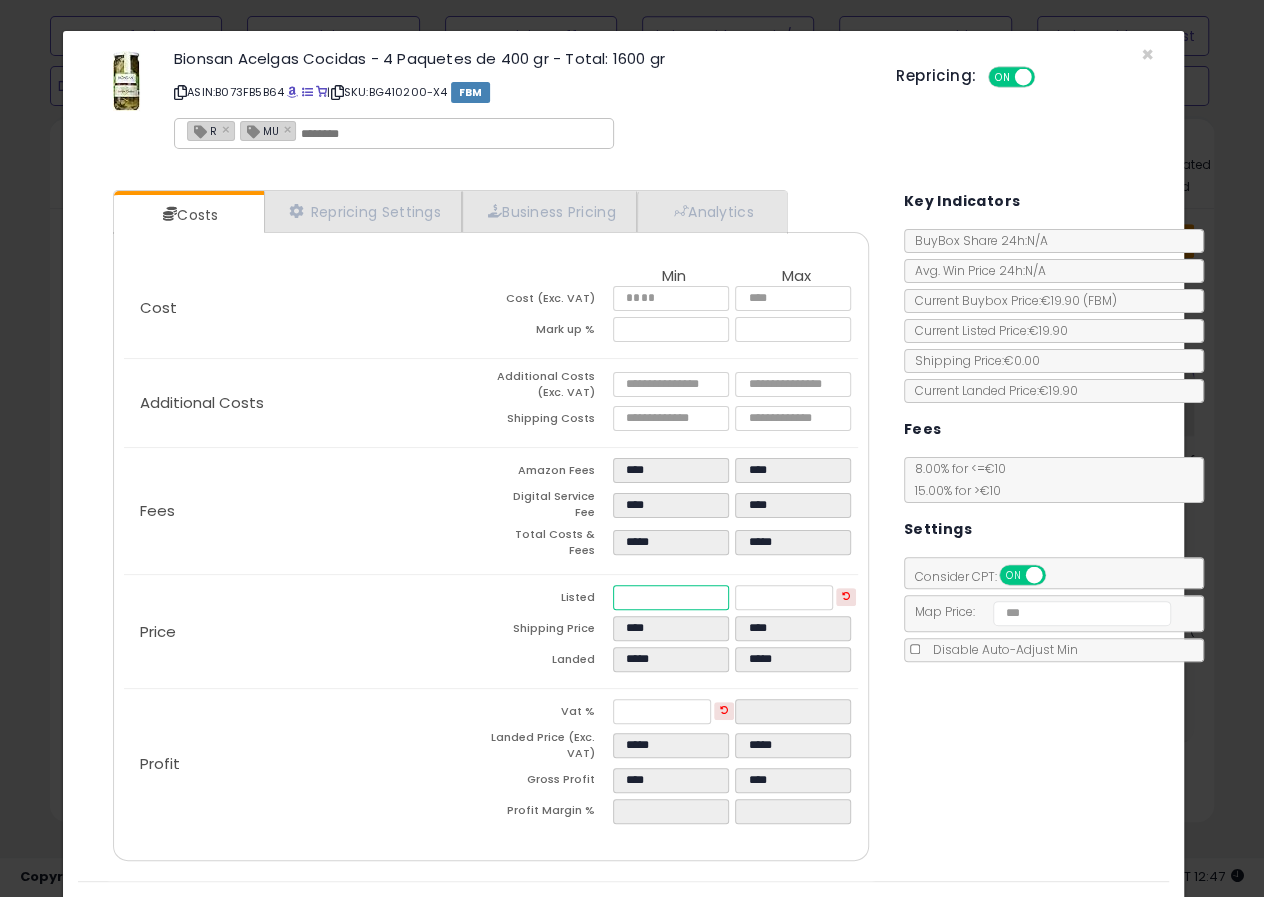 click on "*****" at bounding box center (671, 597) 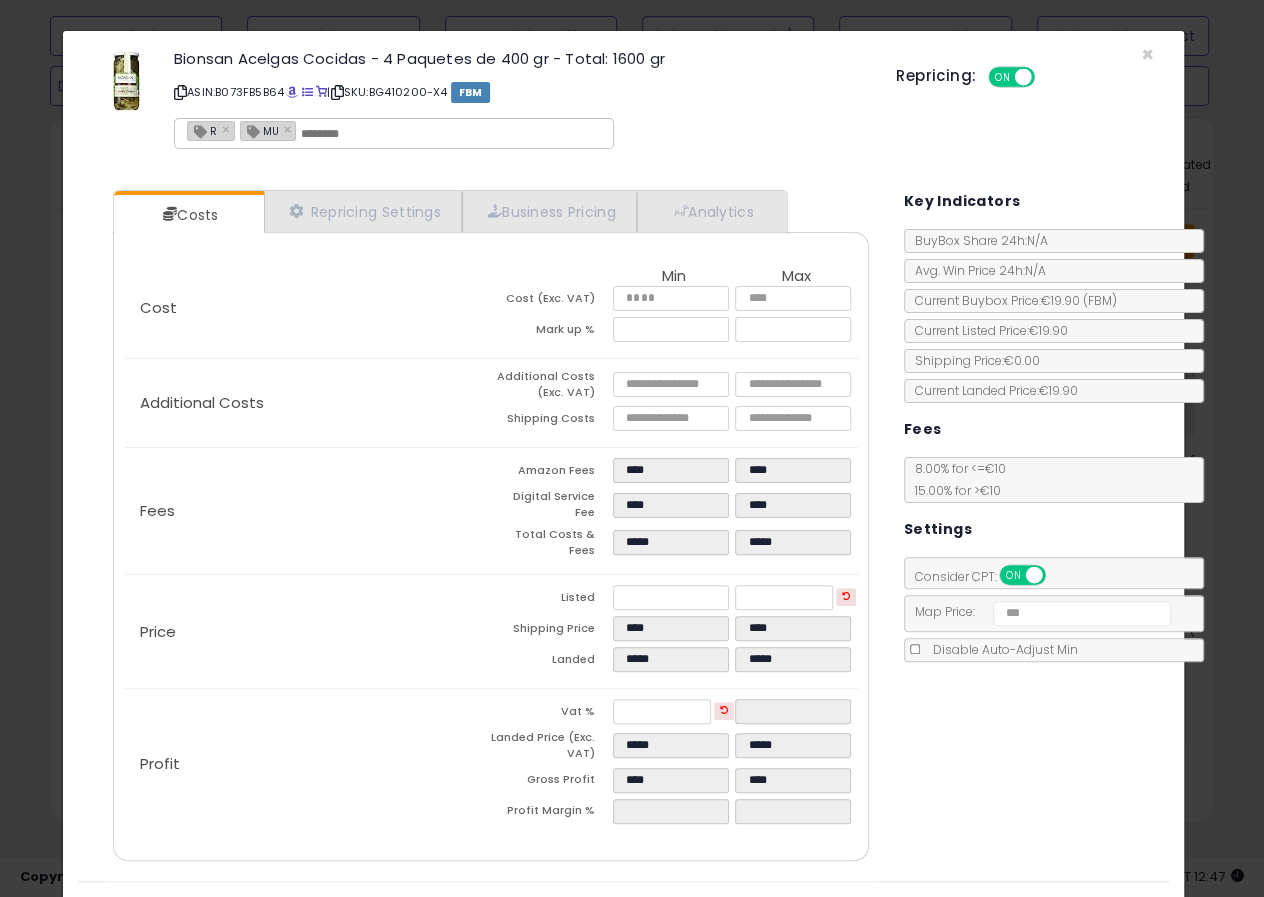 type on "*****" 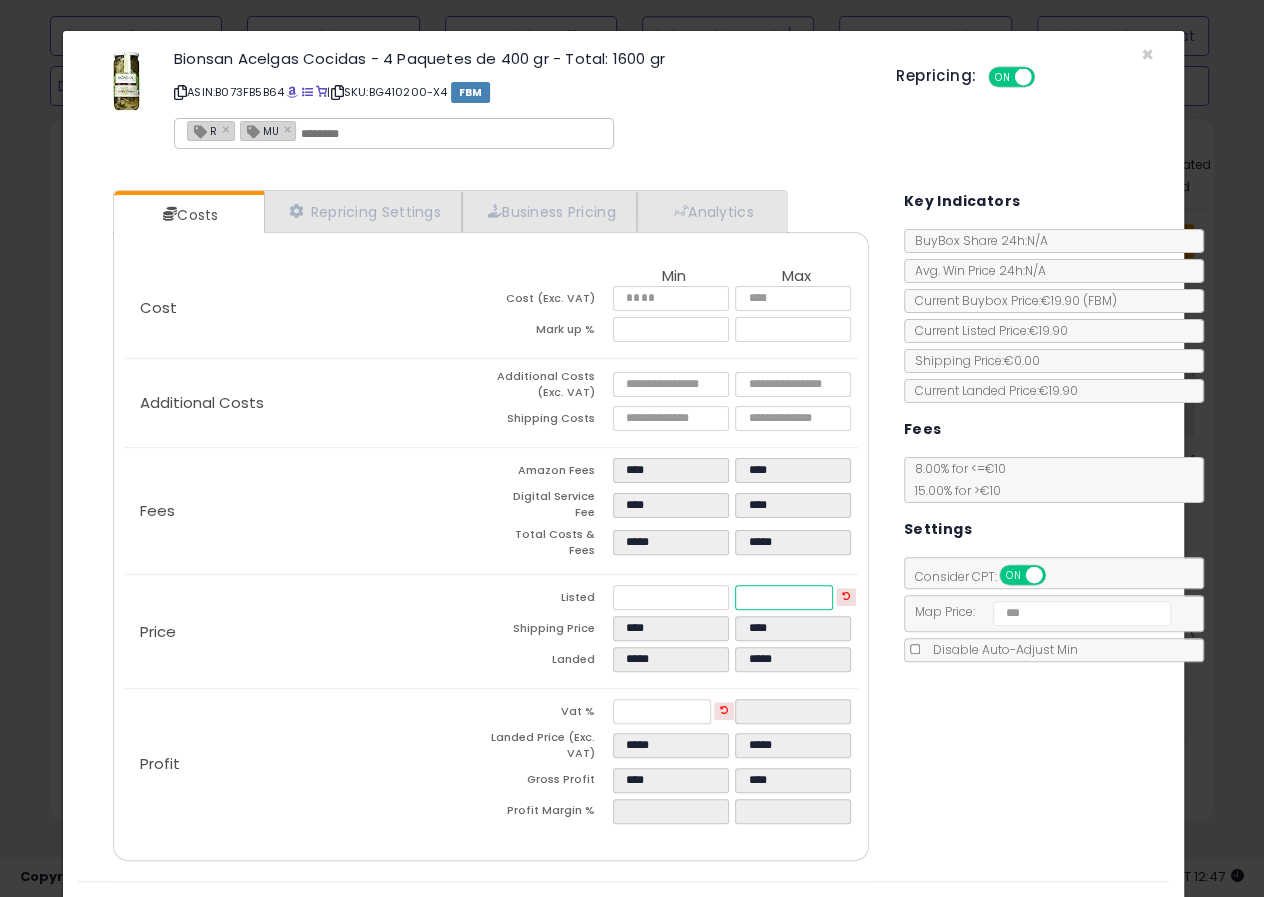 click on "*****" at bounding box center [784, 597] 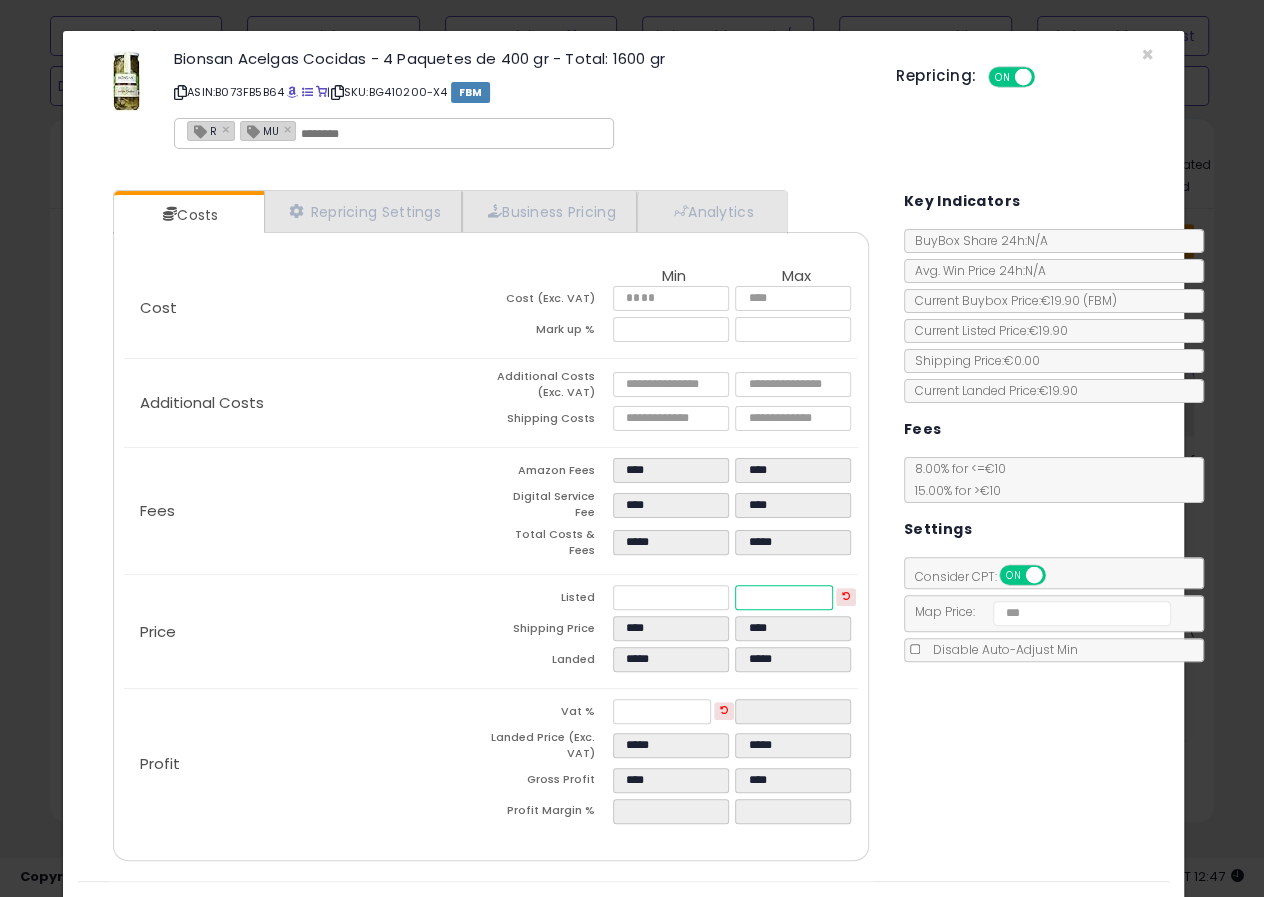 click on "*****" at bounding box center [784, 597] 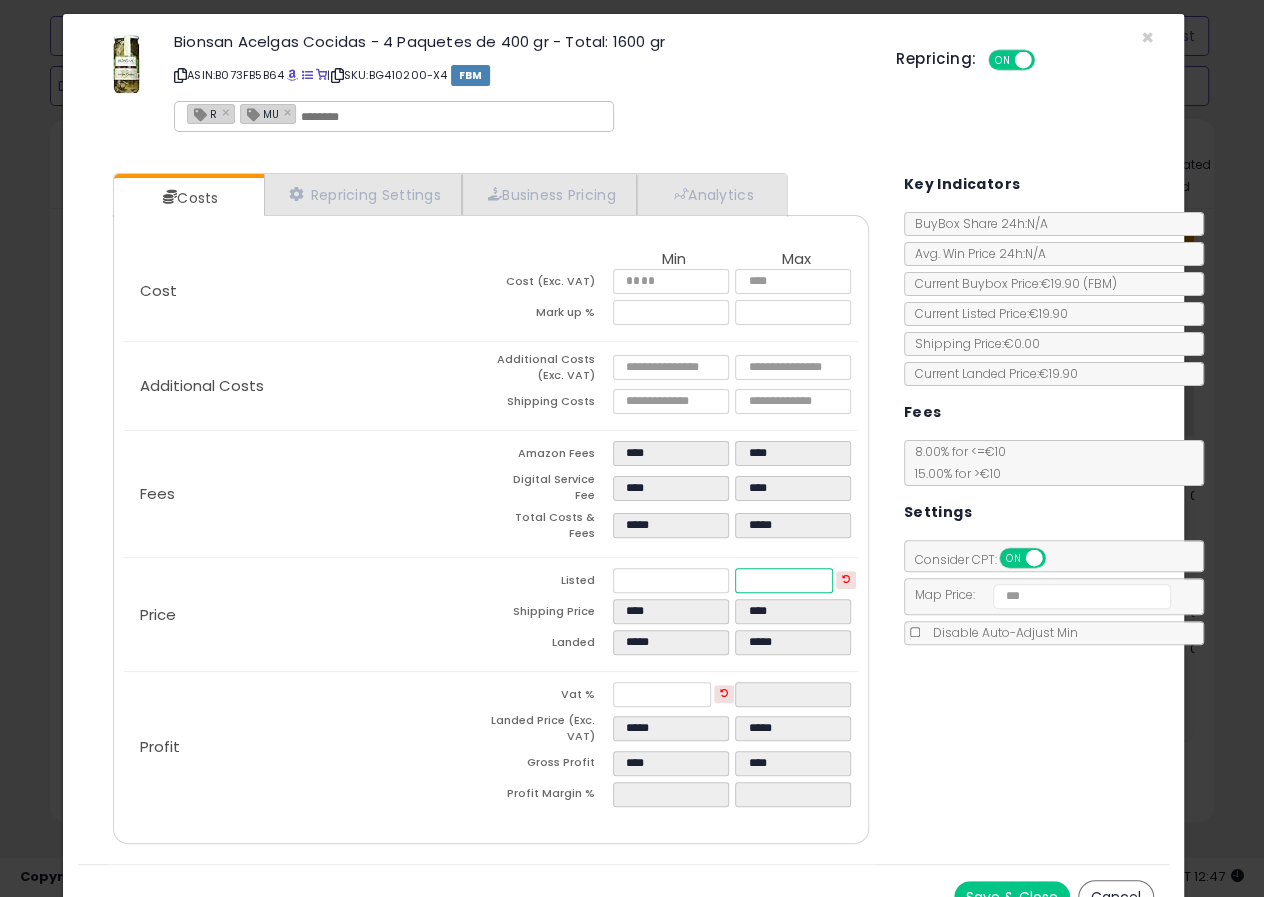 scroll, scrollTop: 31, scrollLeft: 0, axis: vertical 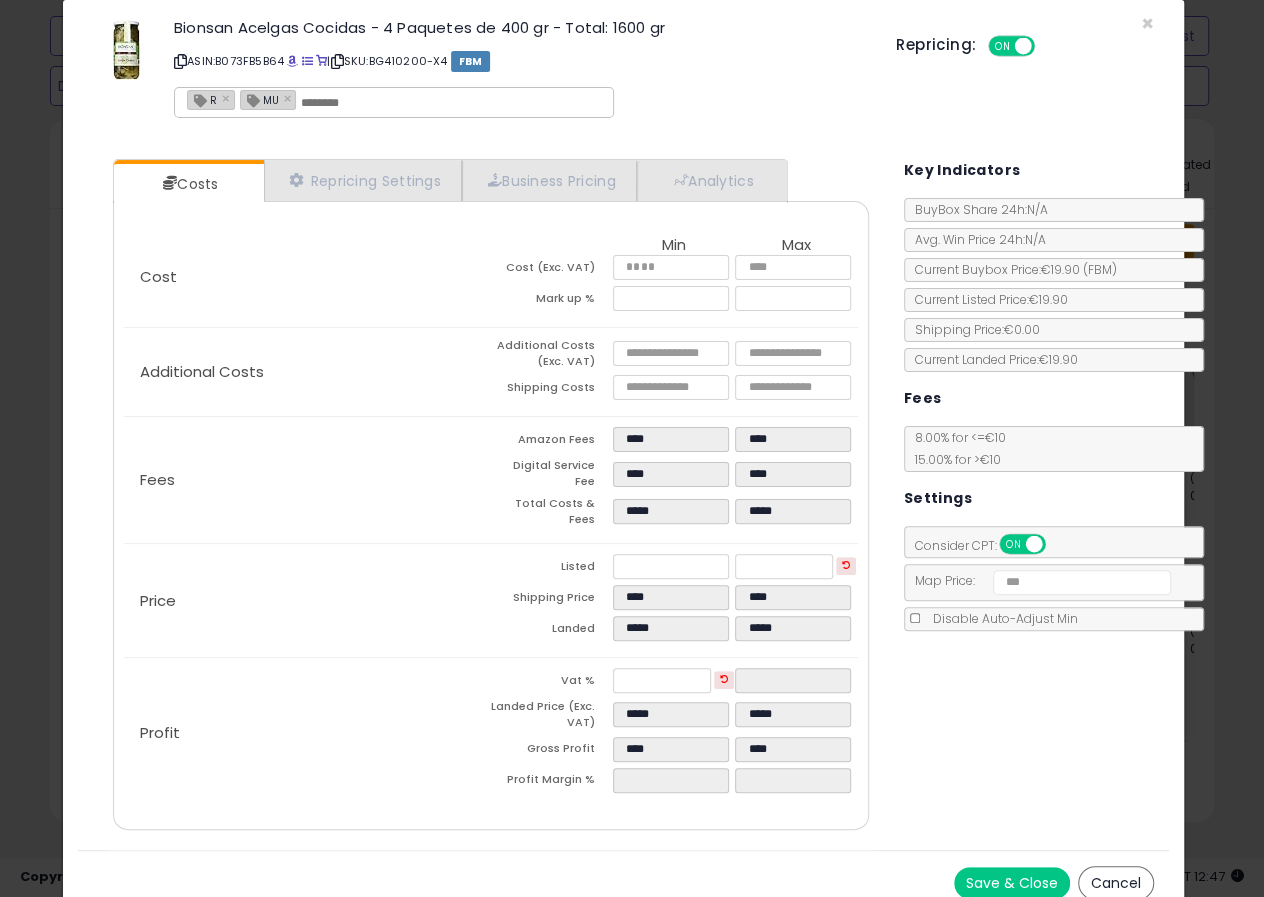 click on "Save & Close" at bounding box center (1012, 883) 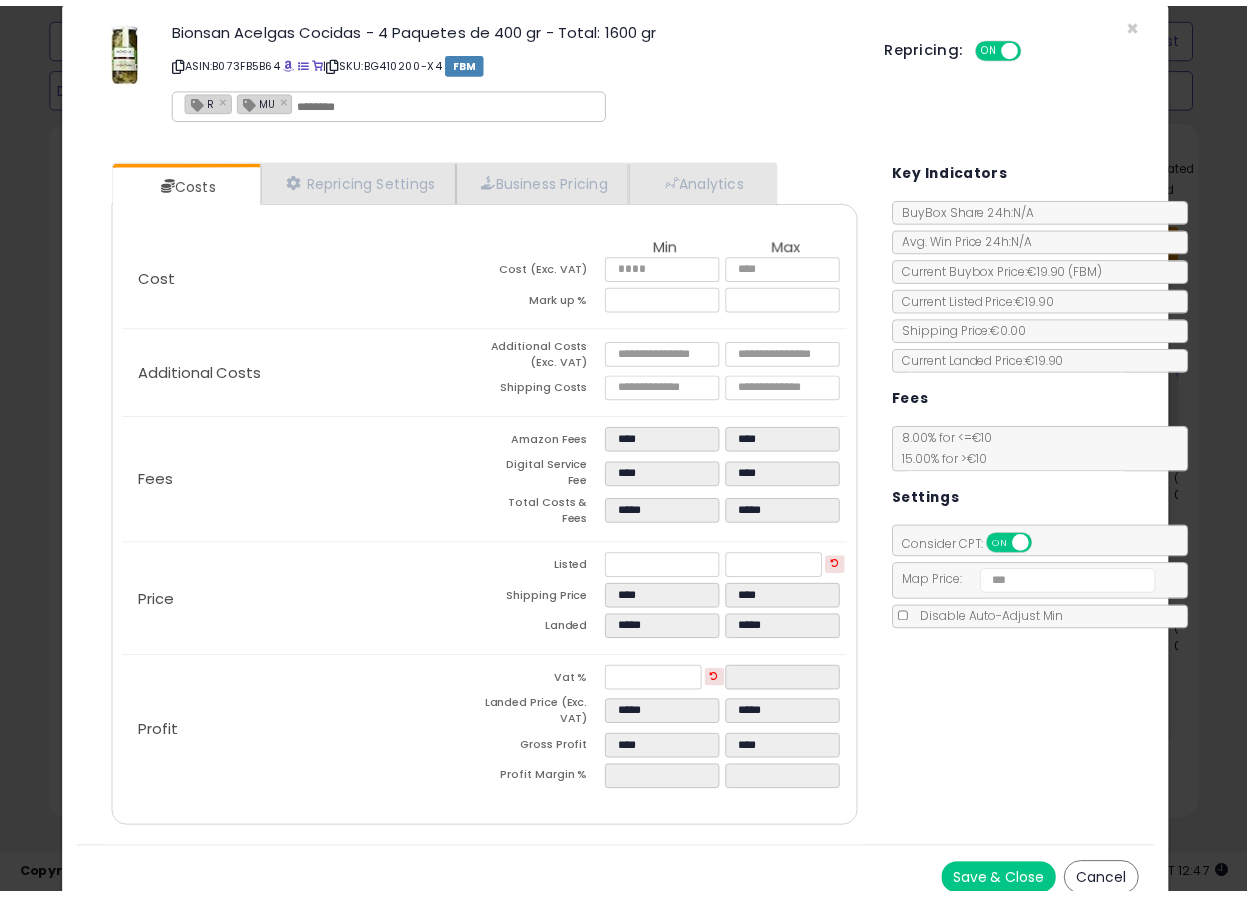 scroll, scrollTop: 0, scrollLeft: 0, axis: both 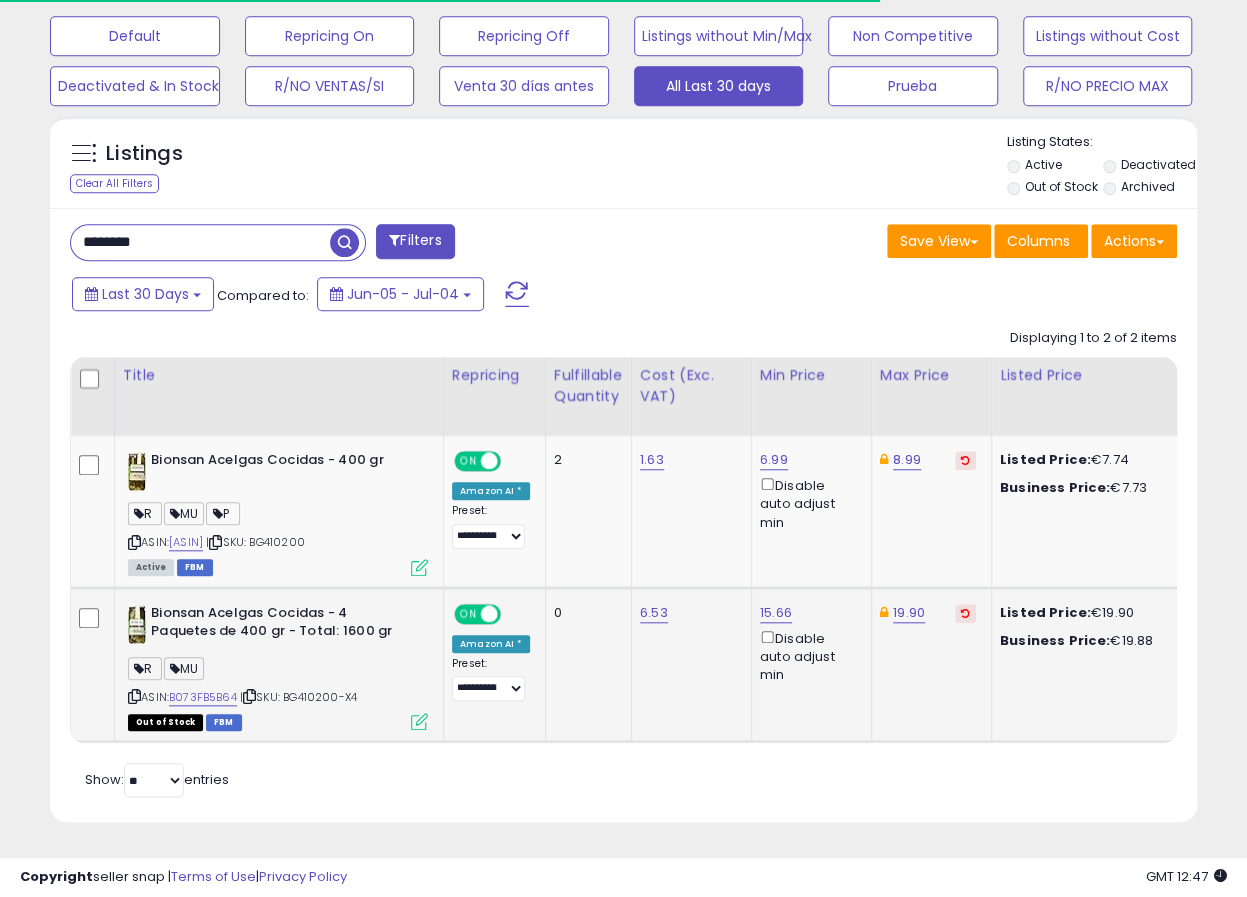 click at bounding box center [419, 721] 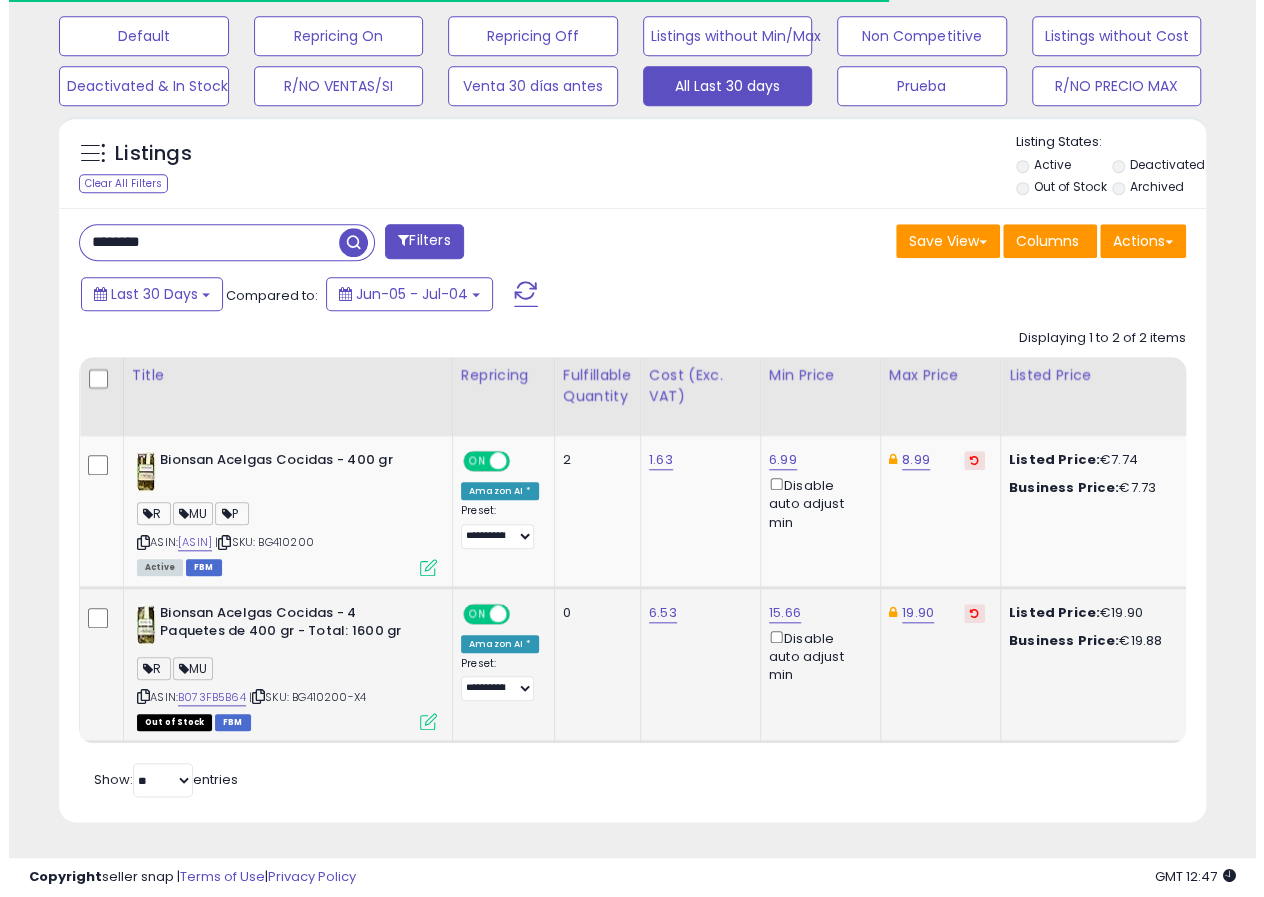scroll, scrollTop: 999590, scrollLeft: 999326, axis: both 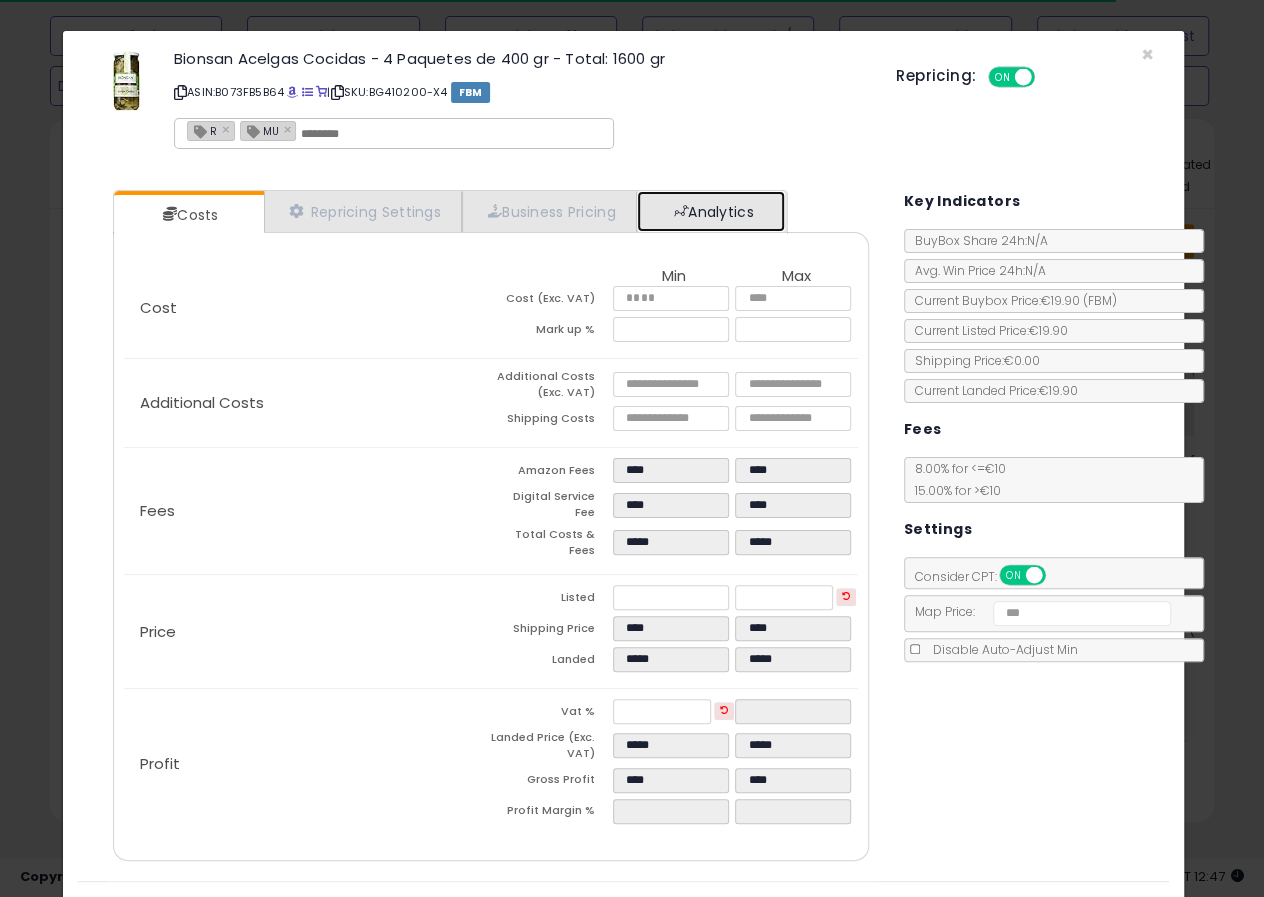 click on "Analytics" at bounding box center [711, 211] 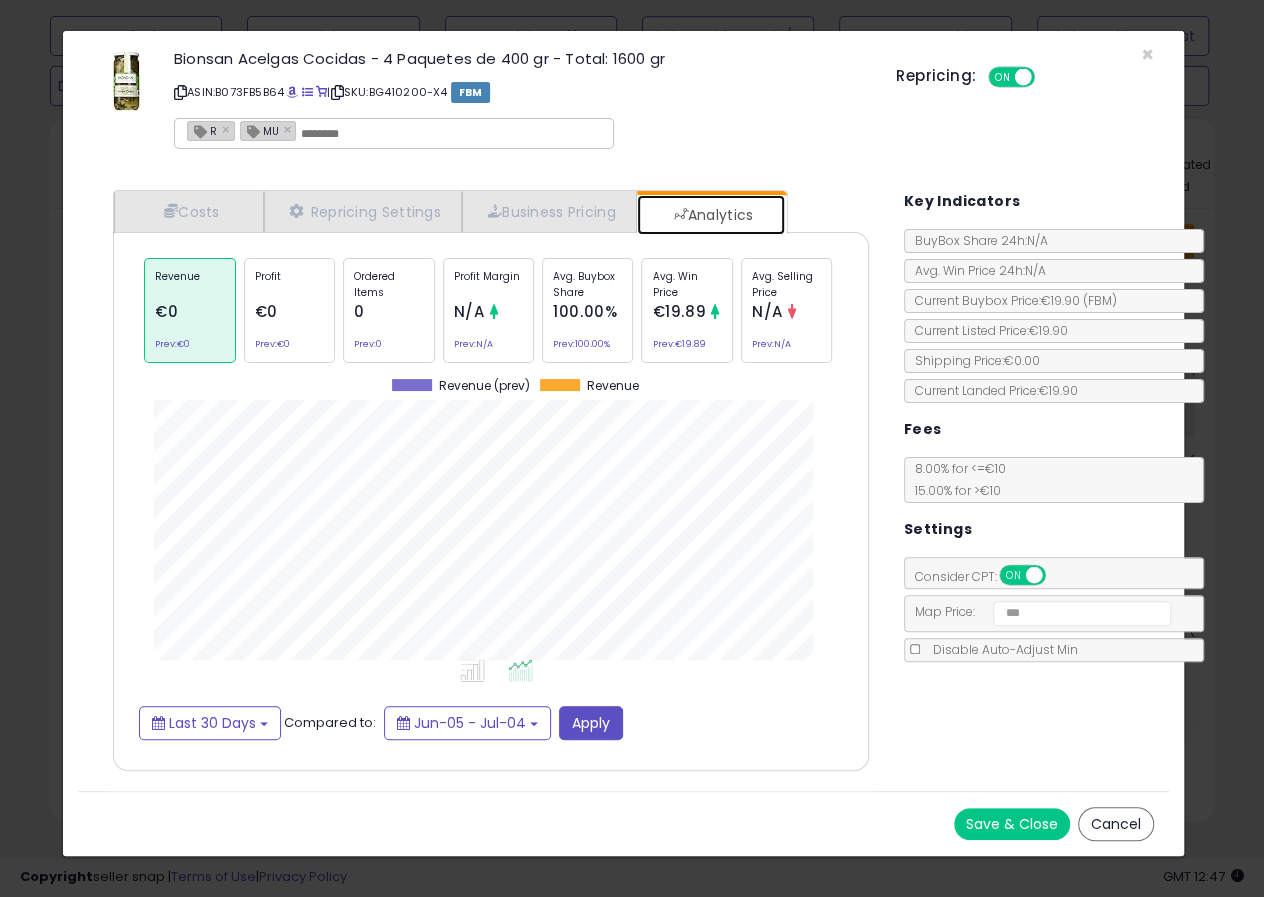 scroll, scrollTop: 999386, scrollLeft: 999204, axis: both 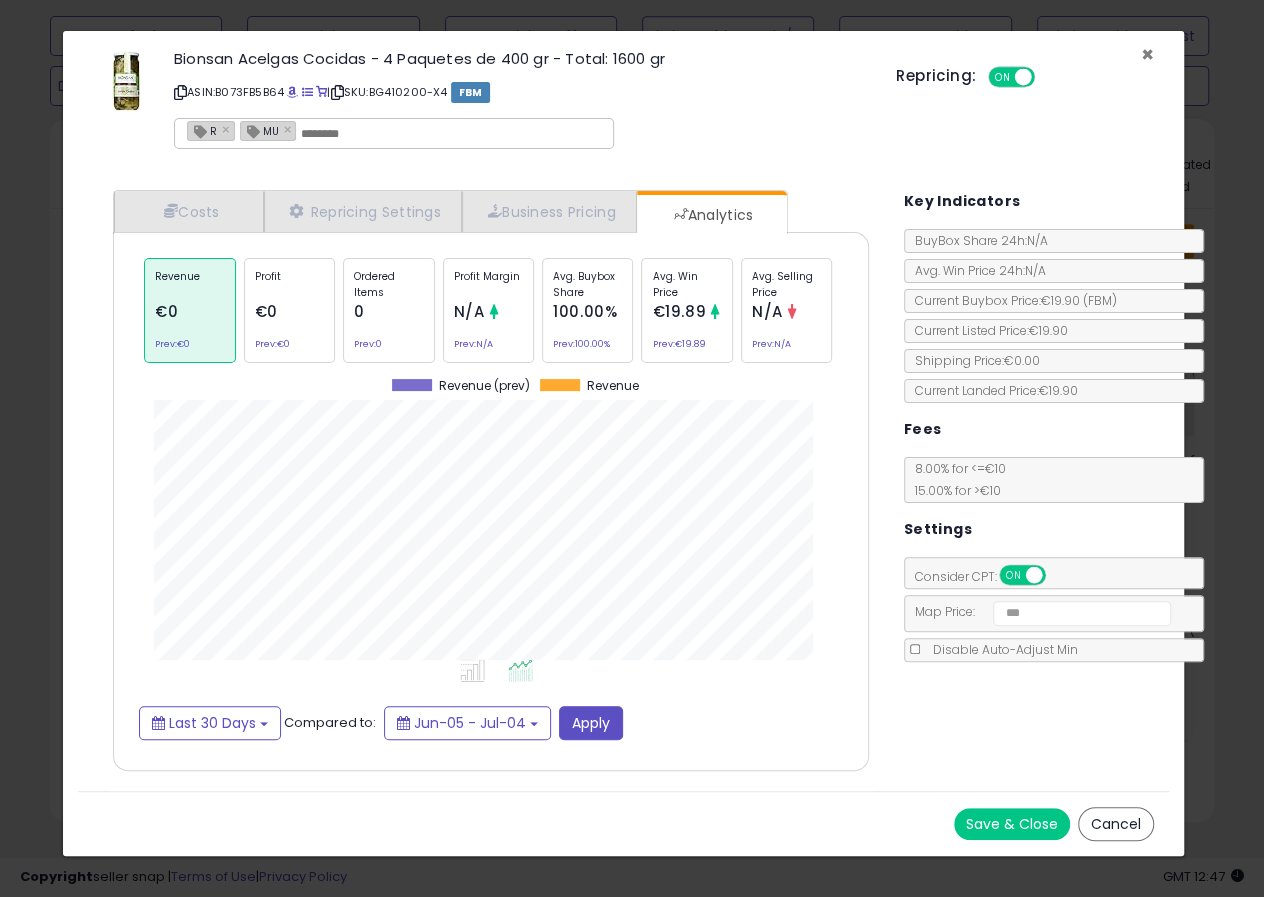 drag, startPoint x: 1148, startPoint y: 47, endPoint x: 1126, endPoint y: 64, distance: 27.802877 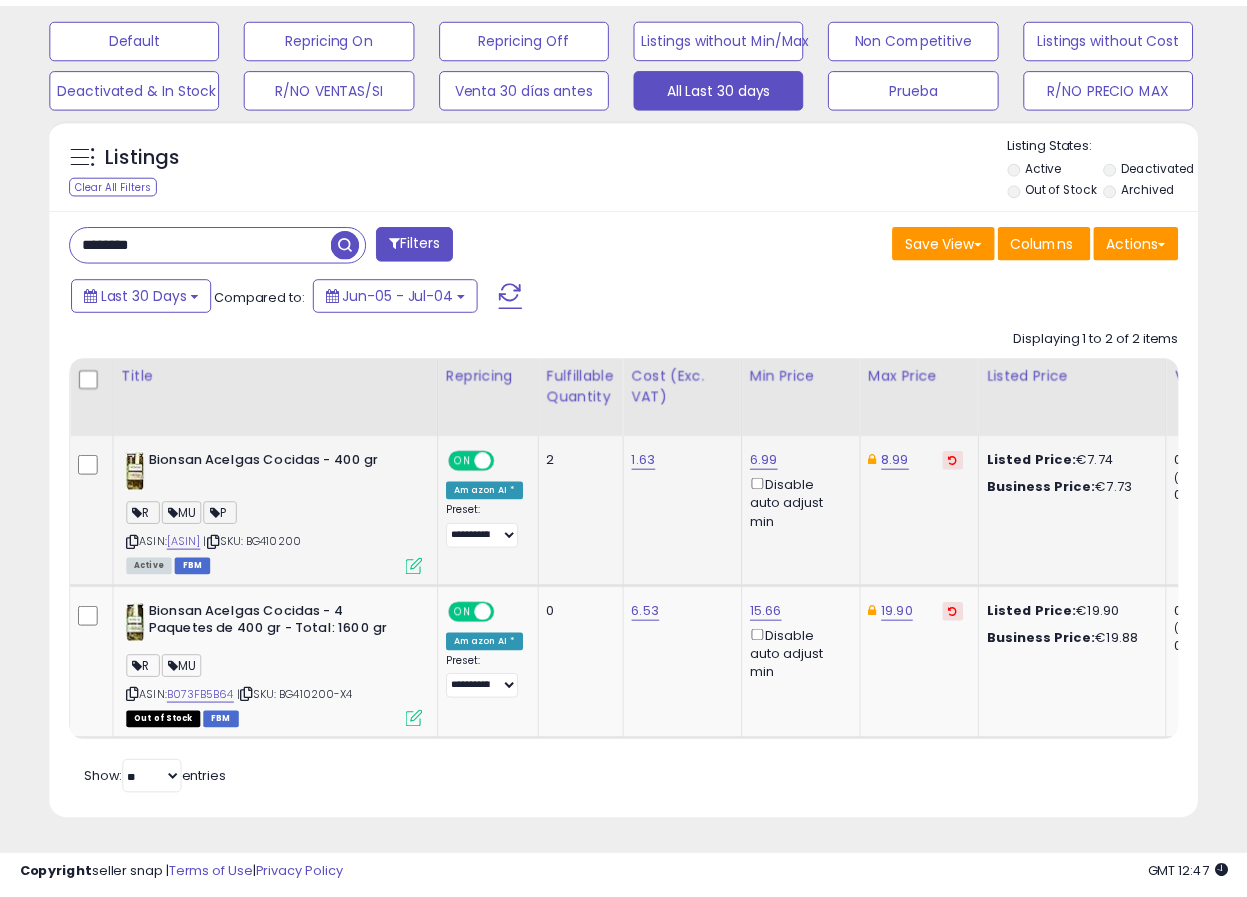 scroll, scrollTop: 410, scrollLeft: 662, axis: both 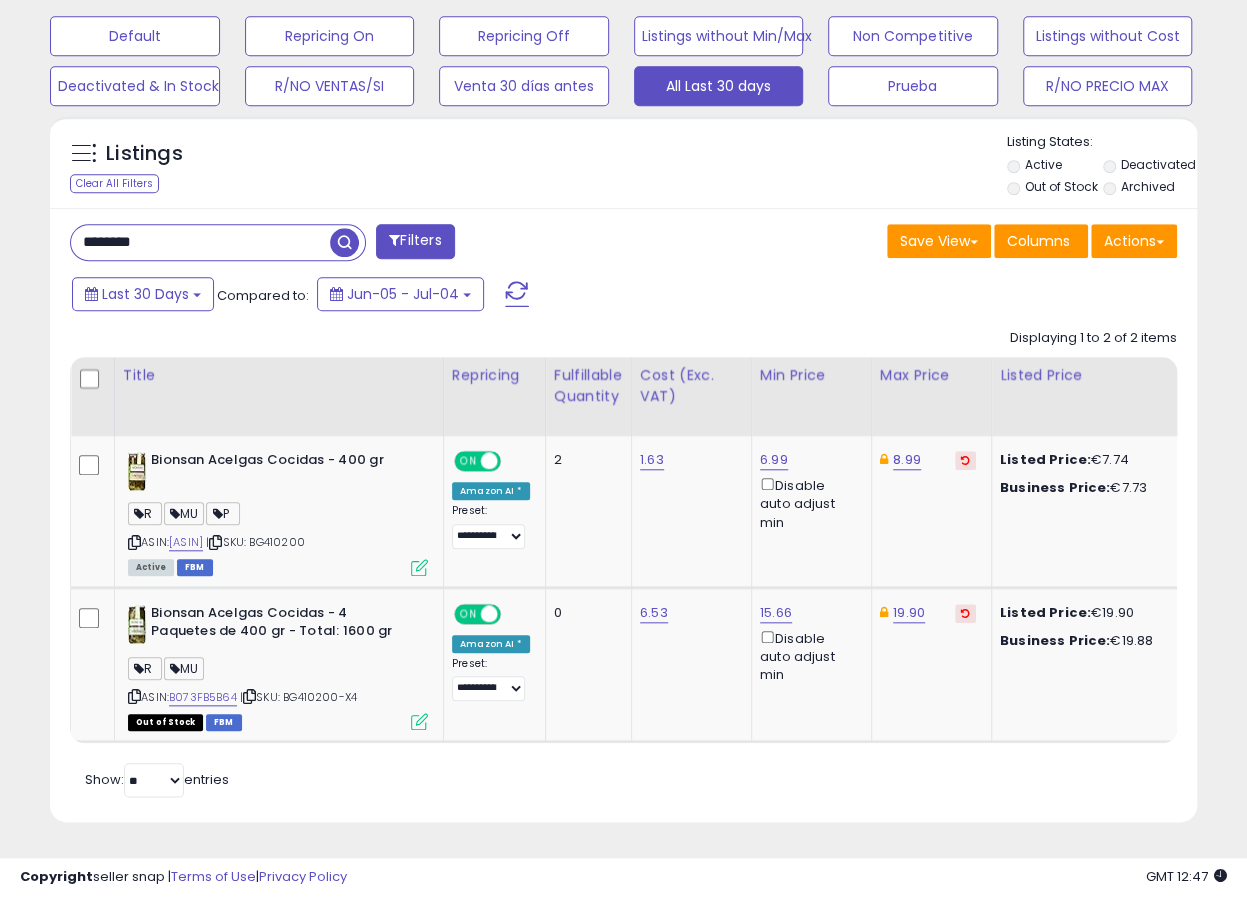 click on "********" at bounding box center (200, 242) 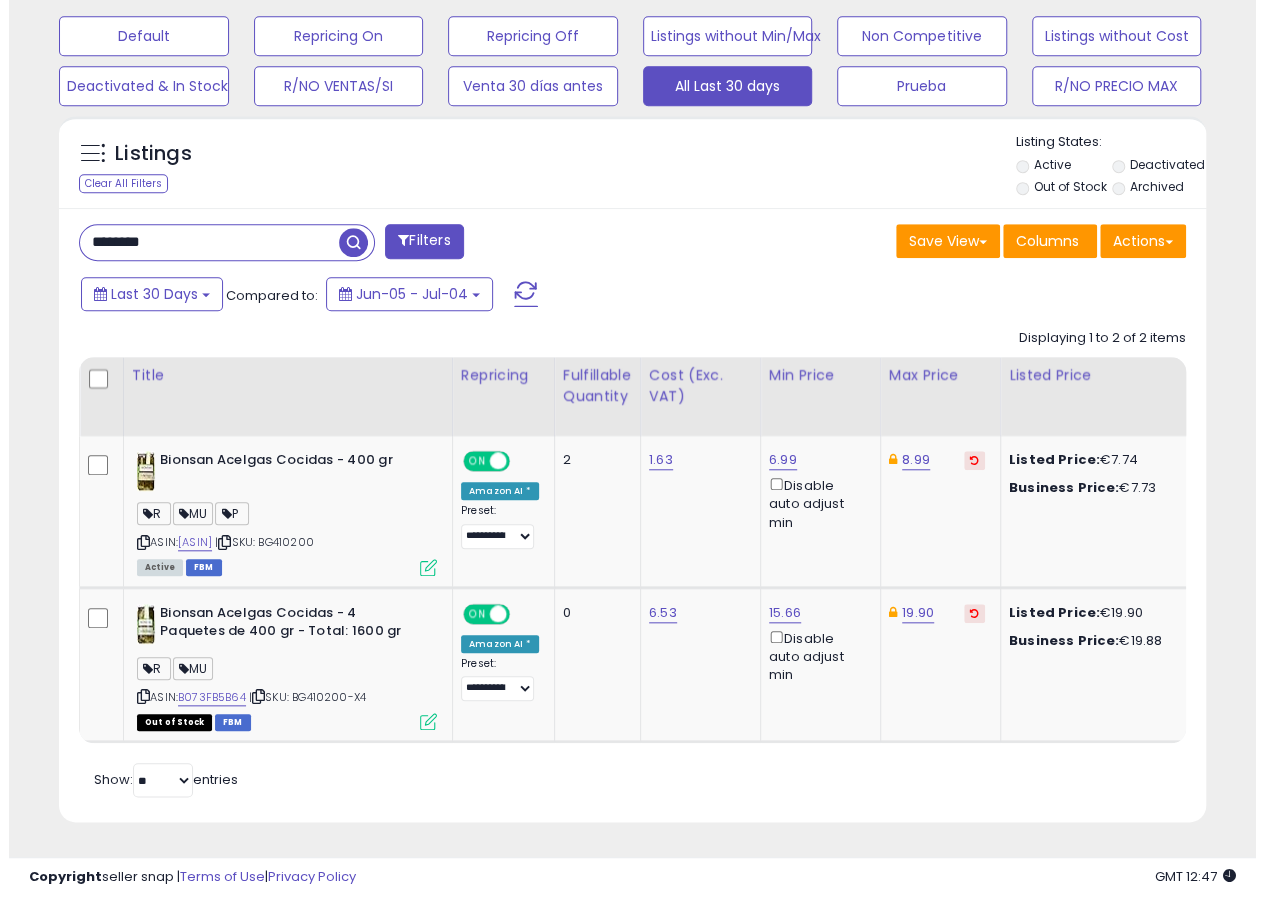 scroll, scrollTop: 323, scrollLeft: 0, axis: vertical 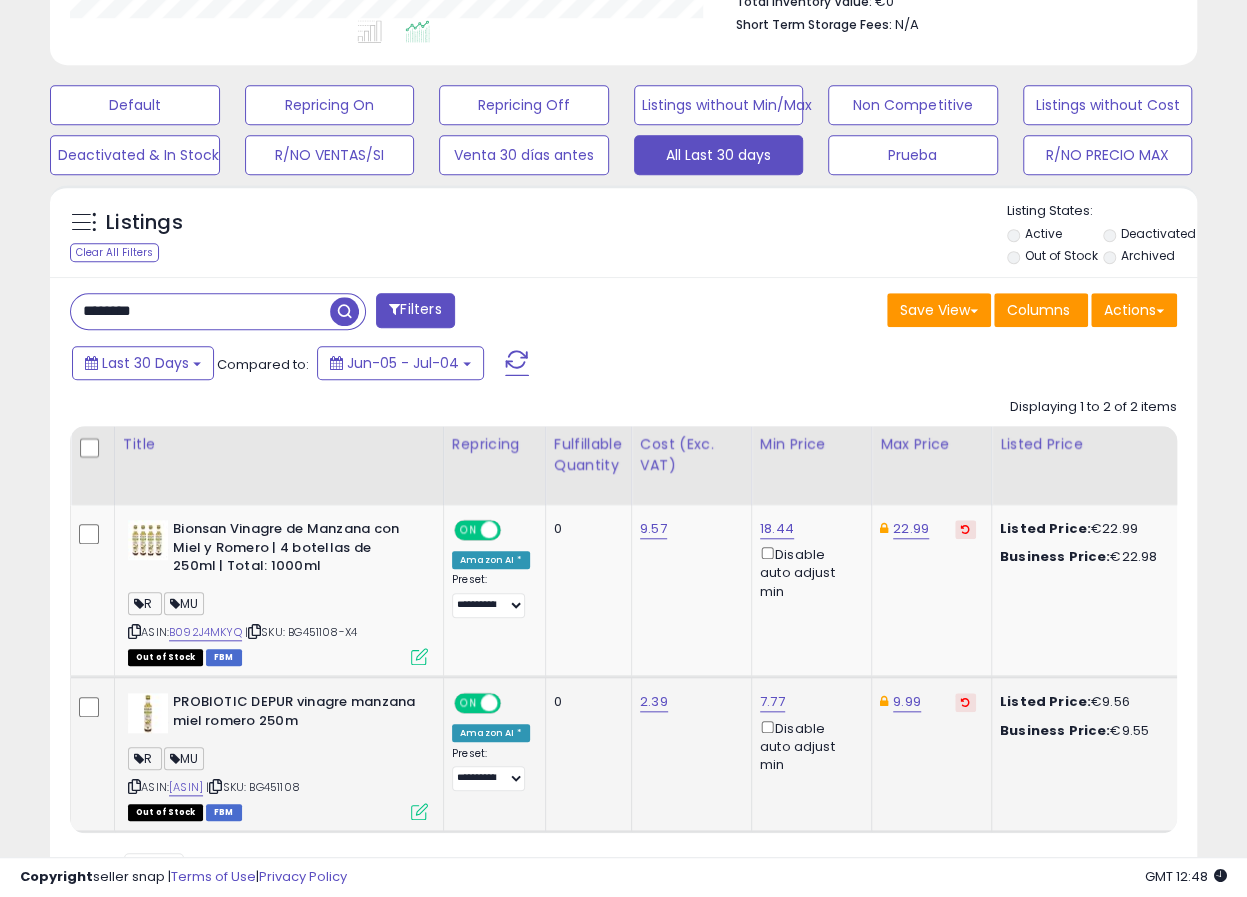click at bounding box center [419, 811] 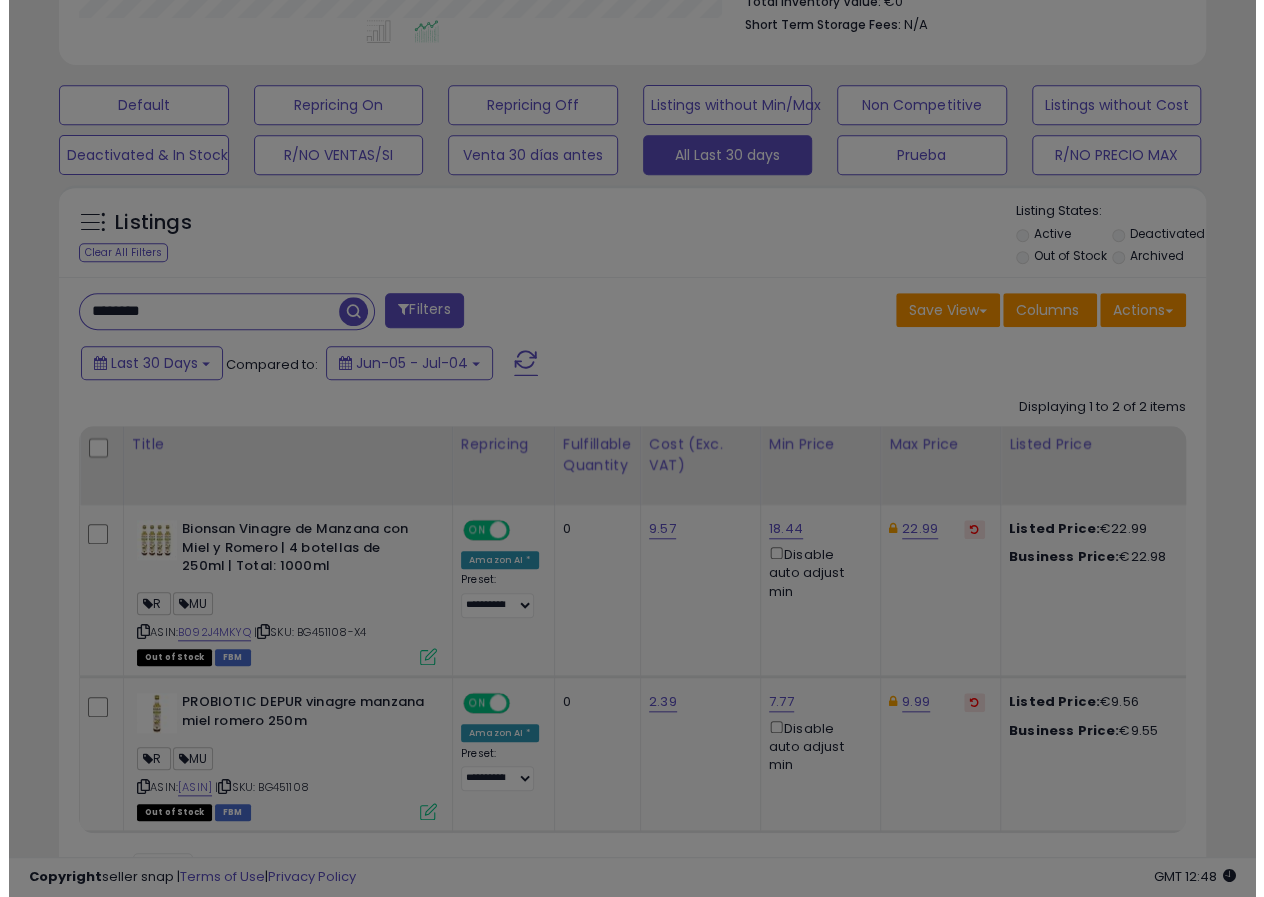 scroll, scrollTop: 999590, scrollLeft: 999326, axis: both 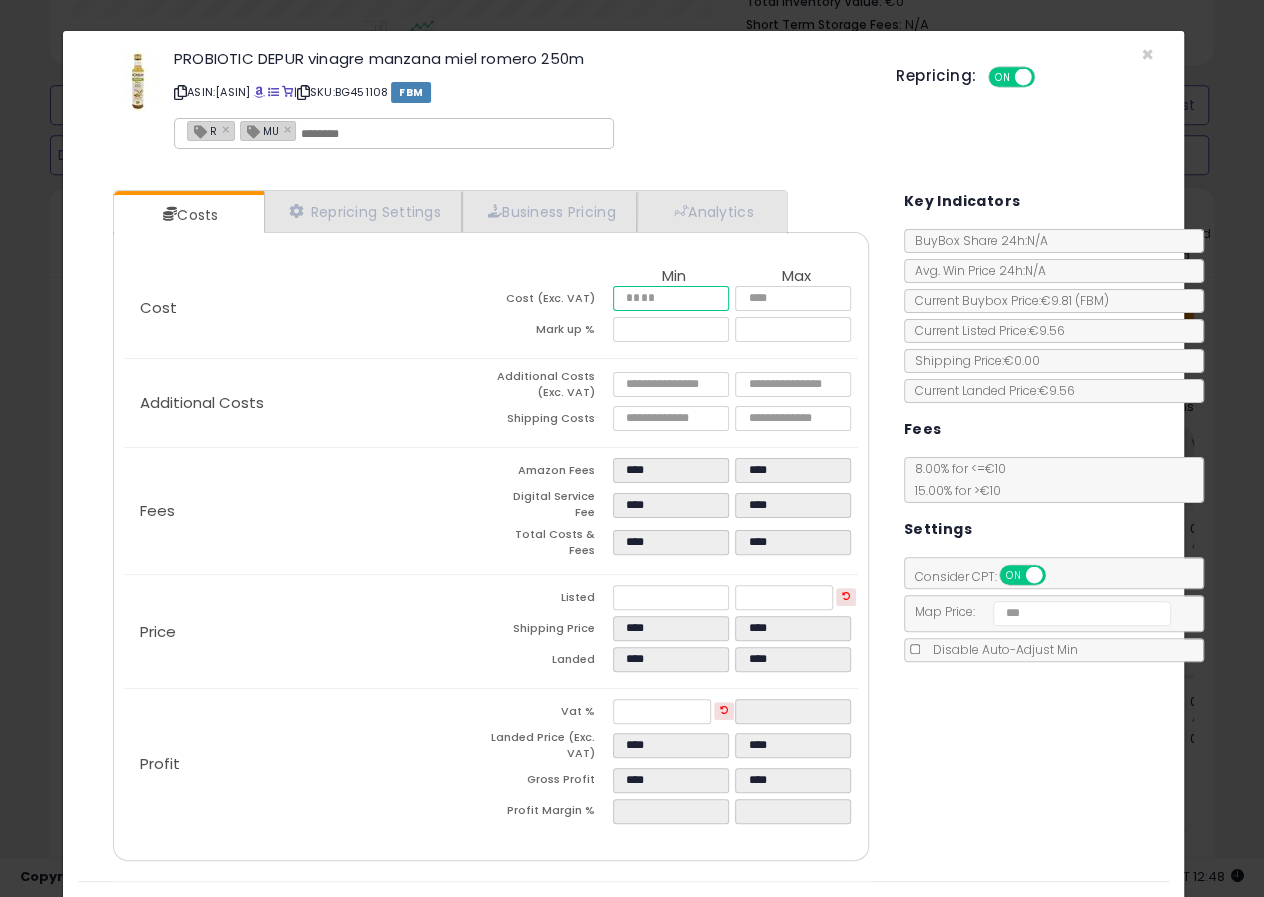 drag, startPoint x: 660, startPoint y: 289, endPoint x: 630, endPoint y: 290, distance: 30.016663 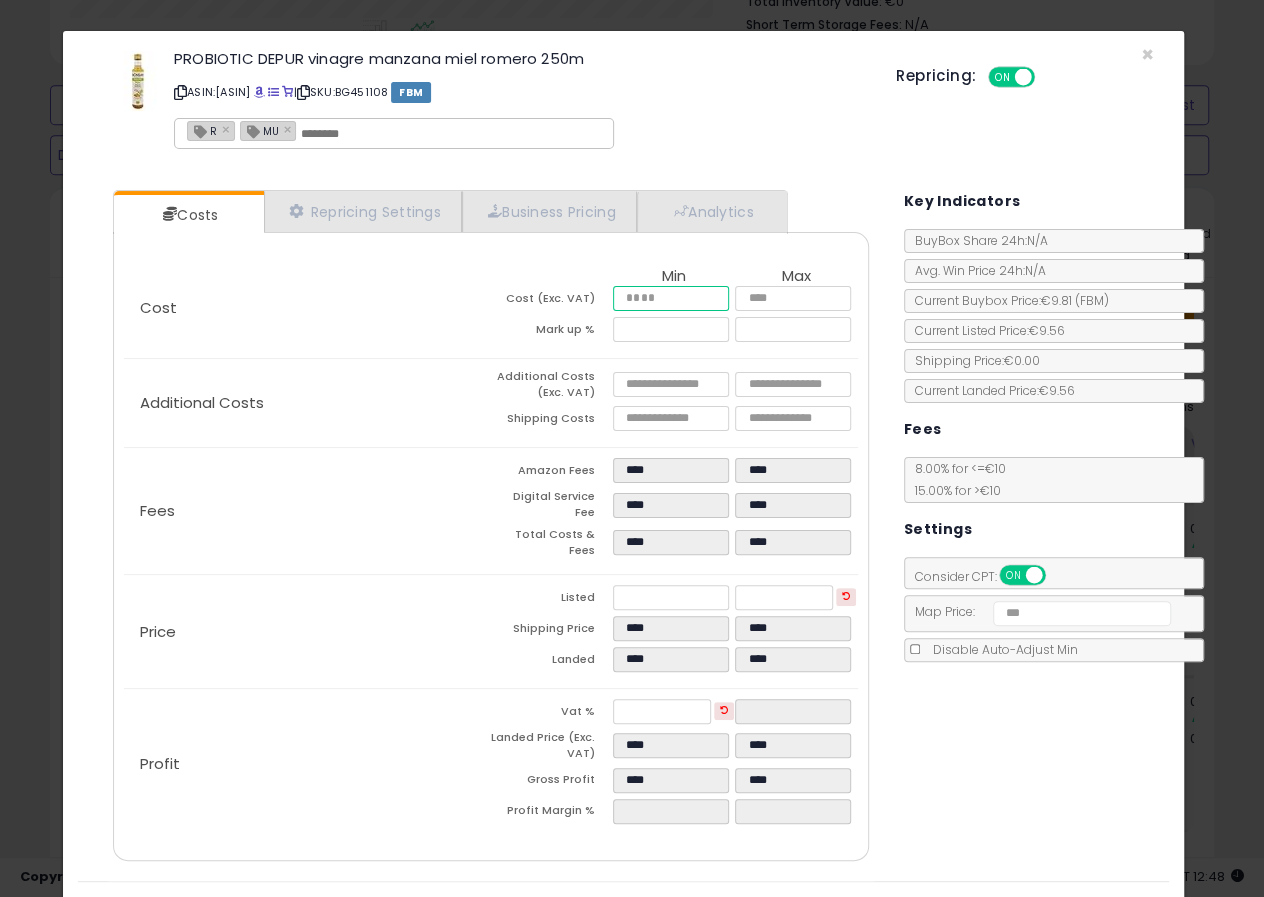 click on "****" at bounding box center (671, 298) 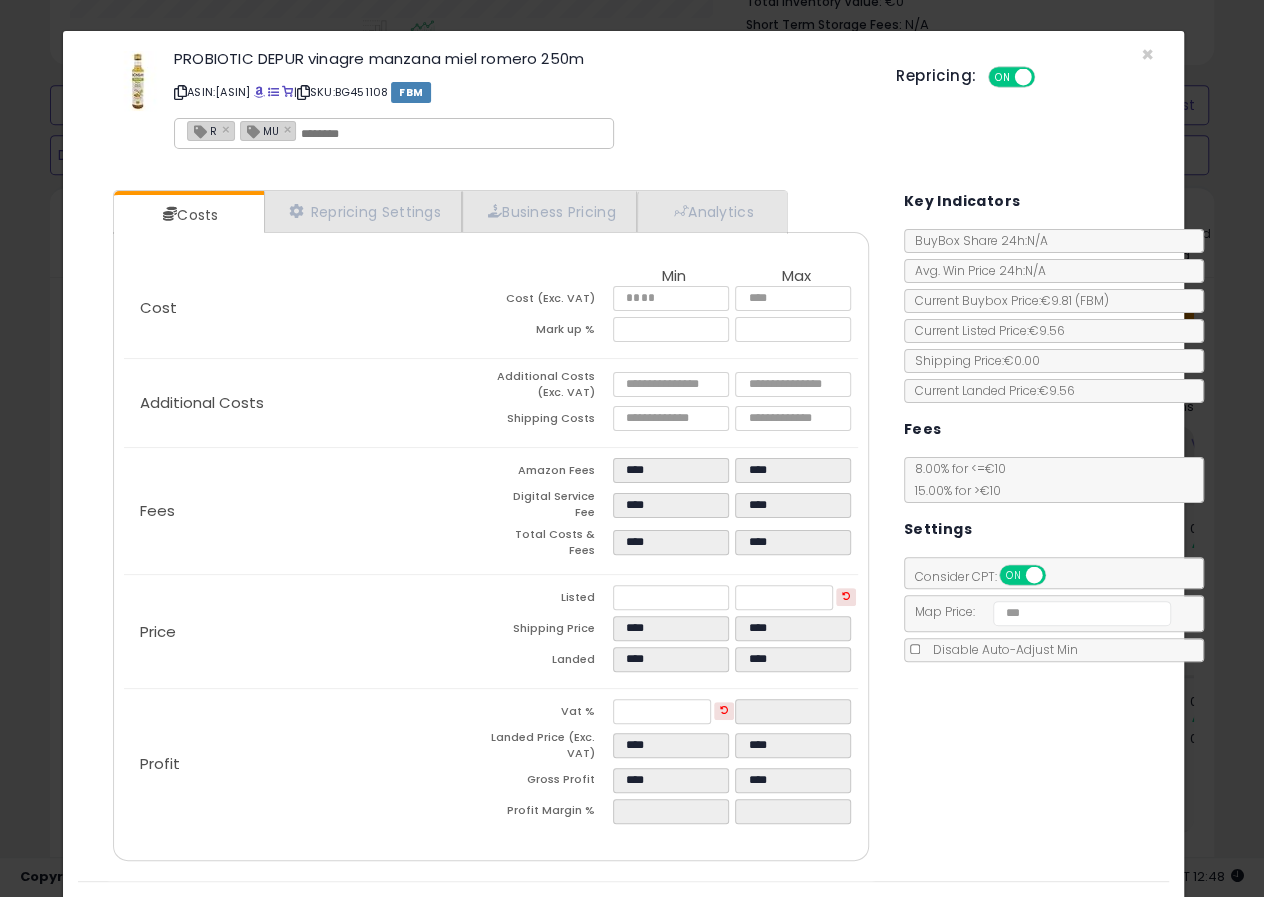click on "Costs
Repricing Settings
Business Pricing
Analytics
Cost" at bounding box center [623, 528] 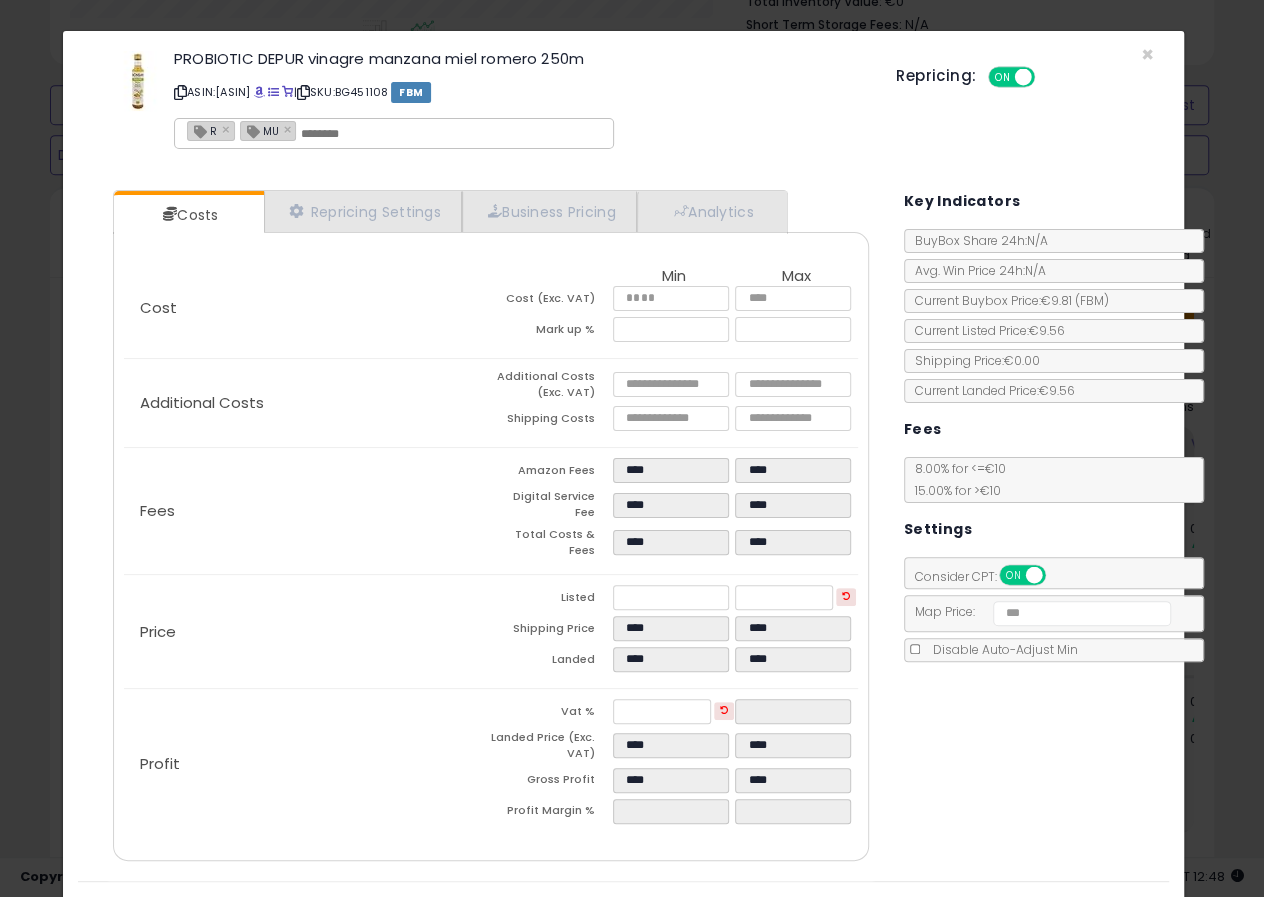 scroll, scrollTop: 31, scrollLeft: 0, axis: vertical 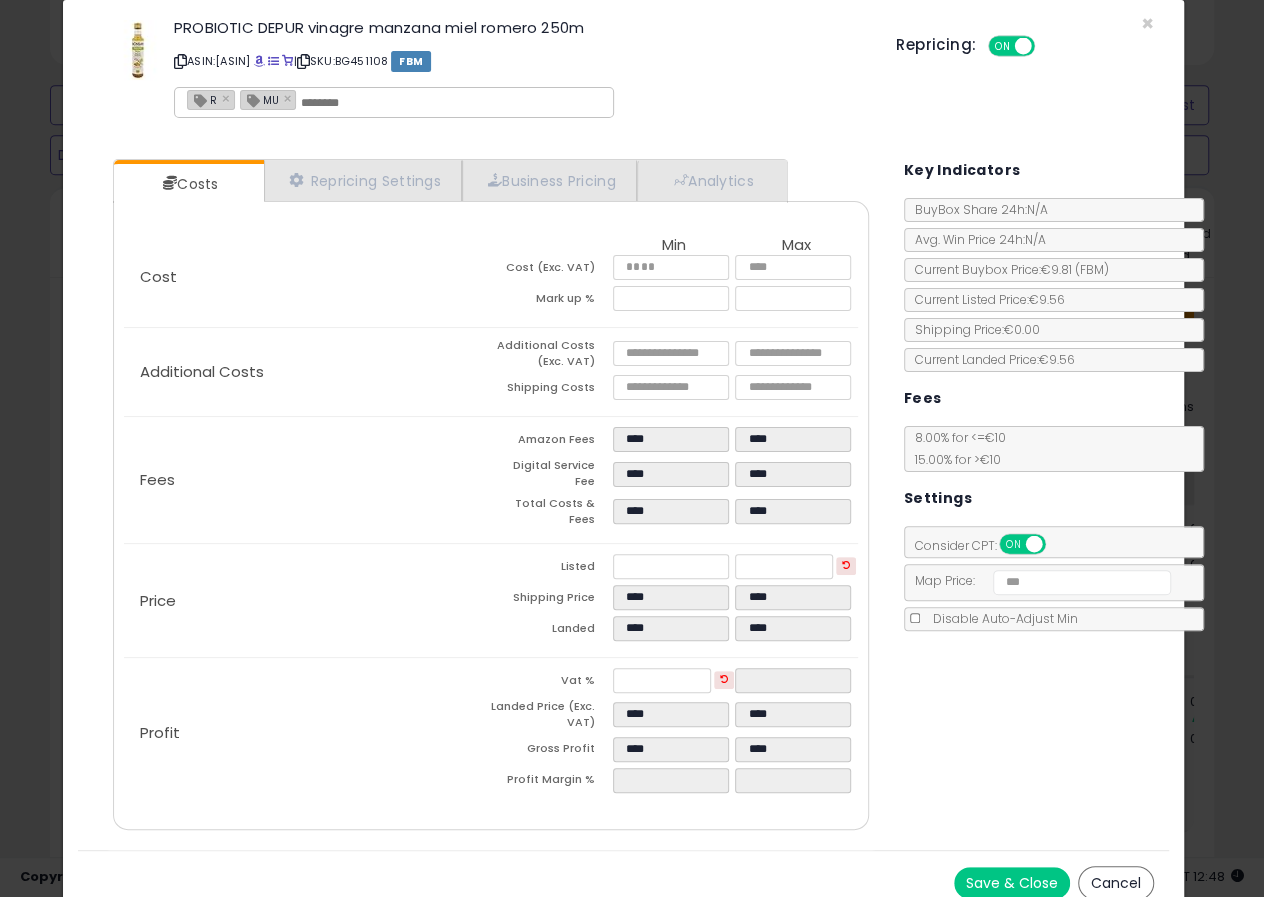 click on "Save & Close" at bounding box center [1012, 883] 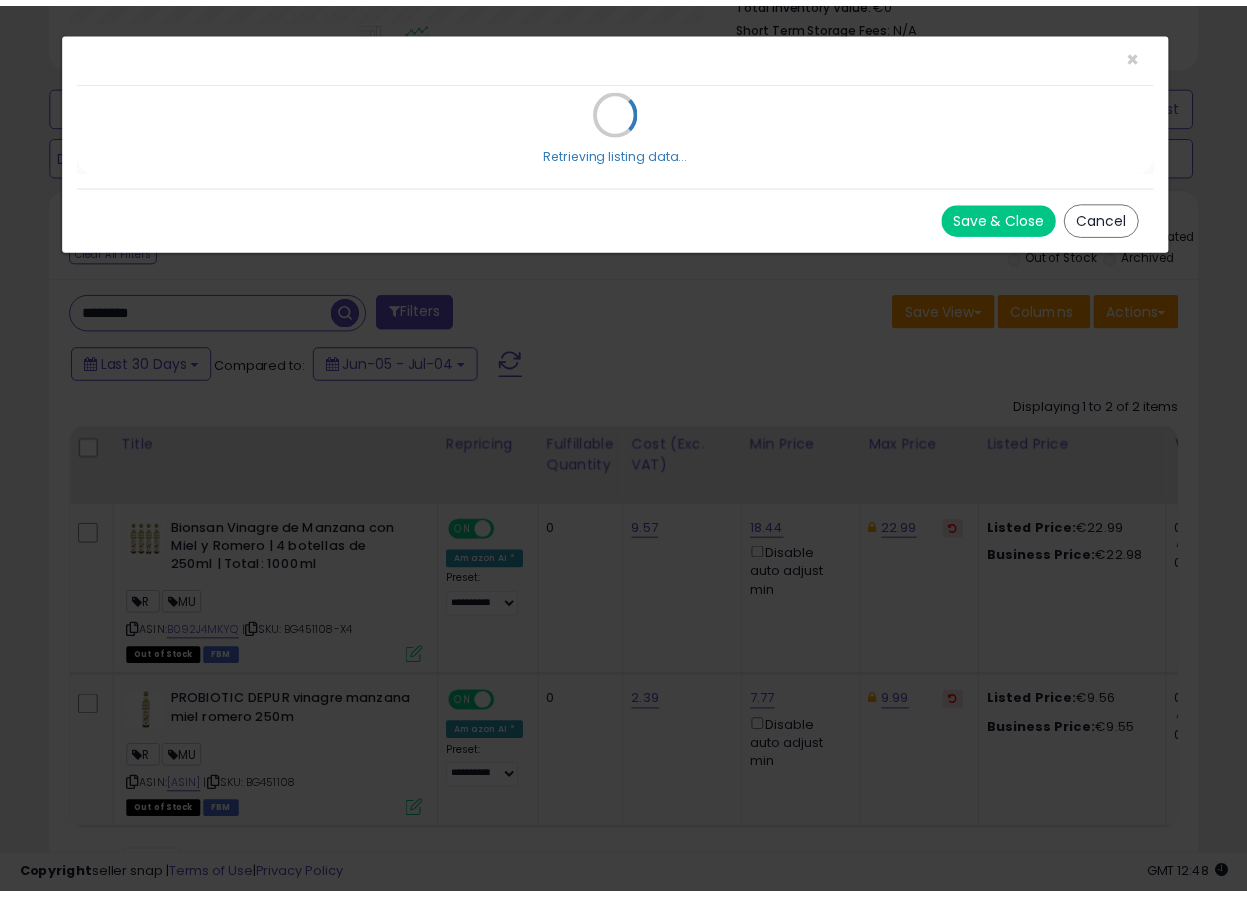 scroll, scrollTop: 0, scrollLeft: 0, axis: both 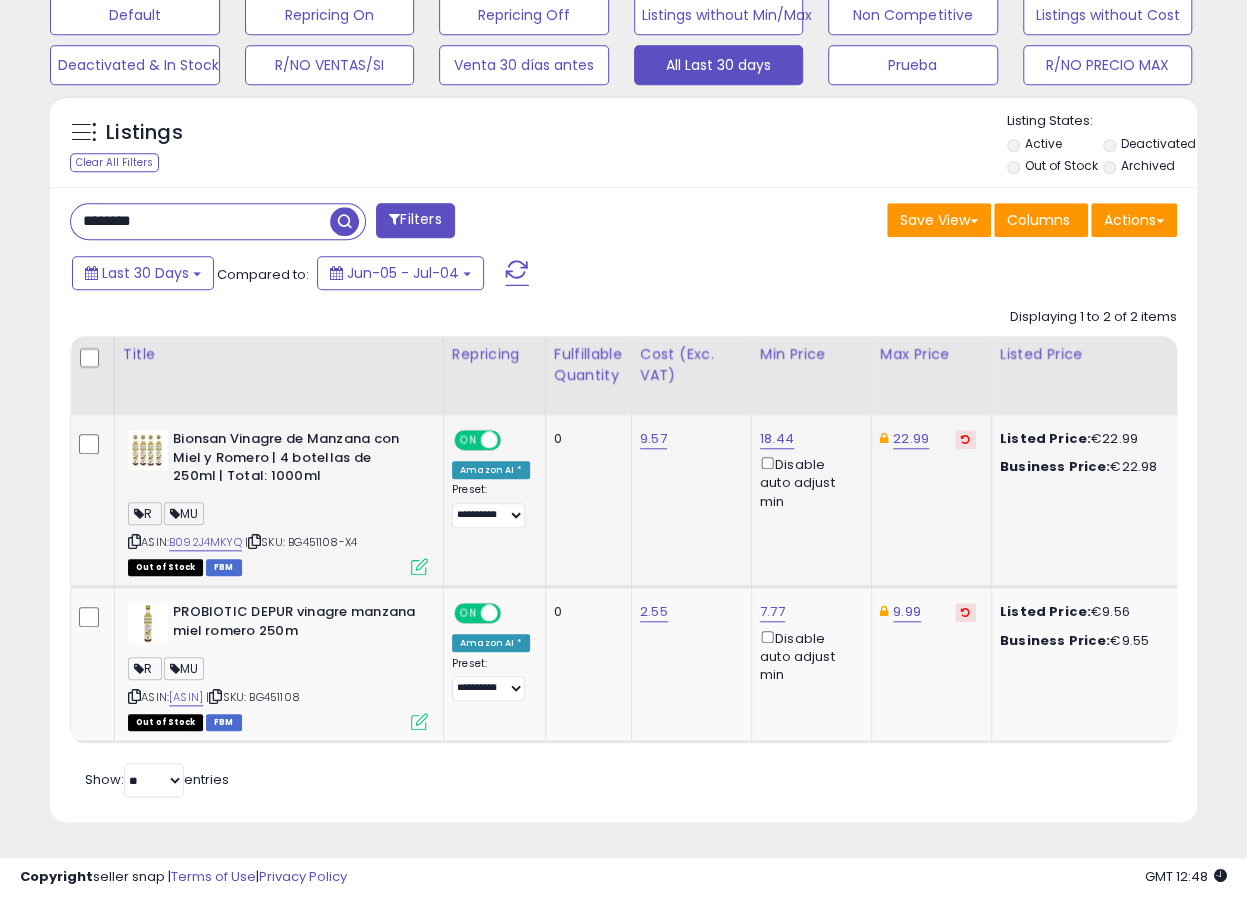 click at bounding box center (419, 566) 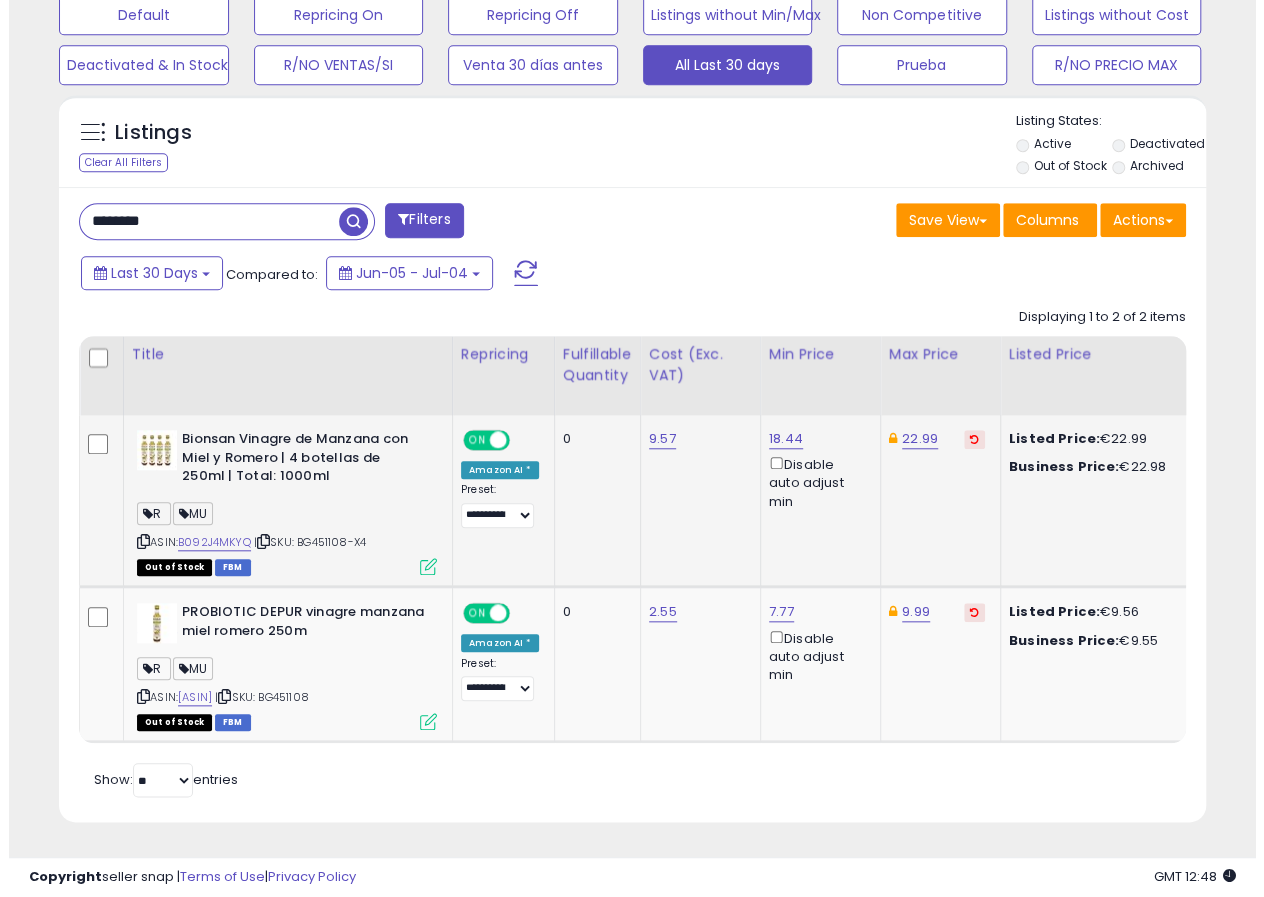 scroll, scrollTop: 999590, scrollLeft: 999326, axis: both 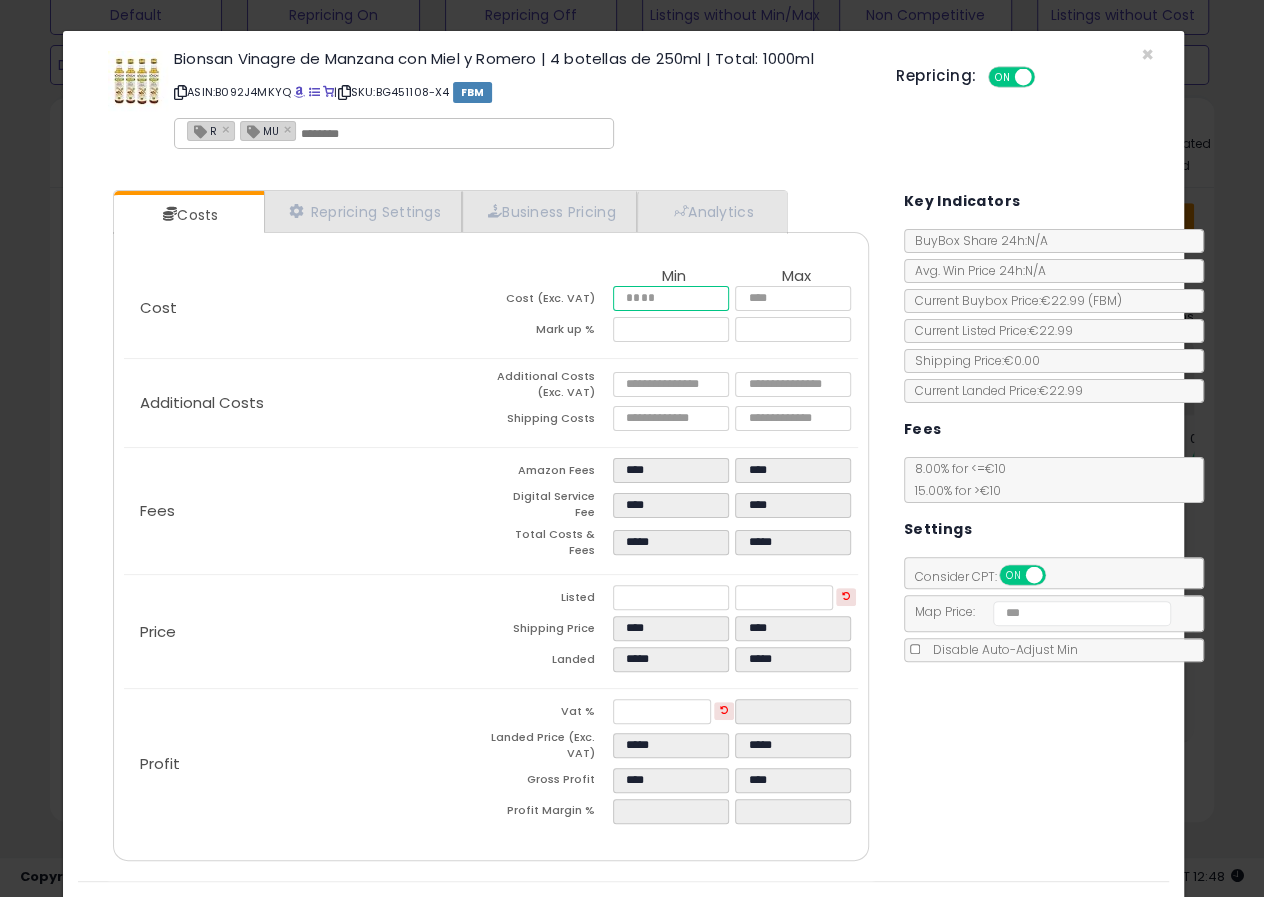 drag, startPoint x: 597, startPoint y: 299, endPoint x: 543, endPoint y: 310, distance: 55.108982 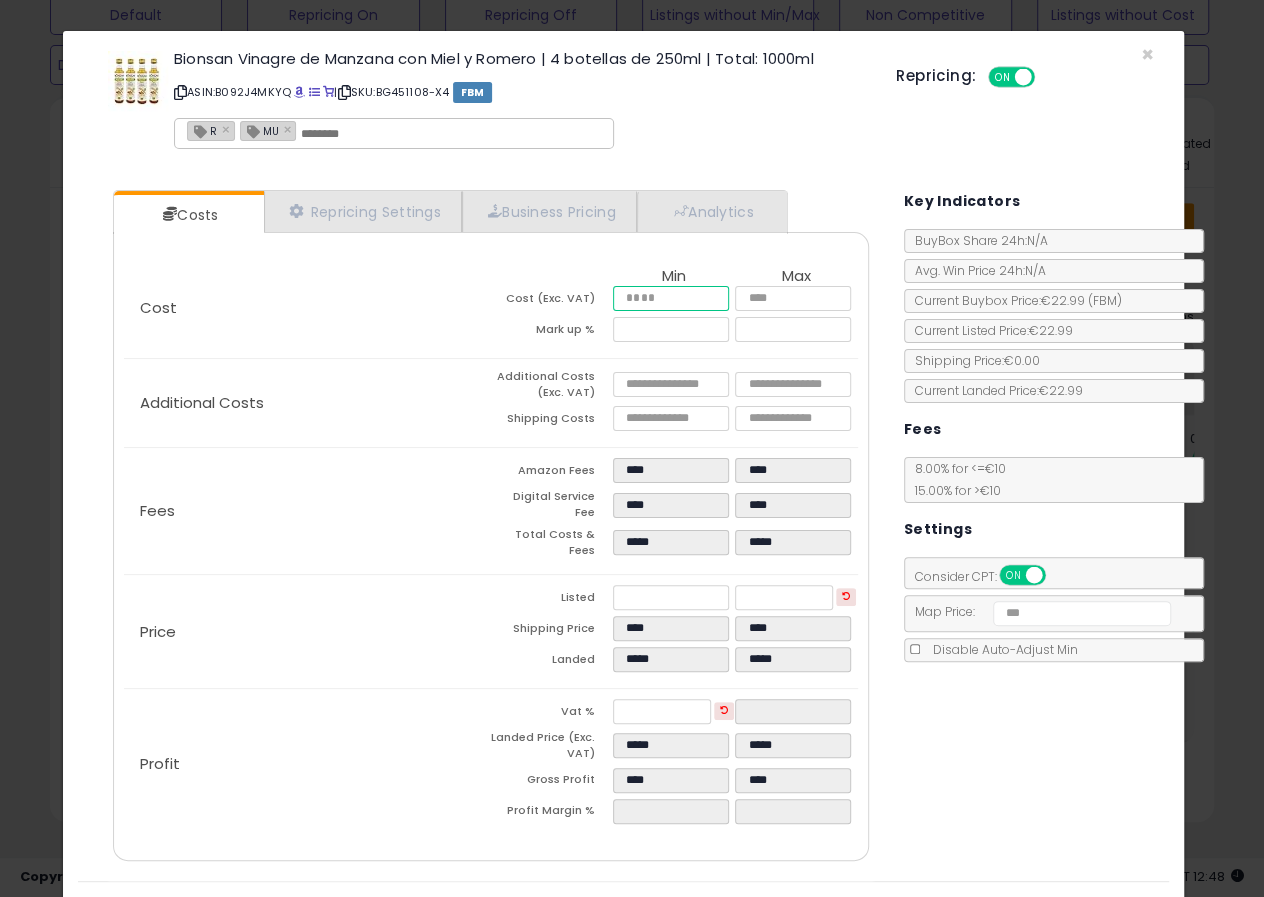 click on "Cost (Exc. VAT)
****
****" at bounding box center [674, 301] 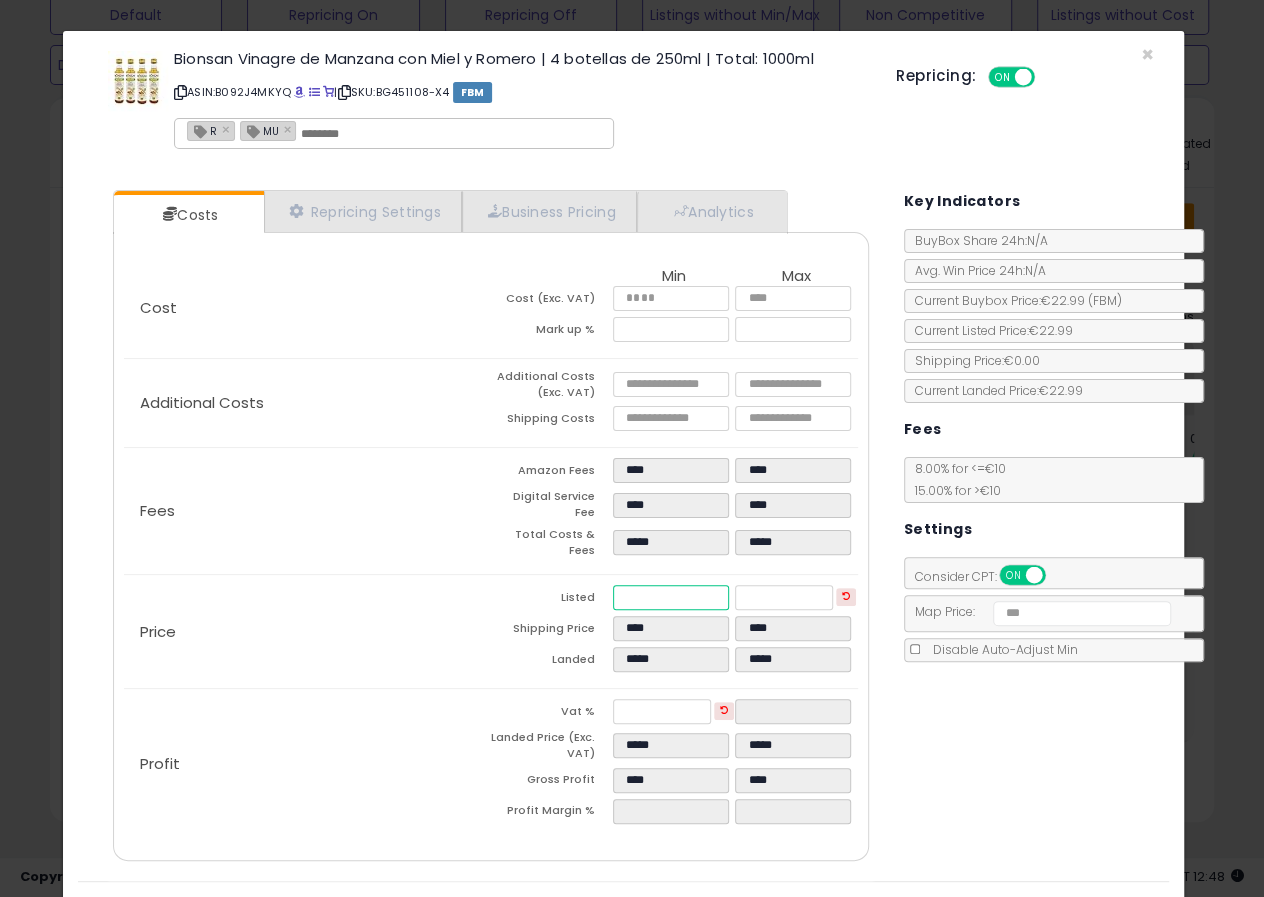 drag, startPoint x: 665, startPoint y: 587, endPoint x: 635, endPoint y: 586, distance: 30.016663 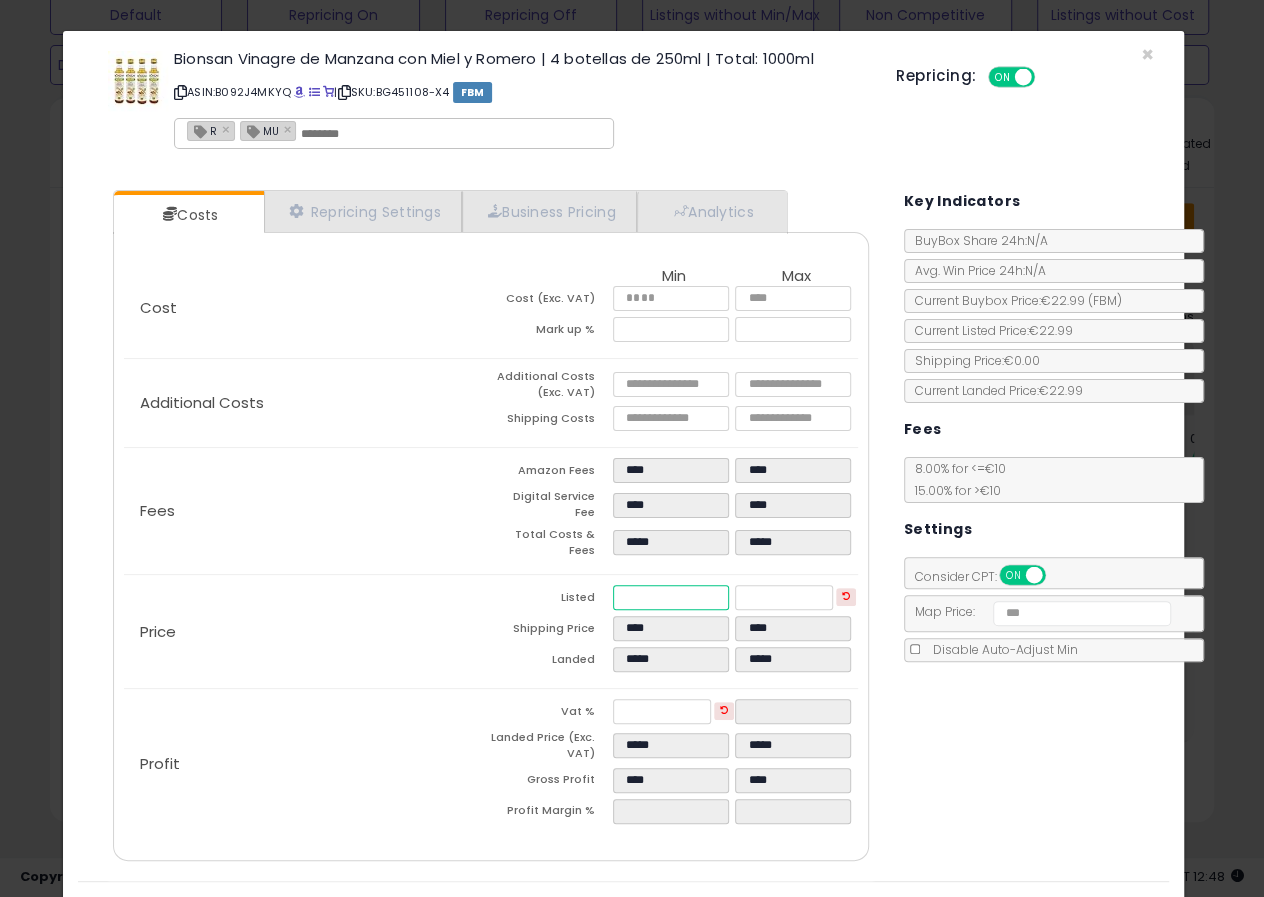 click on "*****" at bounding box center (671, 597) 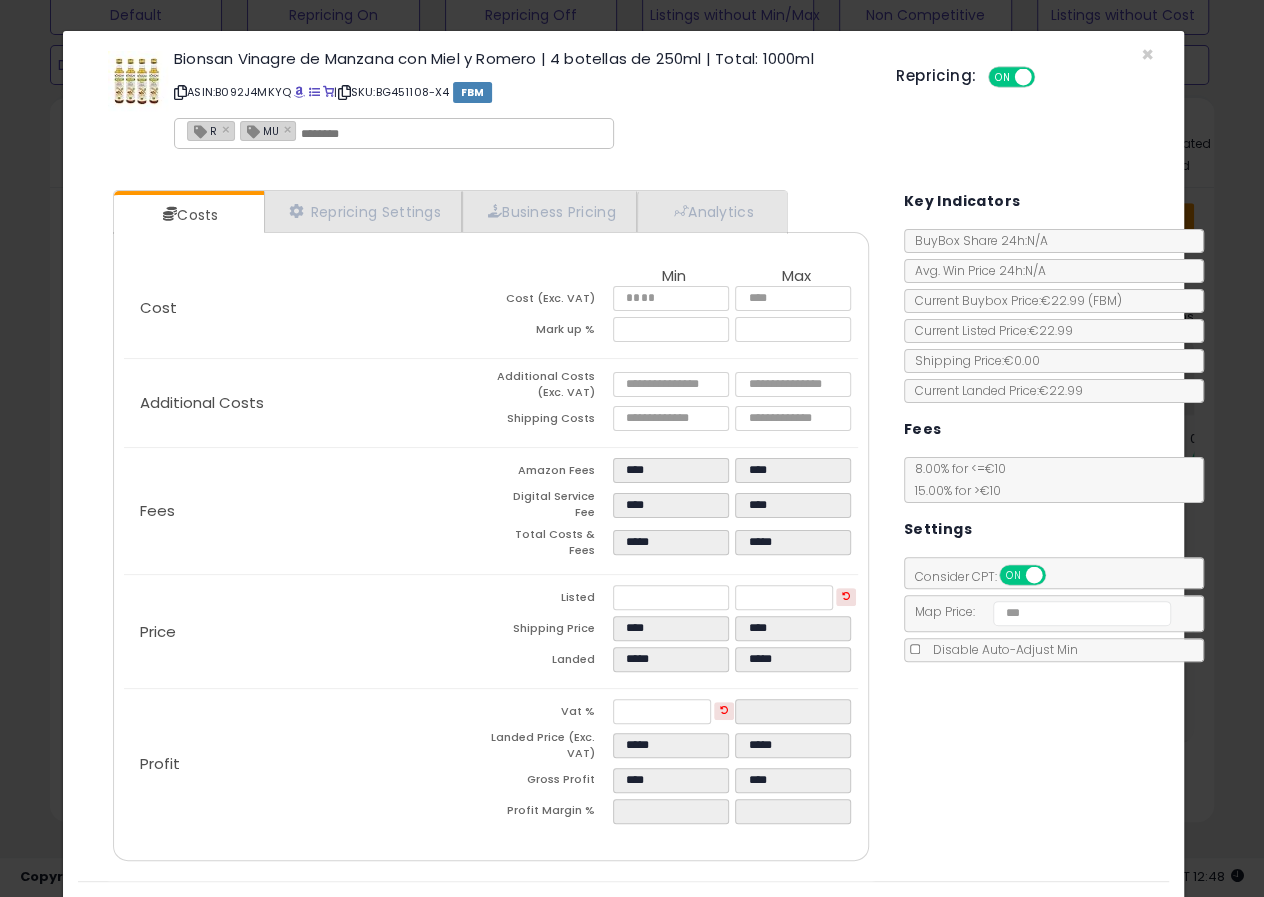 click on "Costs
Repricing Settings
Business Pricing
Analytics
Cost" at bounding box center (623, 528) 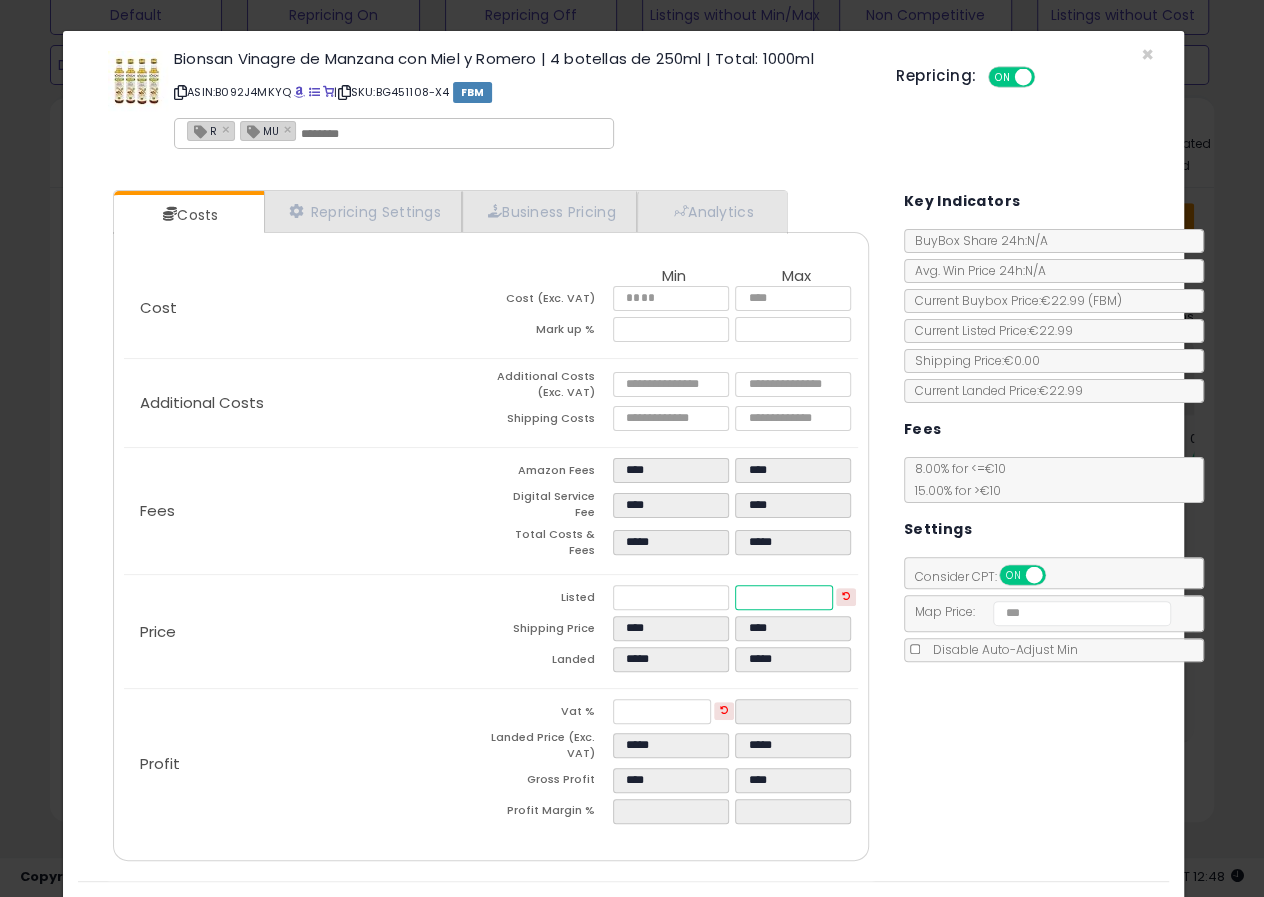 drag, startPoint x: 771, startPoint y: 579, endPoint x: 714, endPoint y: 580, distance: 57.00877 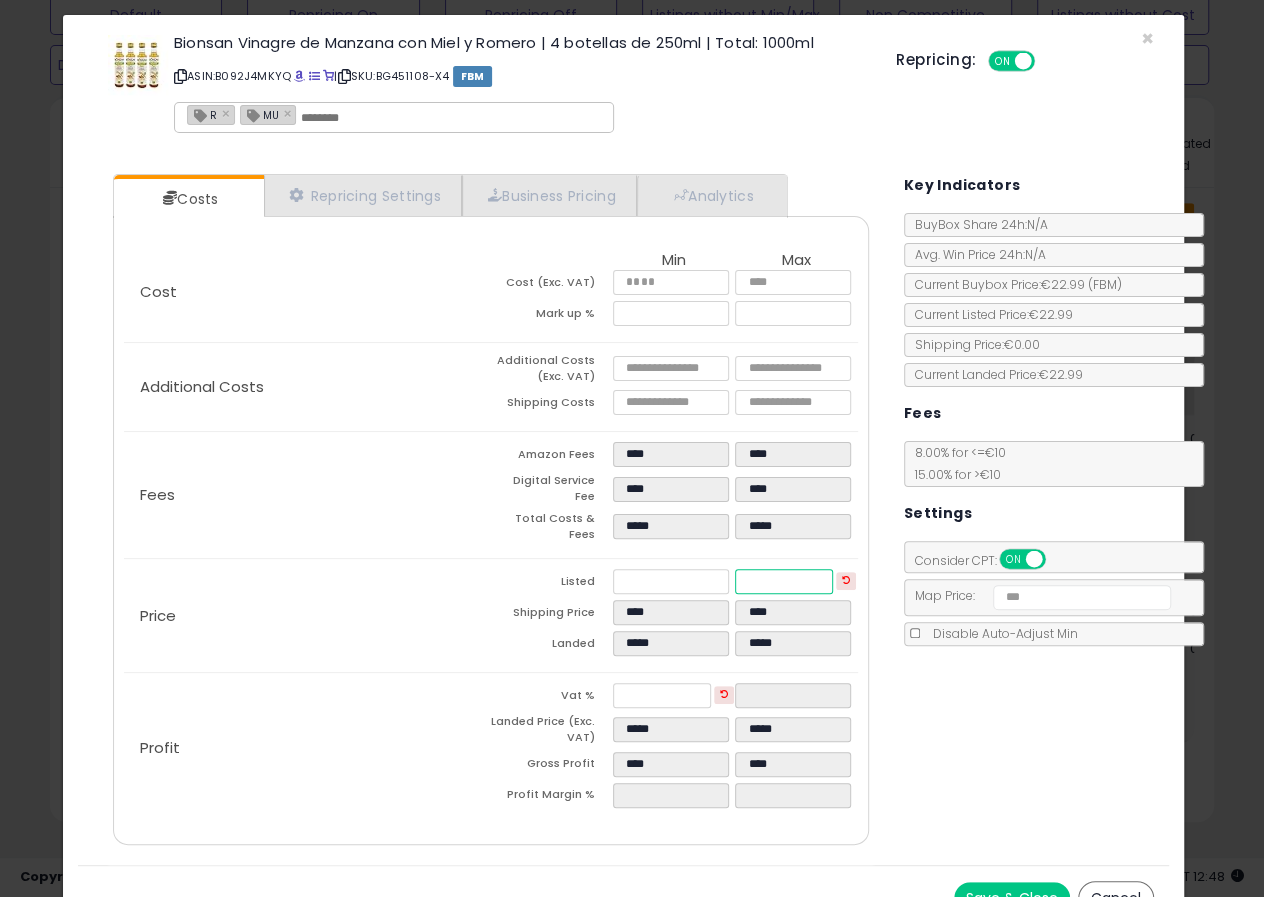 scroll, scrollTop: 31, scrollLeft: 0, axis: vertical 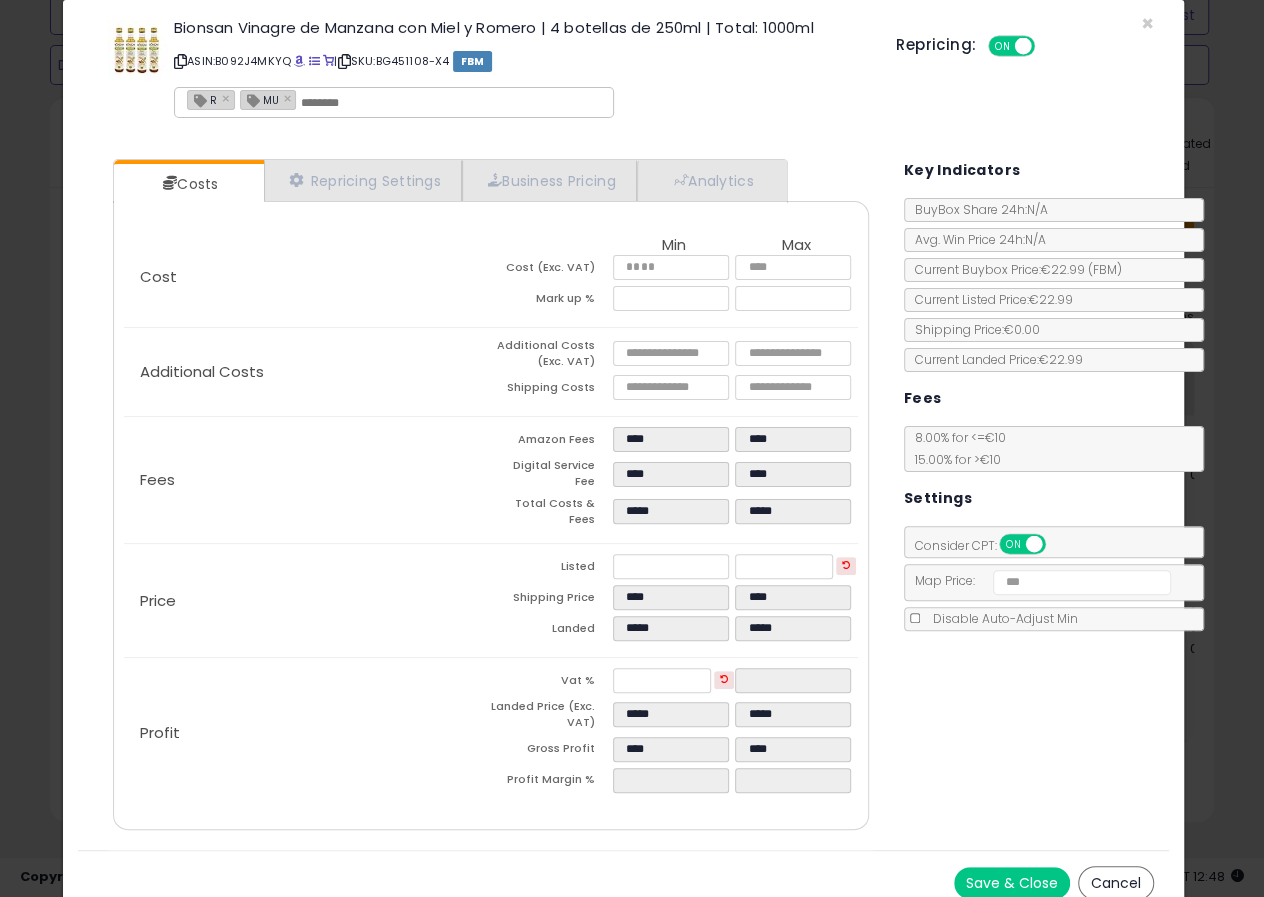 click on "Save & Close" at bounding box center [1012, 883] 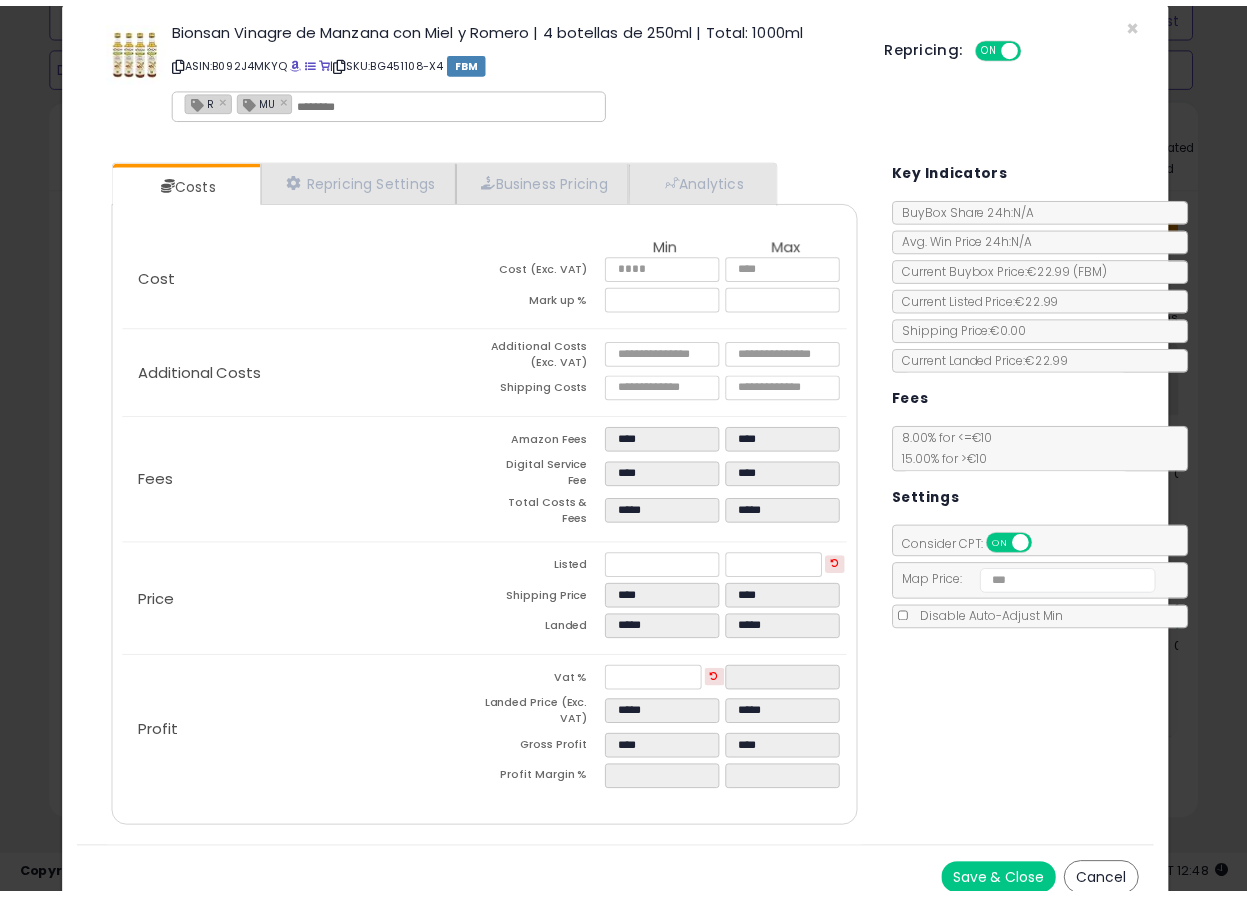 scroll, scrollTop: 0, scrollLeft: 0, axis: both 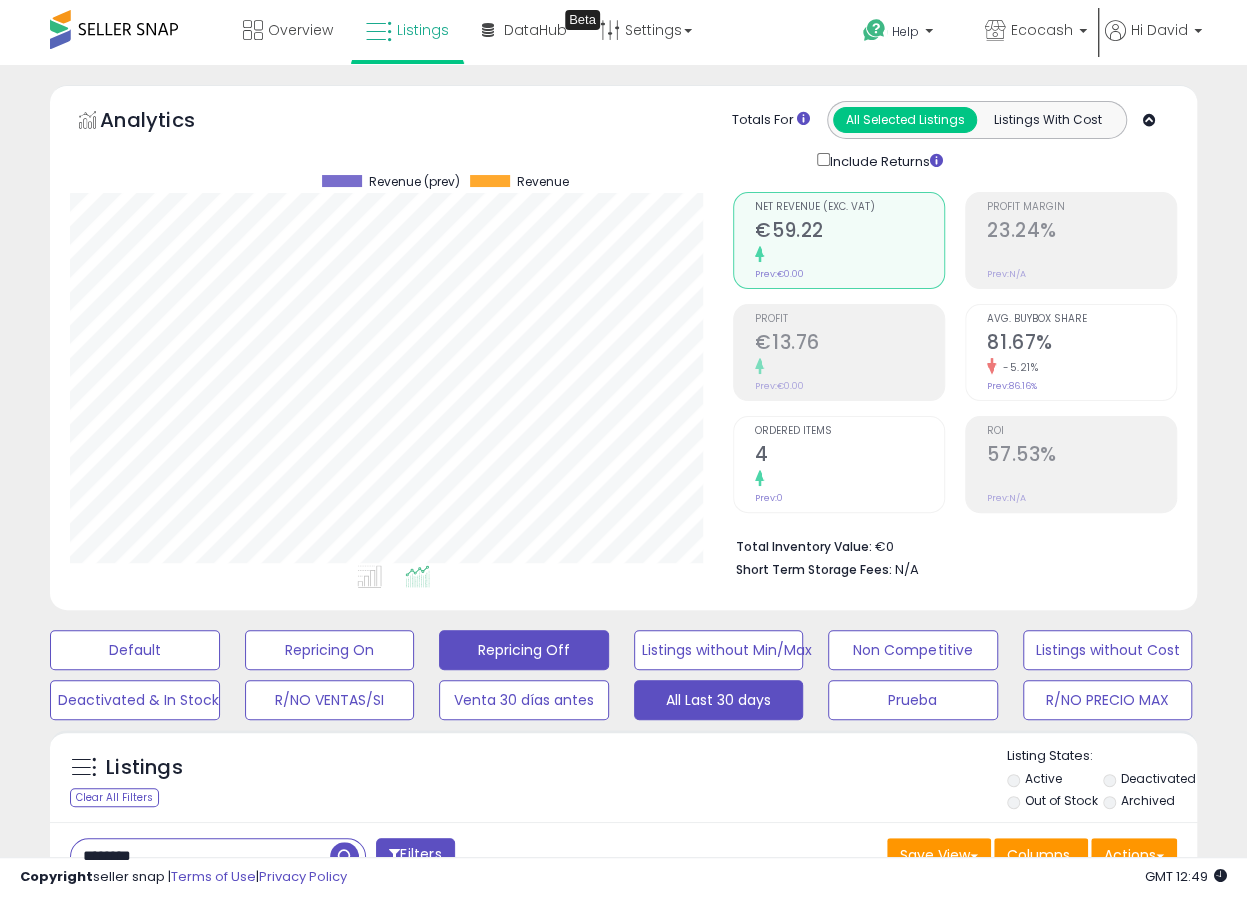 click on "Repricing Off" at bounding box center (135, 650) 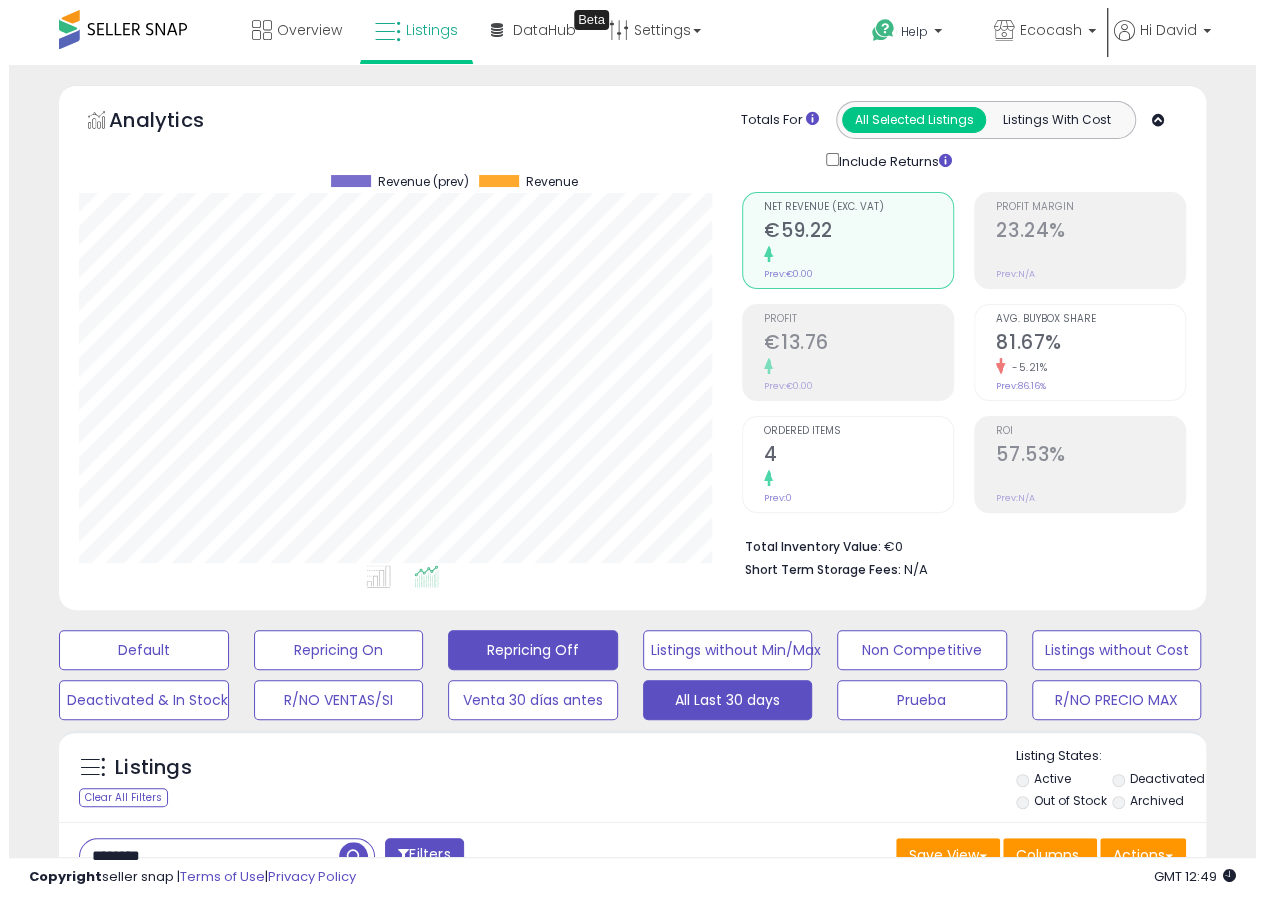 scroll, scrollTop: 999590, scrollLeft: 999326, axis: both 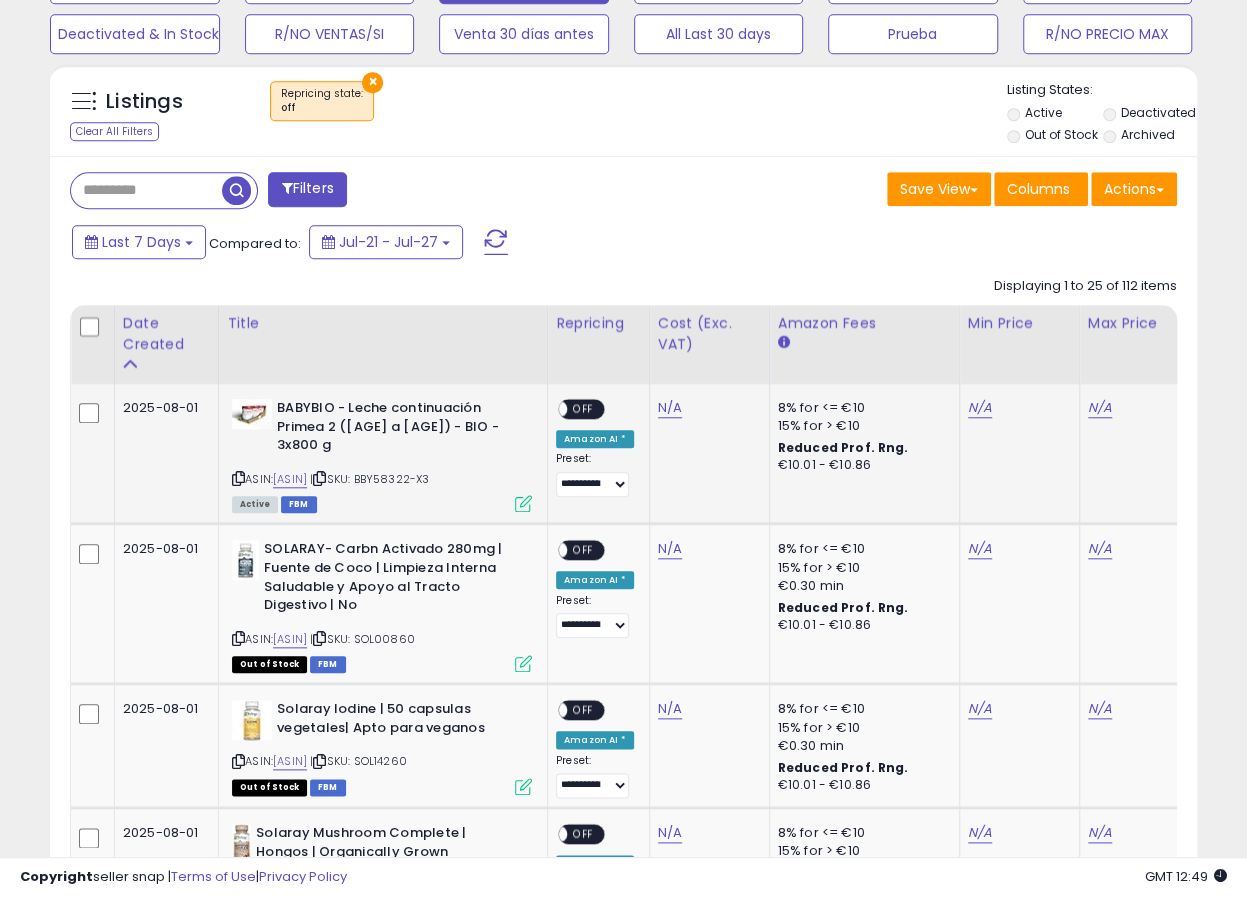click on "|   SKU: BBY58322-X3" at bounding box center (369, 479) 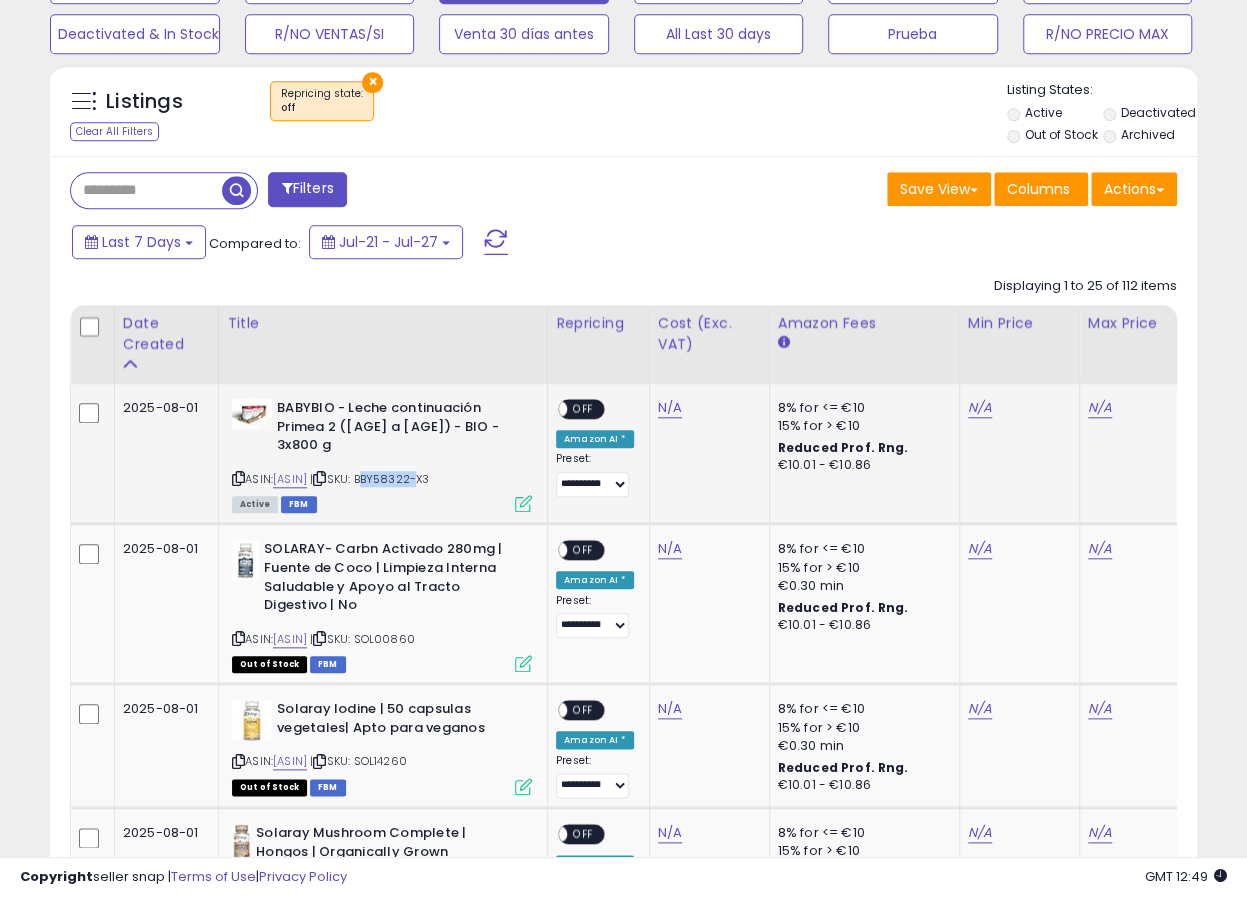 click on "|   SKU: BBY58322-X3" at bounding box center (369, 479) 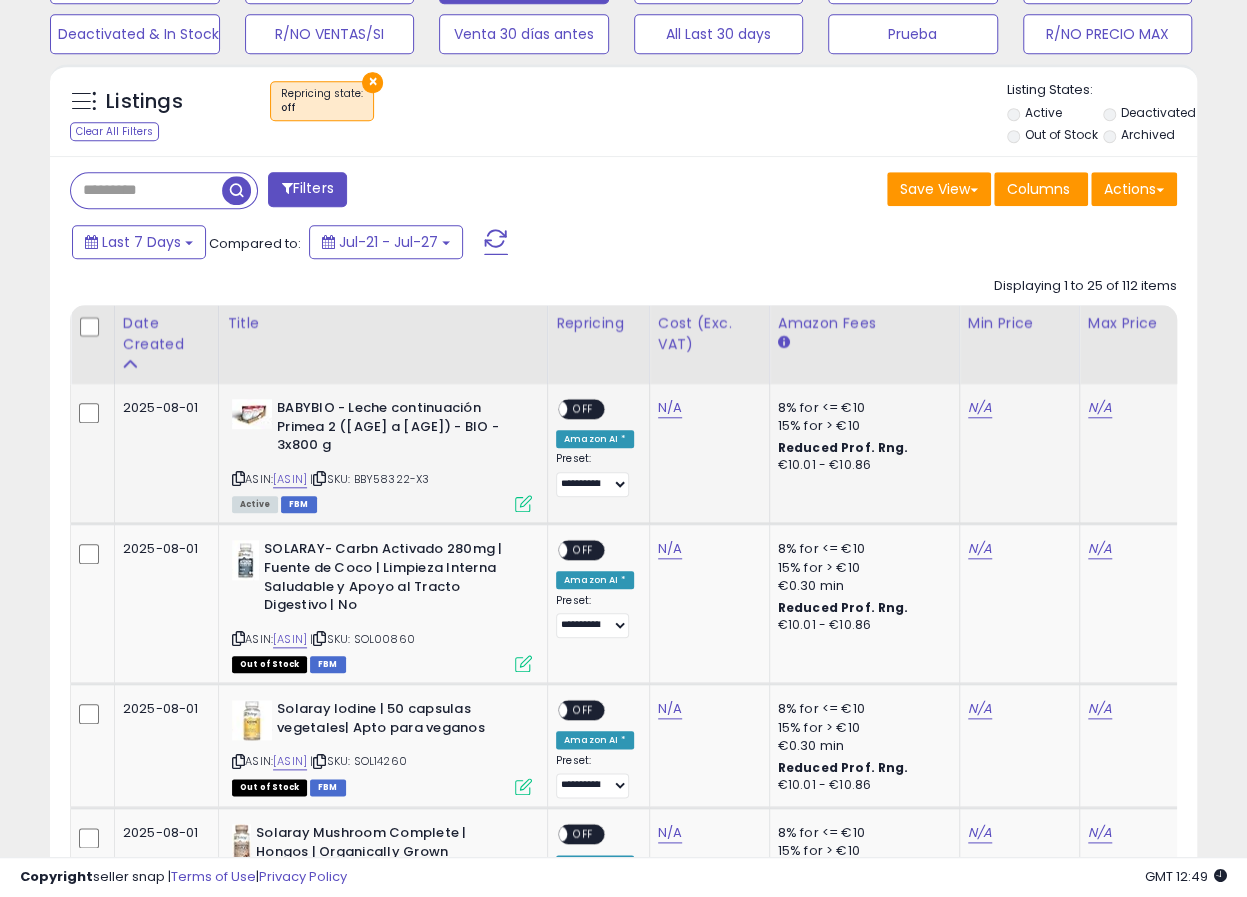 click at bounding box center (523, 503) 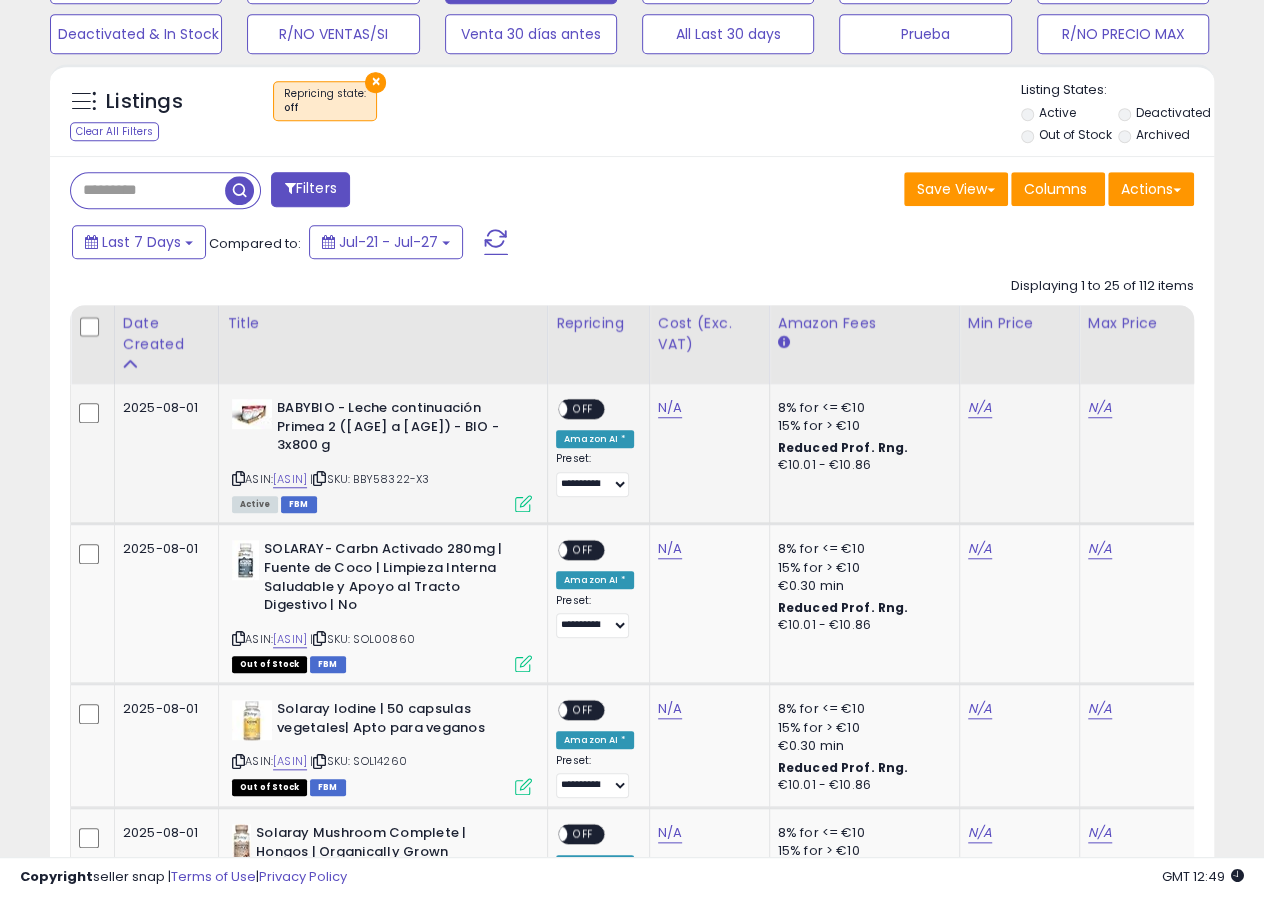 scroll, scrollTop: 999590, scrollLeft: 999326, axis: both 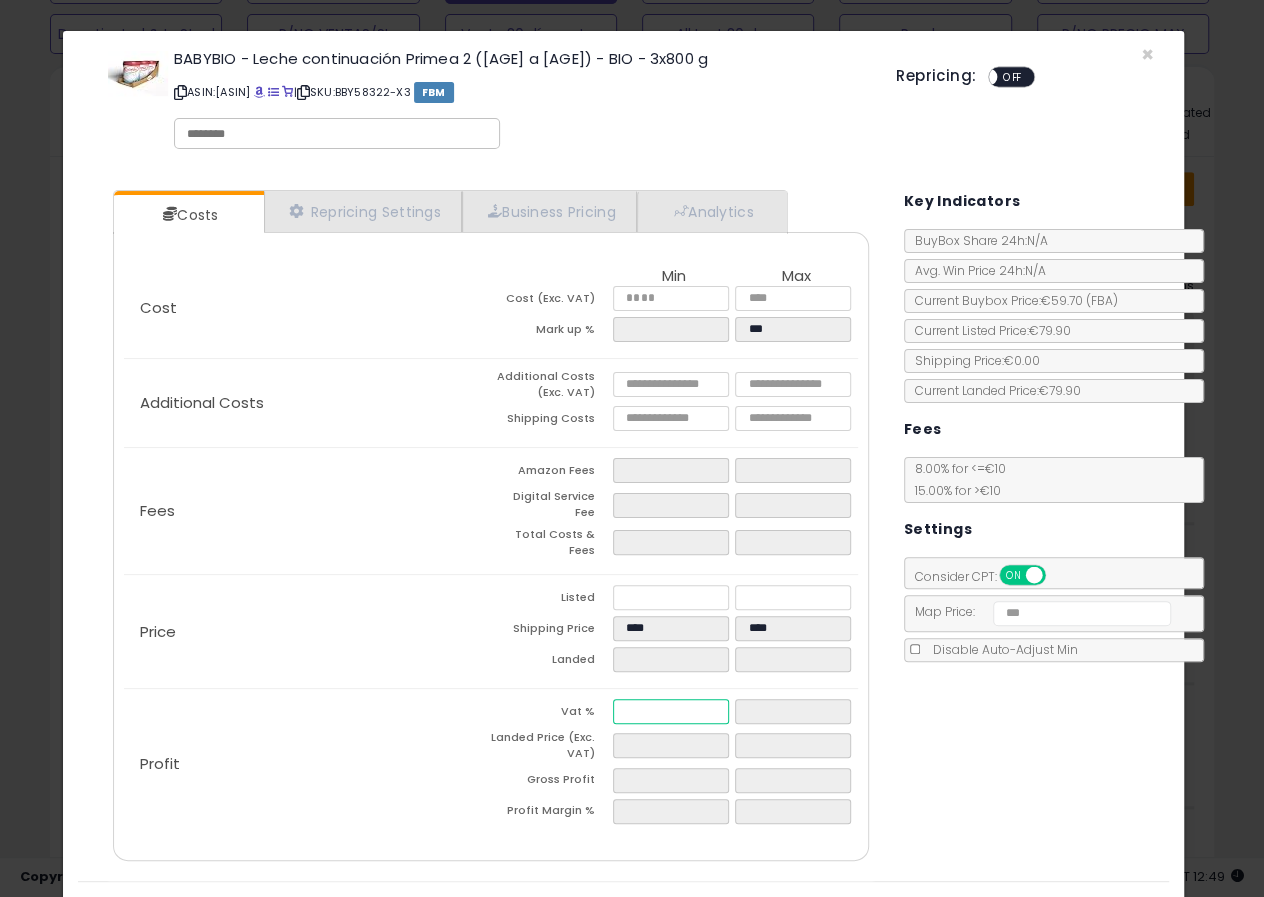 drag, startPoint x: 633, startPoint y: 698, endPoint x: 574, endPoint y: 707, distance: 59.682495 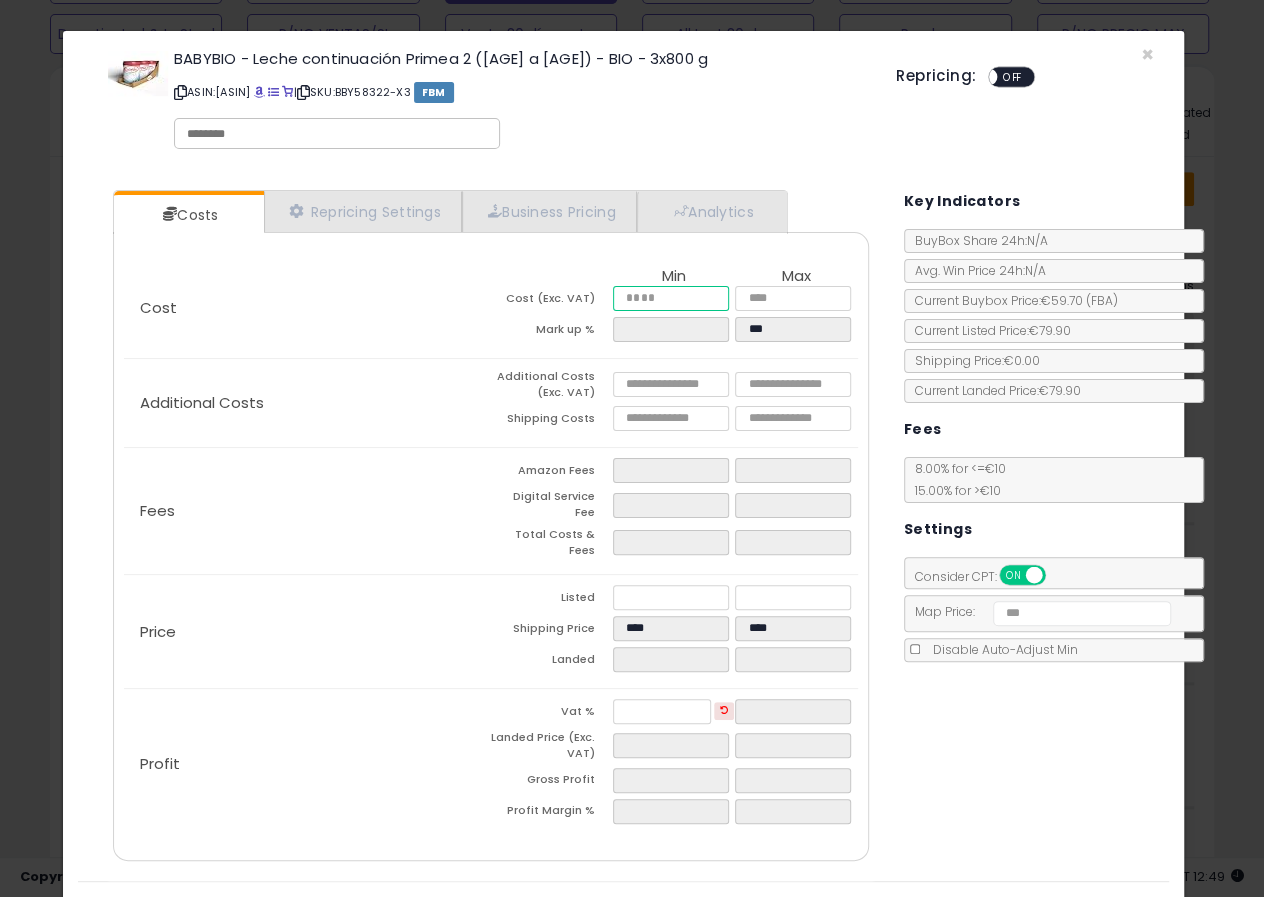 click at bounding box center [671, 298] 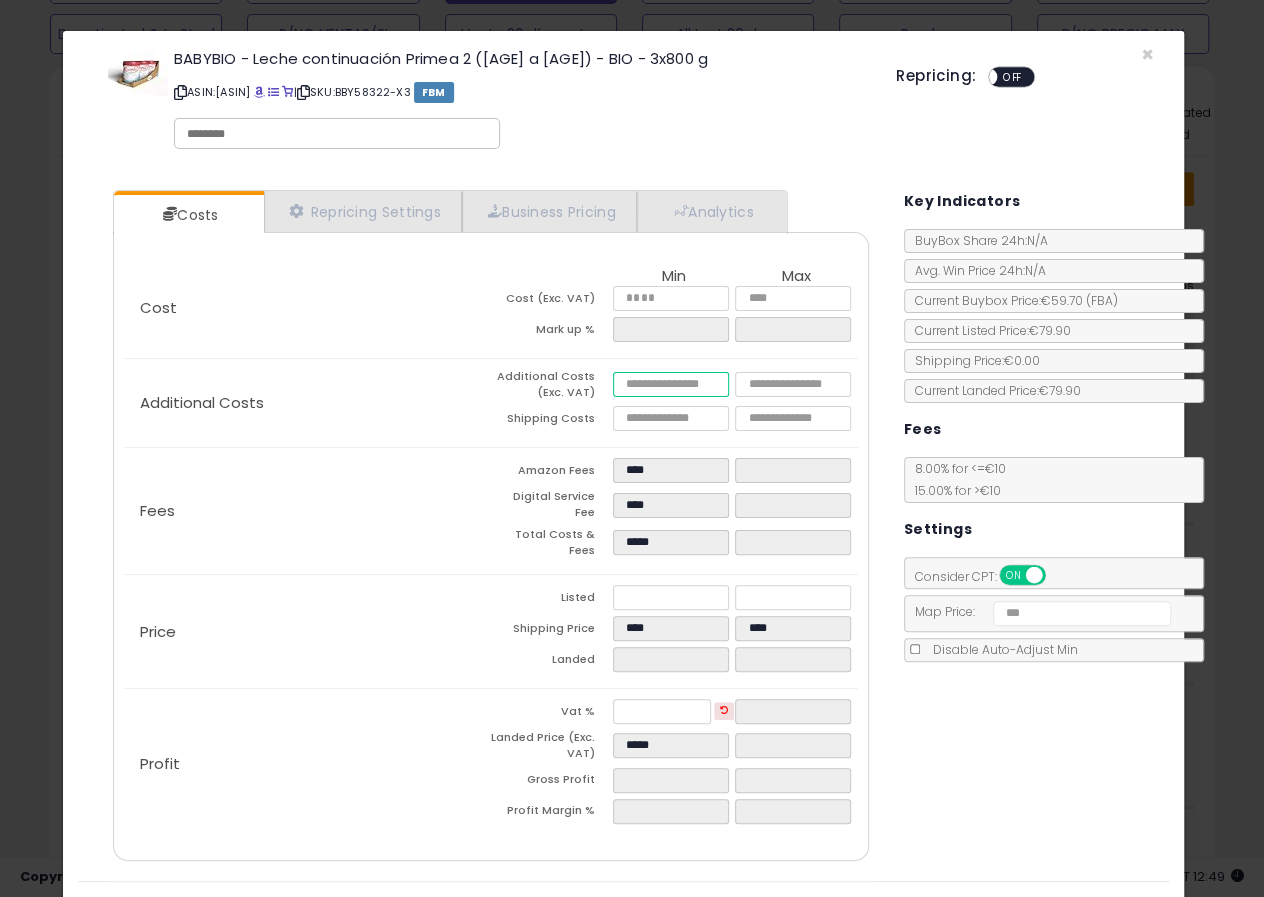 click at bounding box center (671, 384) 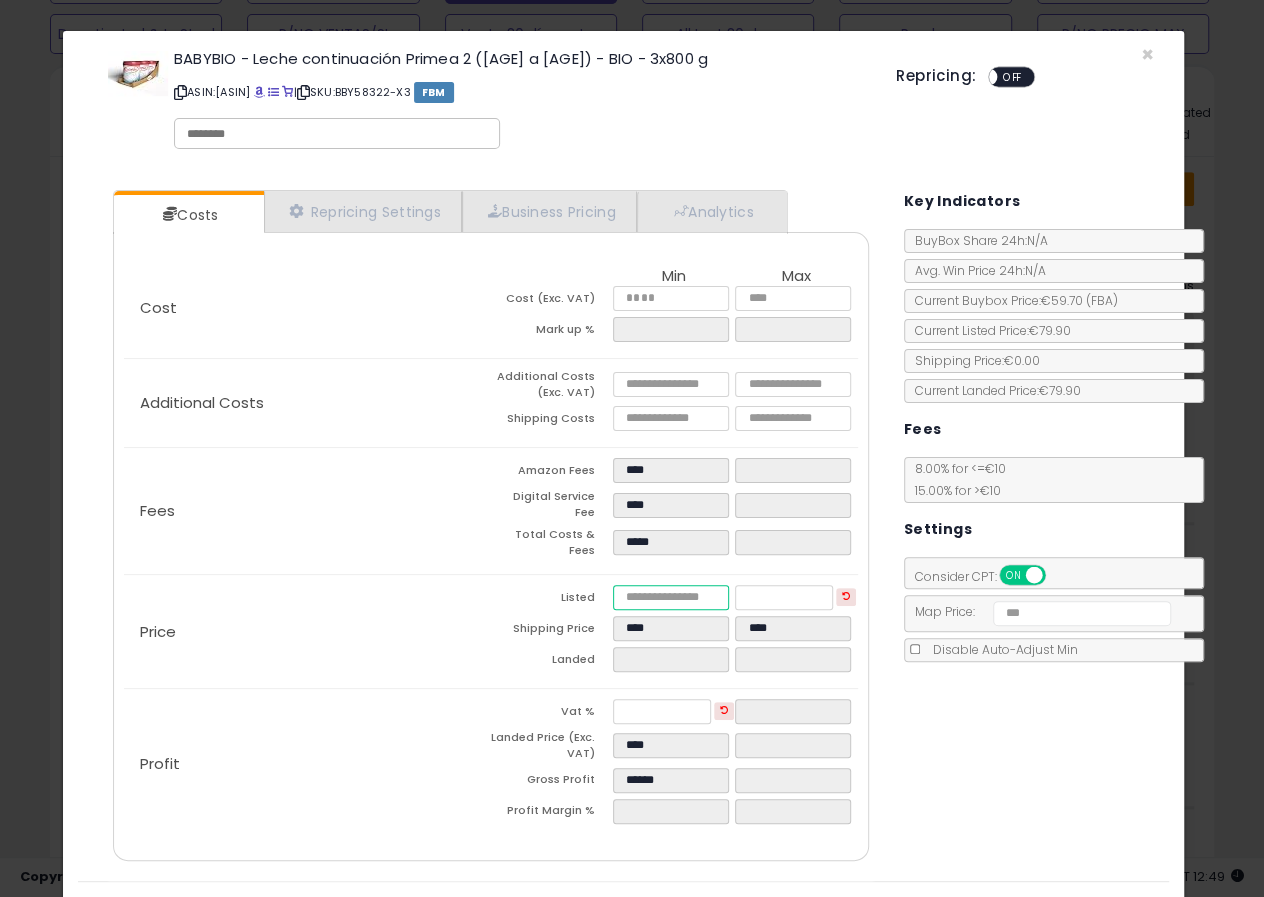 drag, startPoint x: 654, startPoint y: 578, endPoint x: 542, endPoint y: 574, distance: 112.0714 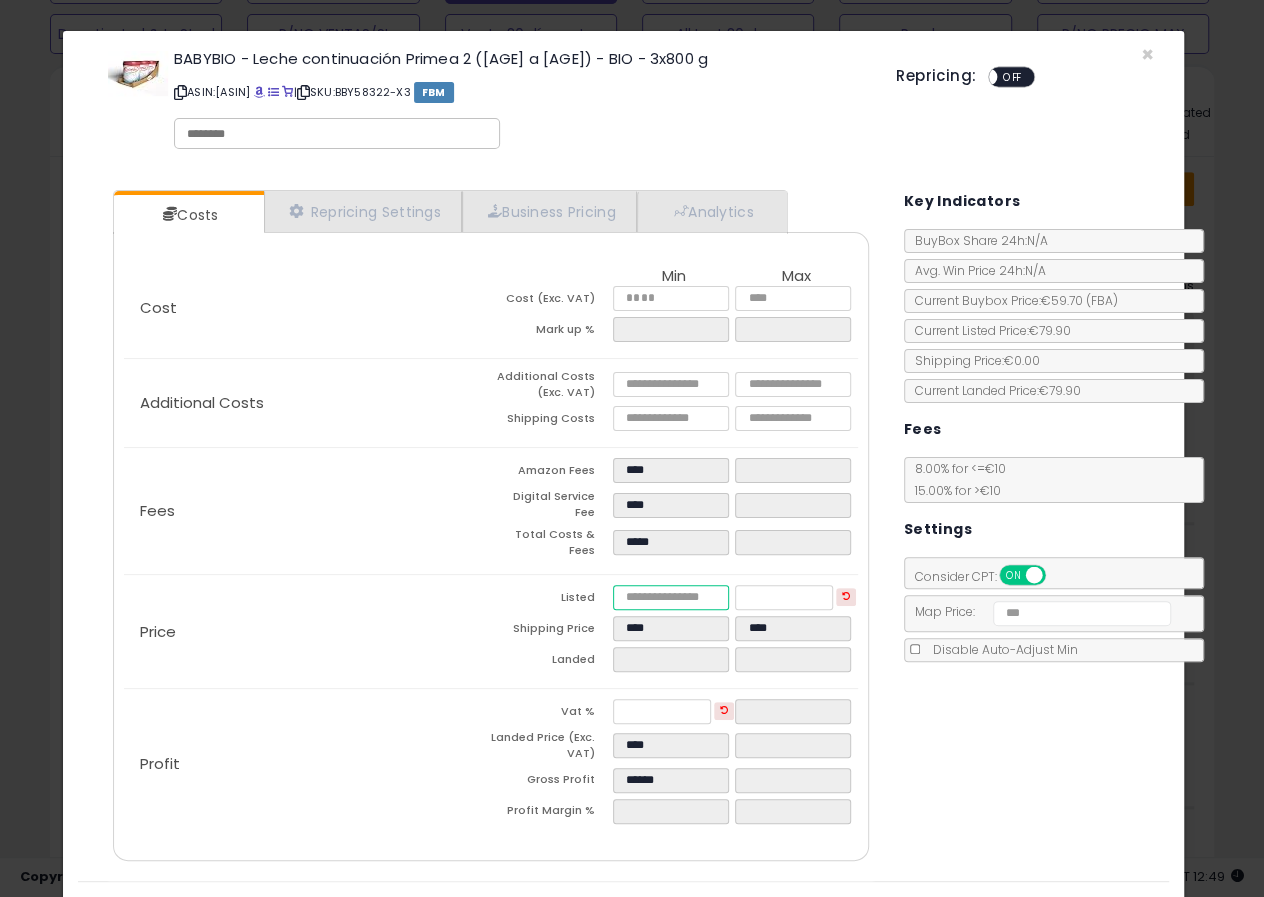 click on "Listed
****" at bounding box center [674, 600] 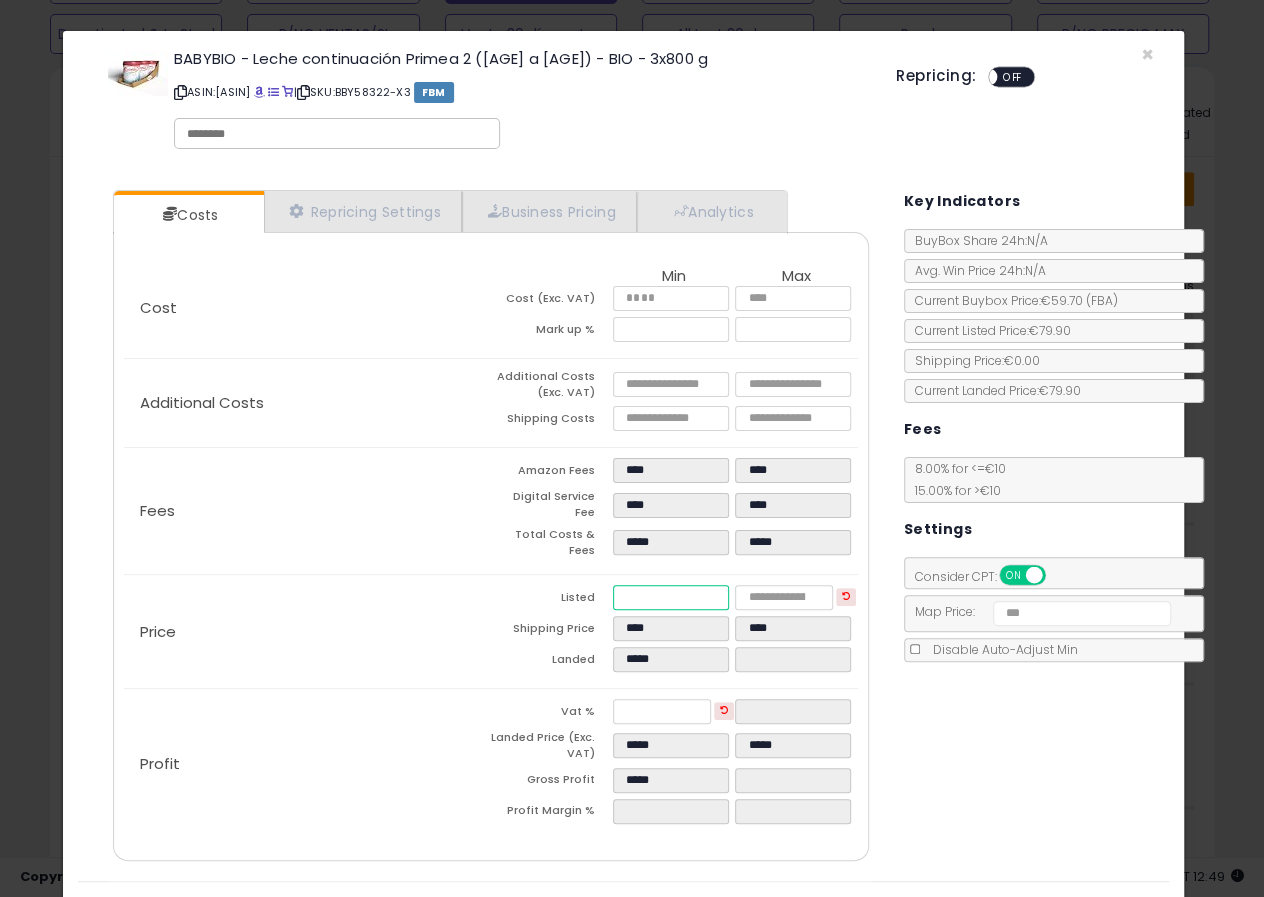 drag, startPoint x: 658, startPoint y: 584, endPoint x: 559, endPoint y: 589, distance: 99.12618 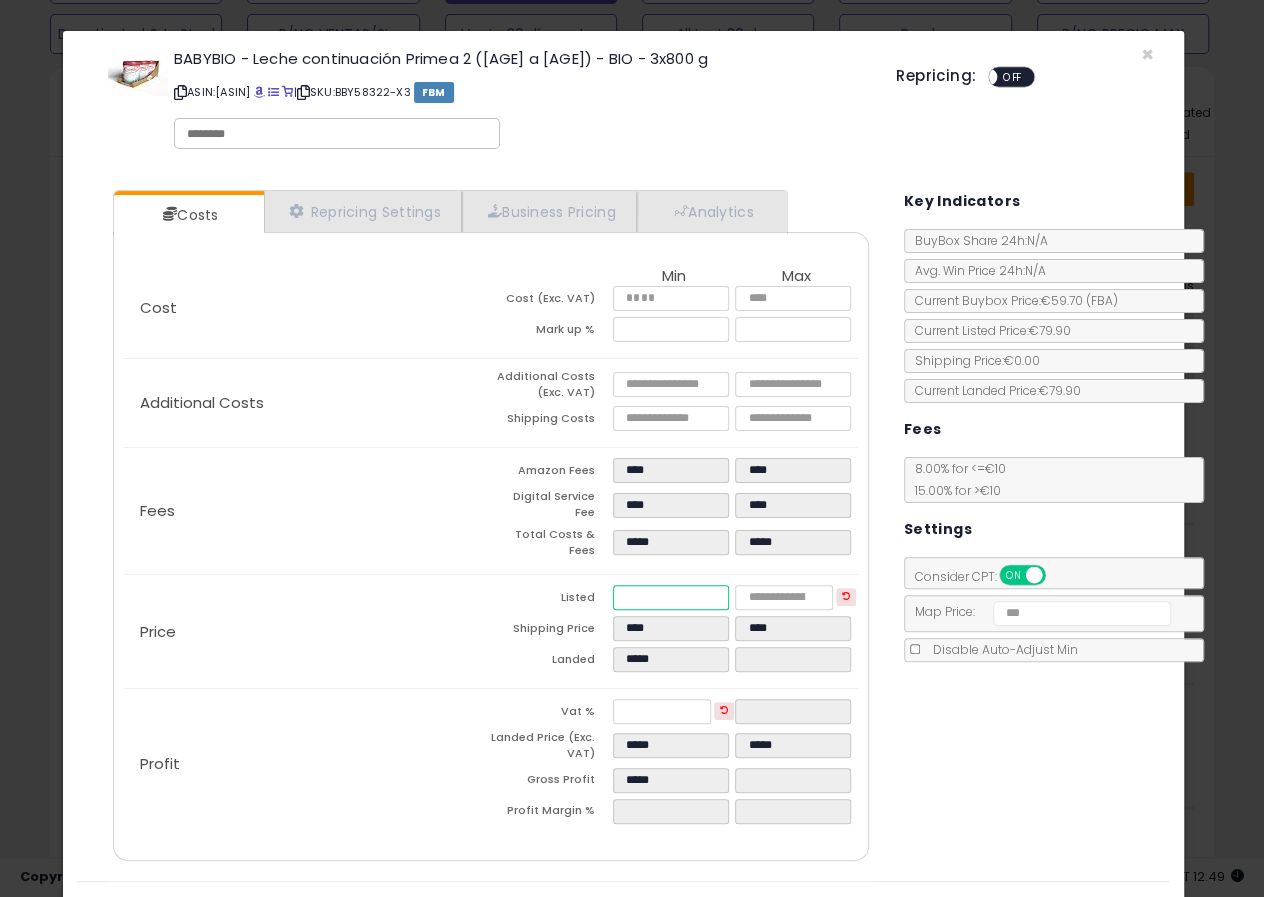 click on "Listed
*****" at bounding box center (674, 600) 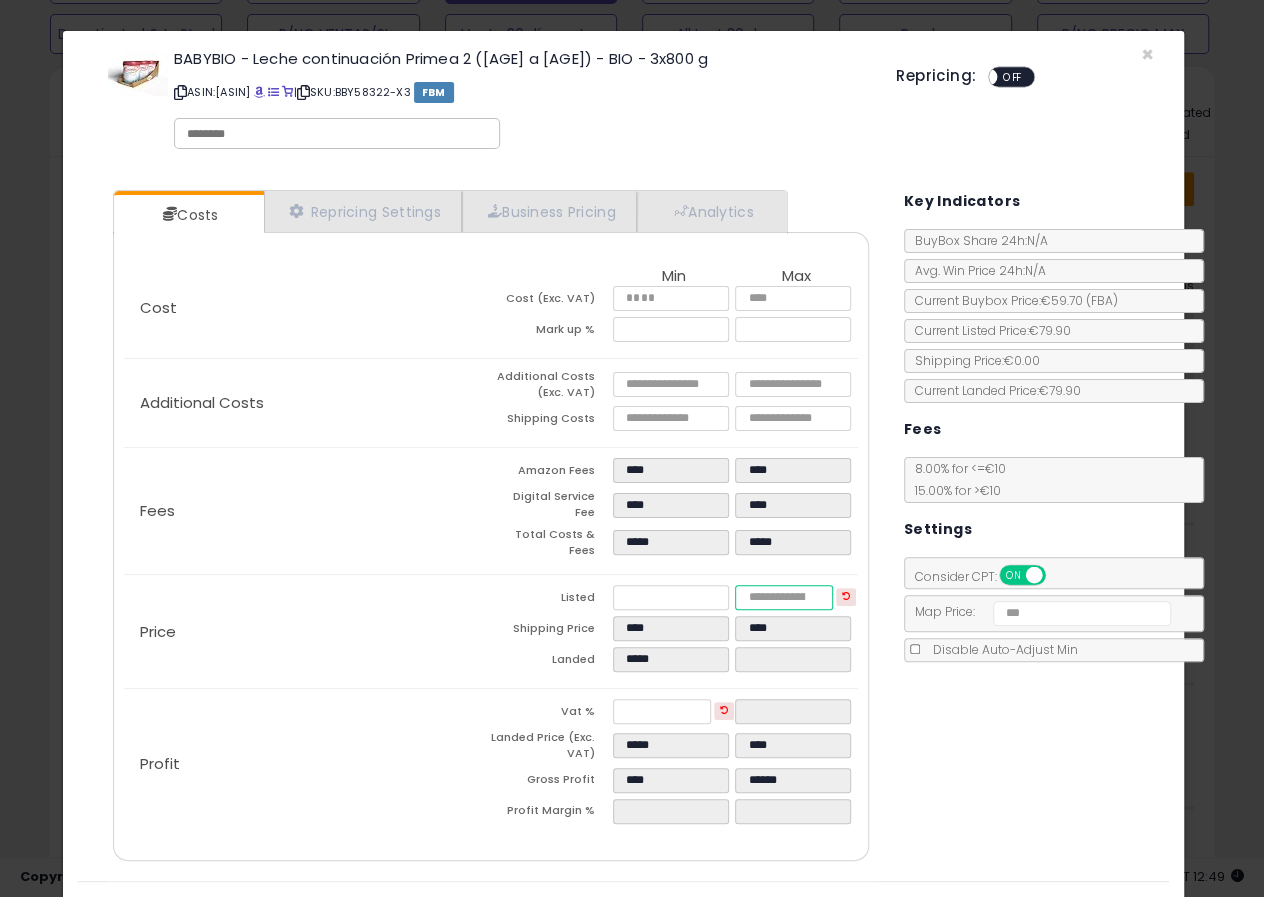 click at bounding box center [784, 597] 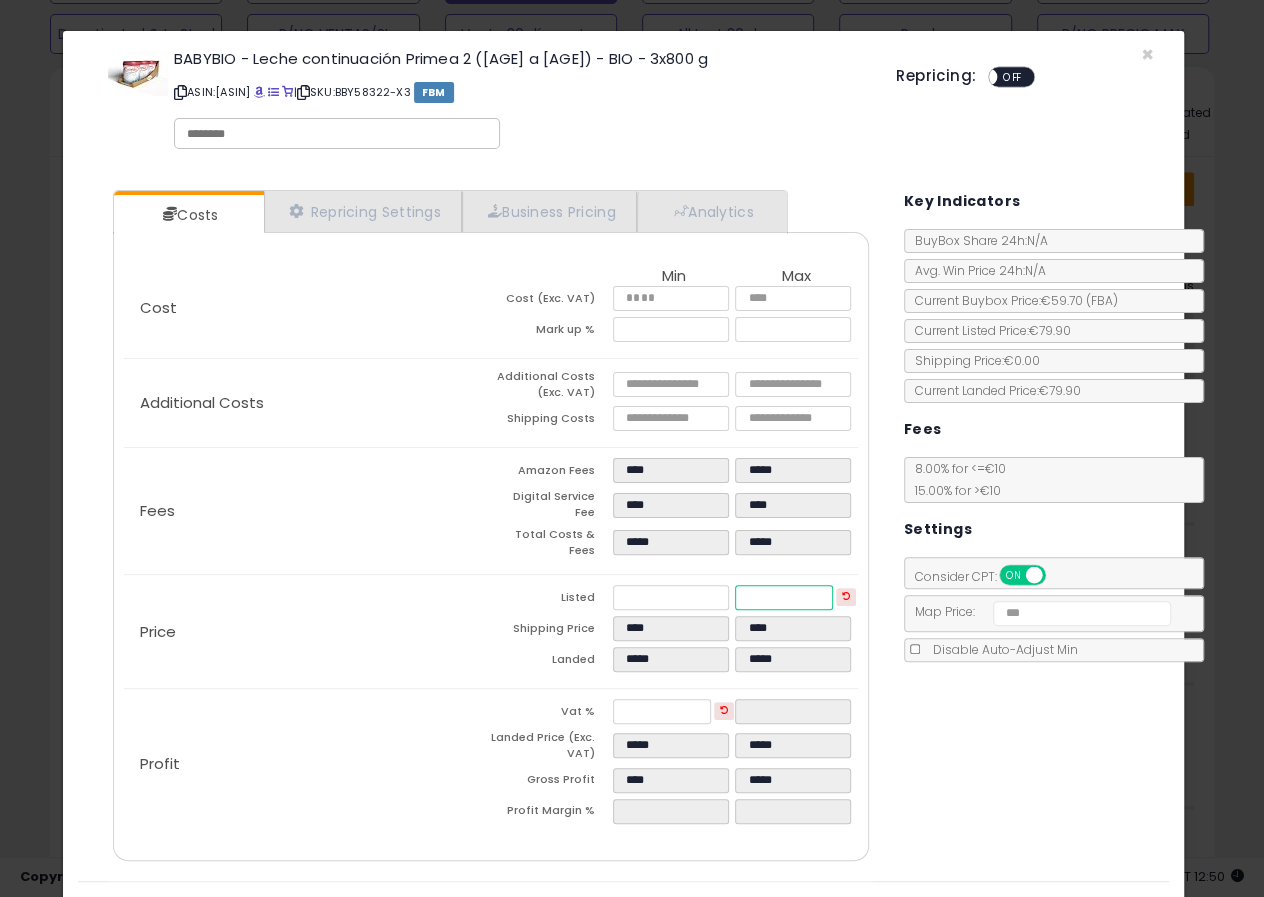 drag, startPoint x: 746, startPoint y: 576, endPoint x: 725, endPoint y: 581, distance: 21.587032 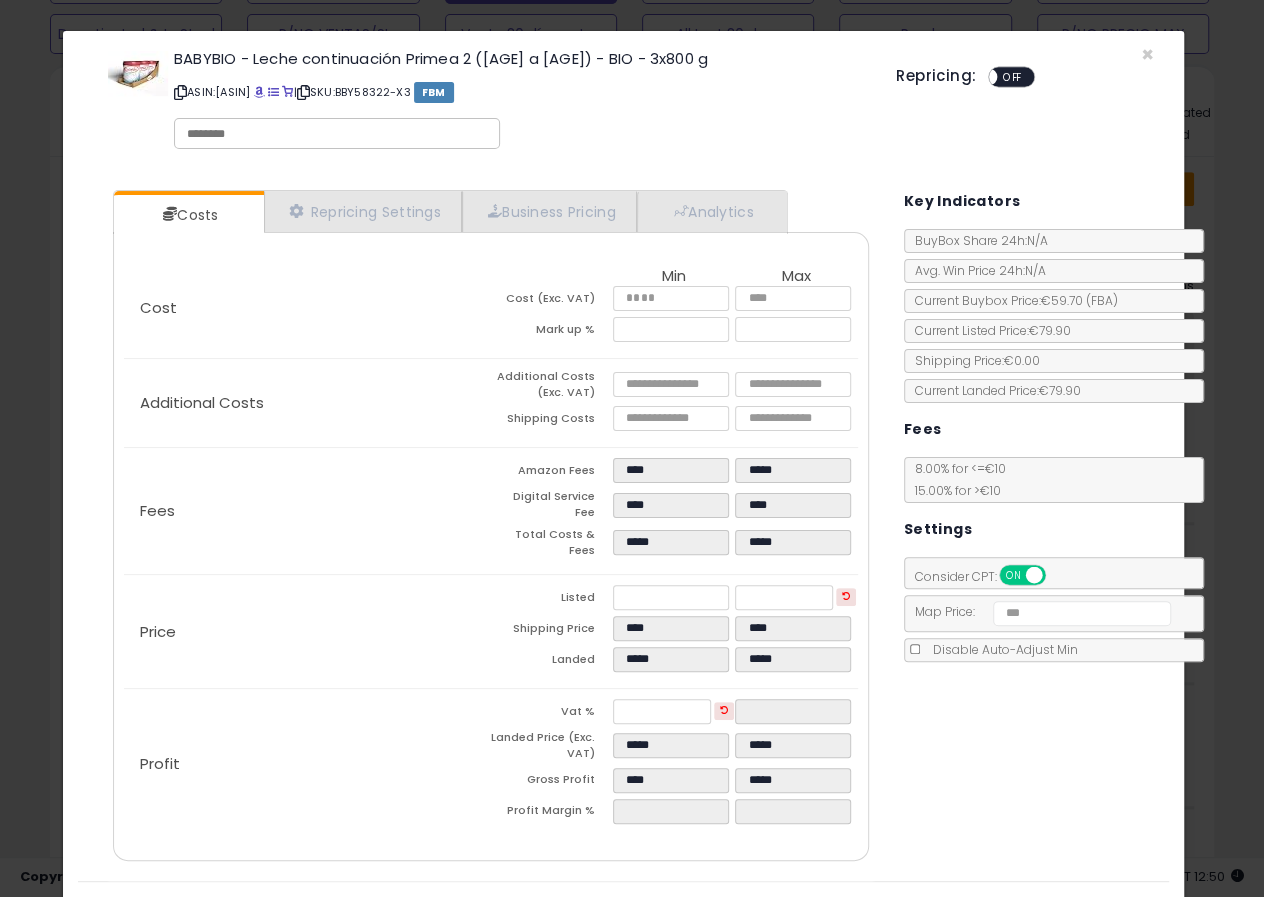 click on "Costs
Repricing Settings
Business Pricing
Analytics
Cost" at bounding box center [623, 528] 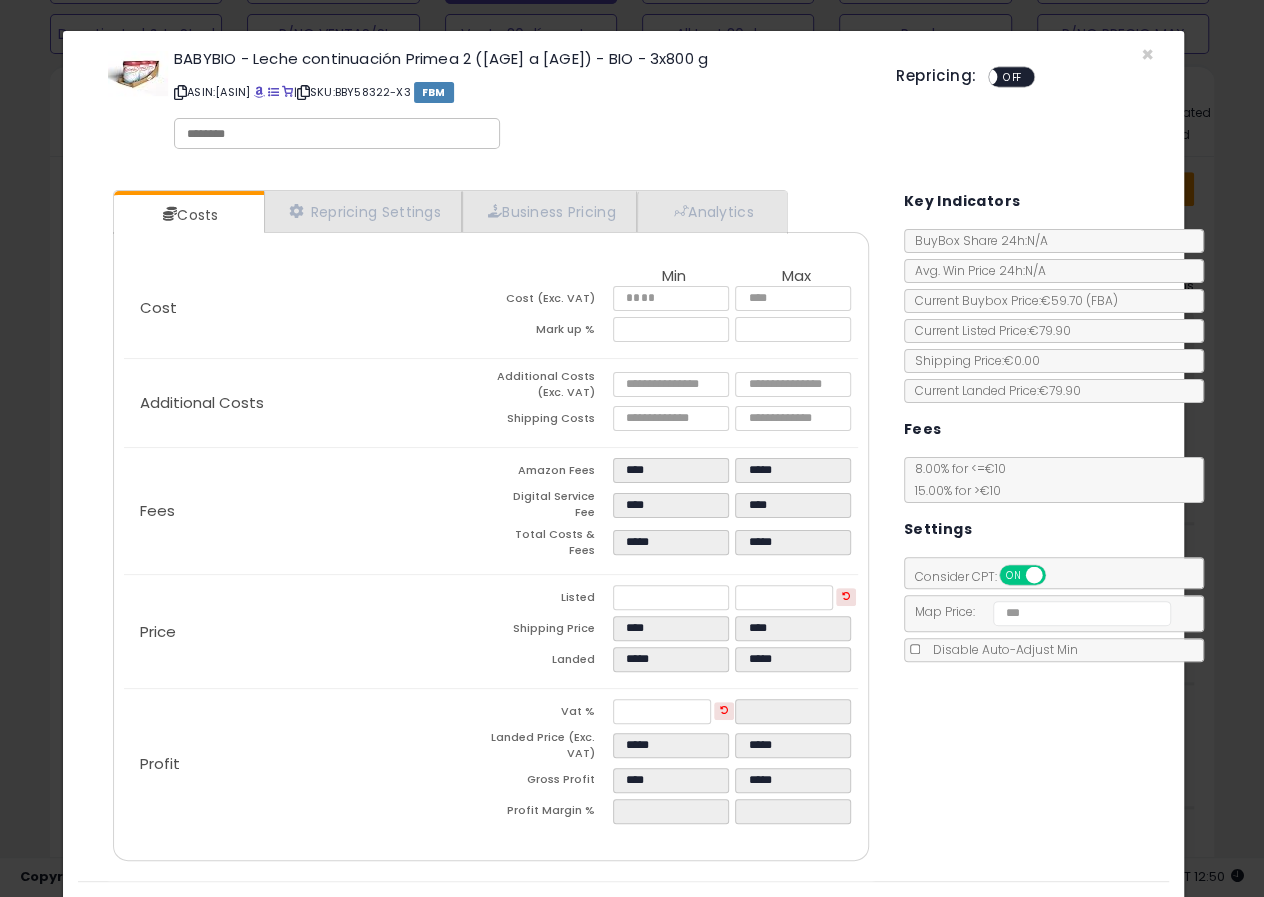 scroll, scrollTop: 31, scrollLeft: 0, axis: vertical 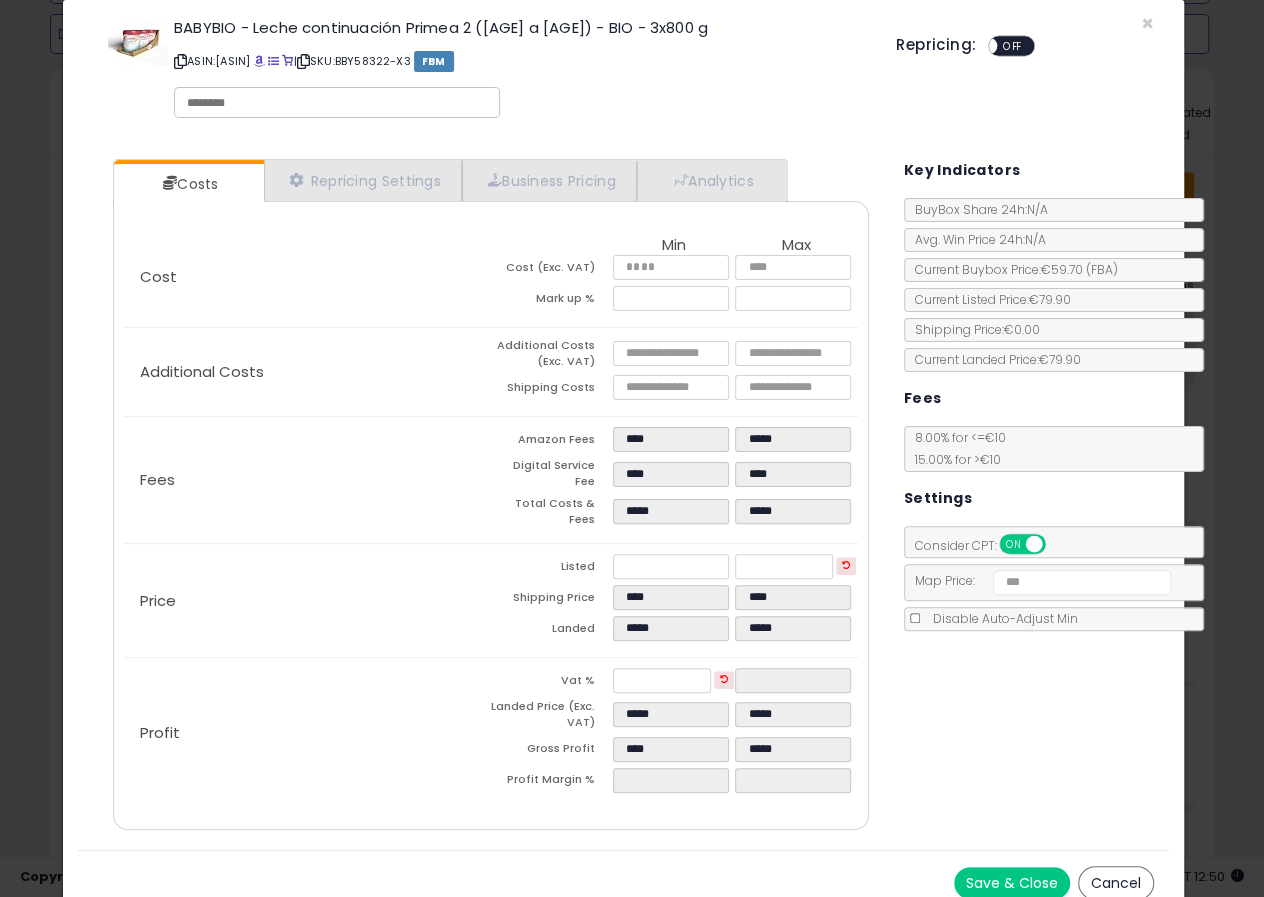 click on "OFF" at bounding box center [1012, 46] 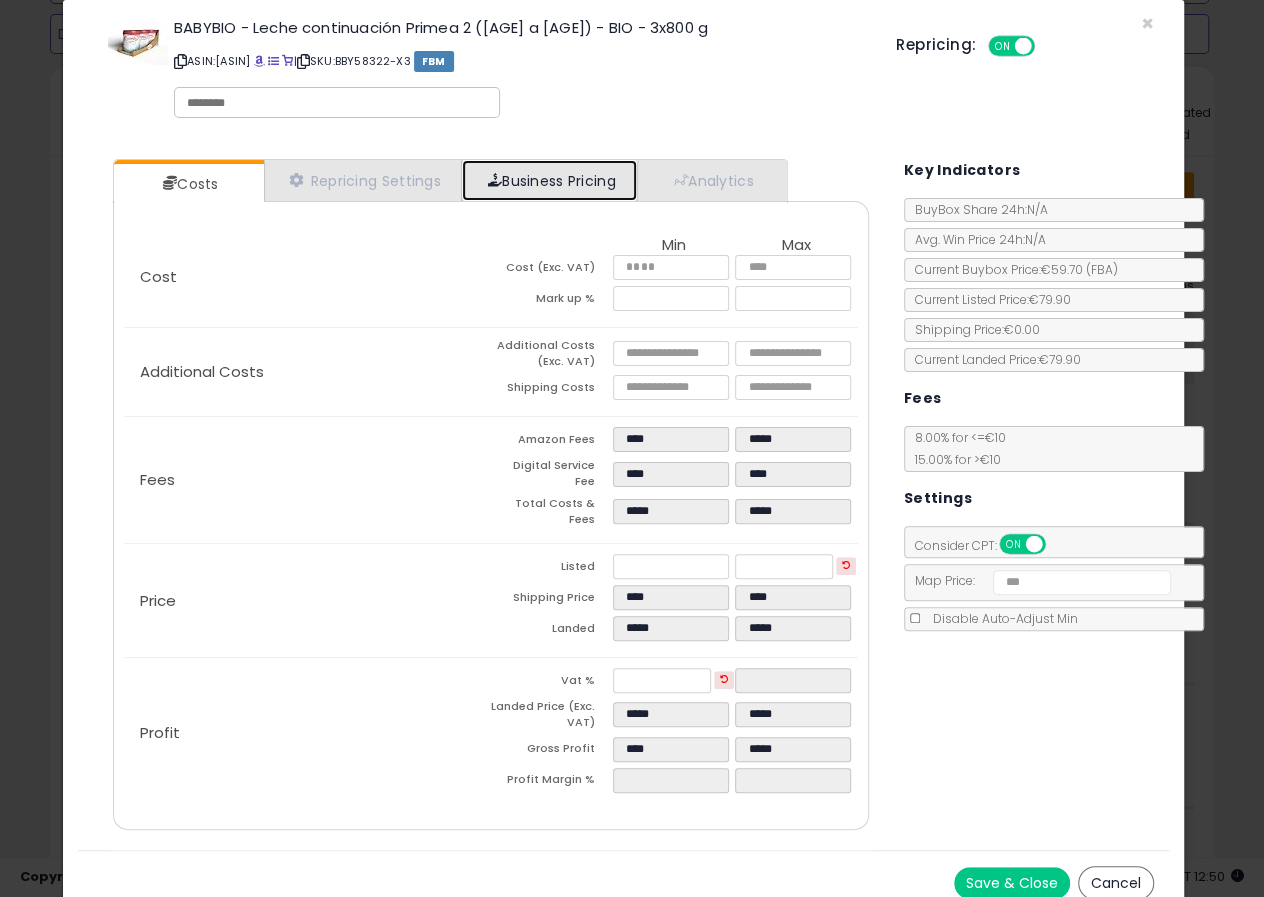 click on "Business Pricing" at bounding box center [549, 180] 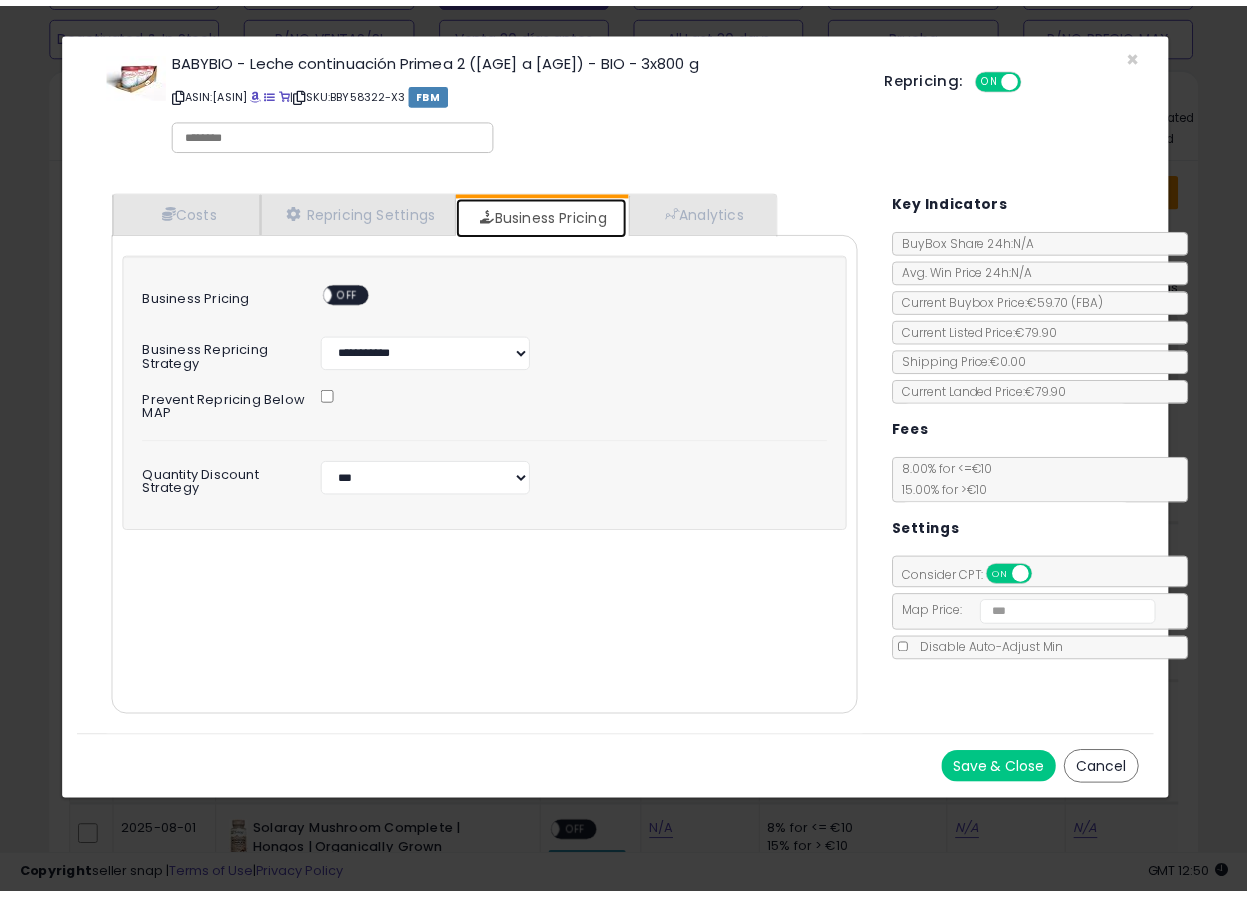 scroll, scrollTop: 0, scrollLeft: 0, axis: both 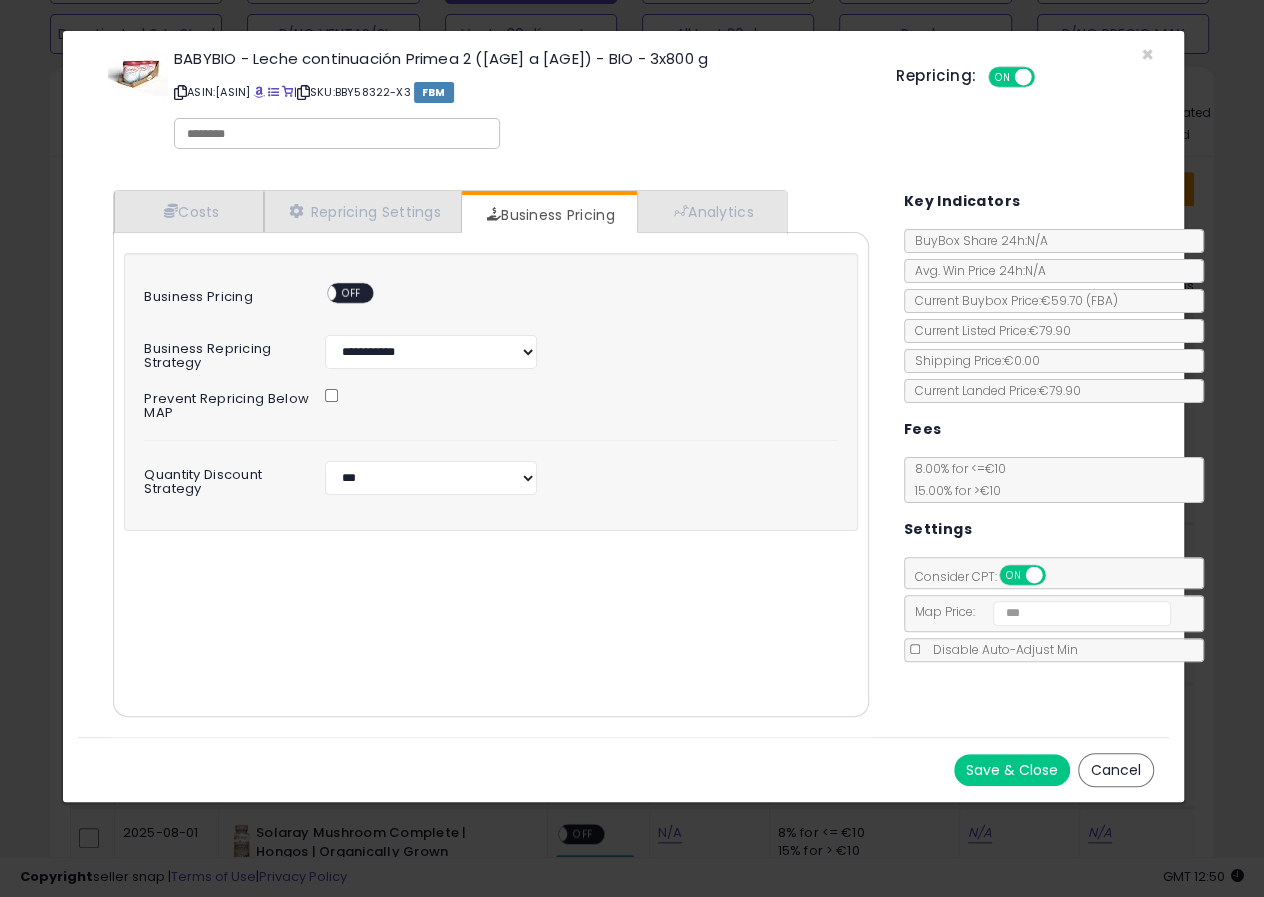 drag, startPoint x: 345, startPoint y: 289, endPoint x: 357, endPoint y: 236, distance: 54.34151 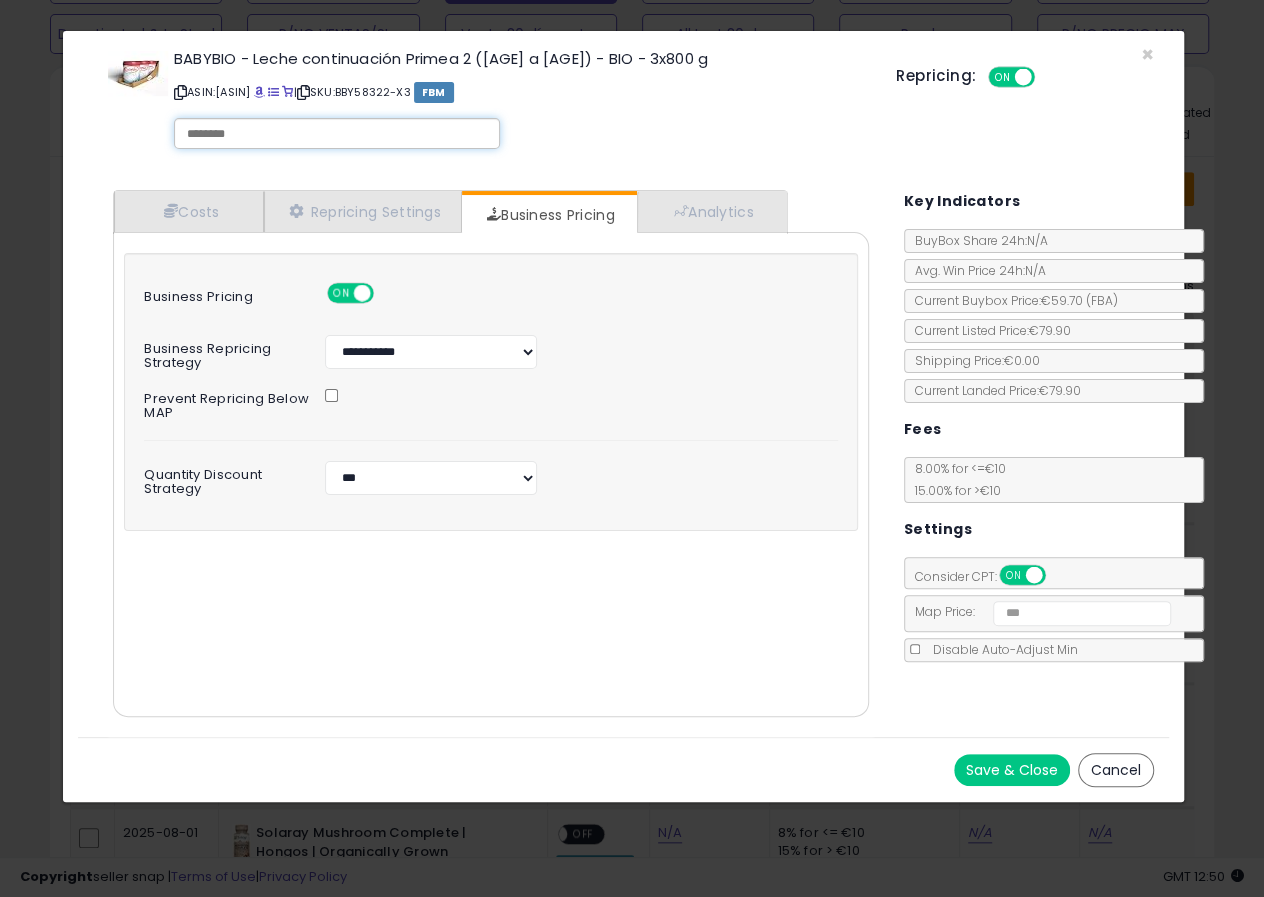 click at bounding box center (337, 134) 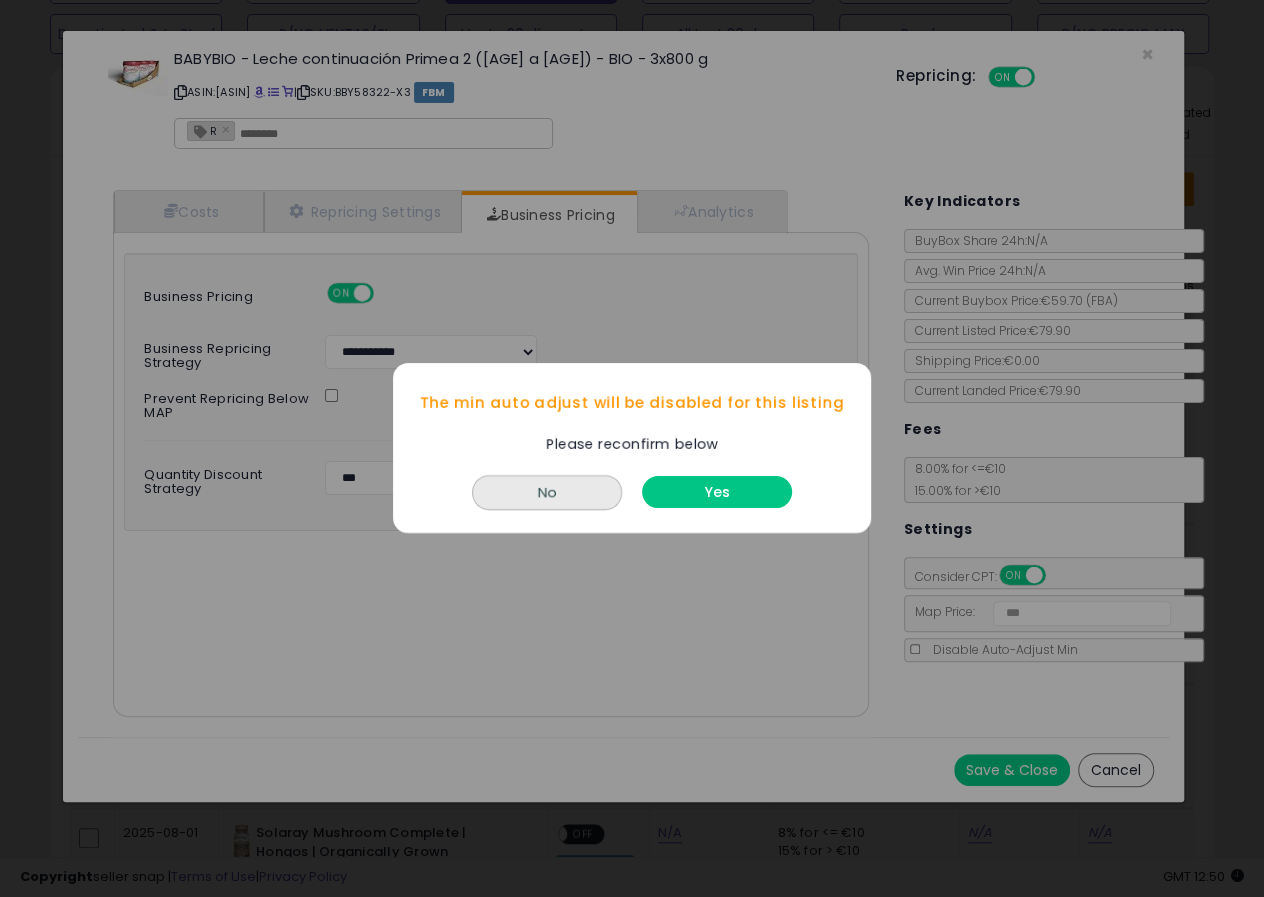click on "Yes" at bounding box center [717, 493] 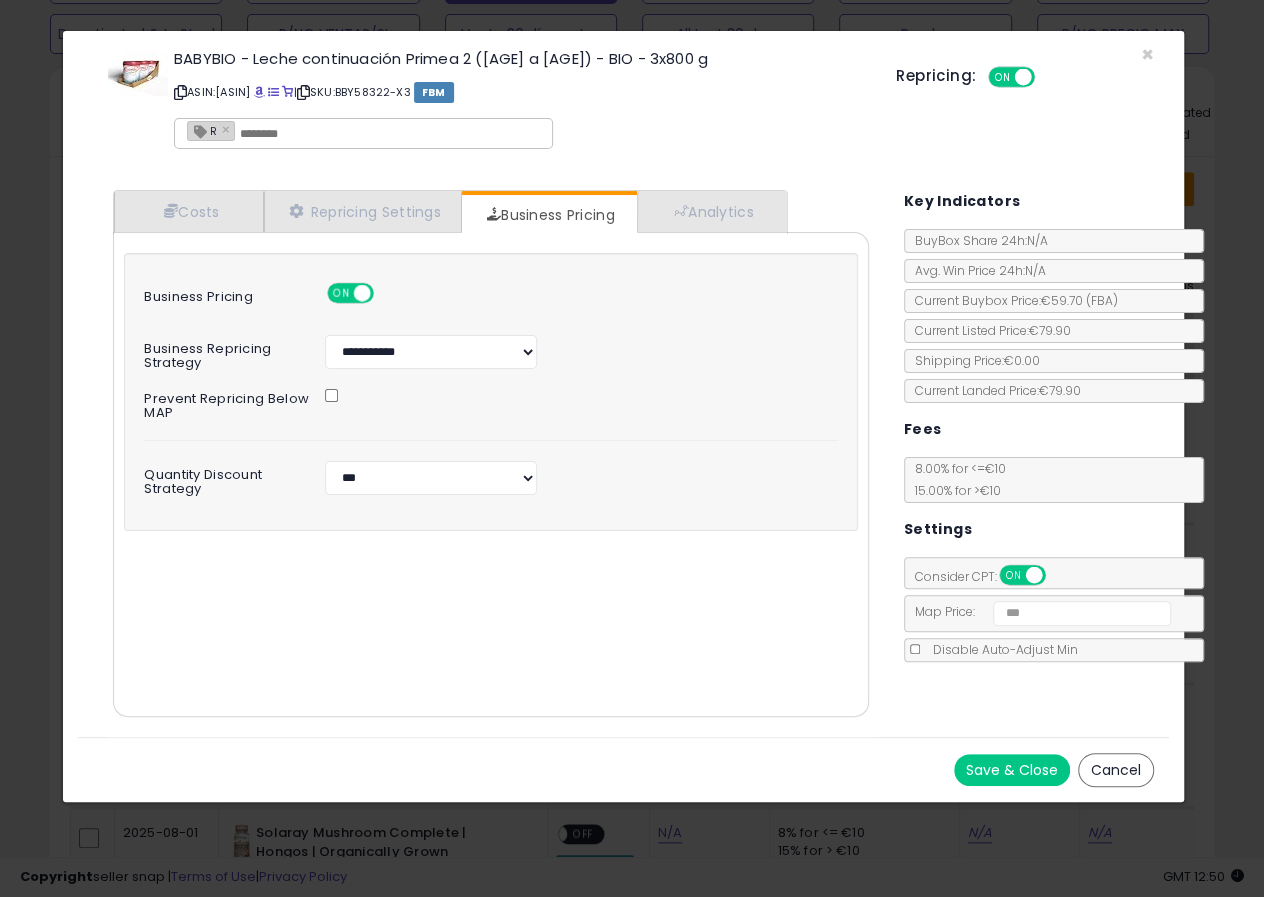 click on "Save & Close" at bounding box center (1012, 770) 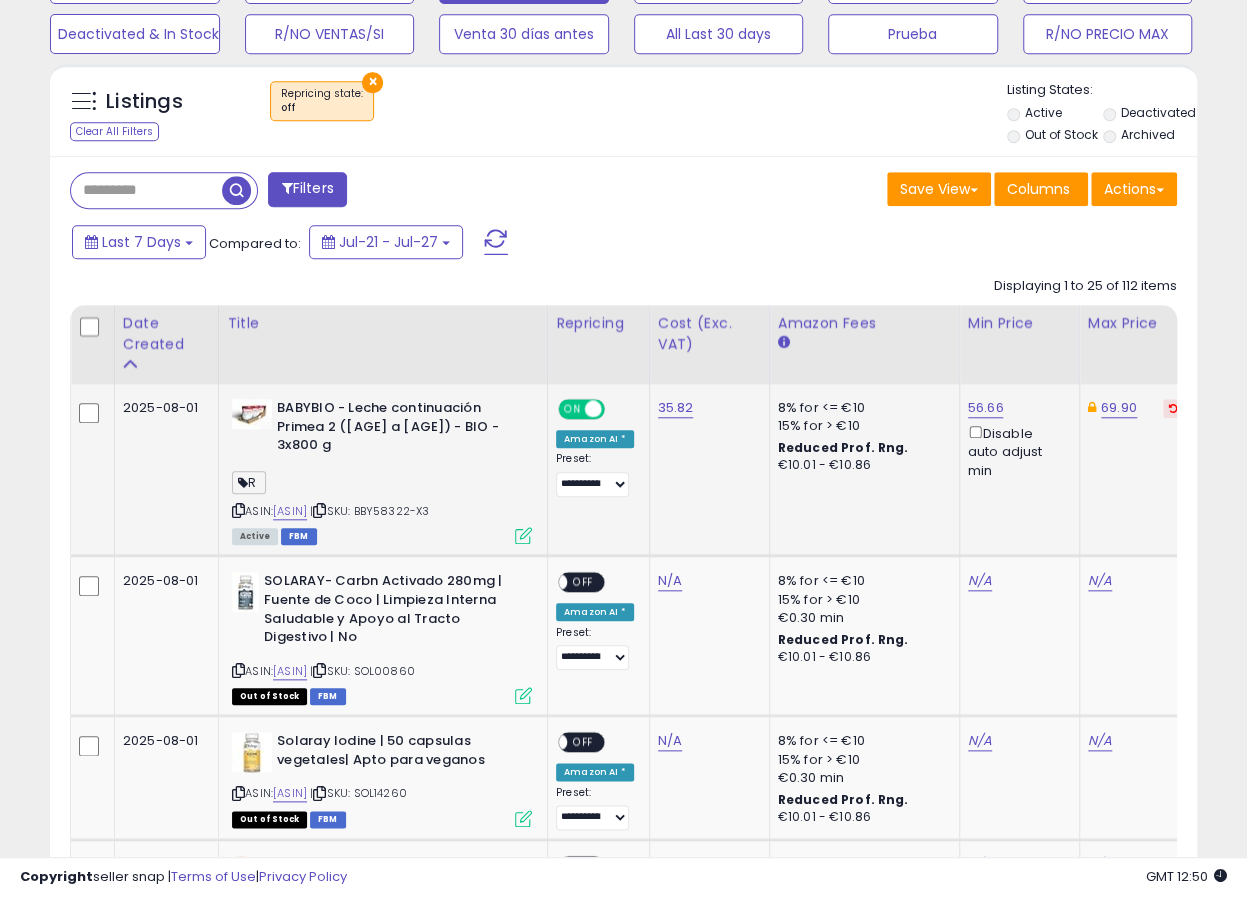 scroll, scrollTop: 410, scrollLeft: 662, axis: both 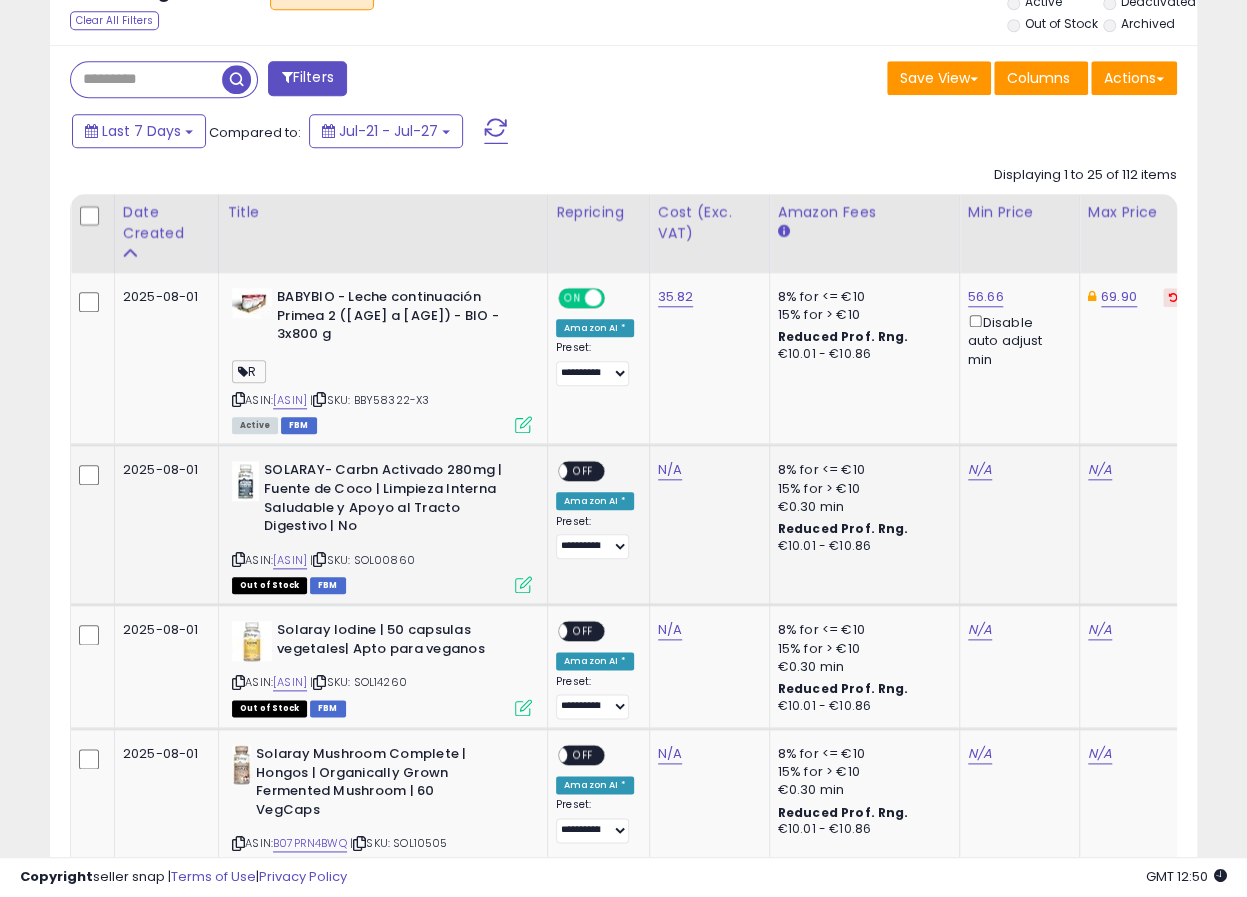 click on "|   SKU: SOL00860" at bounding box center (362, 560) 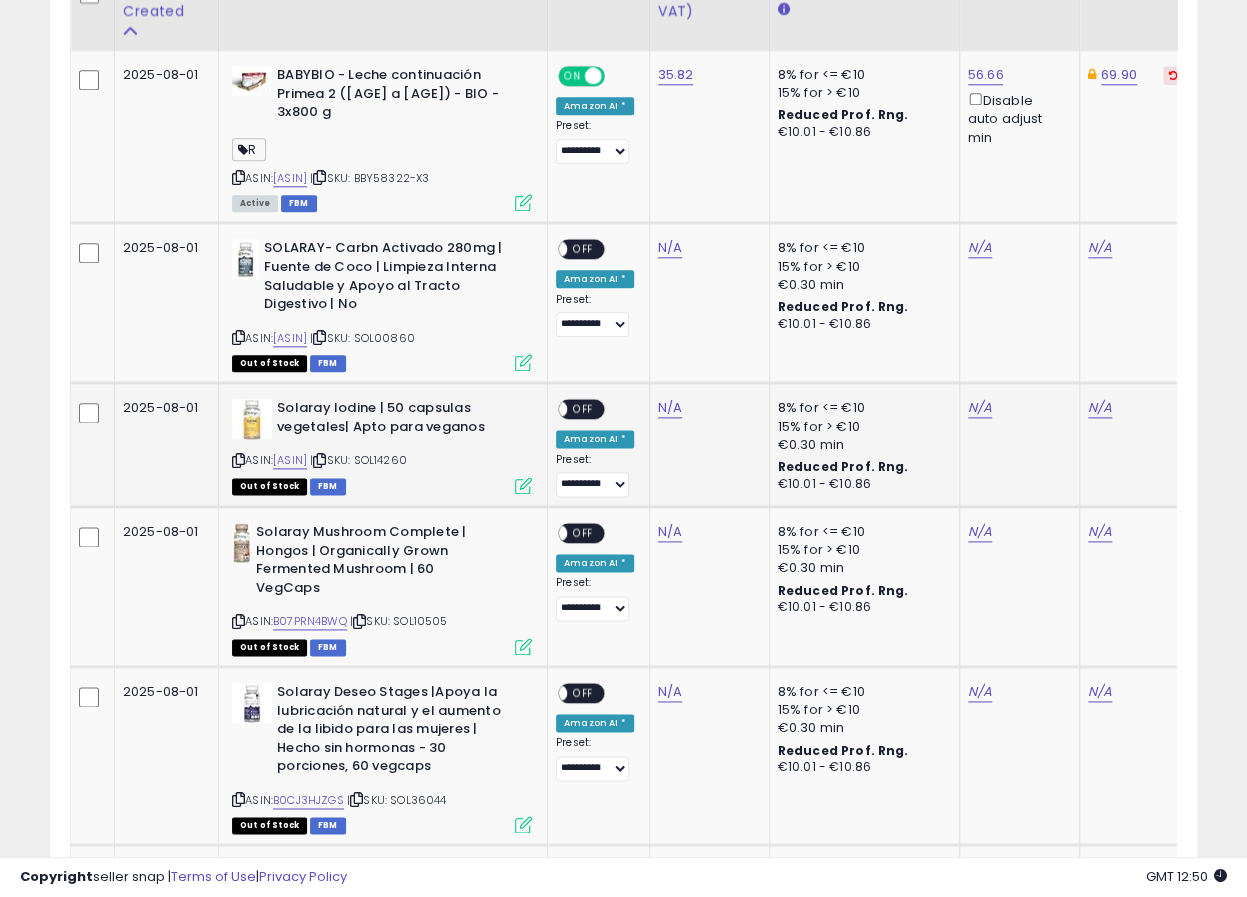 scroll, scrollTop: 1000, scrollLeft: 0, axis: vertical 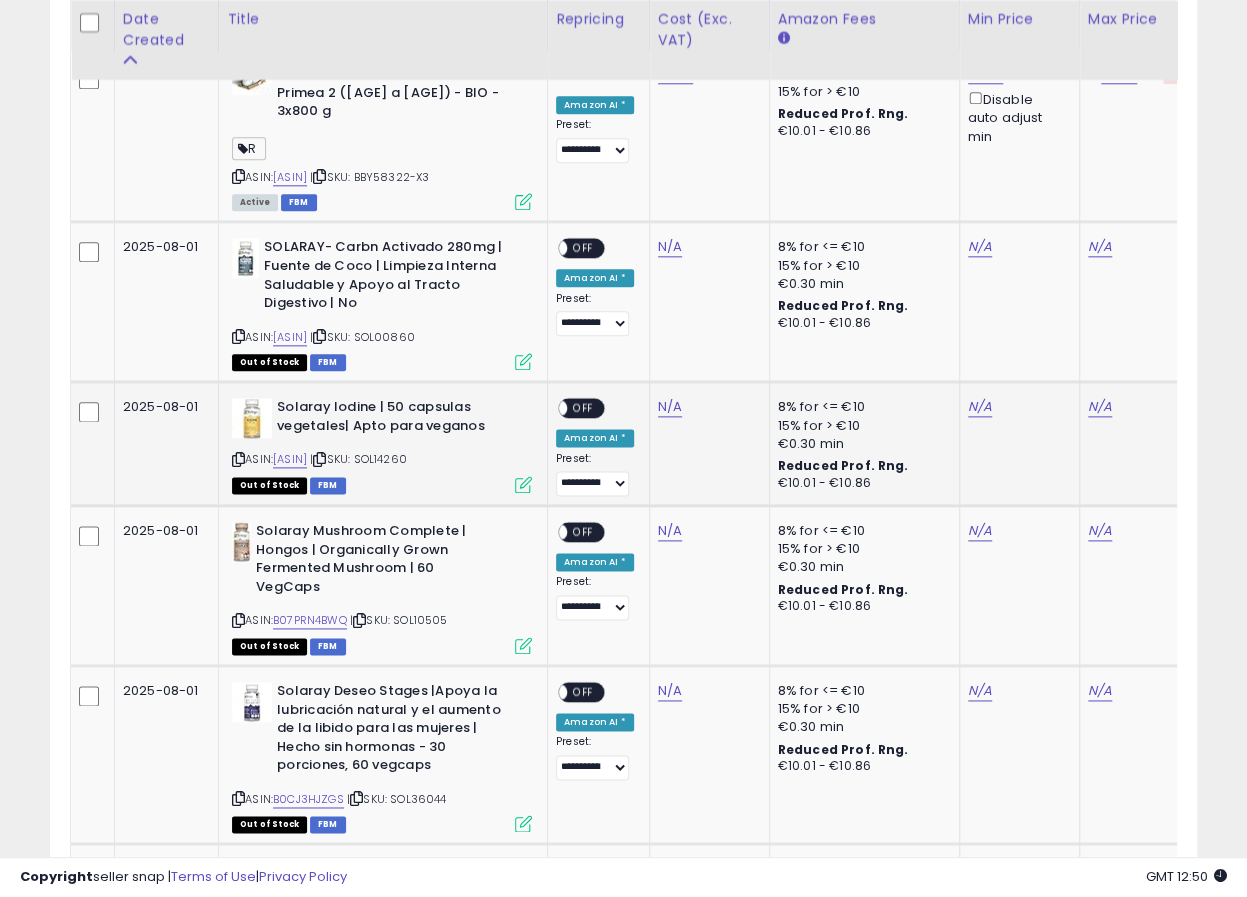 click on "|   SKU: SOL14260" at bounding box center [358, 459] 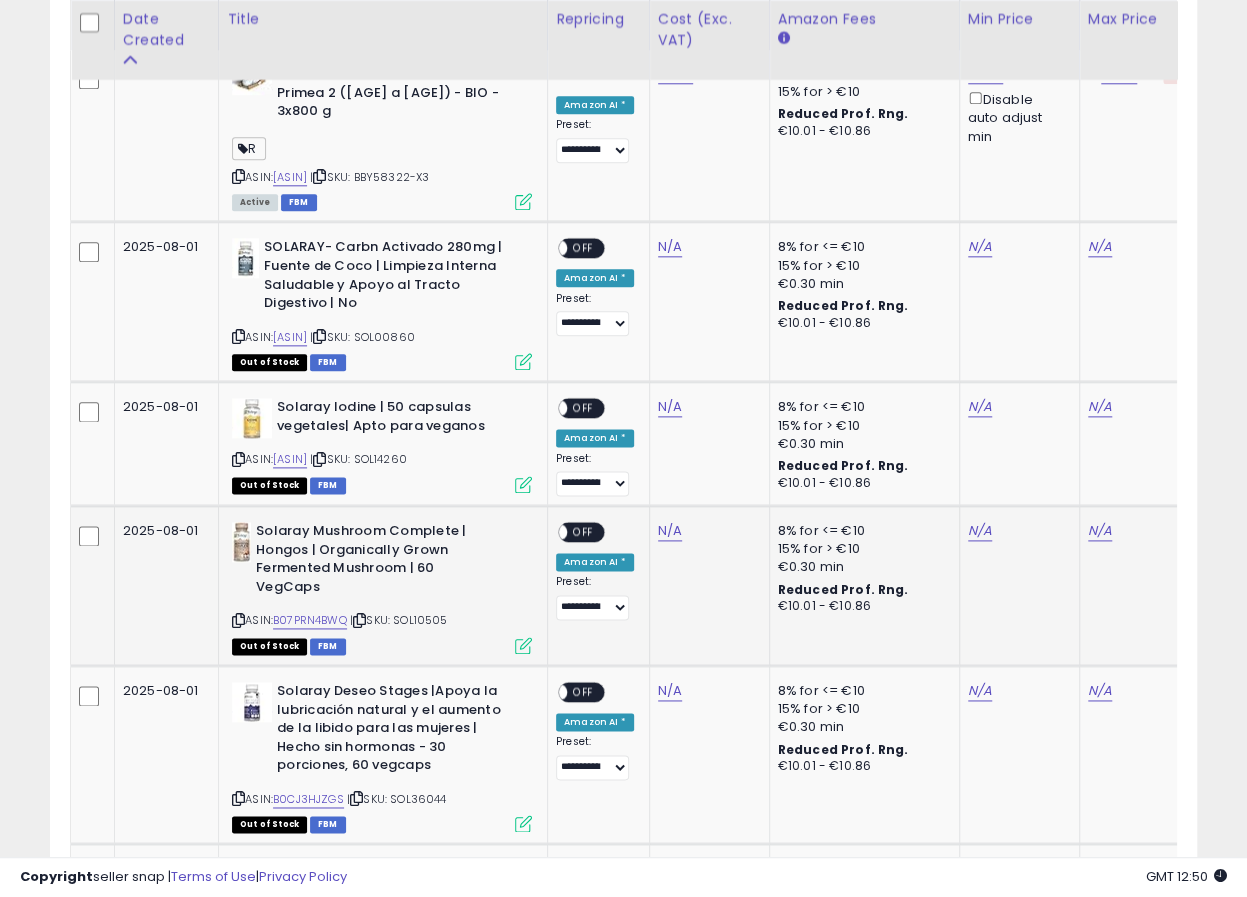 click on "|   SKU: SOL10505" at bounding box center [399, 620] 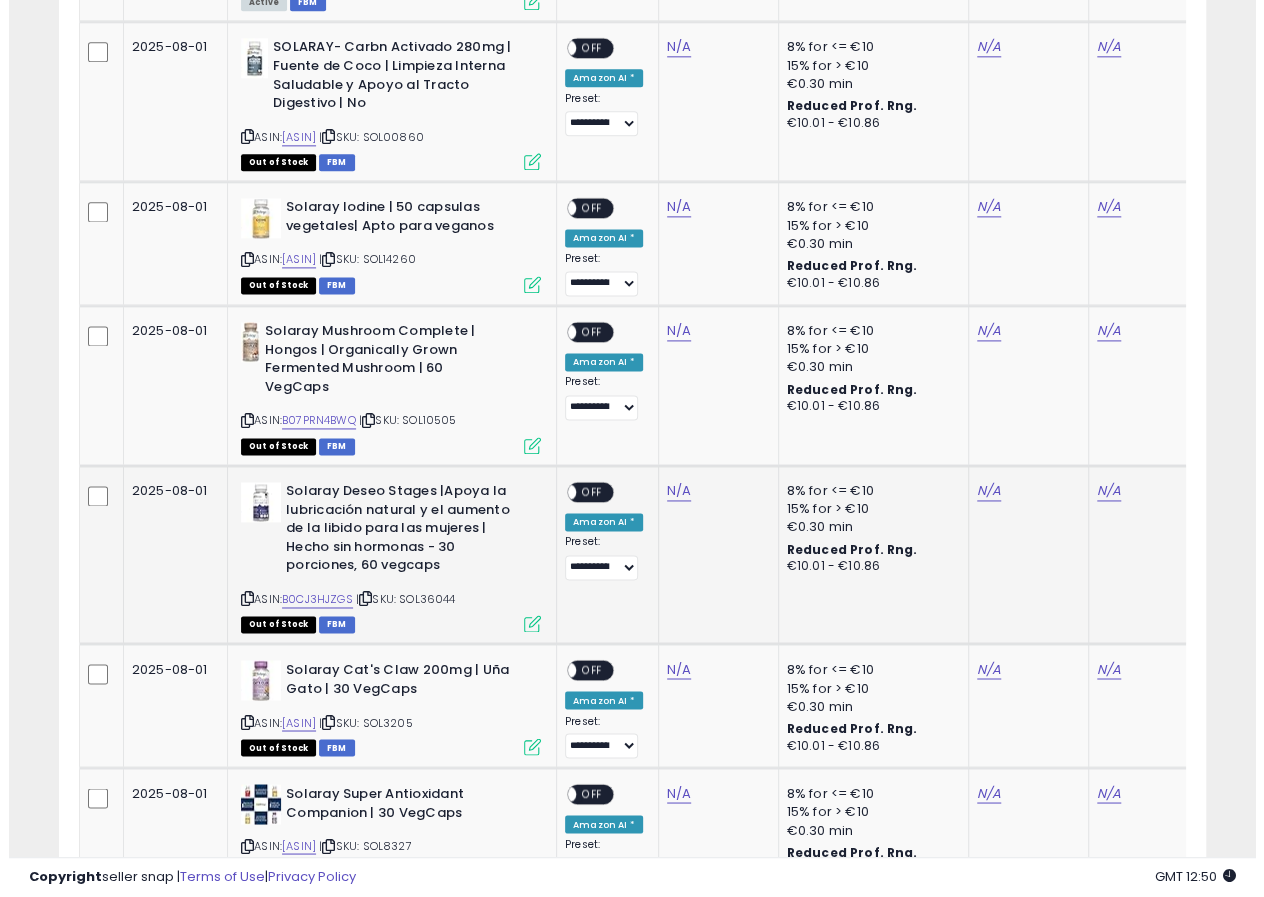 scroll, scrollTop: 1222, scrollLeft: 0, axis: vertical 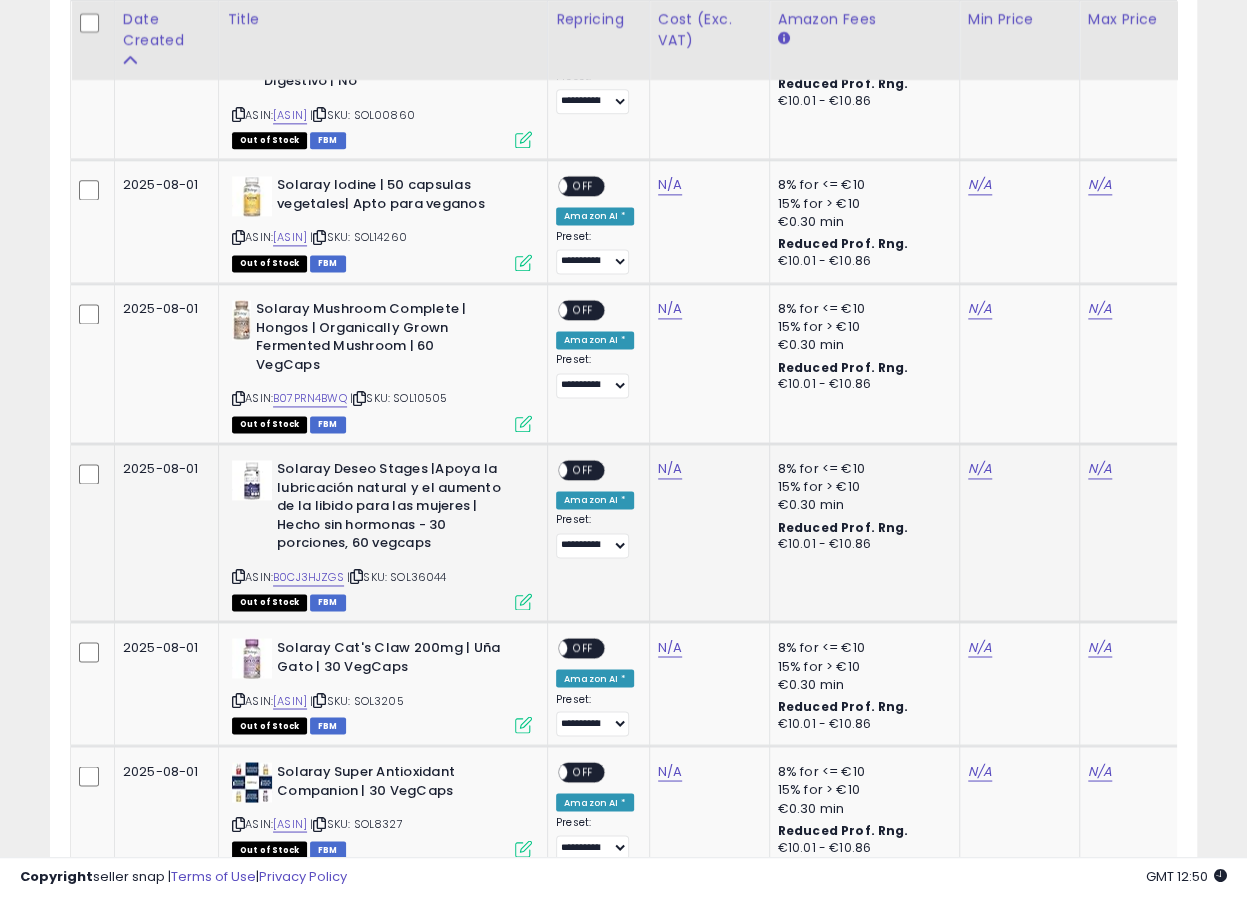 click on "|   SKU: SOL36044" at bounding box center [397, 577] 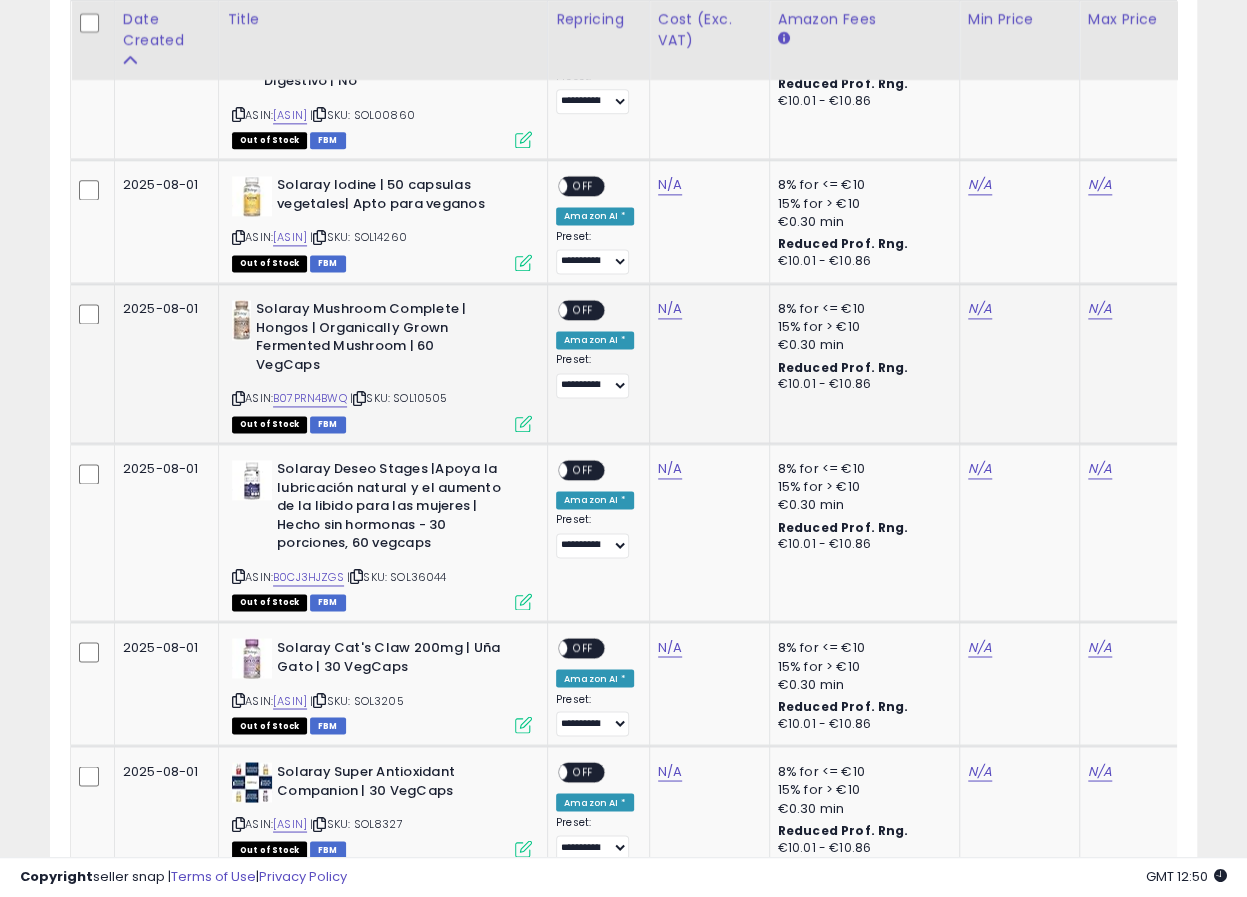 click at bounding box center (523, 423) 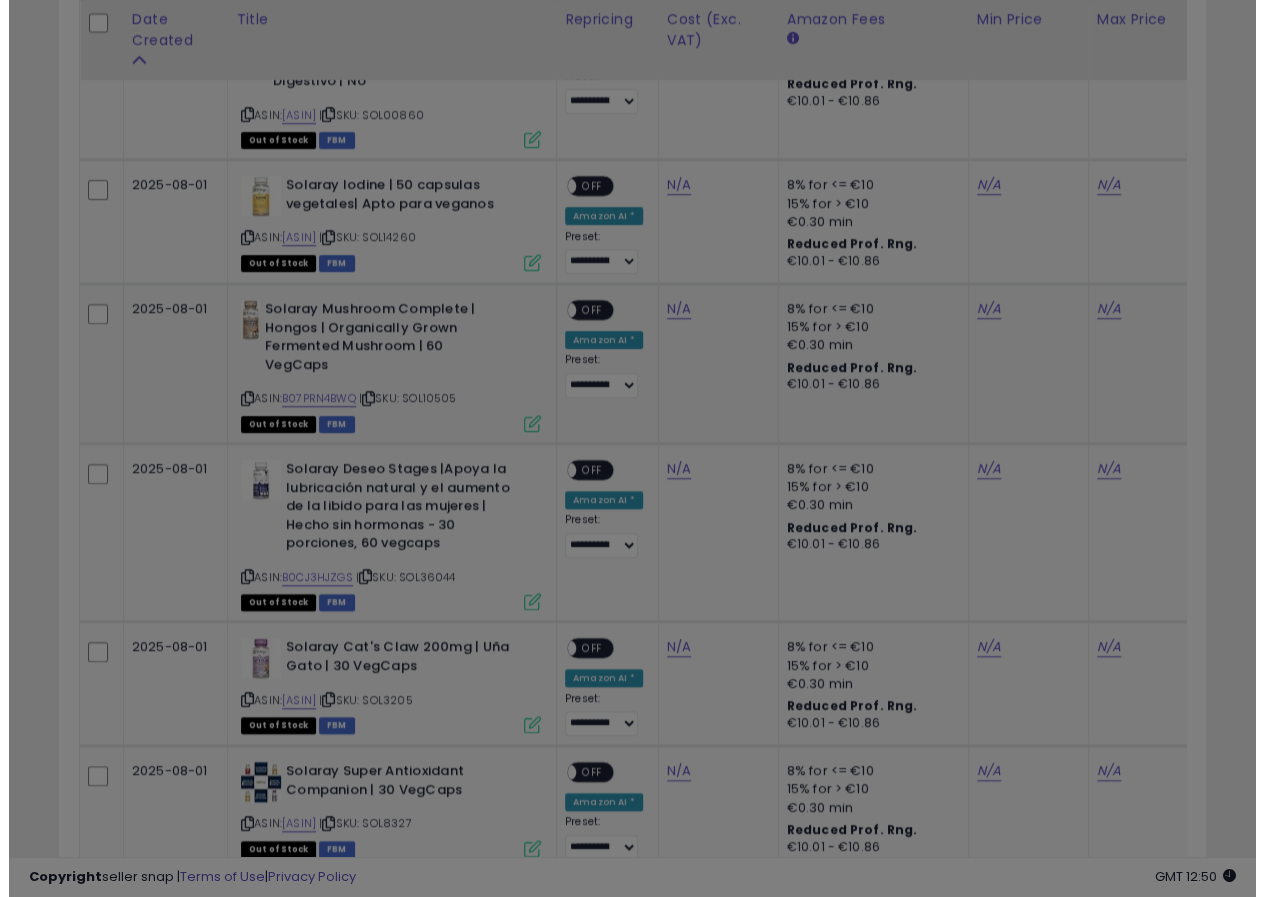 scroll, scrollTop: 999590, scrollLeft: 999326, axis: both 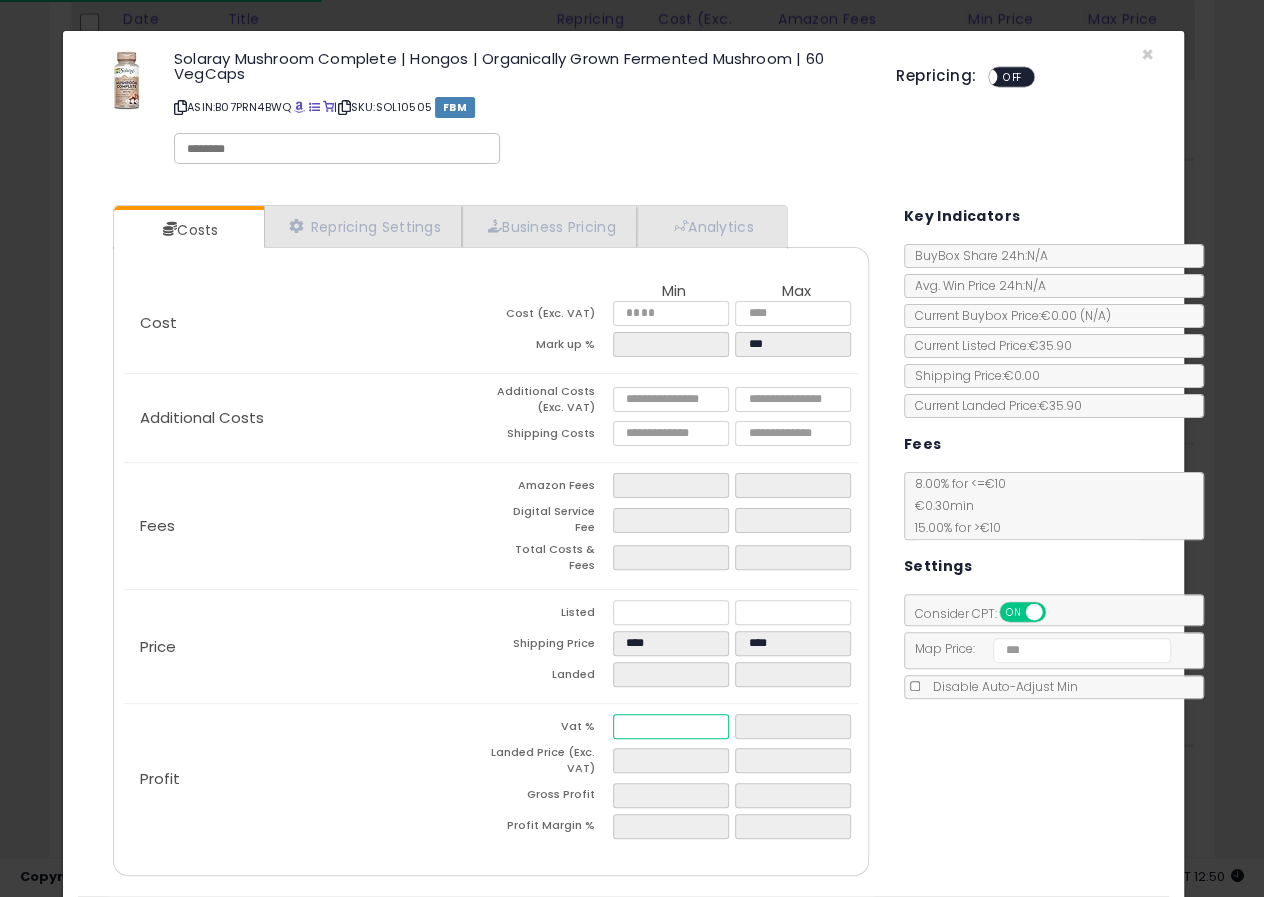 drag, startPoint x: 631, startPoint y: 712, endPoint x: 583, endPoint y: 721, distance: 48.83646 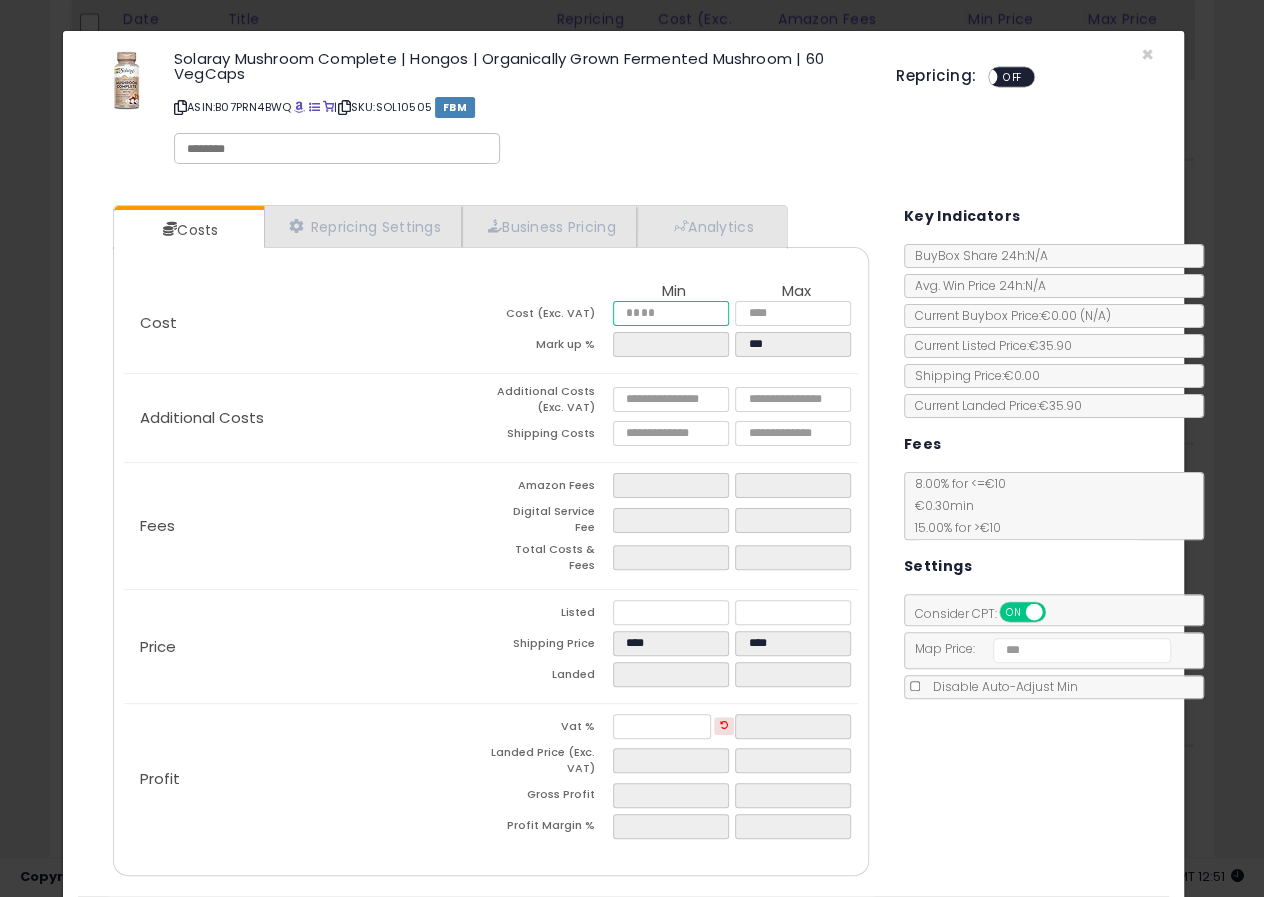 click at bounding box center (671, 313) 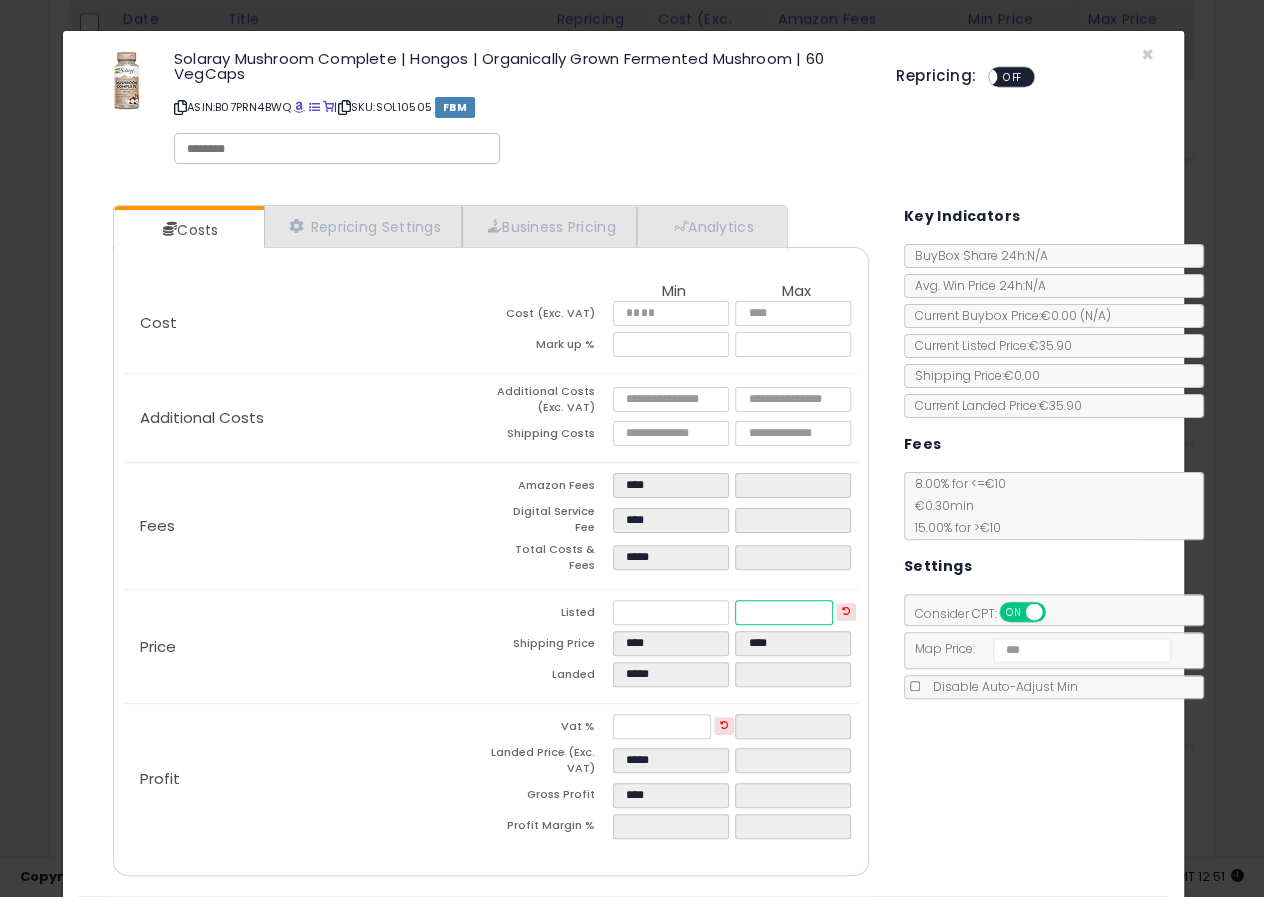 click at bounding box center (784, 612) 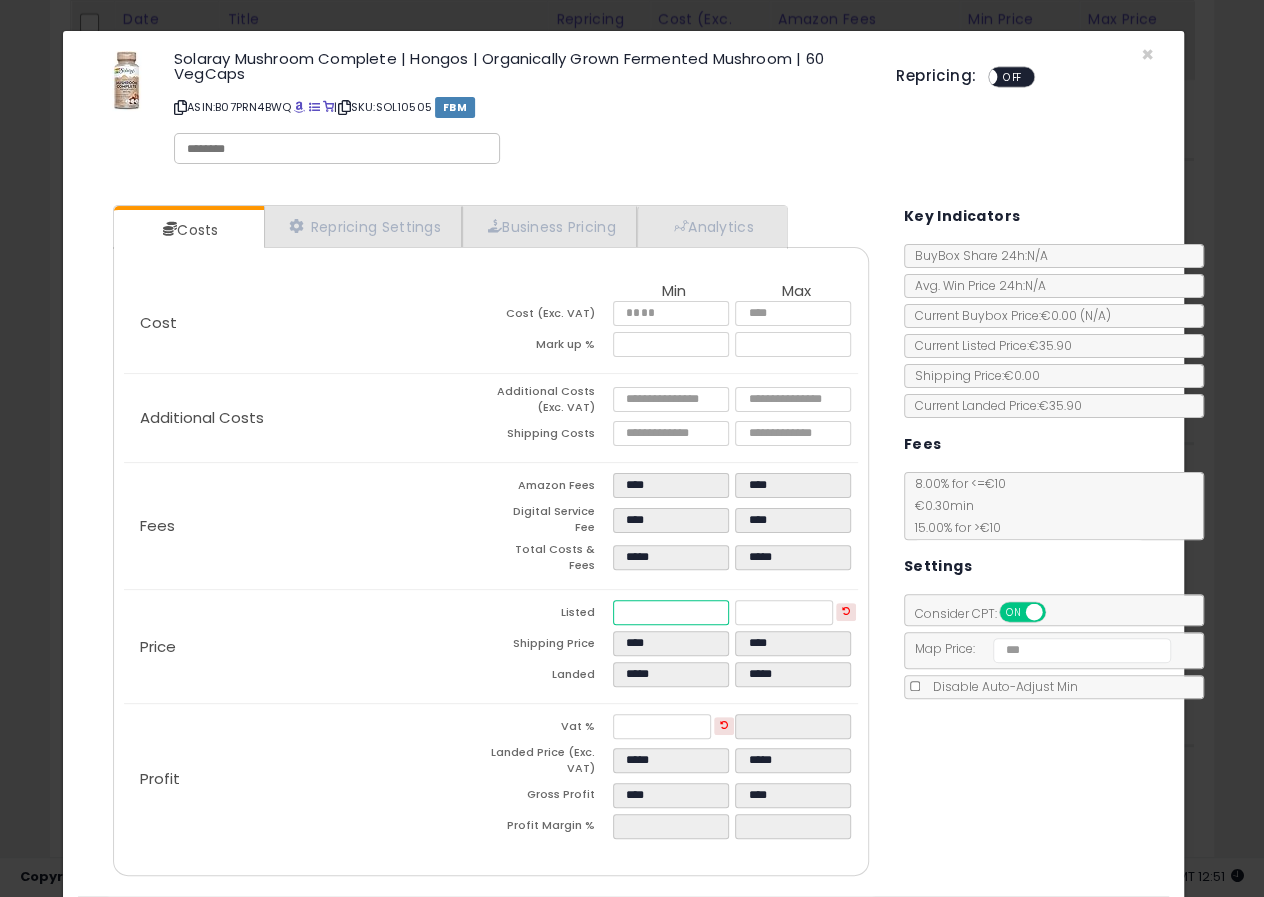 drag, startPoint x: 652, startPoint y: 602, endPoint x: 518, endPoint y: 599, distance: 134.03358 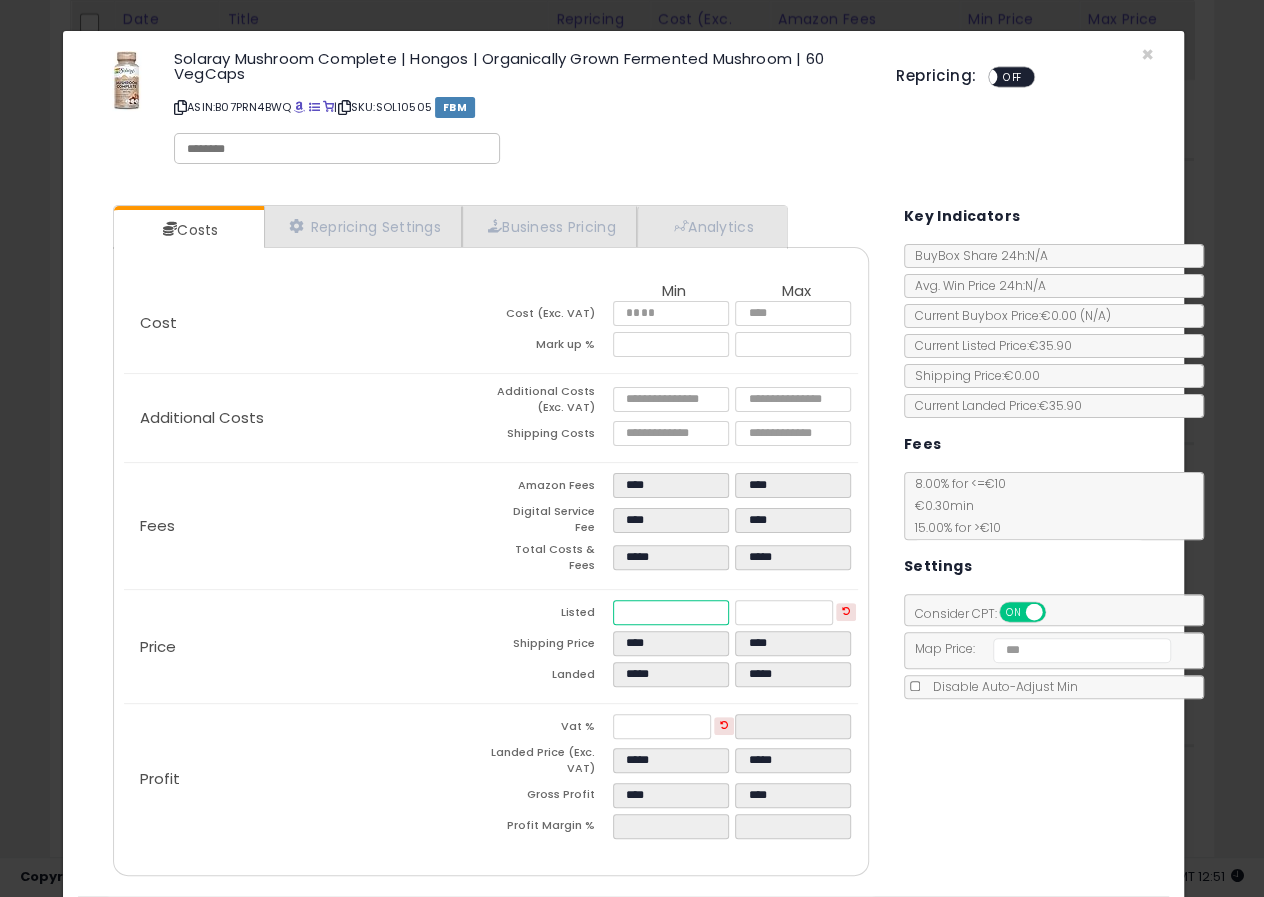 click on "Listed
*****
*****" at bounding box center [674, 615] 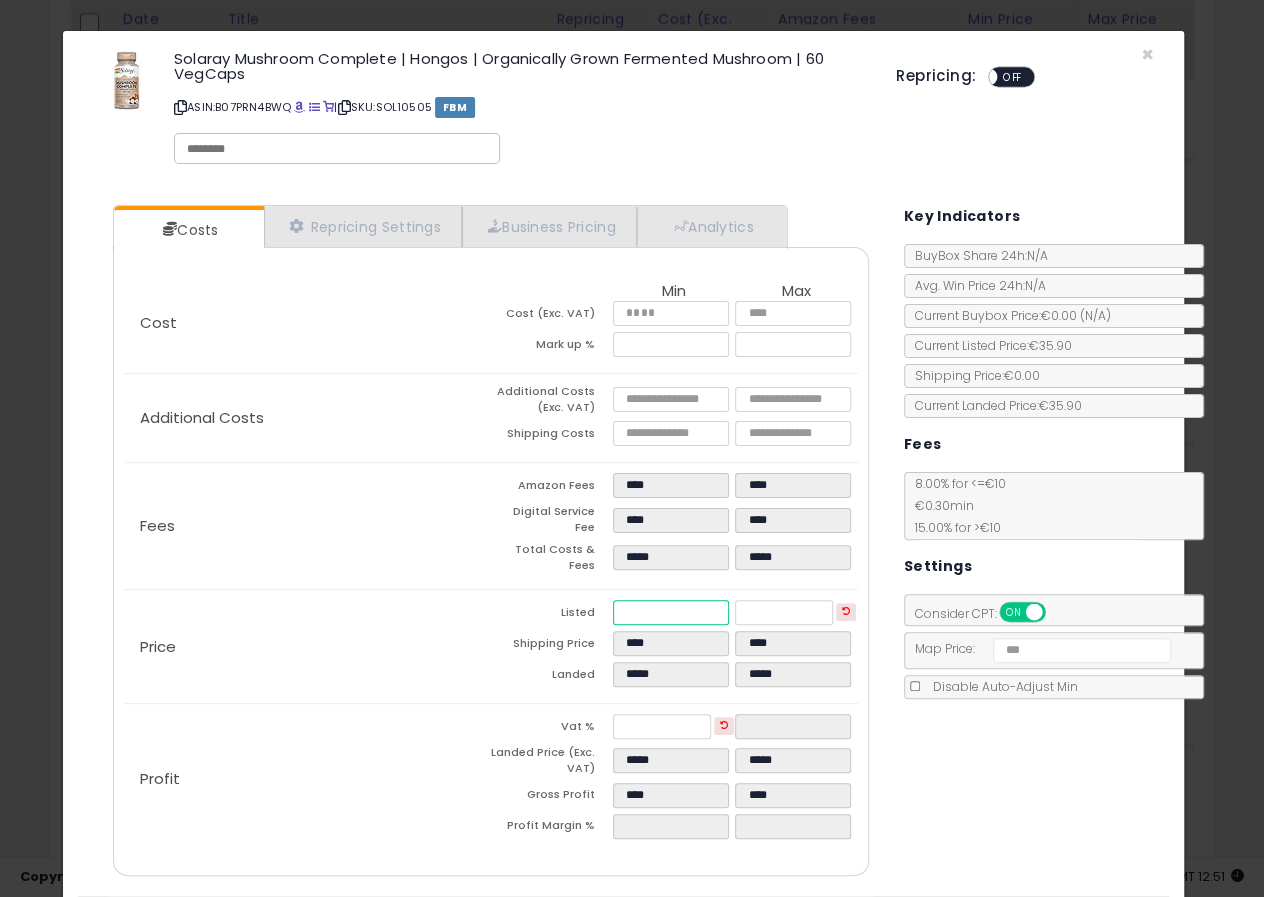 drag, startPoint x: 654, startPoint y: 600, endPoint x: 497, endPoint y: 601, distance: 157.00319 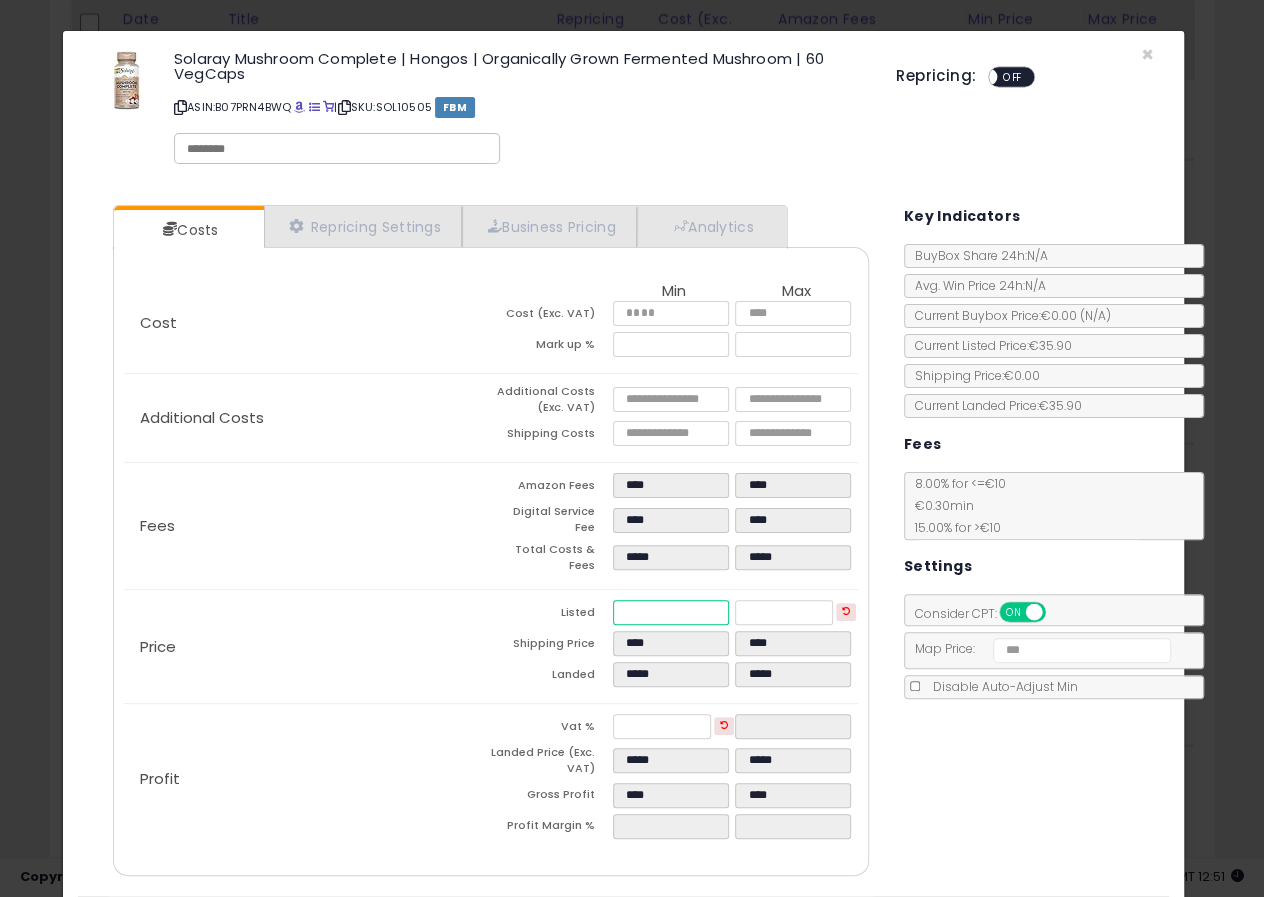 click on "Listed
*****
*****" at bounding box center [674, 615] 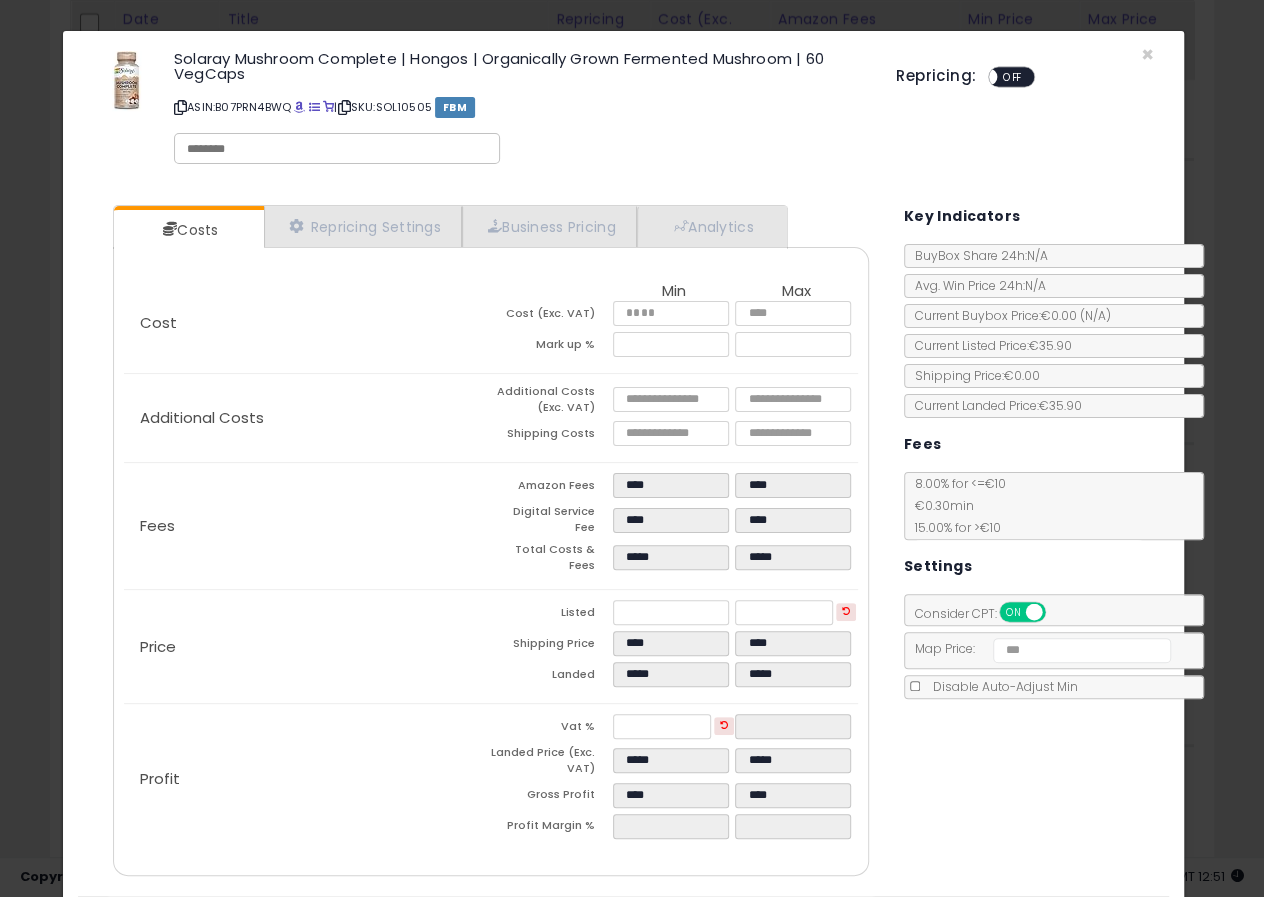 click on "OFF" at bounding box center (1012, 77) 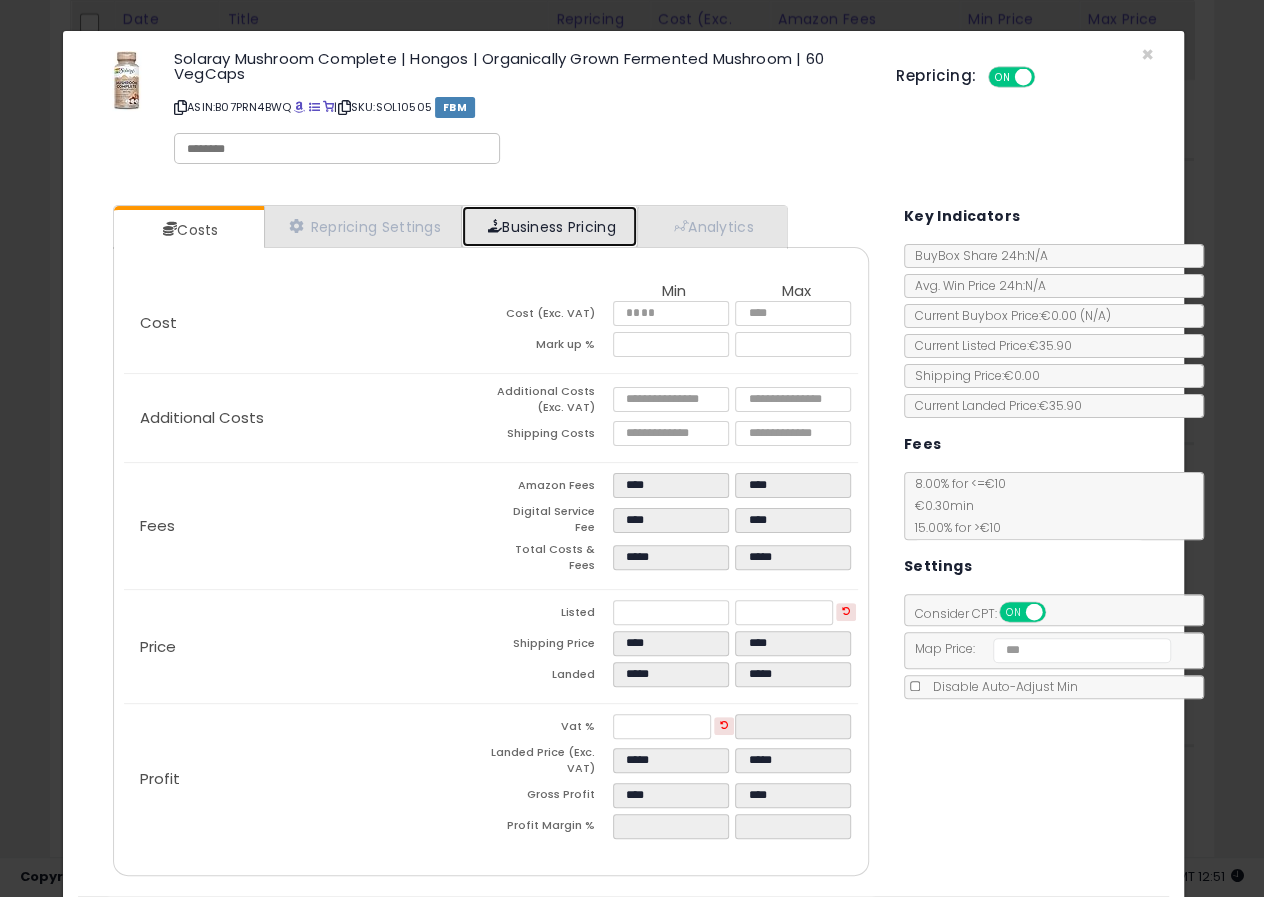 click on "Business Pricing" at bounding box center [549, 226] 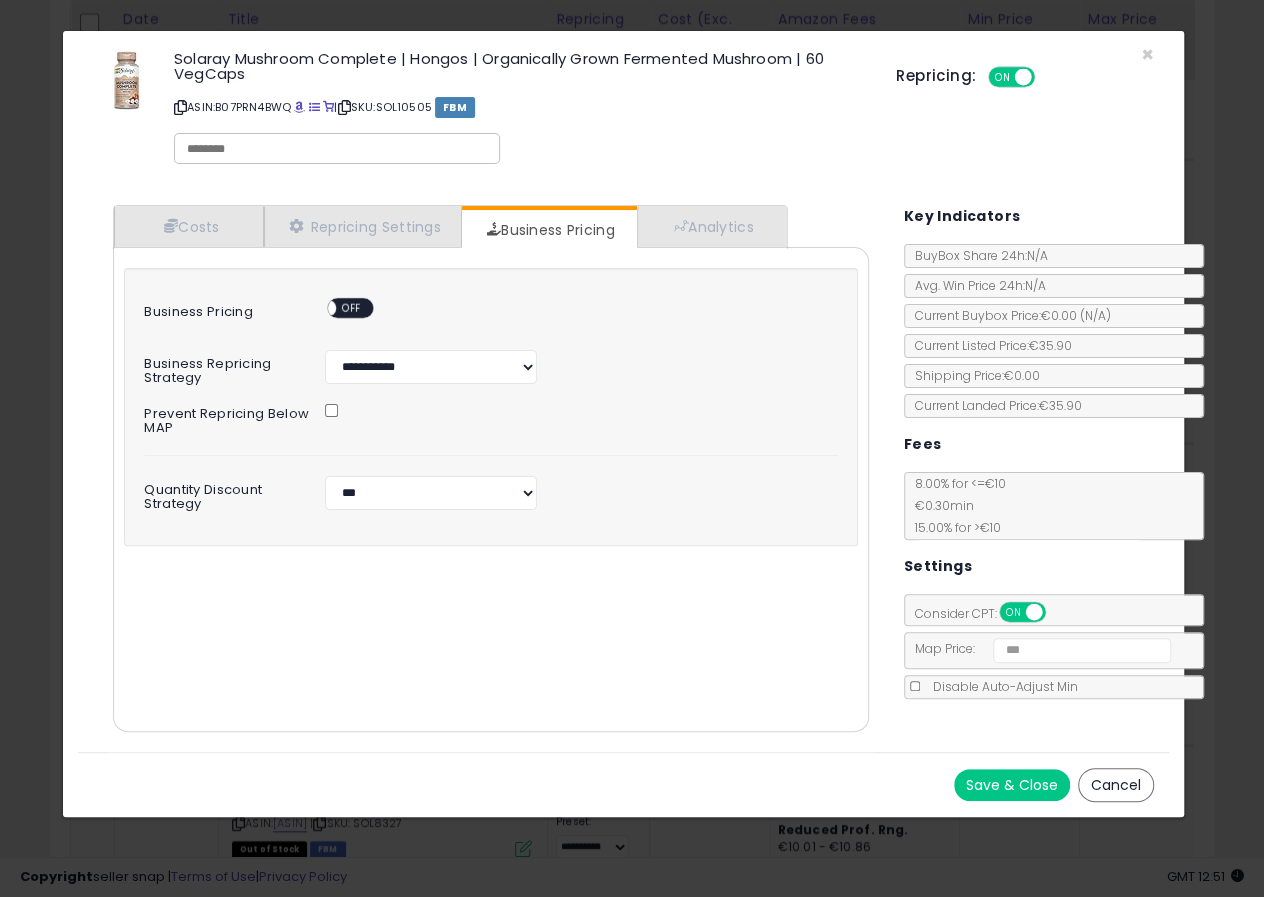 drag, startPoint x: 349, startPoint y: 307, endPoint x: 351, endPoint y: 287, distance: 20.09975 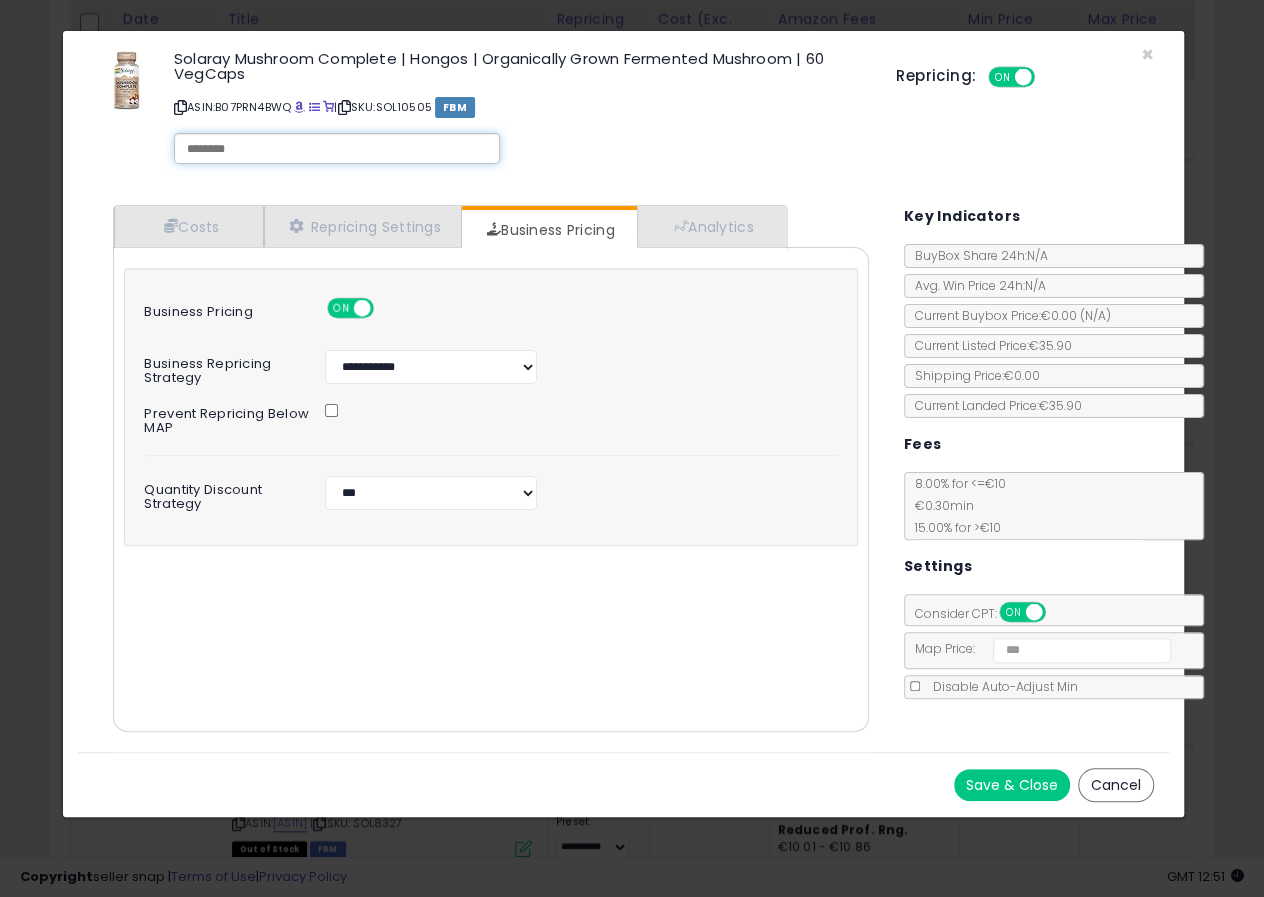 click at bounding box center (337, 149) 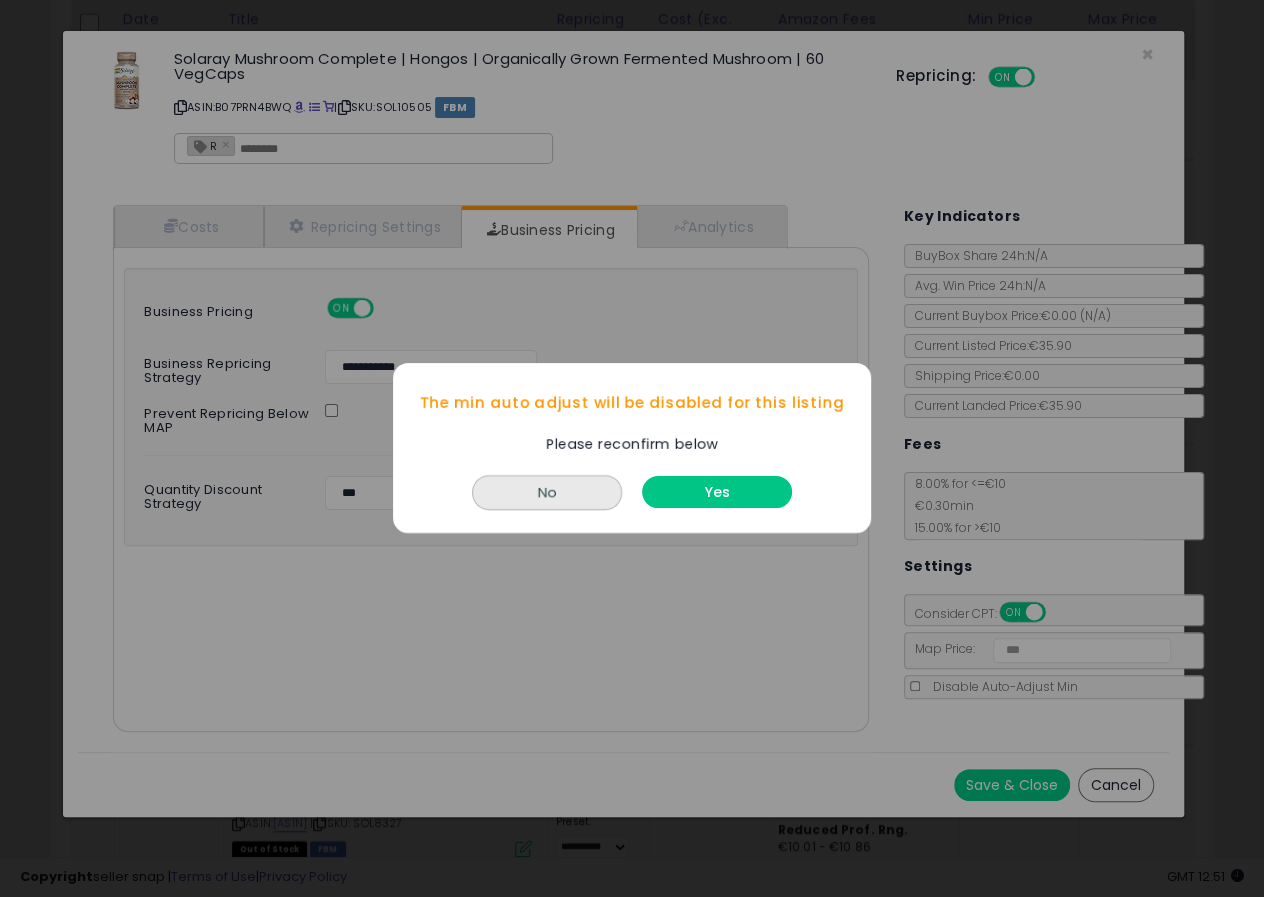 click on "Yes" at bounding box center (717, 493) 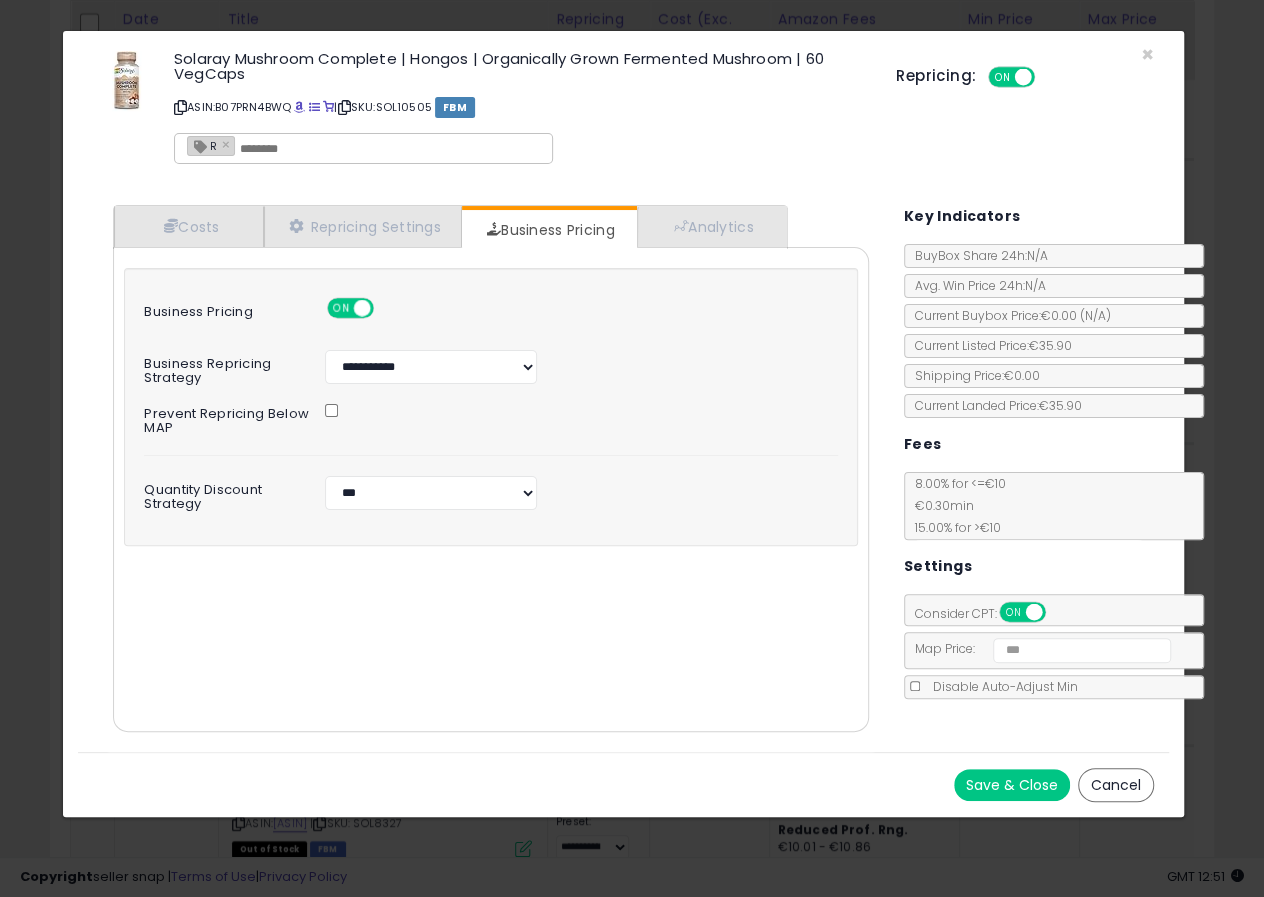 click on "Save & Close" at bounding box center (1012, 785) 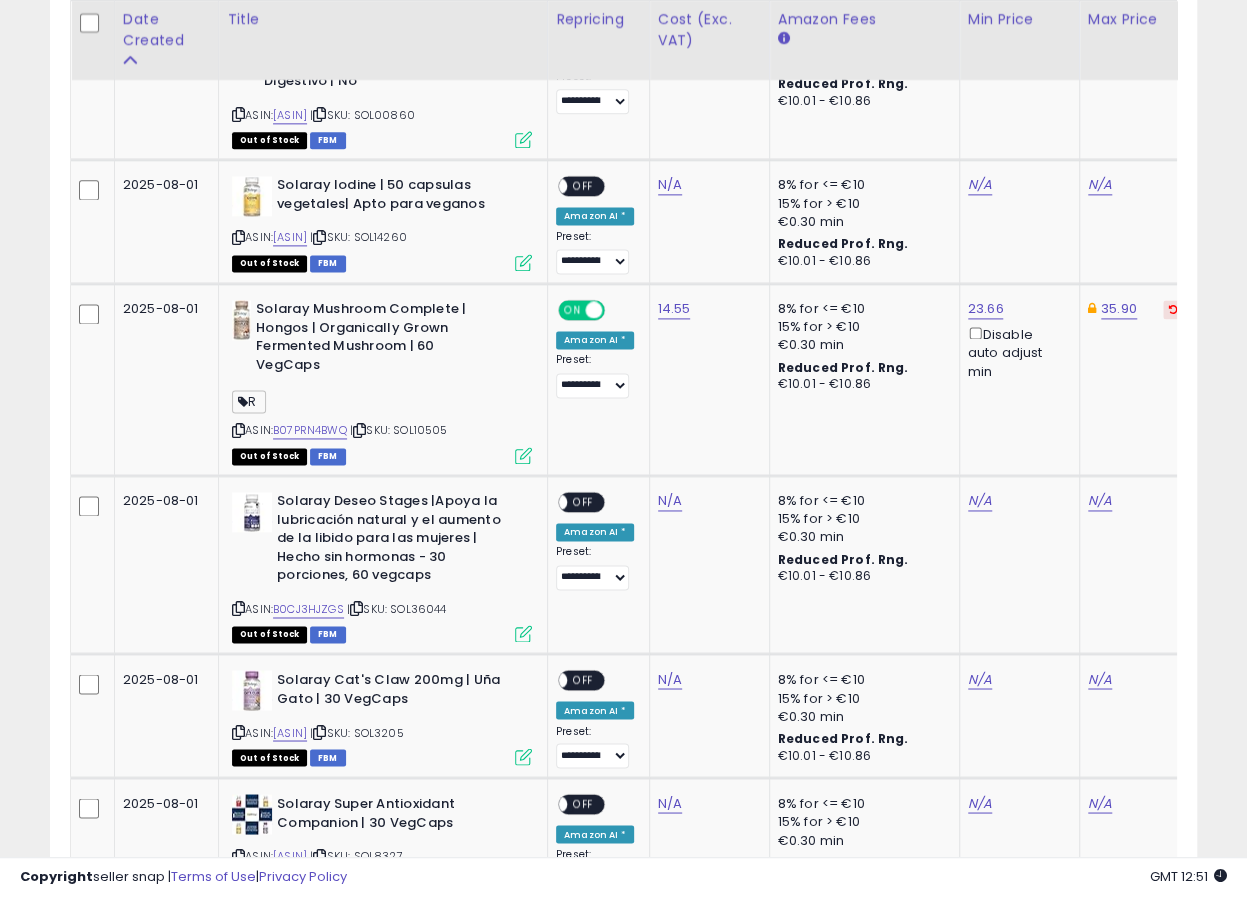 scroll, scrollTop: 410, scrollLeft: 662, axis: both 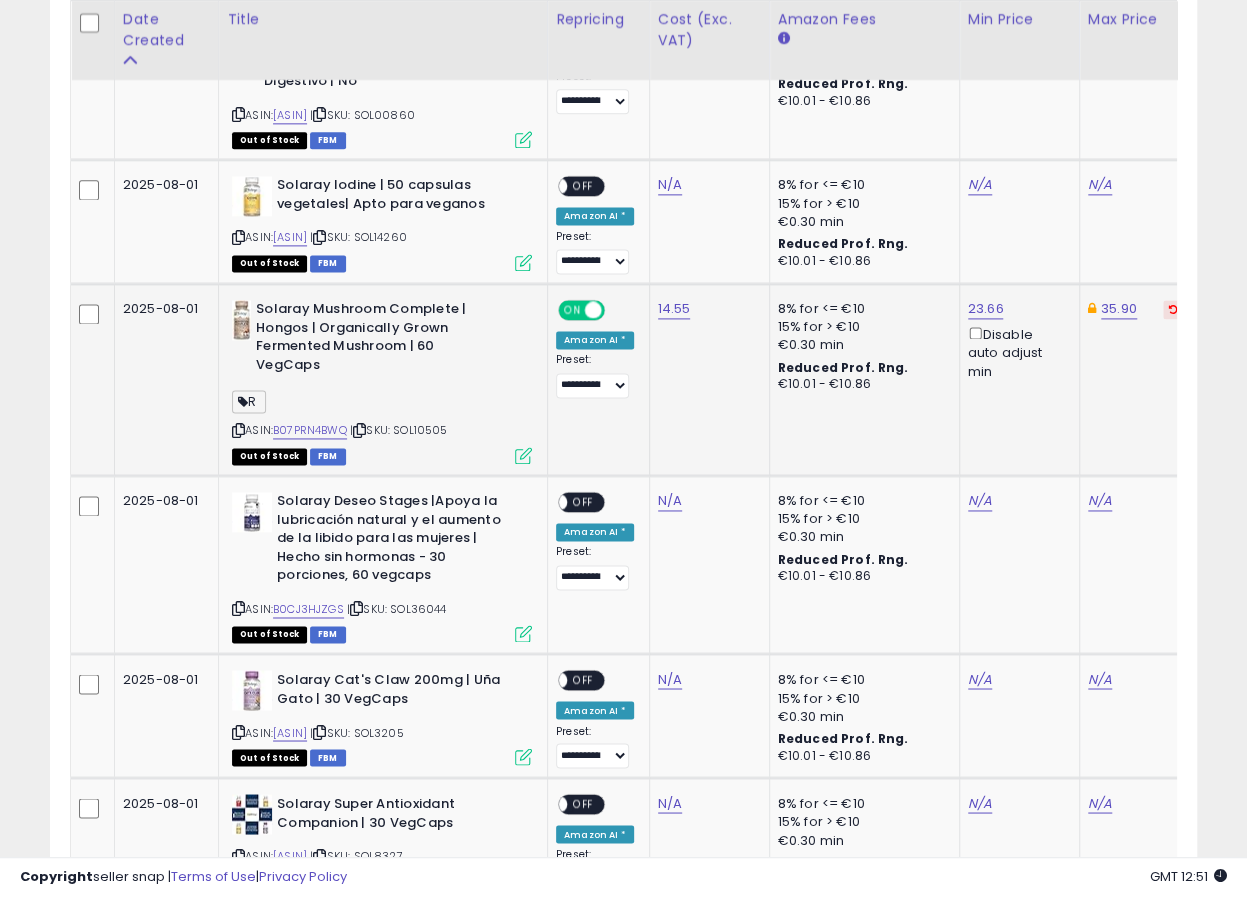 click on "|   SKU: SOL10505" at bounding box center (399, 430) 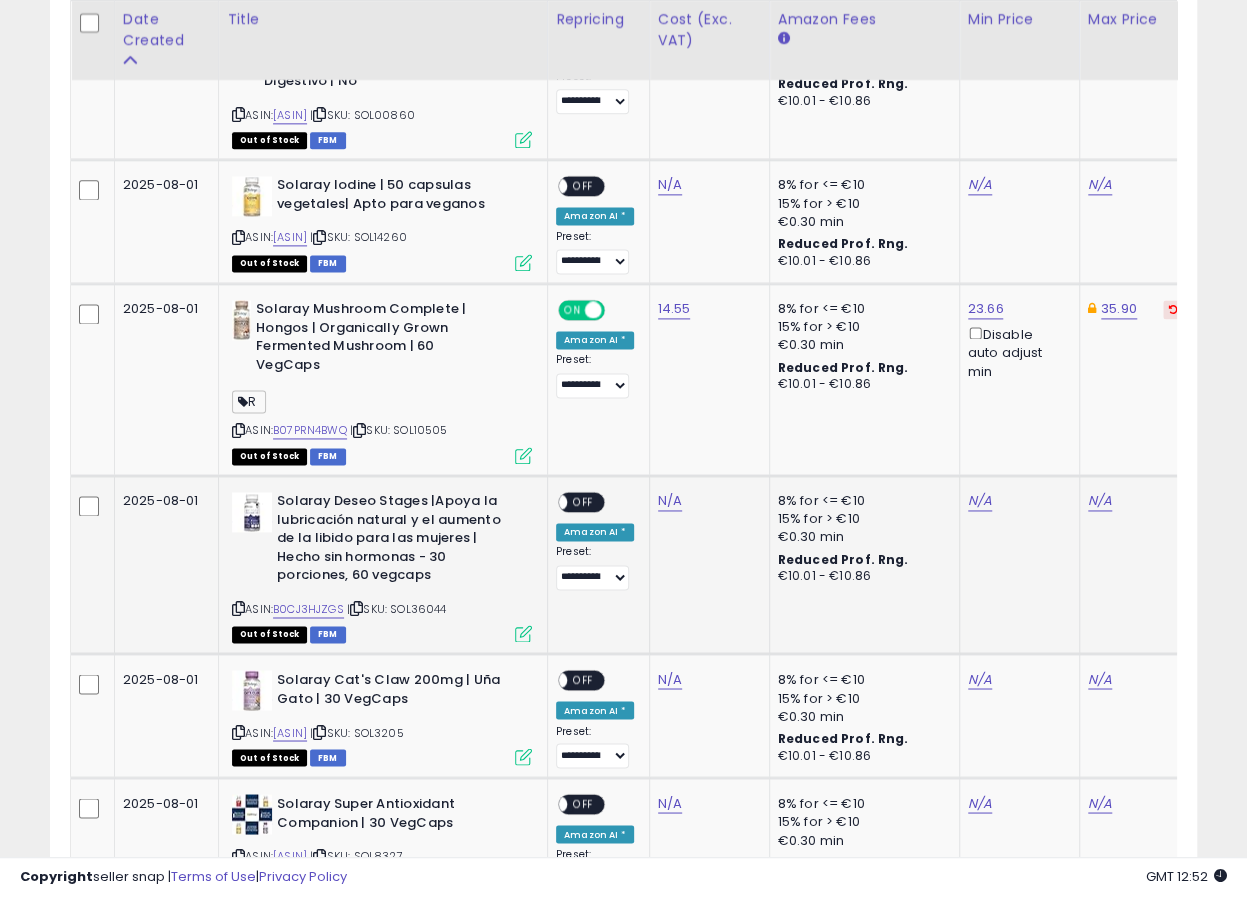 click on "ASIN:  B0CJ3HJZGS    |   SKU: SOL36044 Out of Stock FBM" at bounding box center [382, 566] 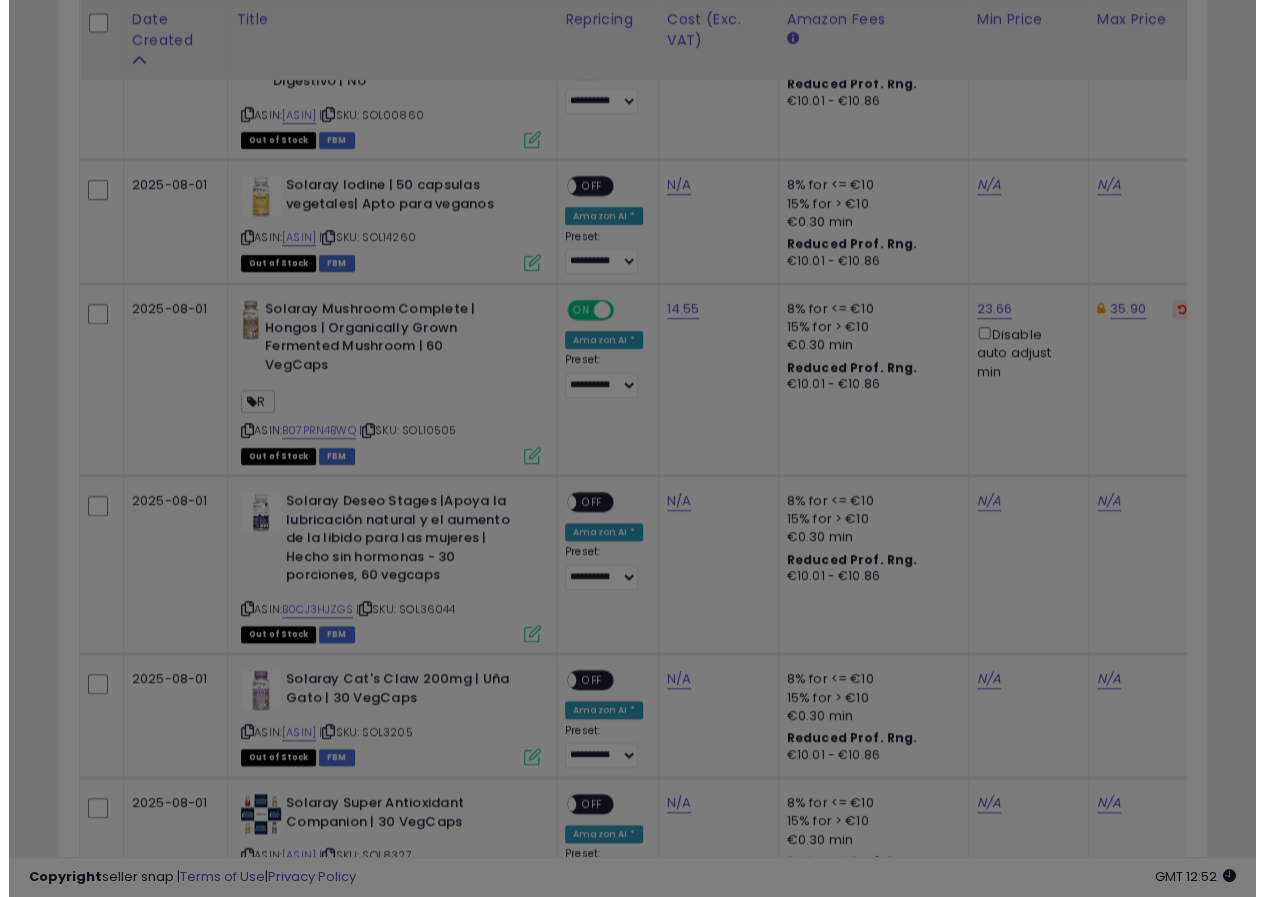 scroll, scrollTop: 999590, scrollLeft: 999326, axis: both 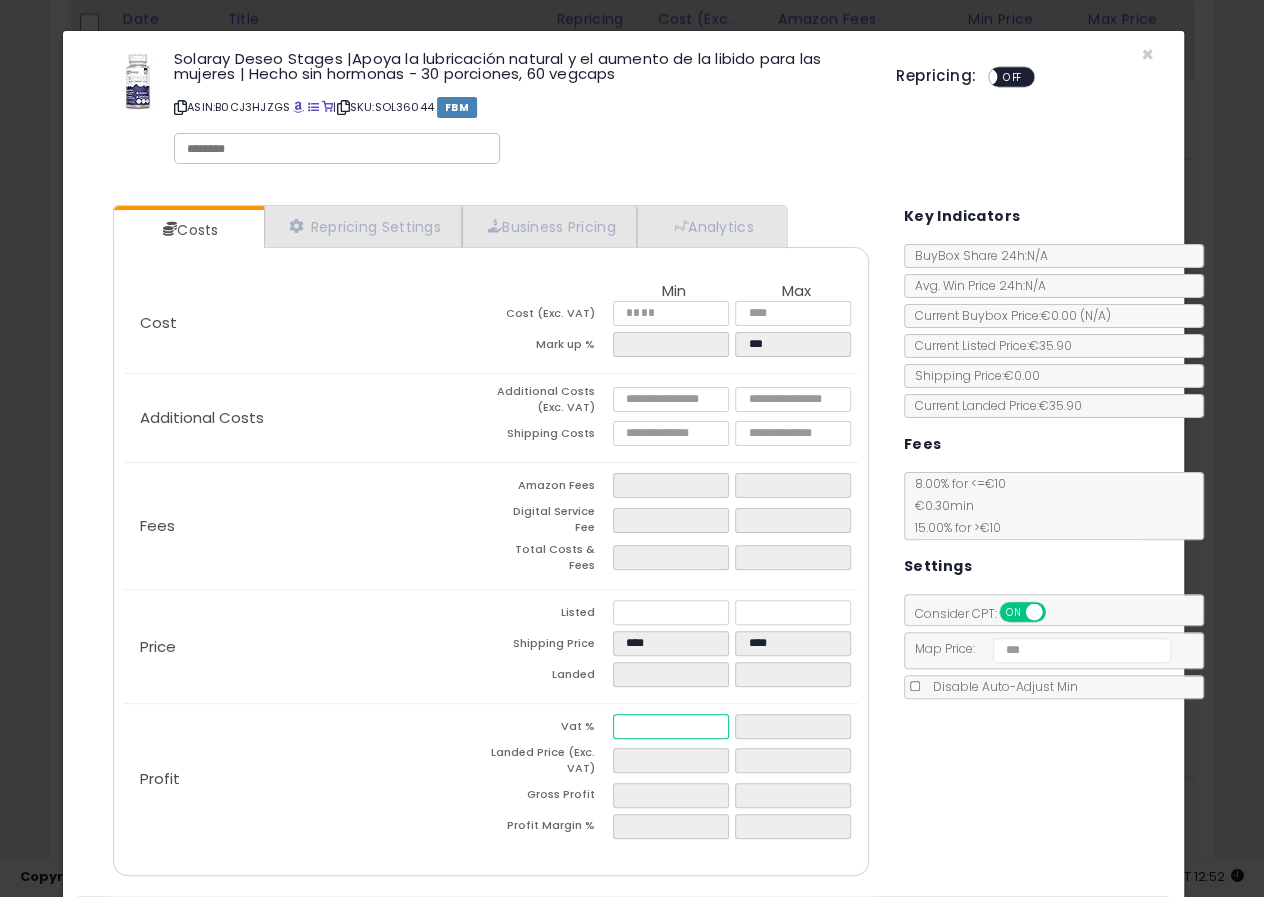 drag, startPoint x: 648, startPoint y: 710, endPoint x: 604, endPoint y: 707, distance: 44.102154 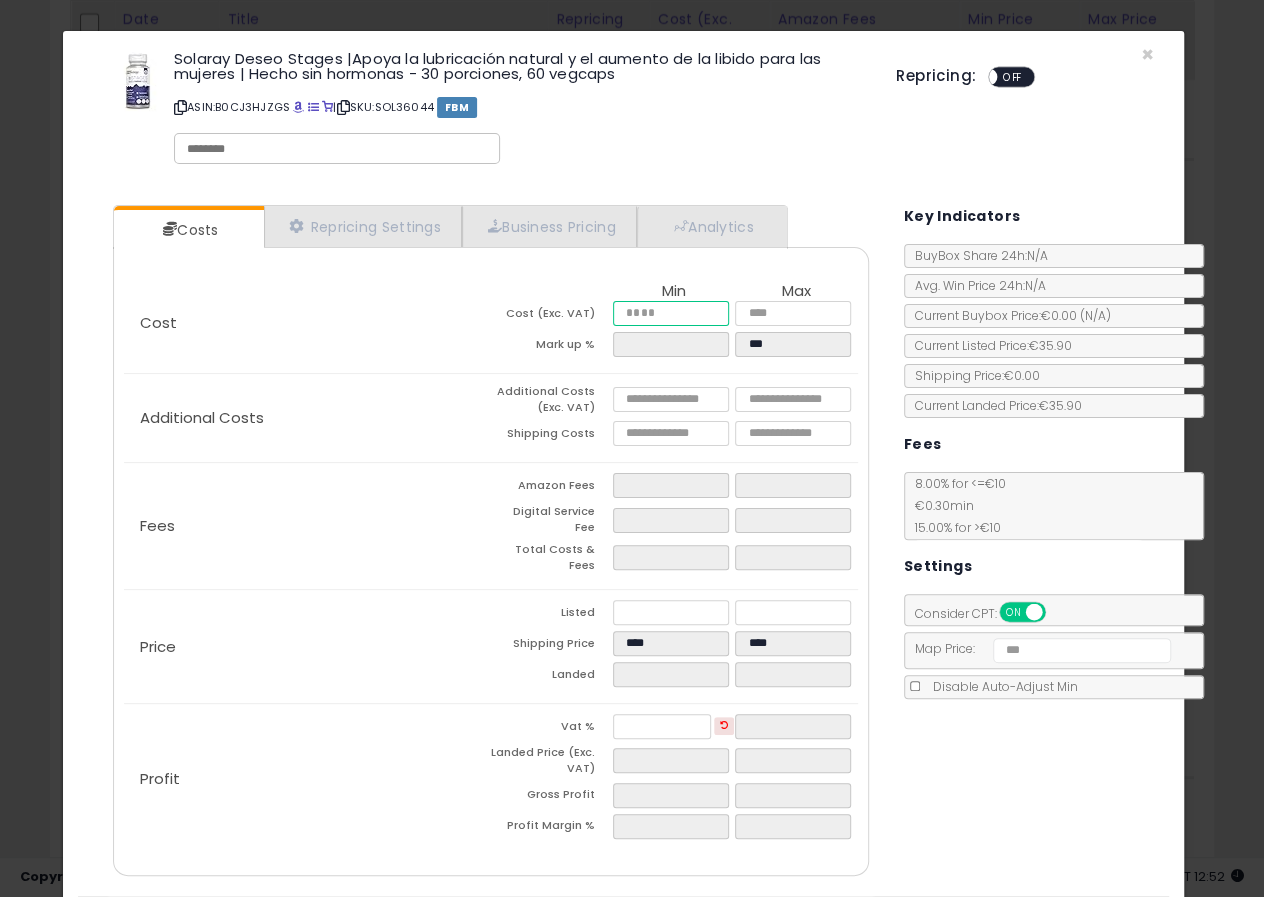 click at bounding box center [671, 313] 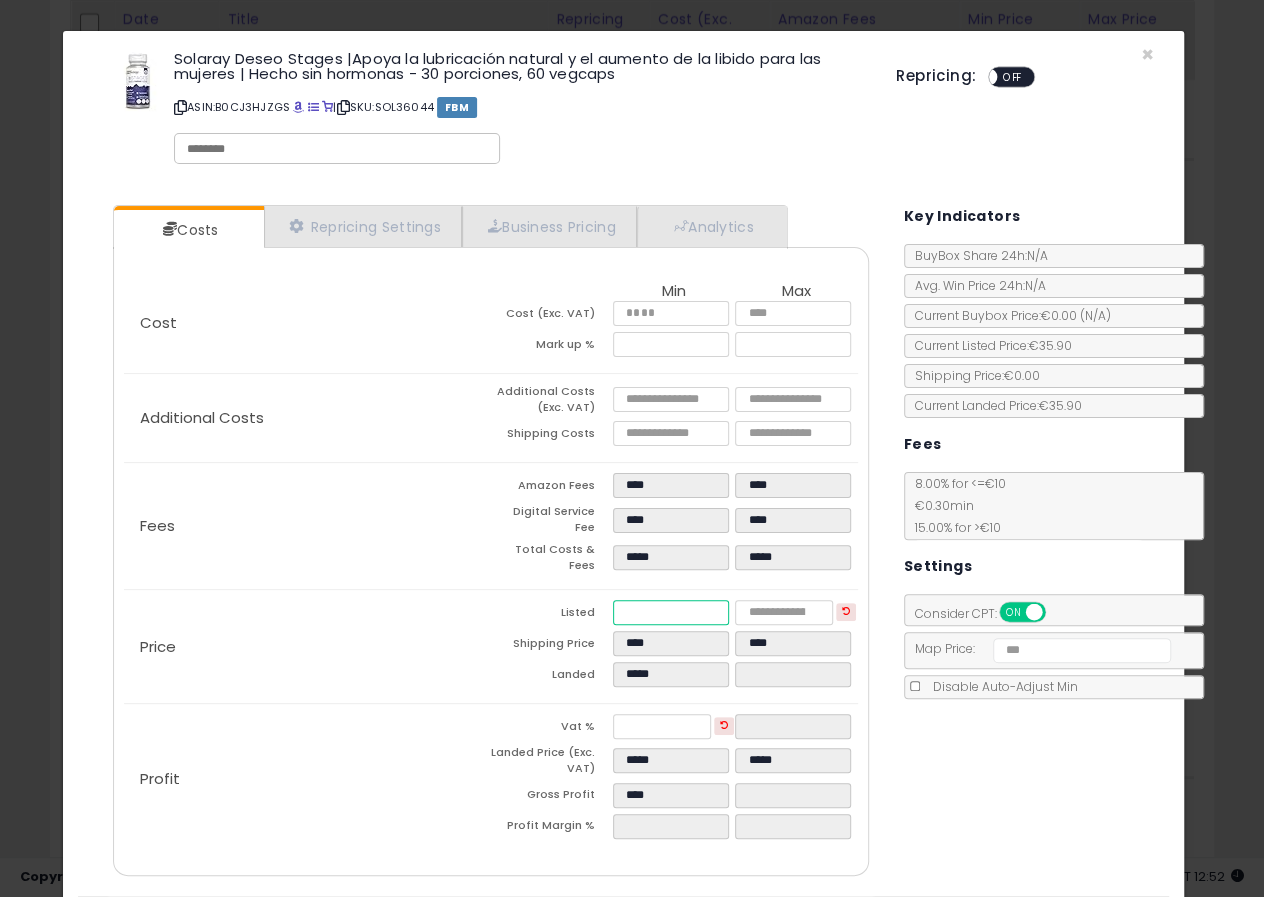 drag, startPoint x: 643, startPoint y: 596, endPoint x: 574, endPoint y: 601, distance: 69.18092 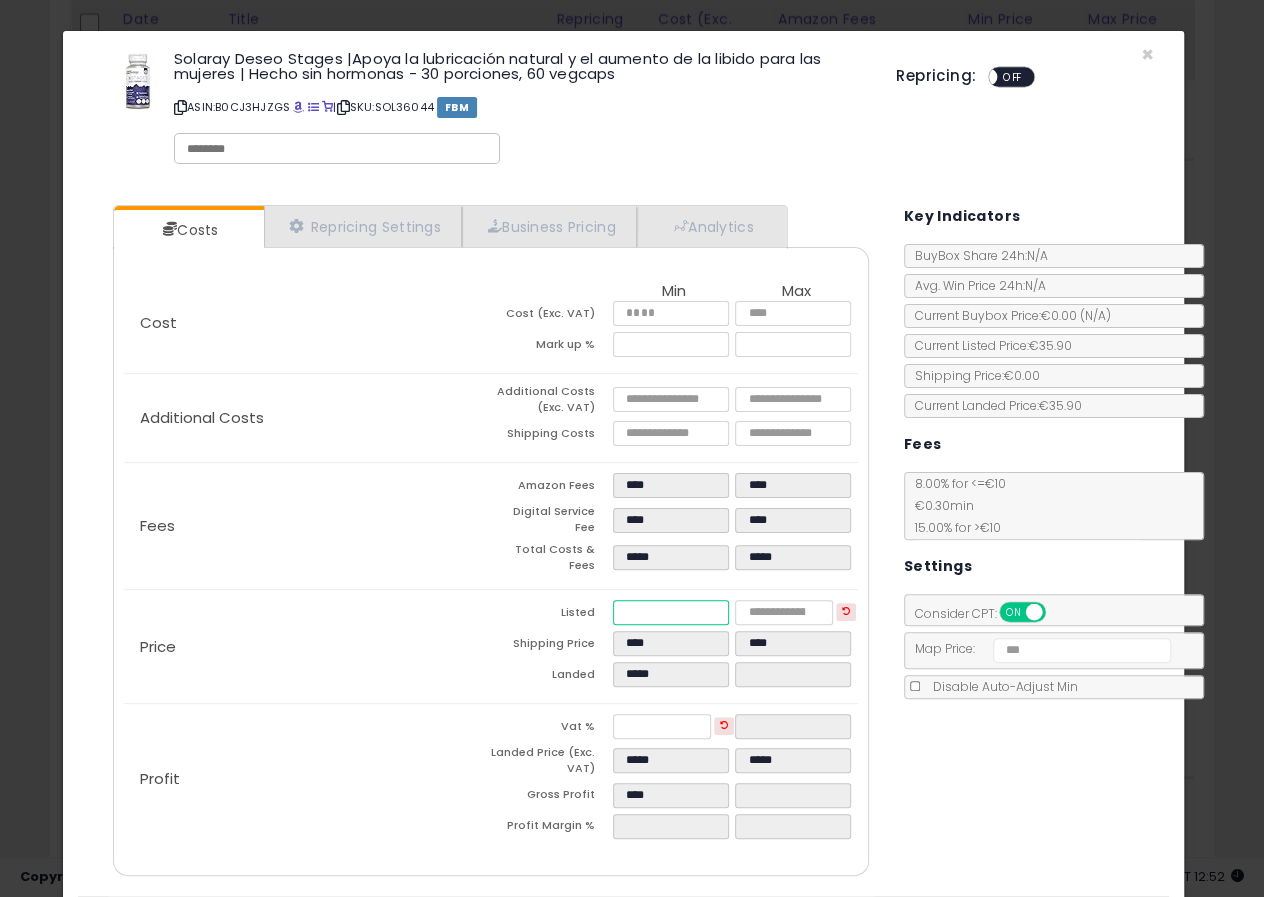 click on "Listed
*****" at bounding box center [674, 615] 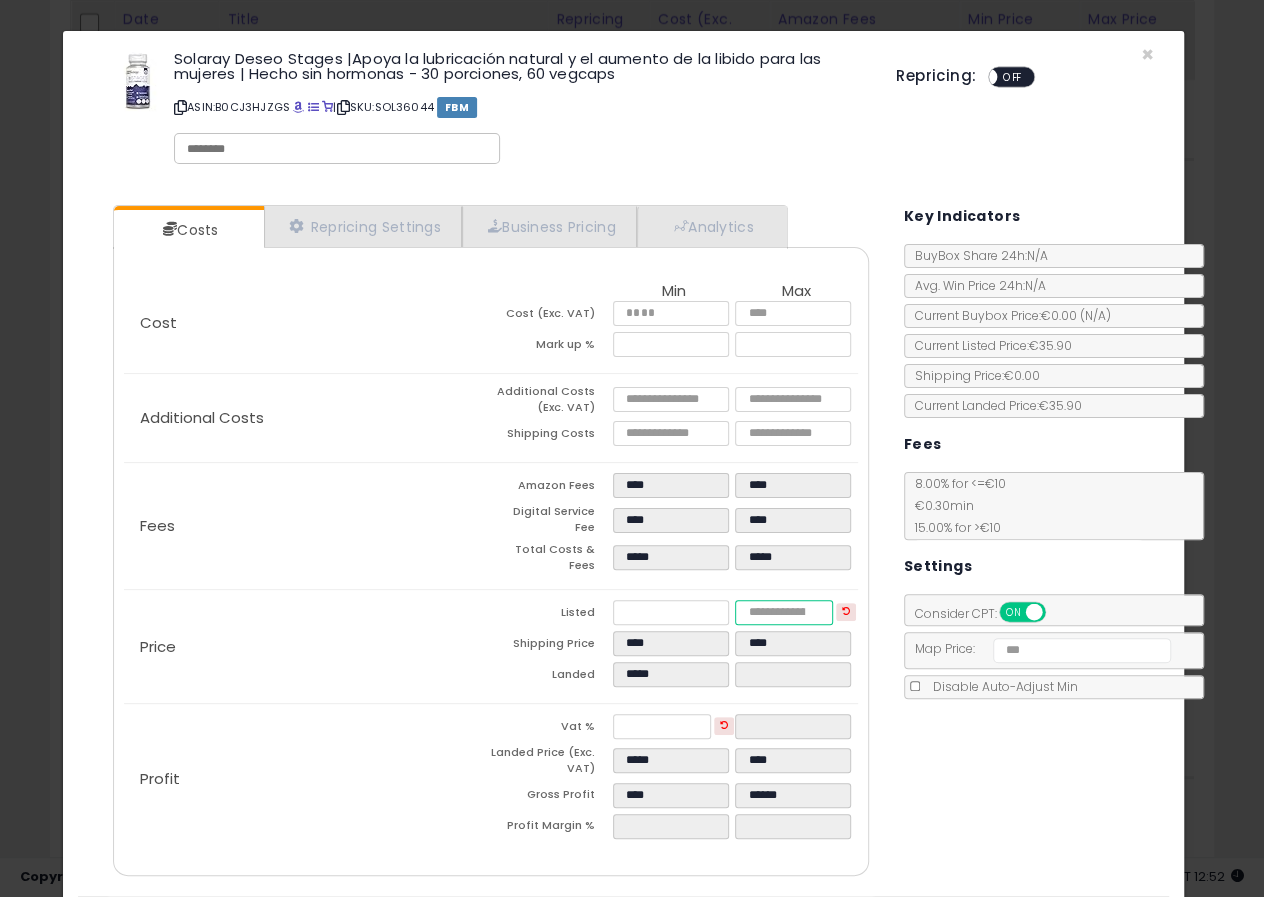 click at bounding box center [784, 612] 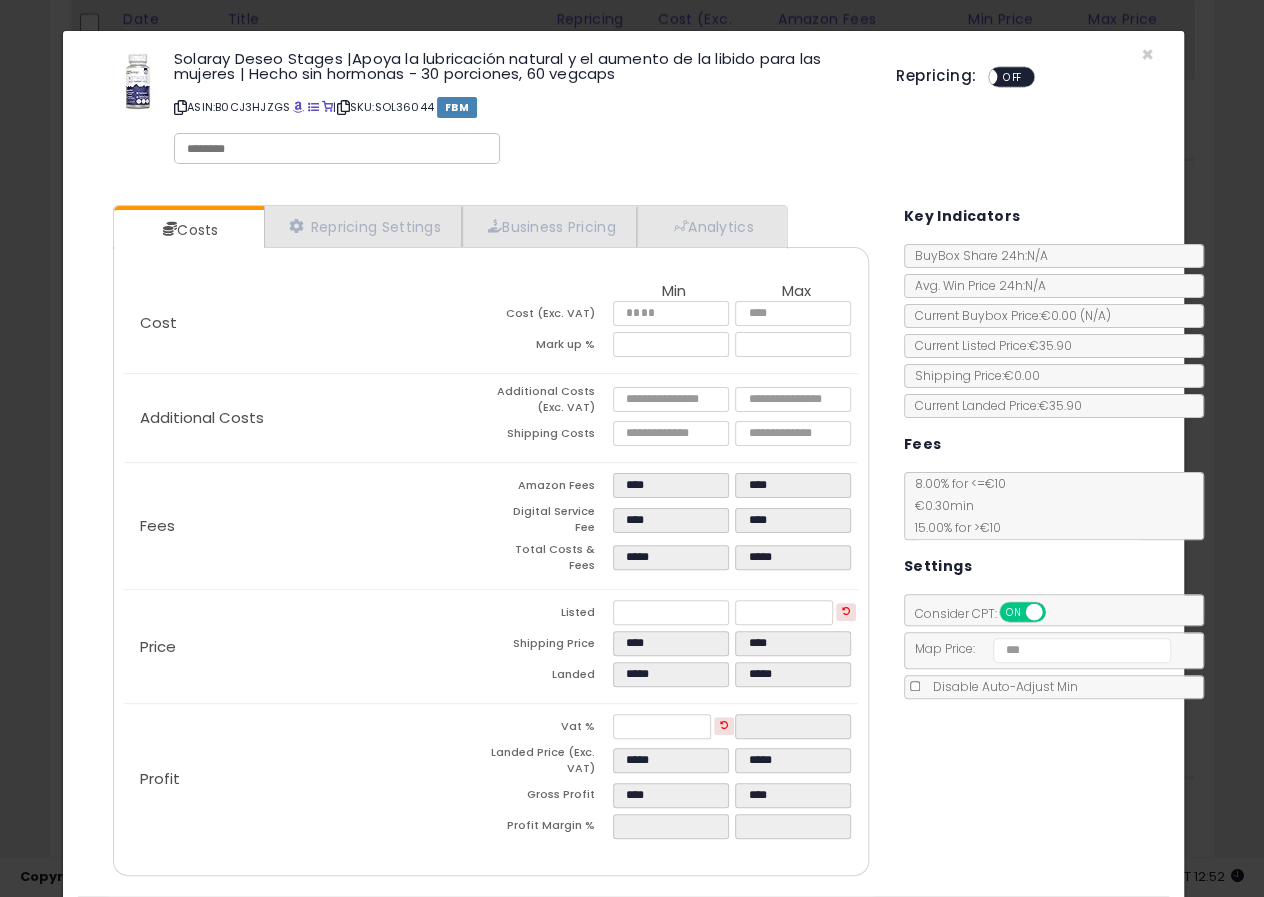 click on "OFF" at bounding box center (1012, 77) 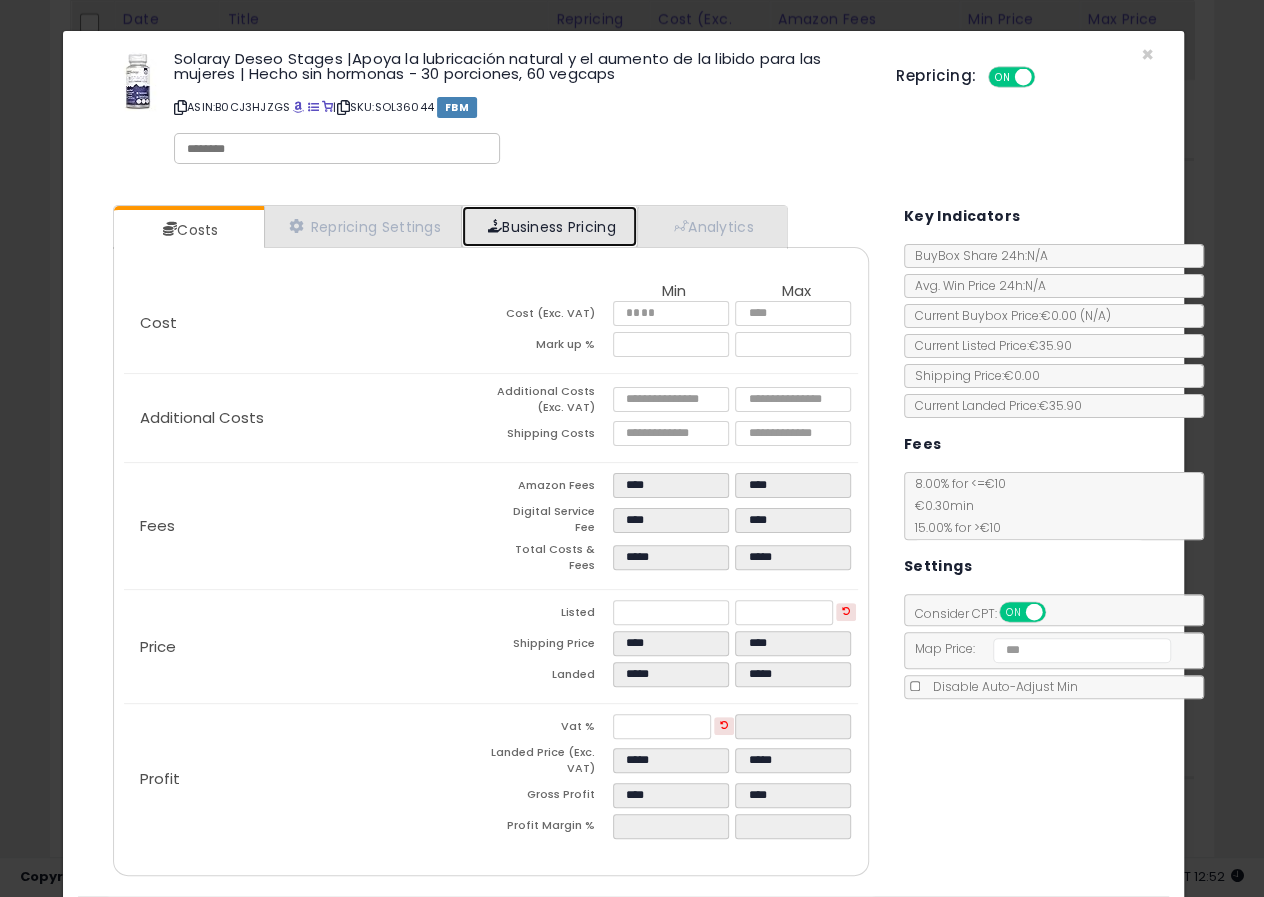 click on "Business Pricing" at bounding box center [549, 226] 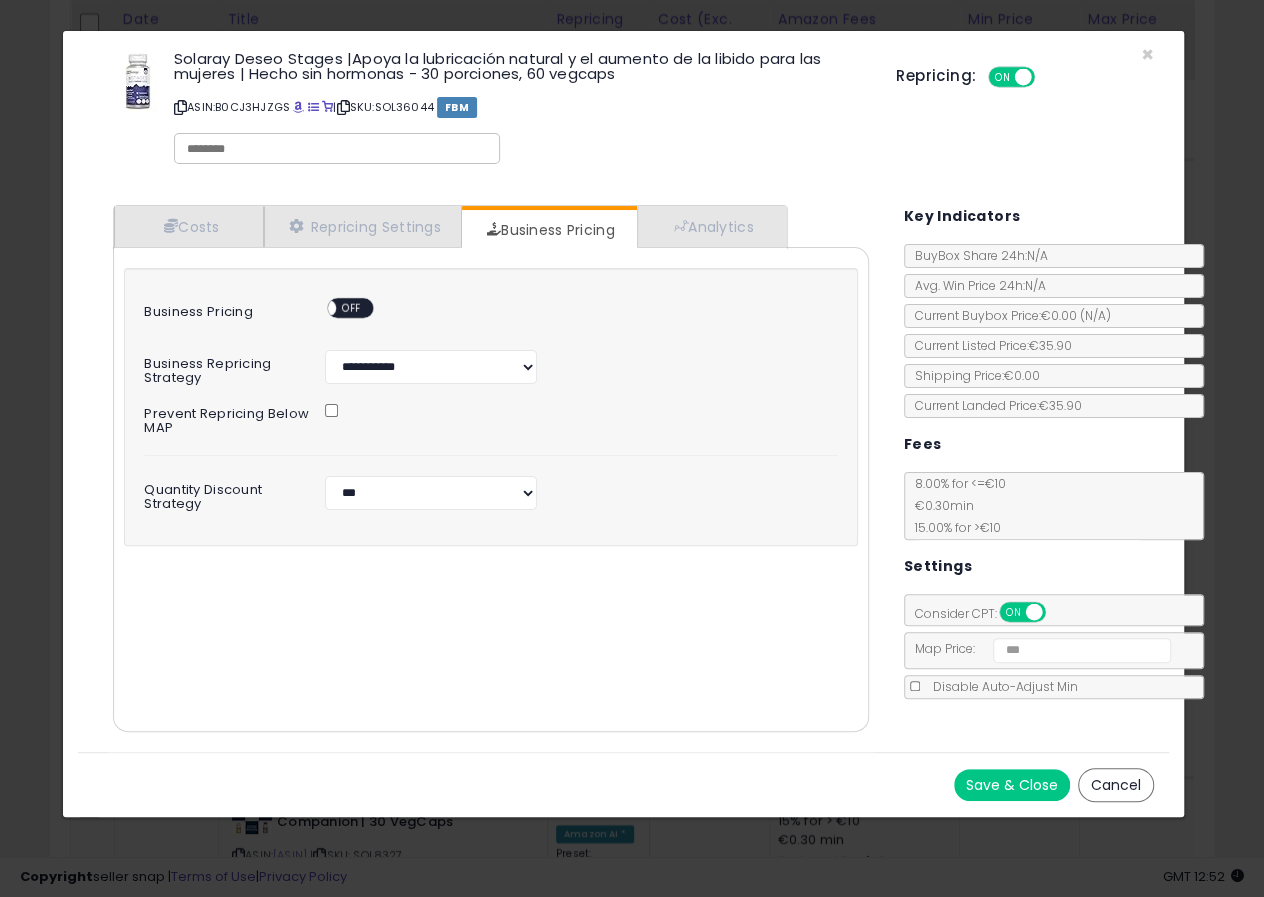 click on "OFF" at bounding box center [352, 308] 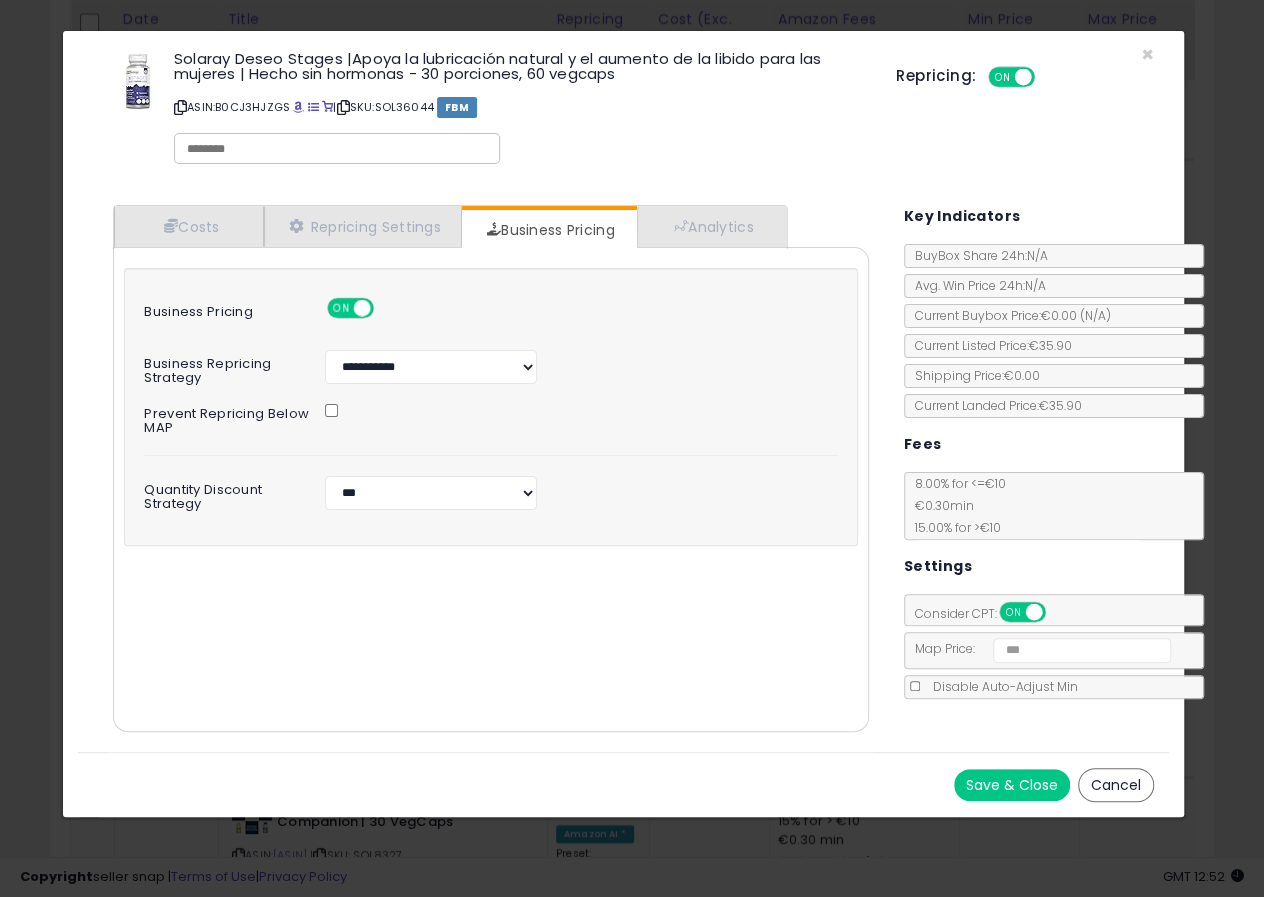 click at bounding box center [337, 149] 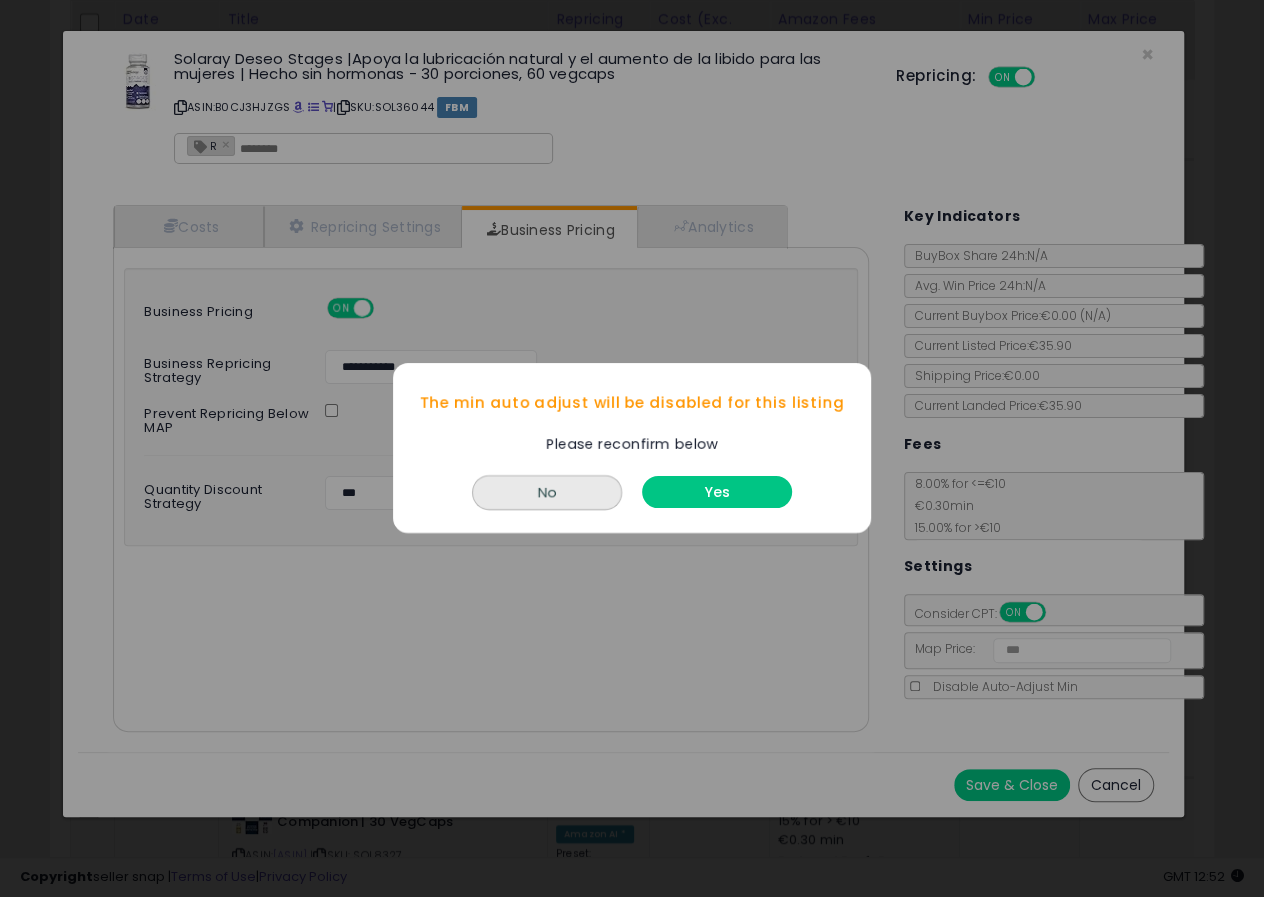 click on "Yes" at bounding box center [717, 493] 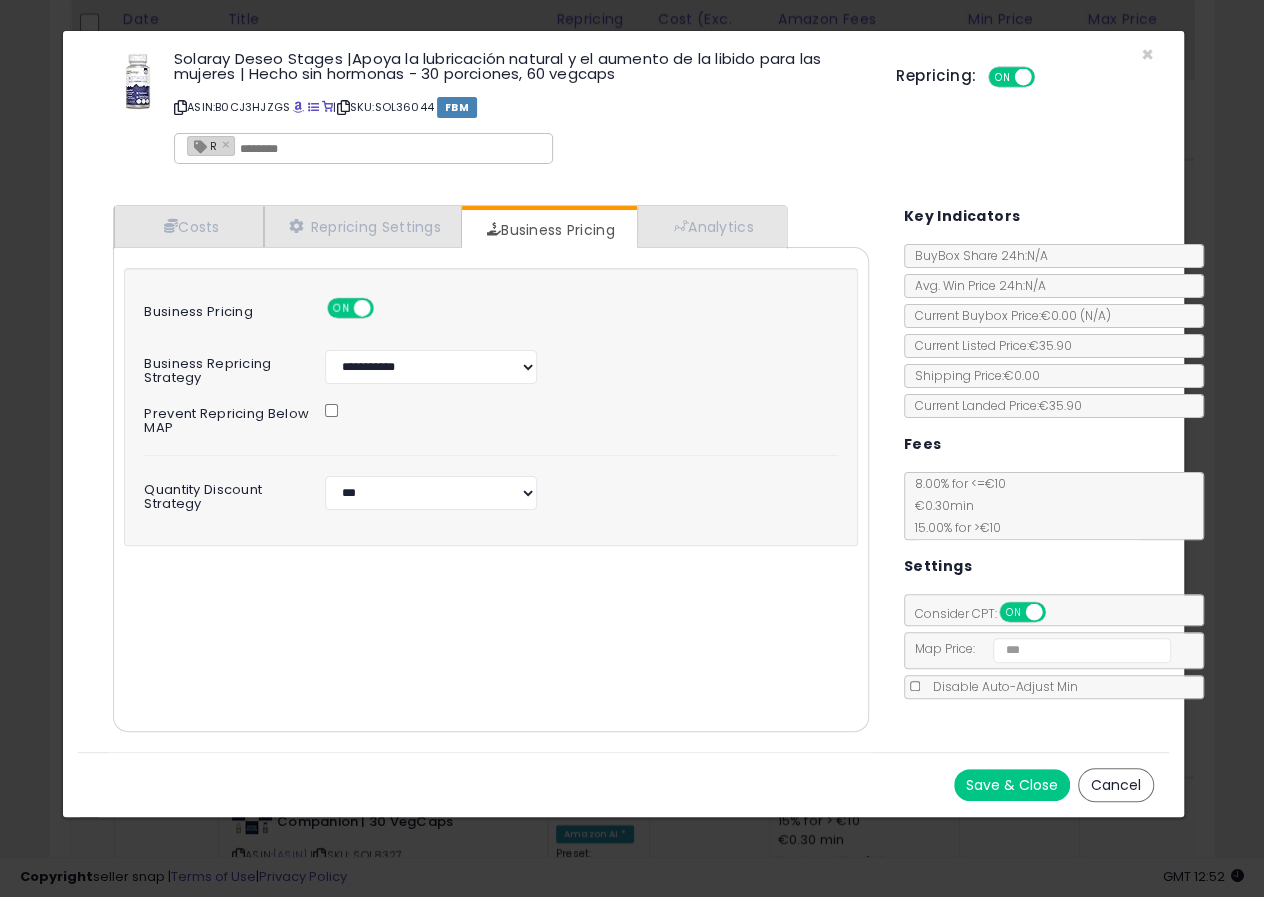 click on "Save & Close" at bounding box center [1012, 785] 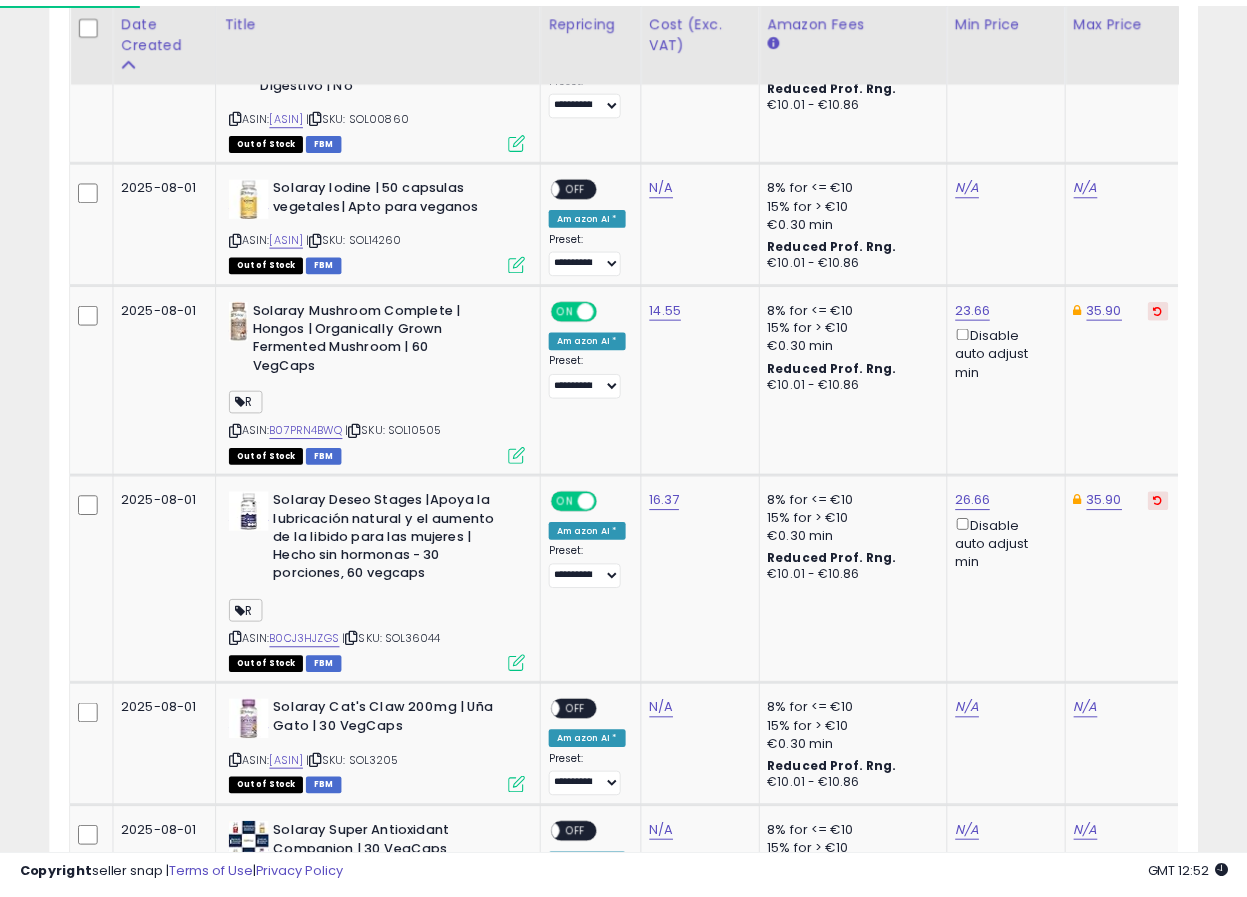 scroll, scrollTop: 410, scrollLeft: 662, axis: both 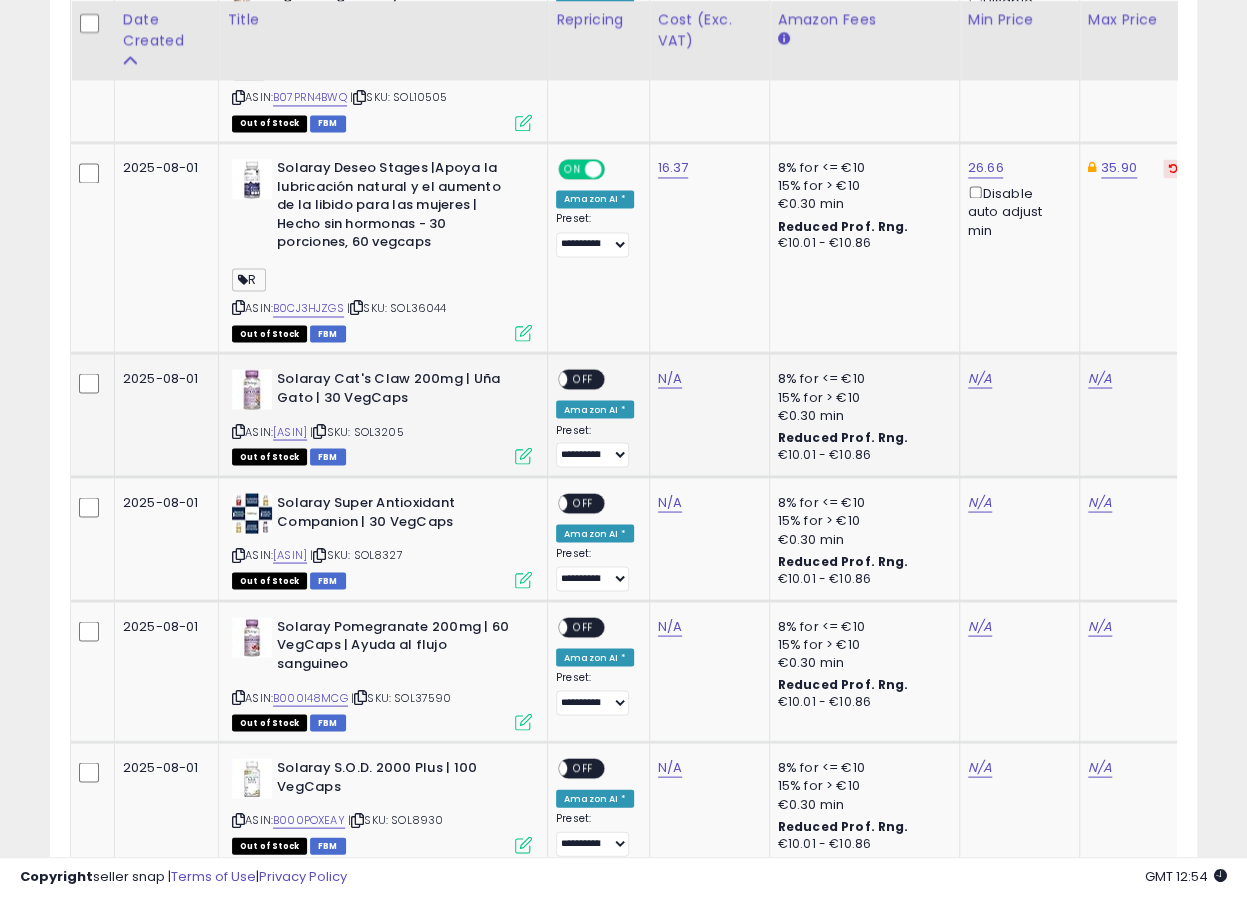 click on "|   SKU: SOL3205" at bounding box center (356, 431) 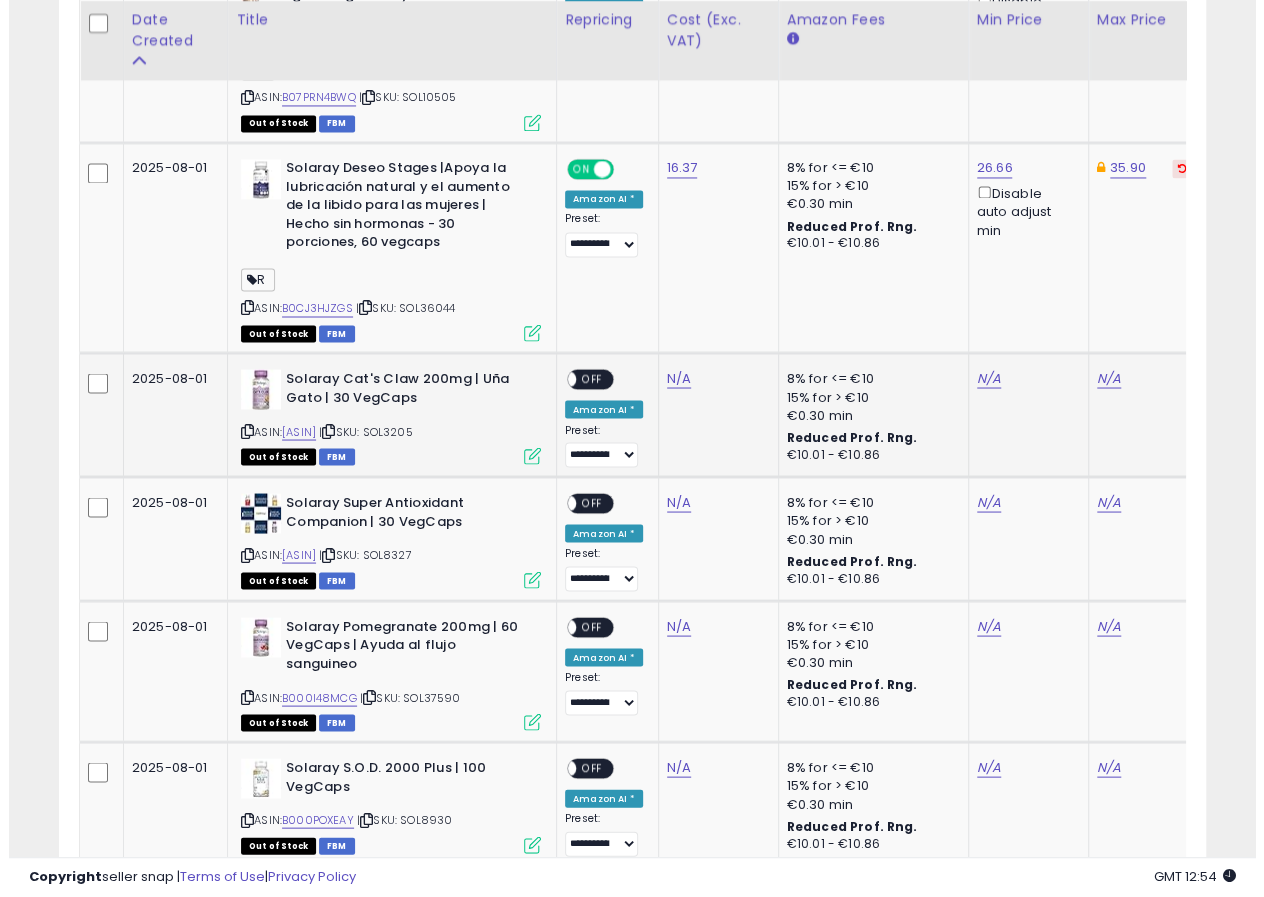 scroll, scrollTop: 999590, scrollLeft: 999326, axis: both 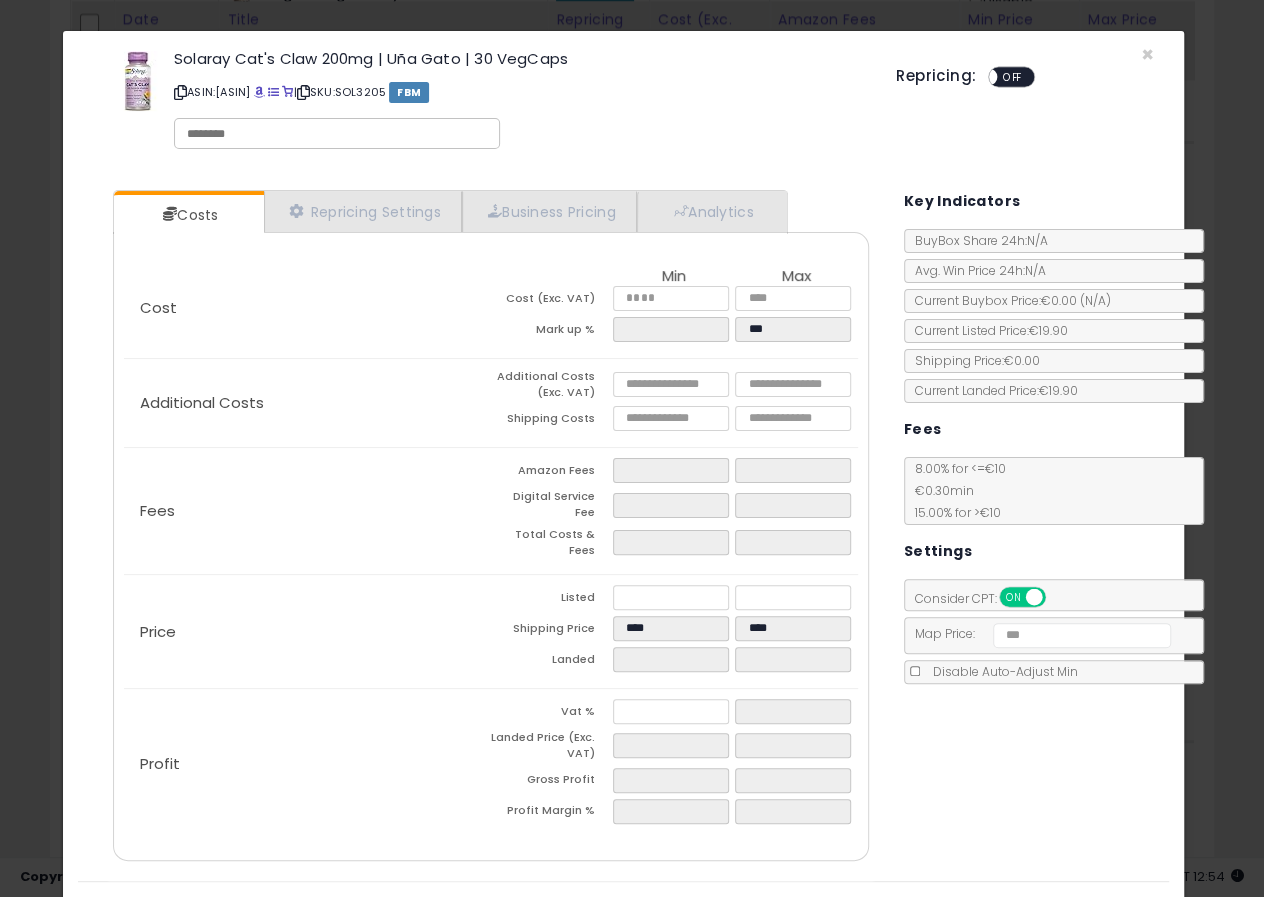 drag, startPoint x: 643, startPoint y: 709, endPoint x: 625, endPoint y: 700, distance: 20.12461 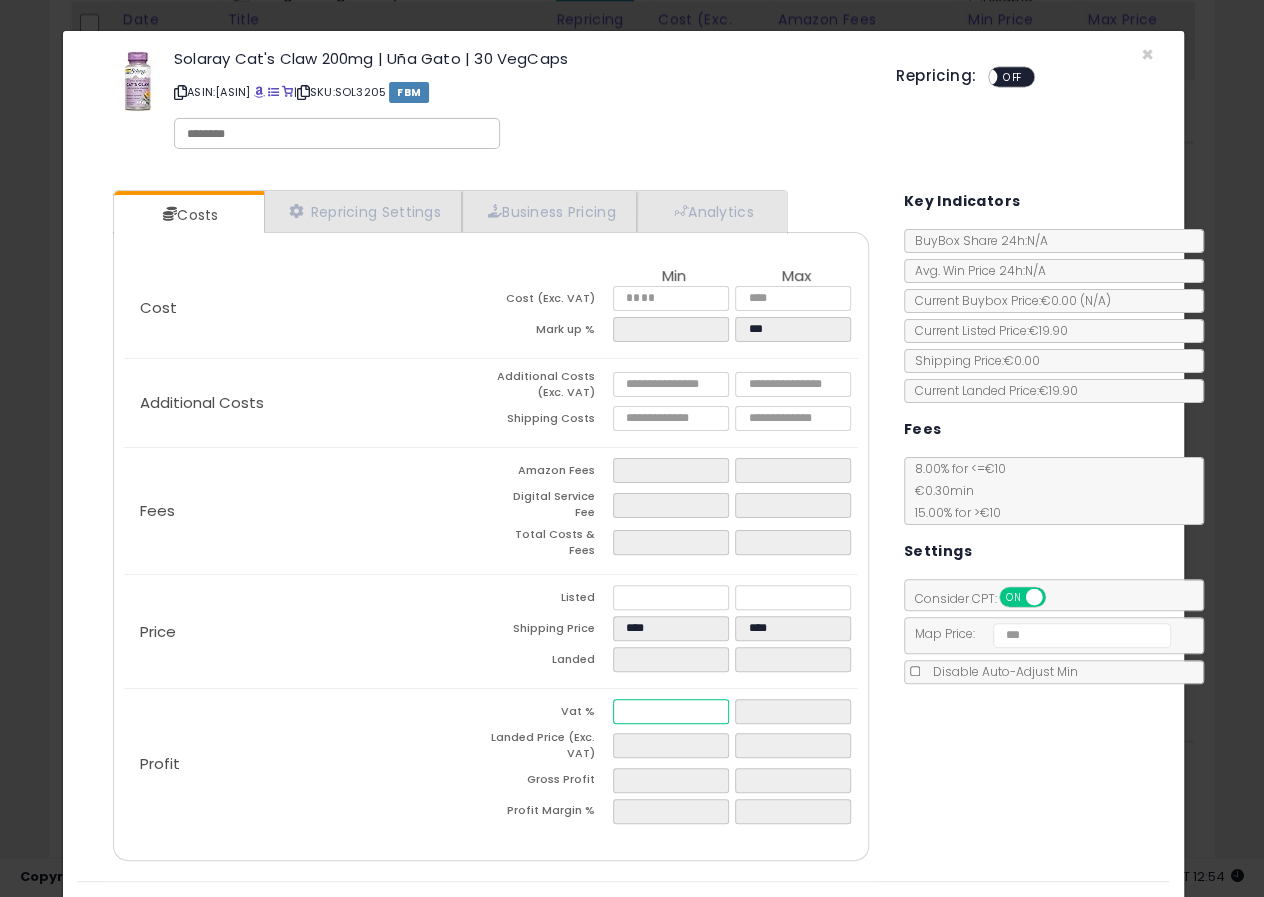 drag, startPoint x: 639, startPoint y: 695, endPoint x: 600, endPoint y: 698, distance: 39.115215 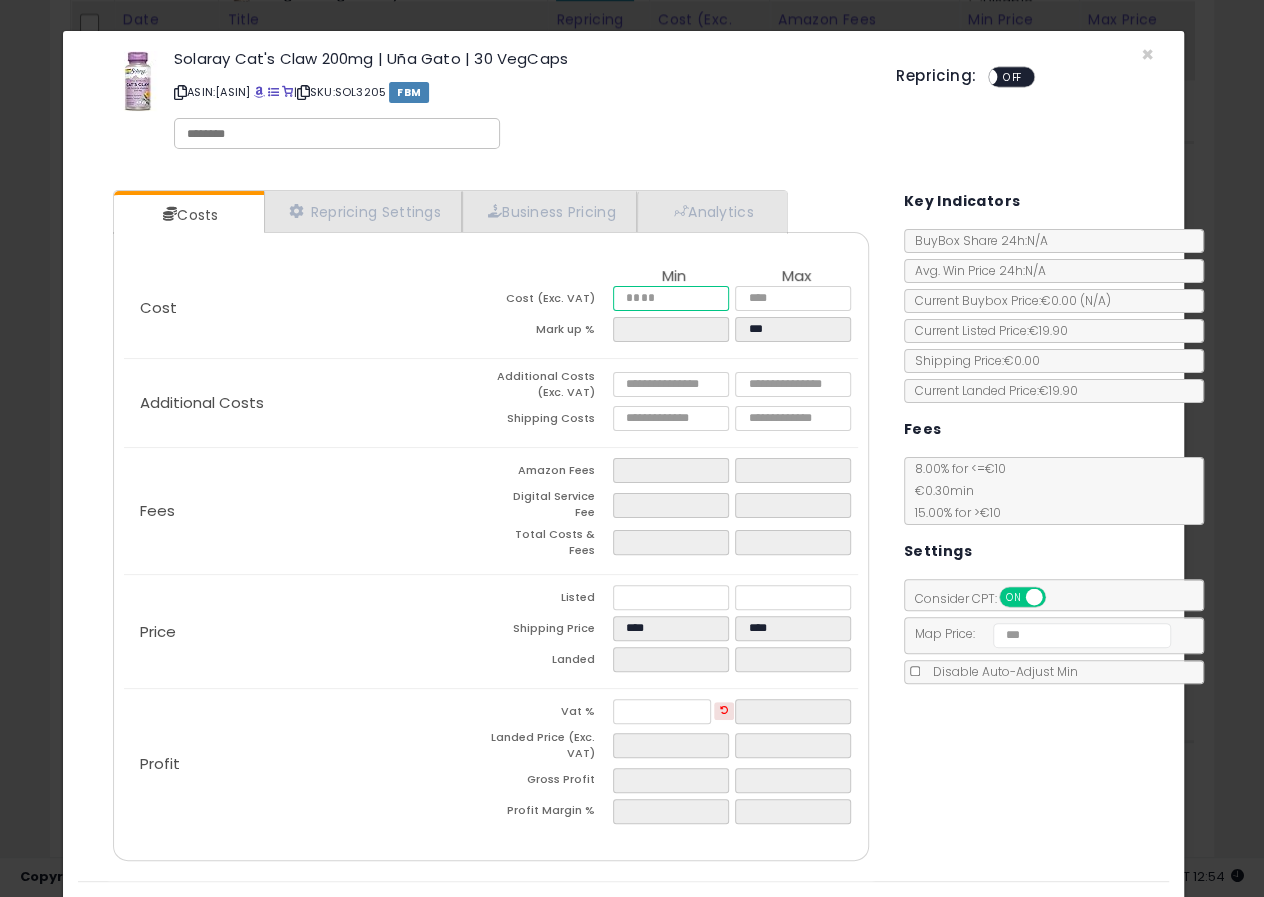 click at bounding box center (671, 298) 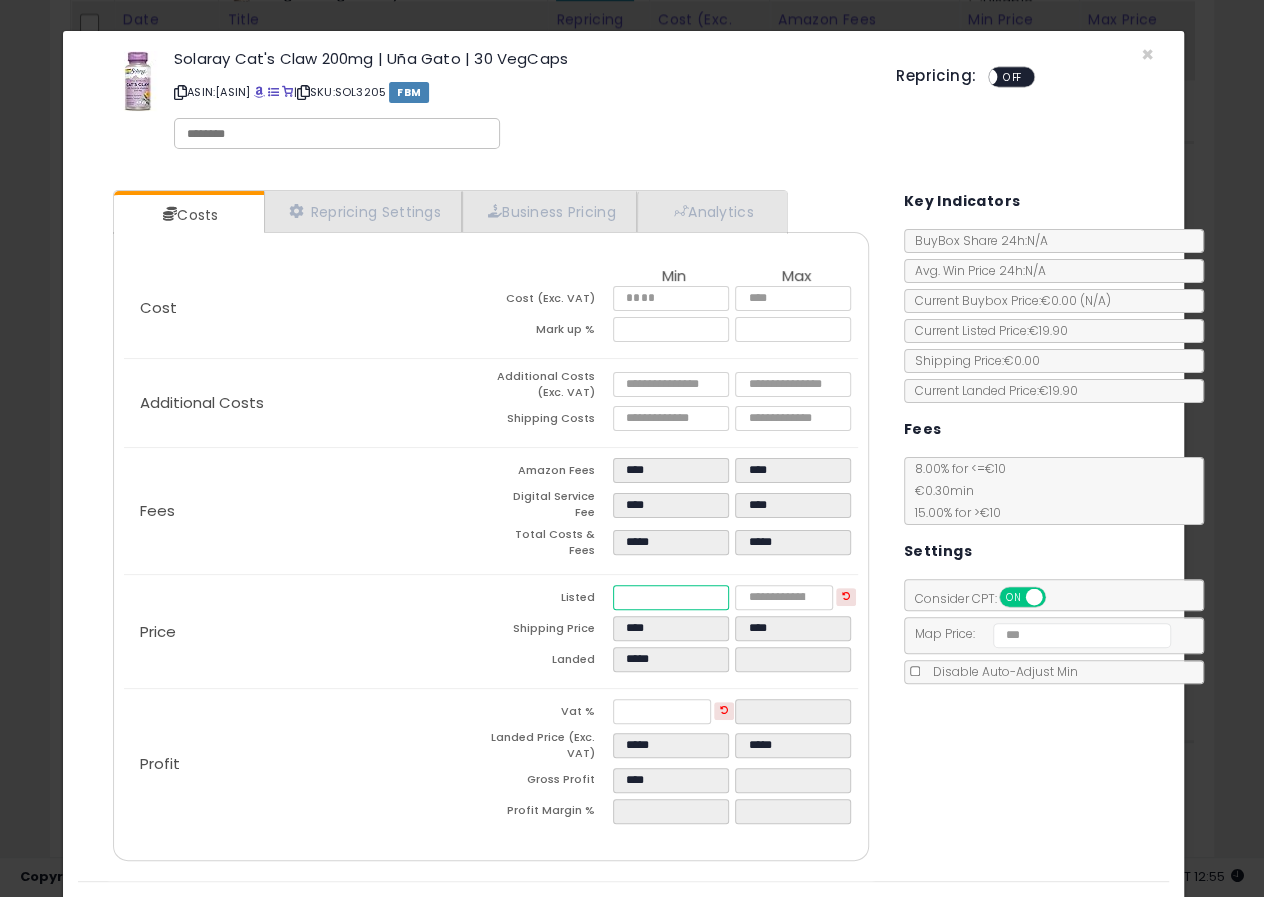 drag, startPoint x: 645, startPoint y: 578, endPoint x: 634, endPoint y: 581, distance: 11.401754 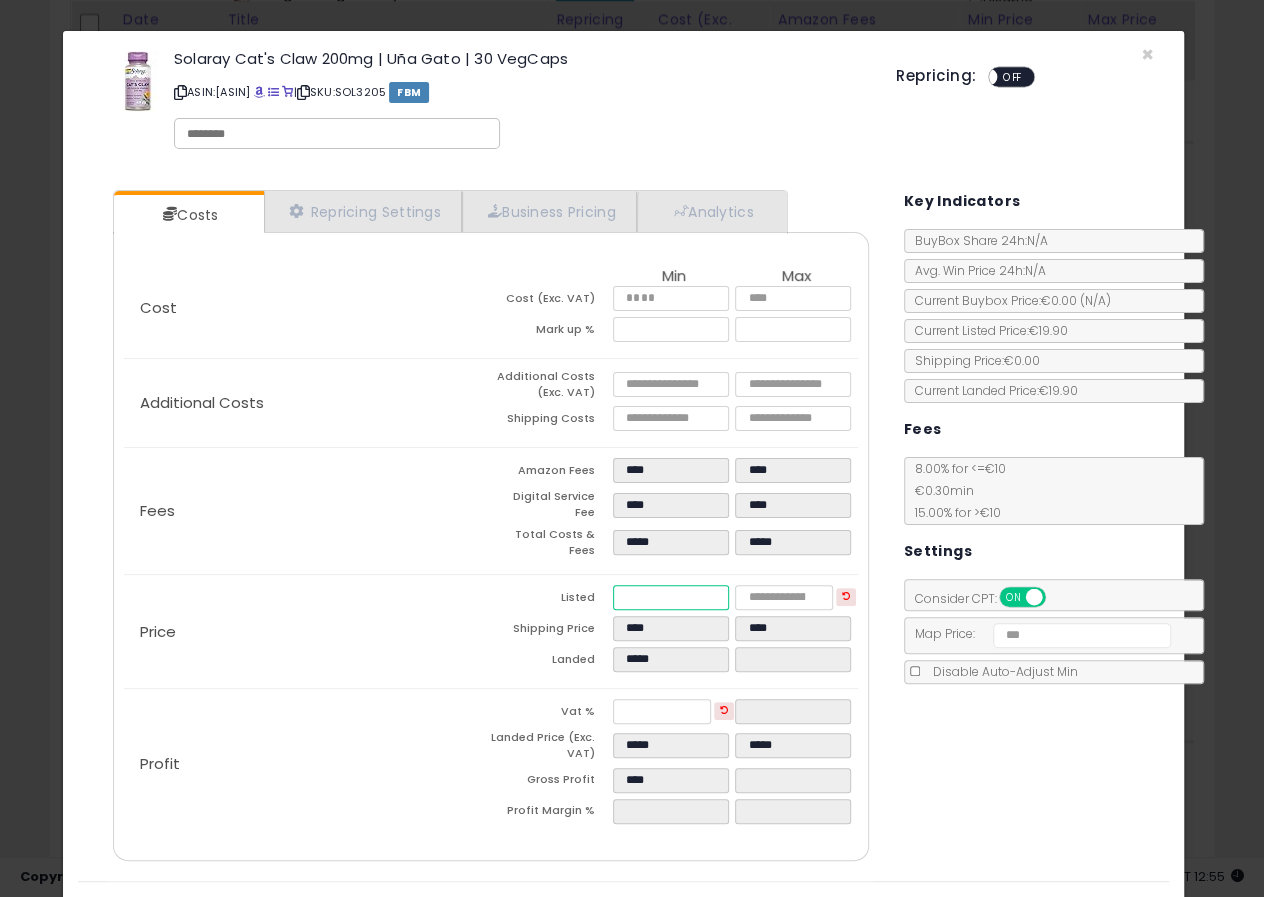 click on "*****" at bounding box center [671, 597] 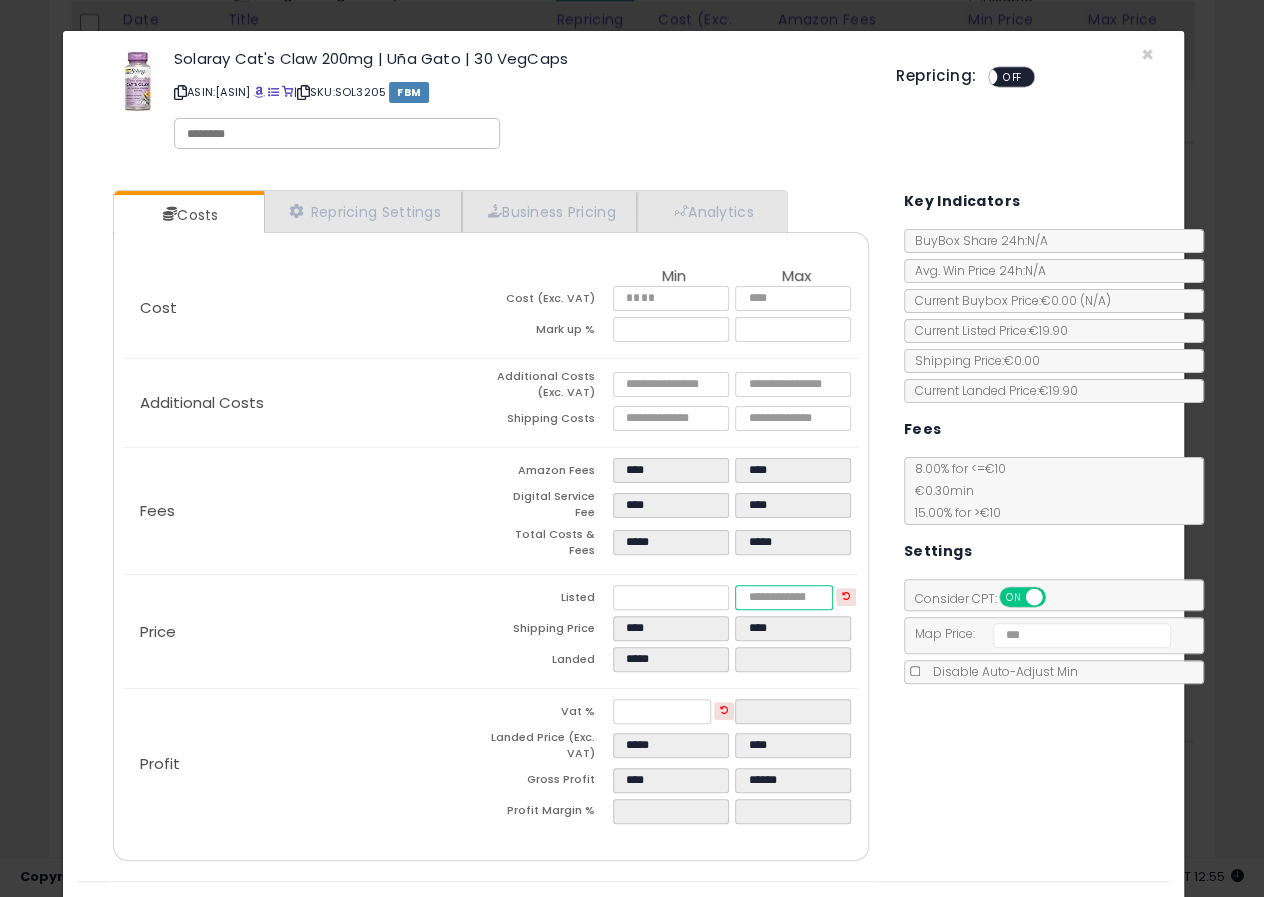 click at bounding box center [784, 597] 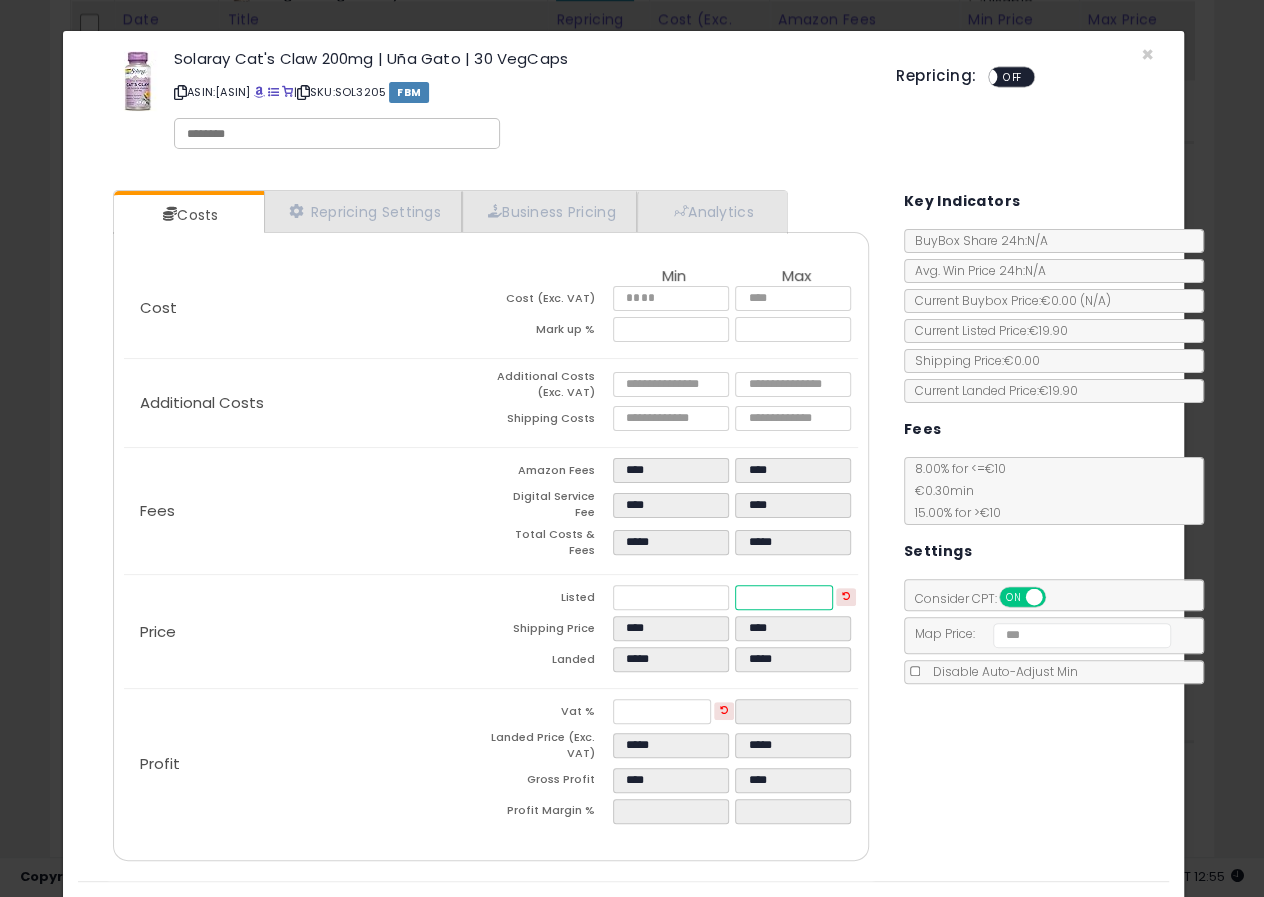 click on "*****" at bounding box center (784, 597) 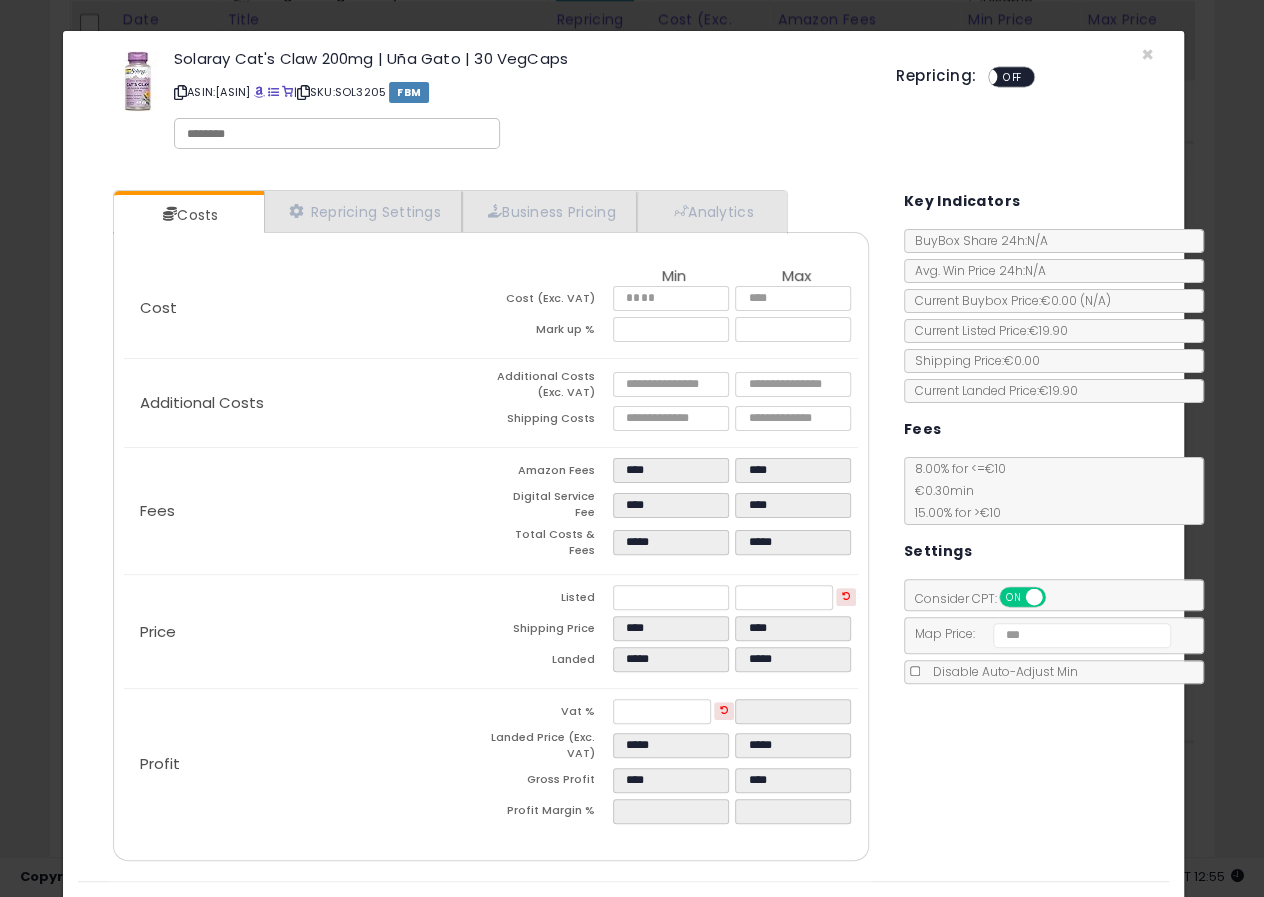 click on "Costs
Repricing Settings
Business Pricing
Analytics
Cost" at bounding box center [623, 528] 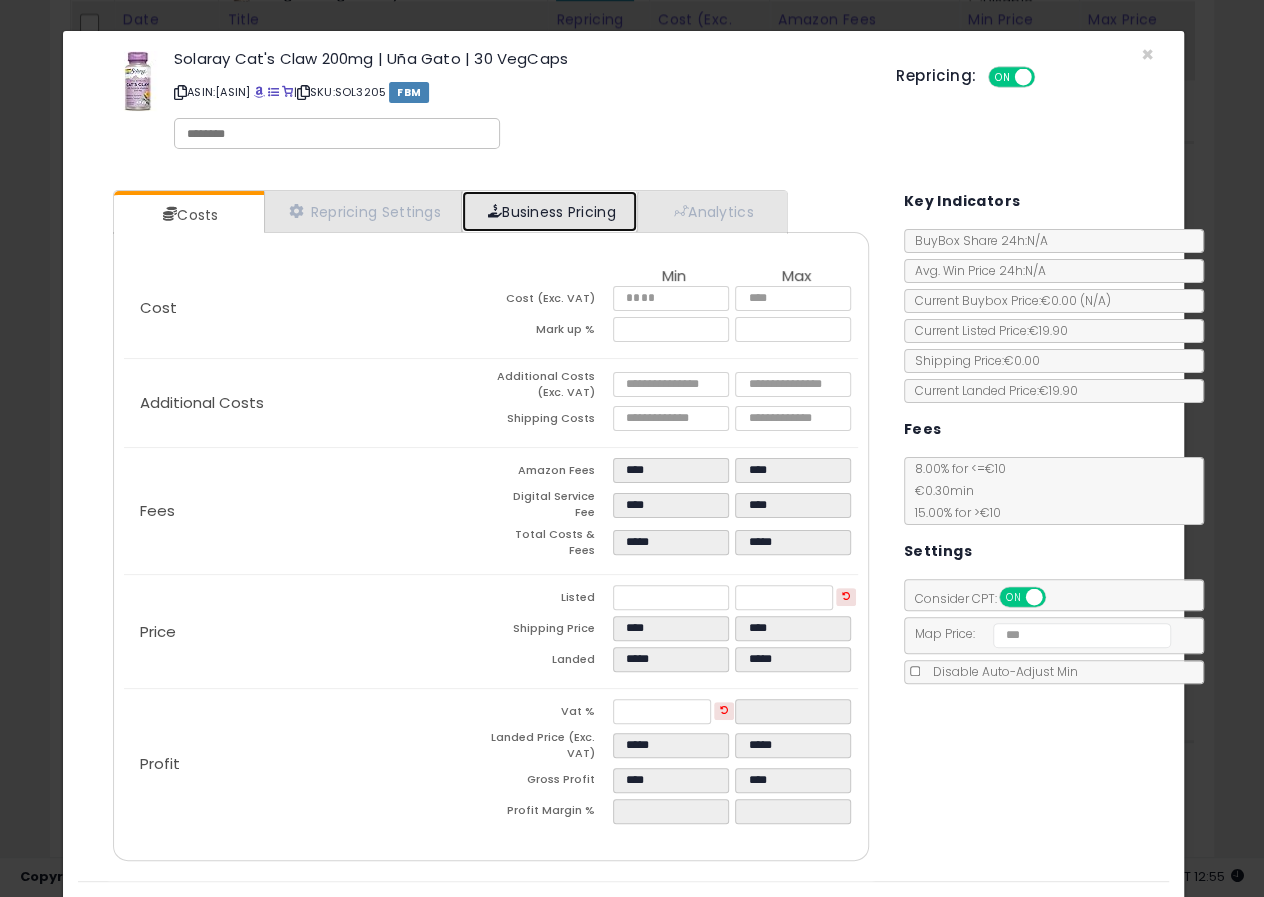 click on "Business Pricing" at bounding box center [549, 211] 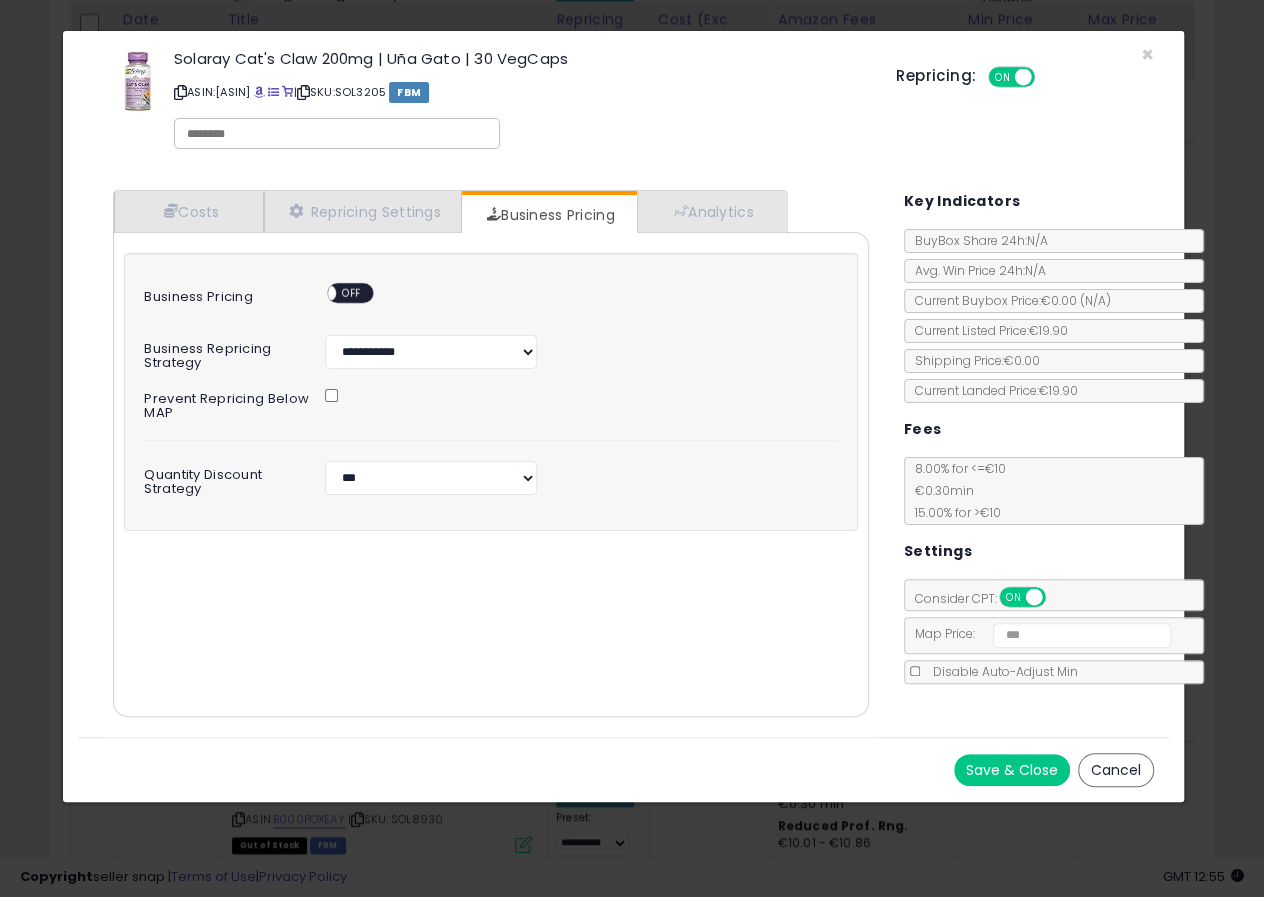 click on "OFF" at bounding box center [352, 293] 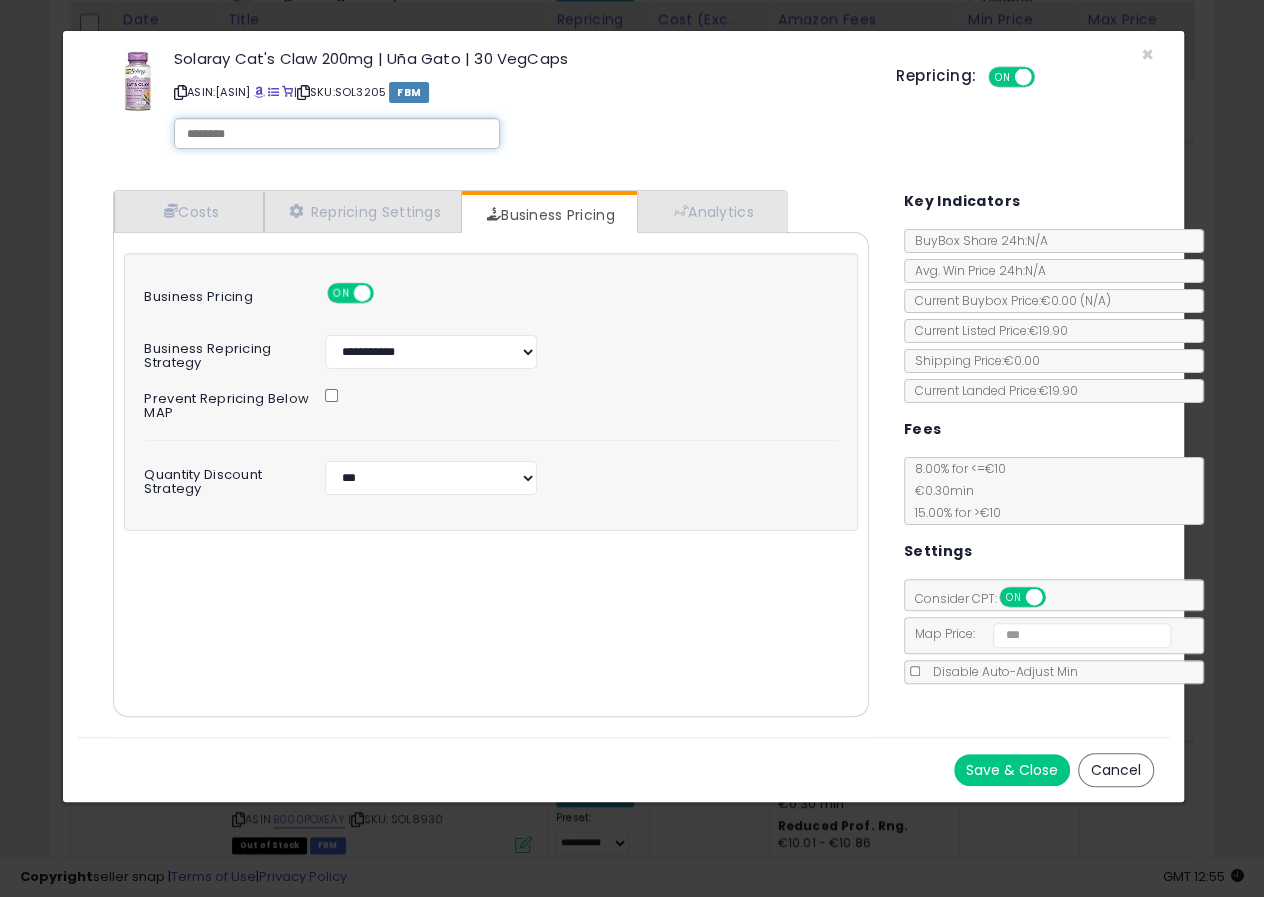 click at bounding box center (337, 134) 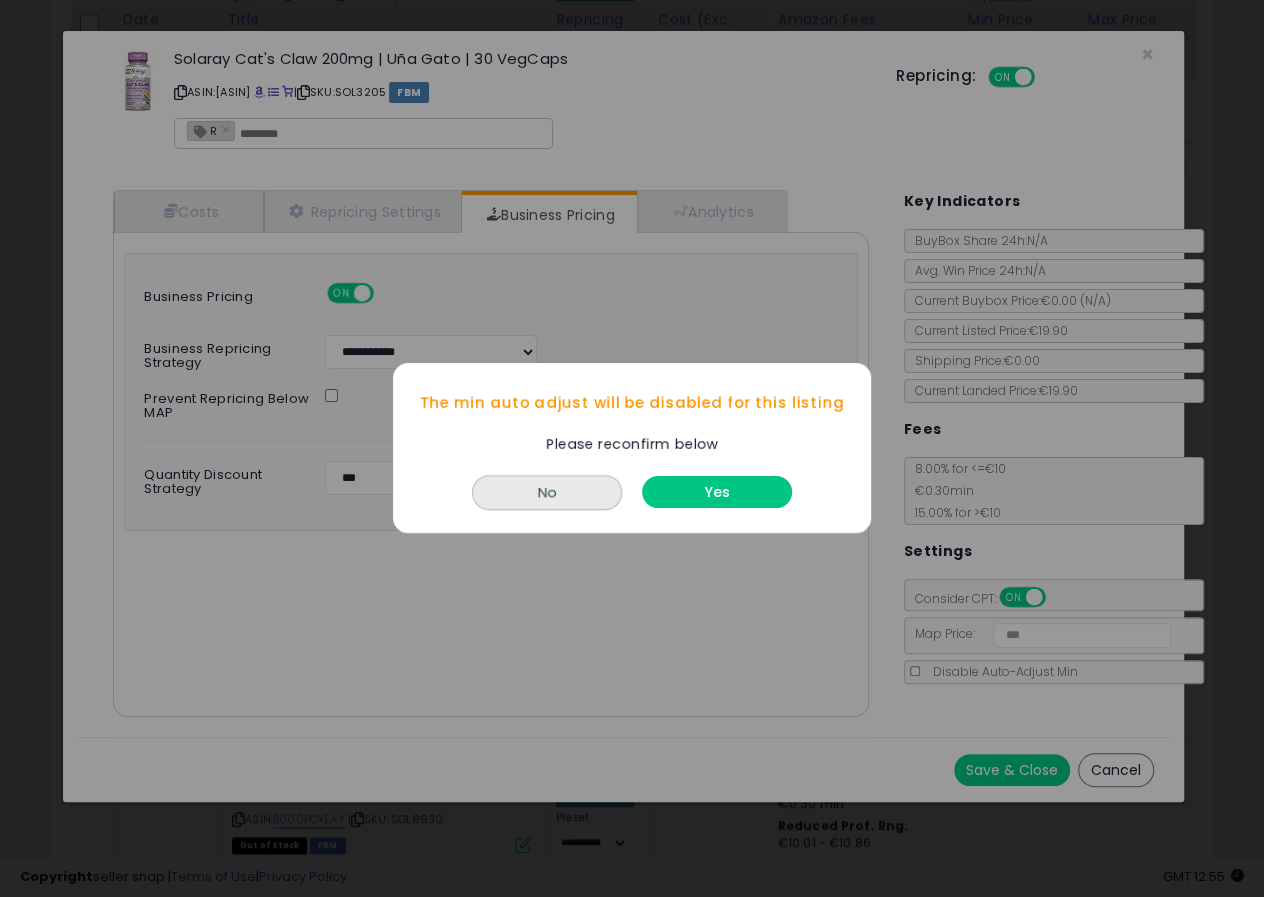 click on "Yes" at bounding box center (717, 493) 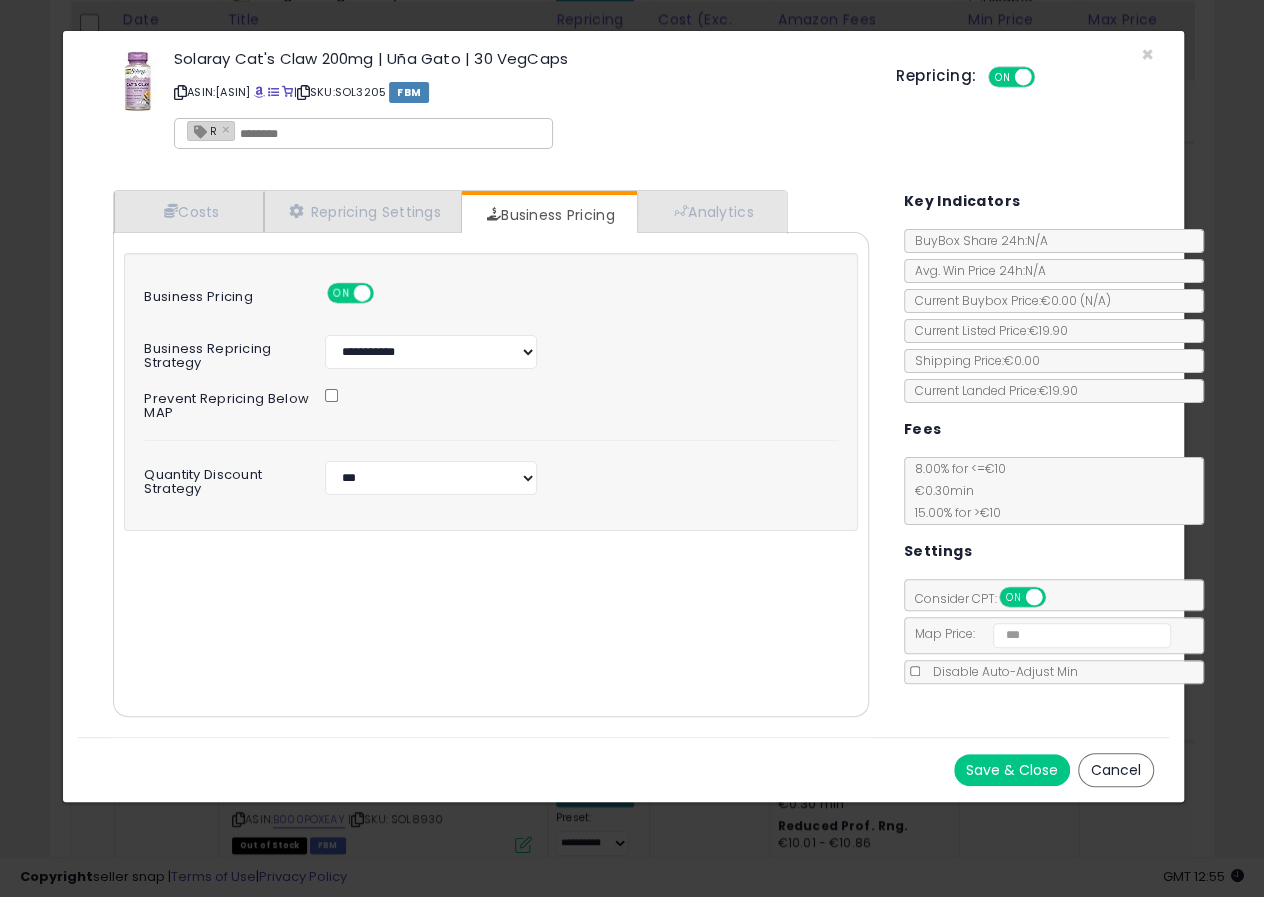click on "Save & Close" at bounding box center (1012, 770) 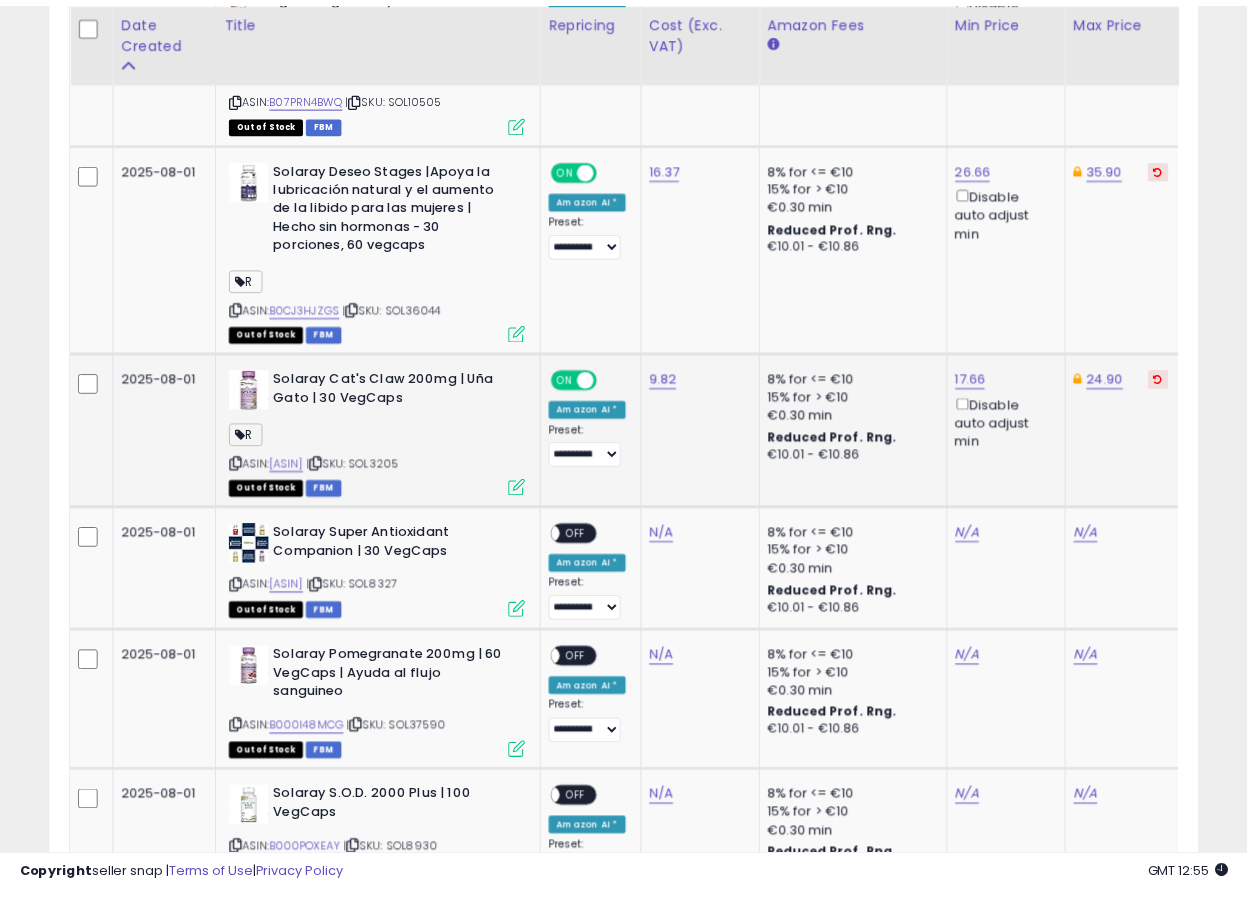 scroll, scrollTop: 410, scrollLeft: 662, axis: both 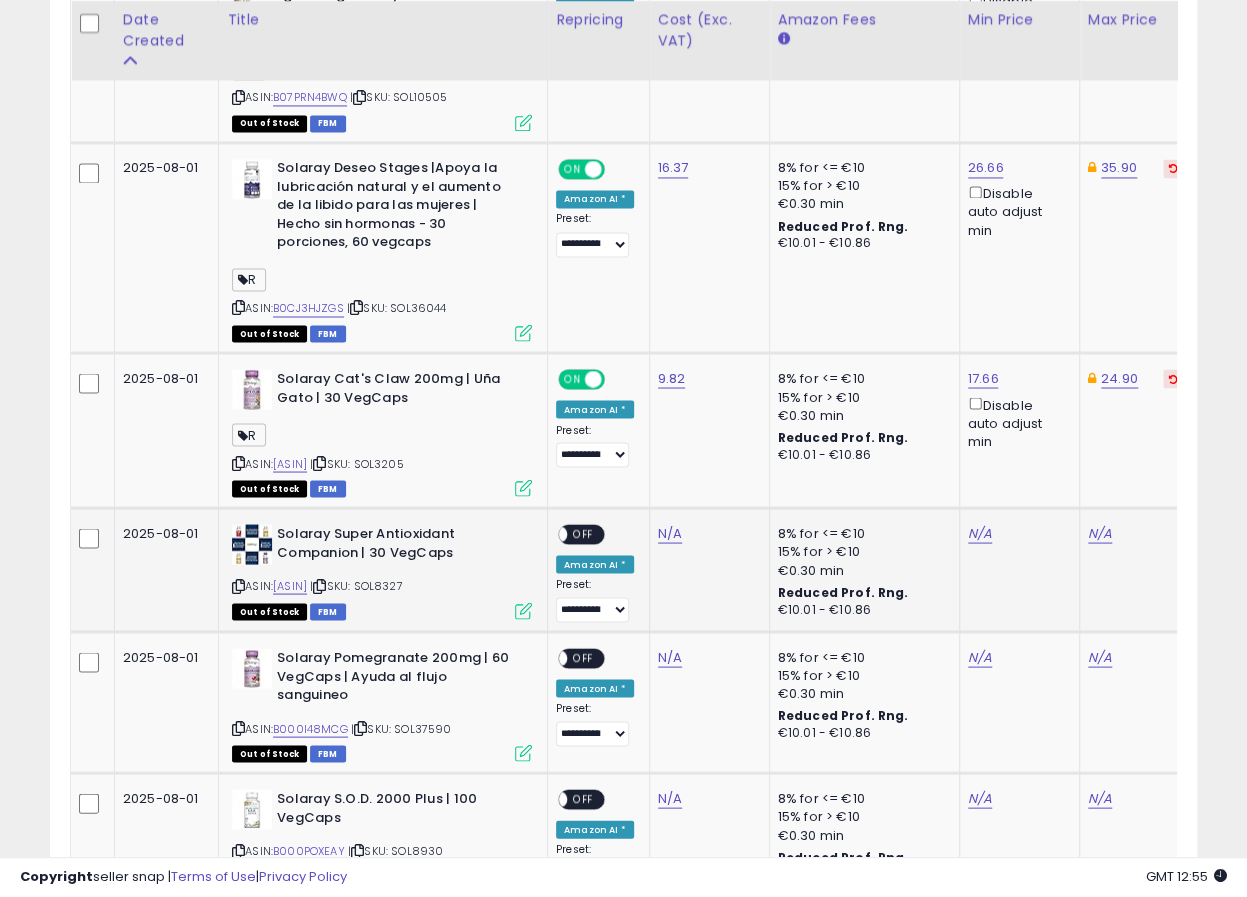 click on "|   SKU: SOL8327" at bounding box center (356, 585) 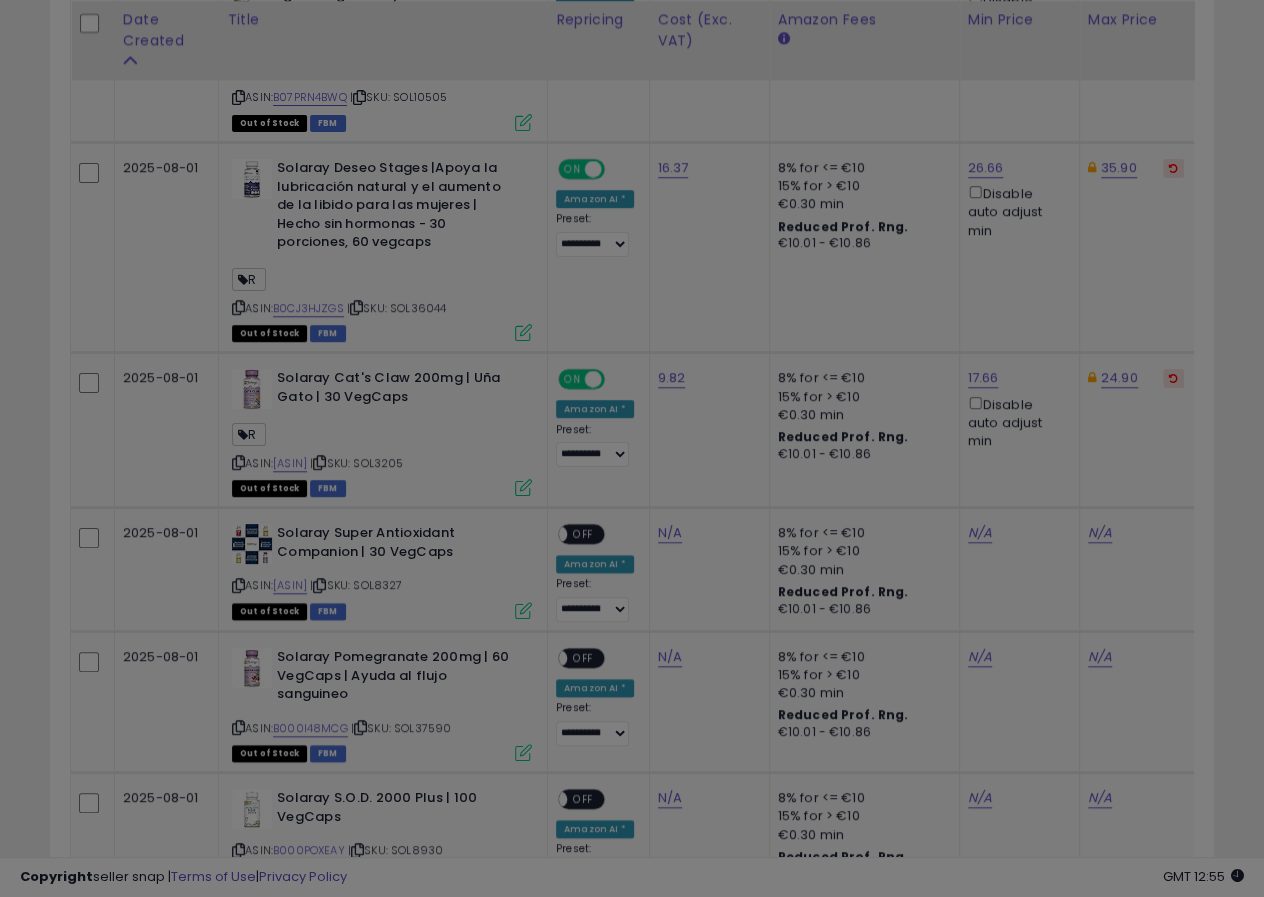 scroll, scrollTop: 999590, scrollLeft: 999326, axis: both 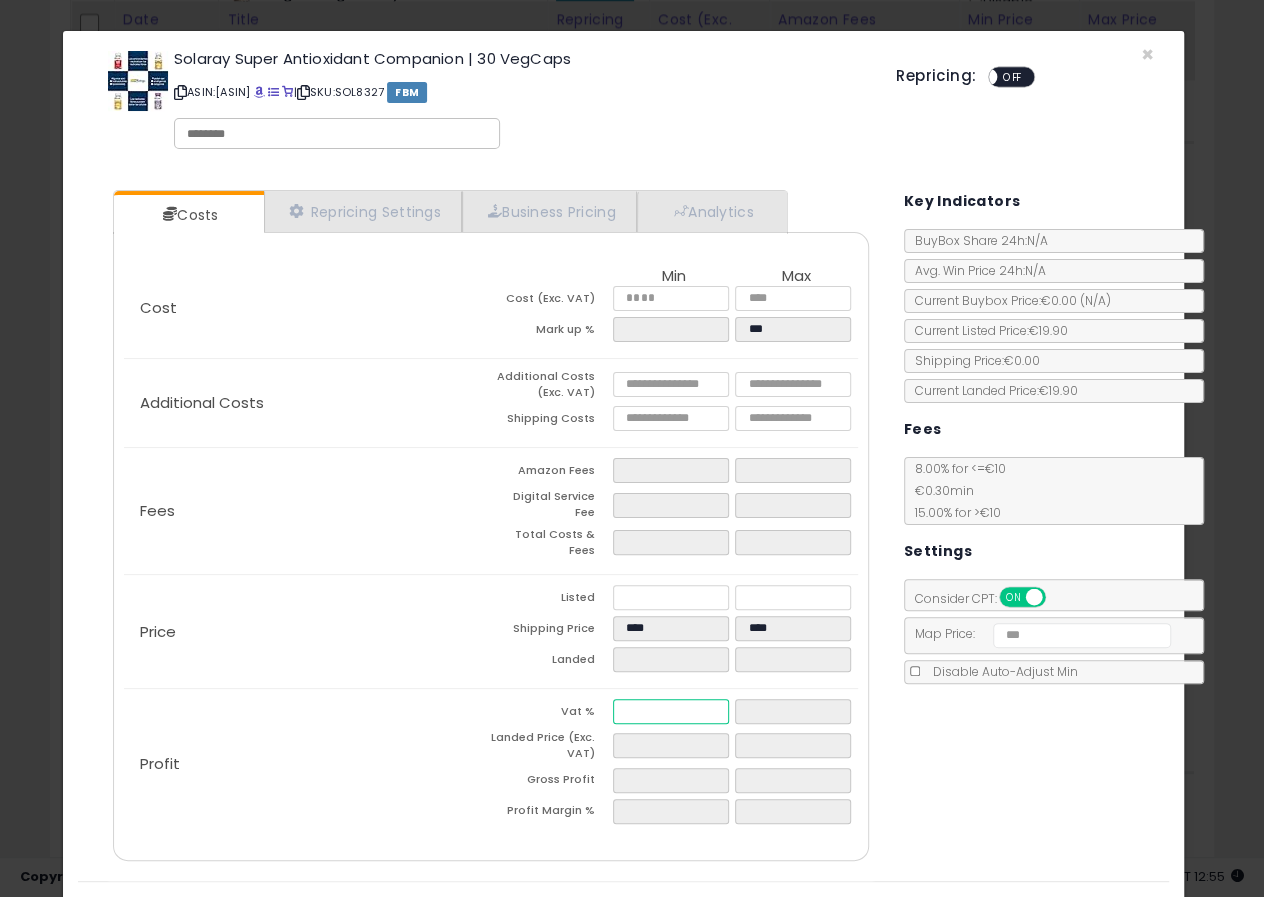 drag, startPoint x: 600, startPoint y: 697, endPoint x: 574, endPoint y: 699, distance: 26.076809 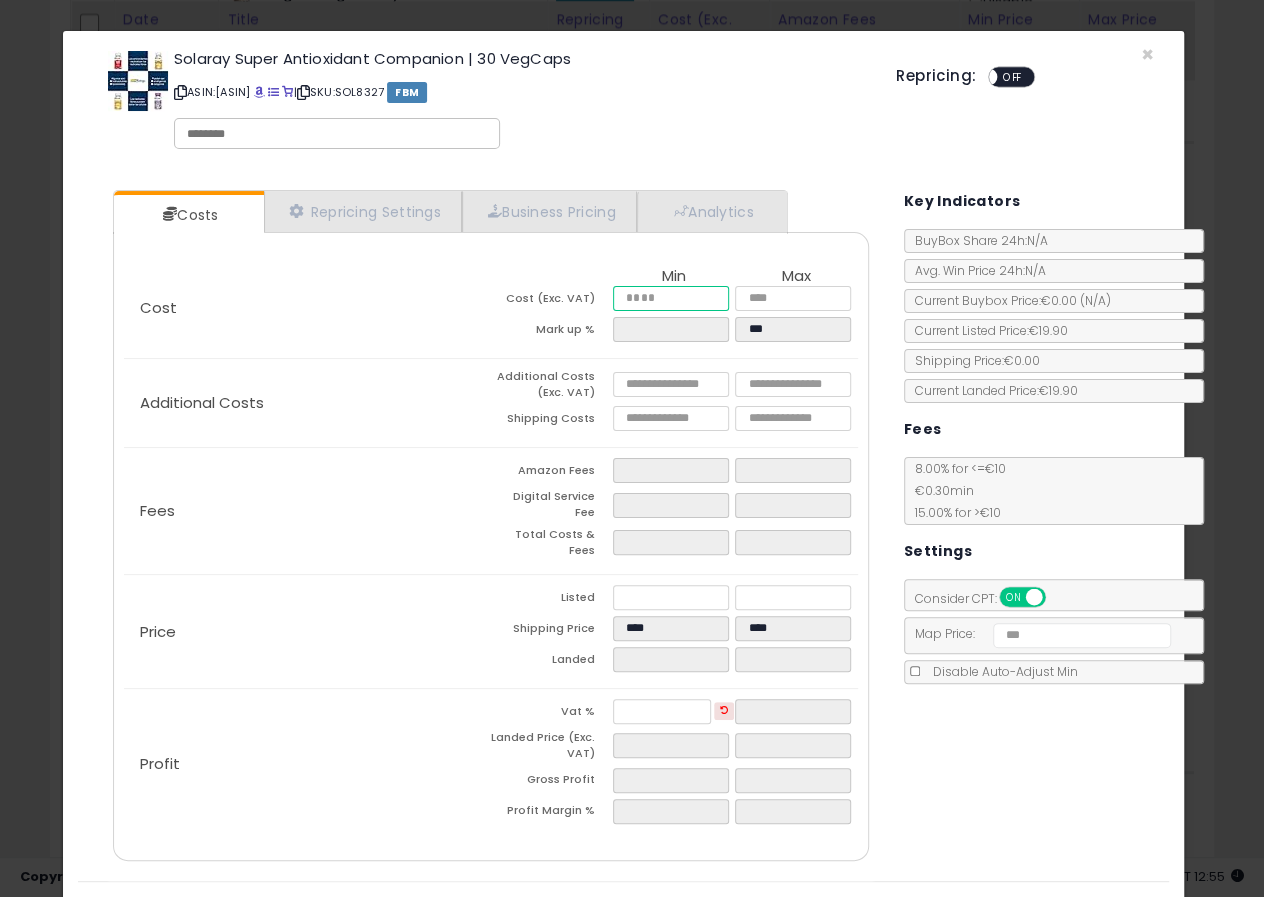 click at bounding box center [671, 298] 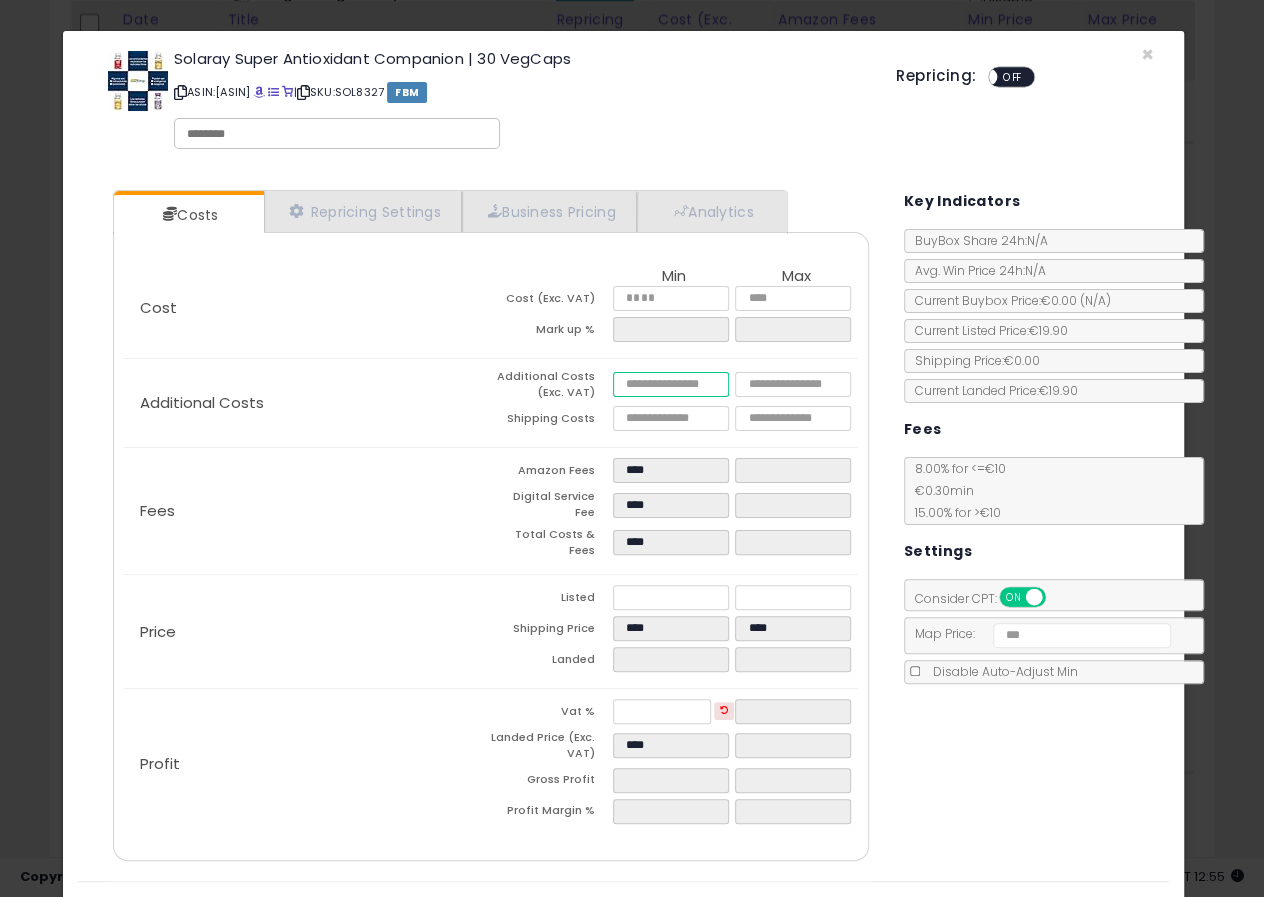 click at bounding box center [671, 384] 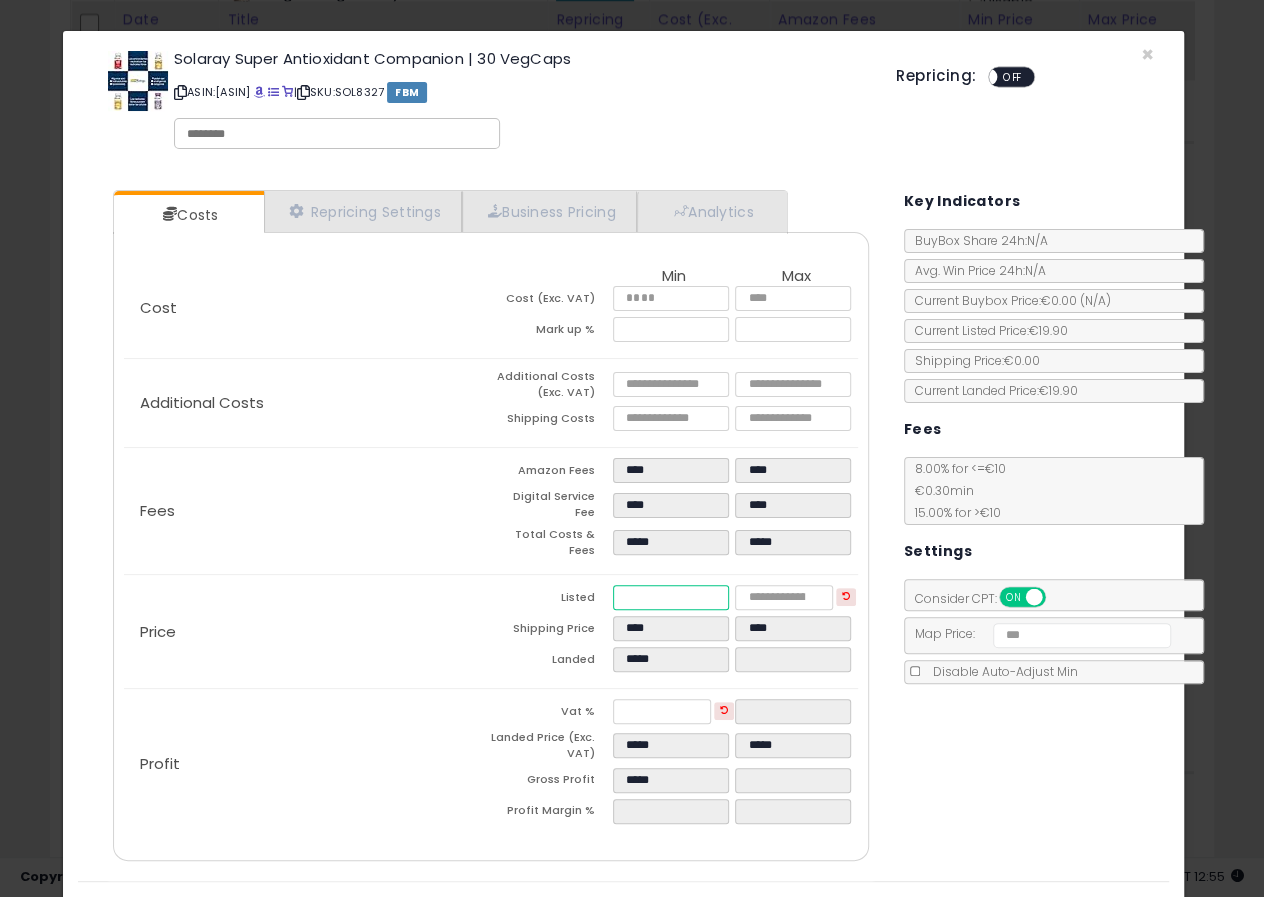drag, startPoint x: 655, startPoint y: 586, endPoint x: 522, endPoint y: 587, distance: 133.00375 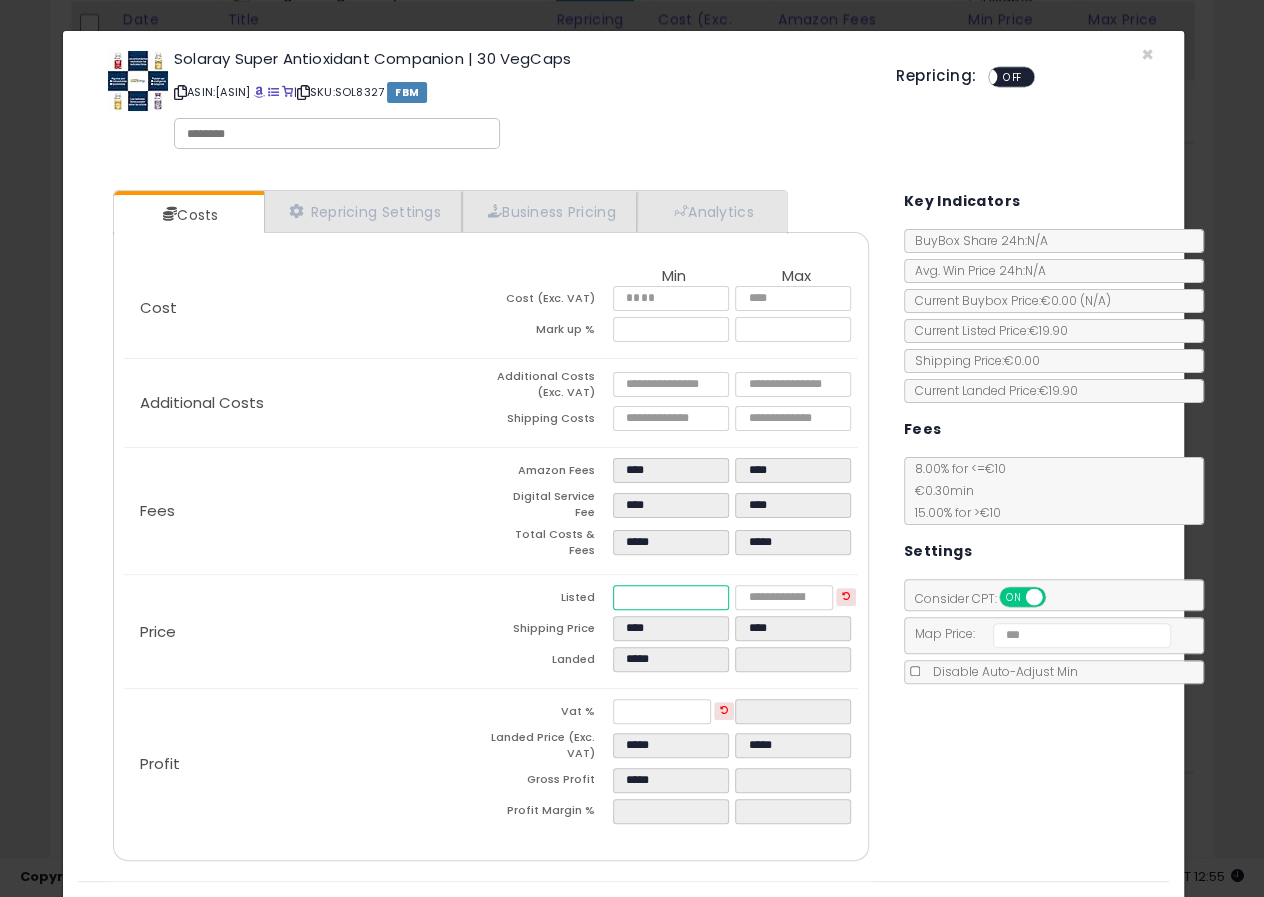 click on "Listed
*****" at bounding box center (674, 600) 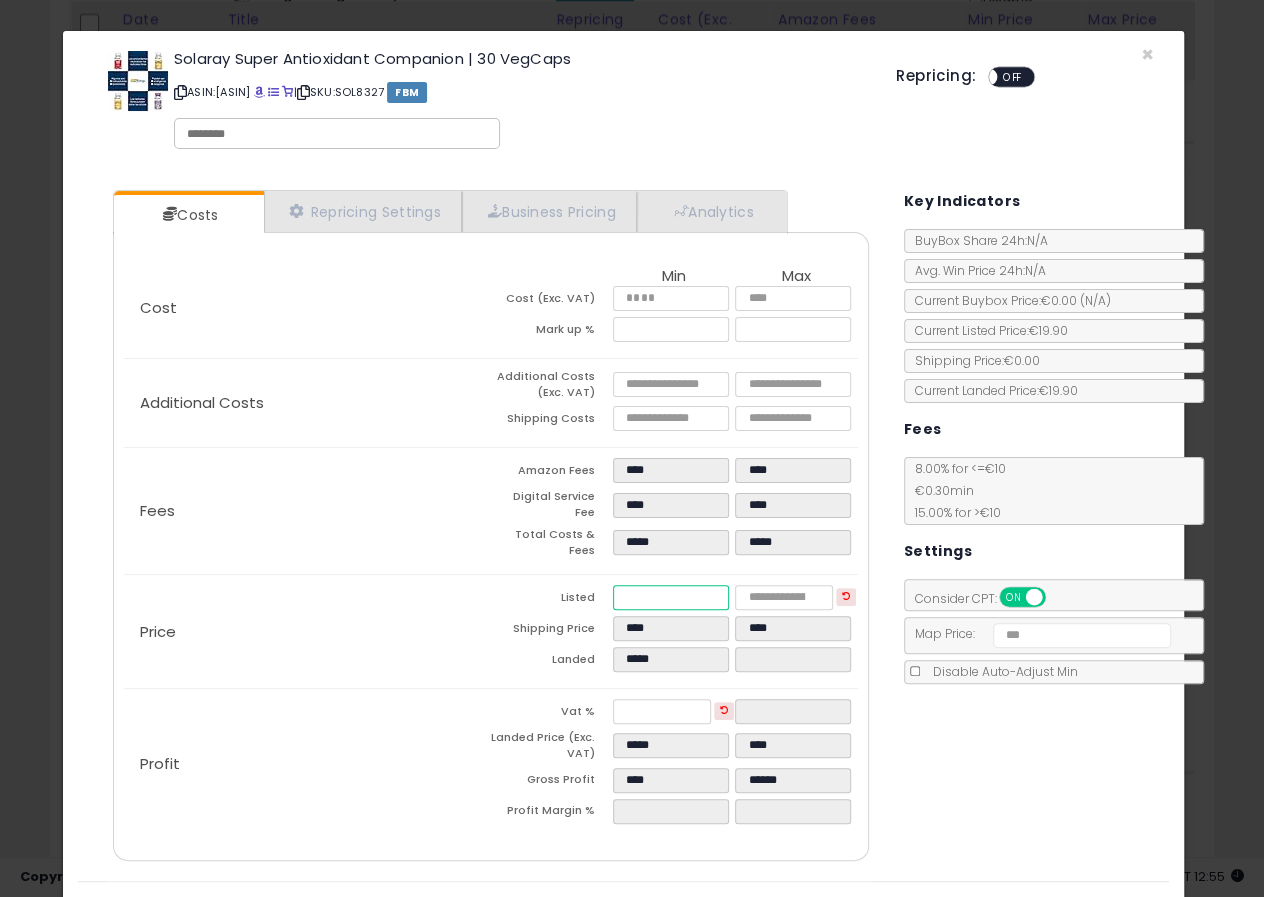 drag, startPoint x: 665, startPoint y: 586, endPoint x: 534, endPoint y: 575, distance: 131.46101 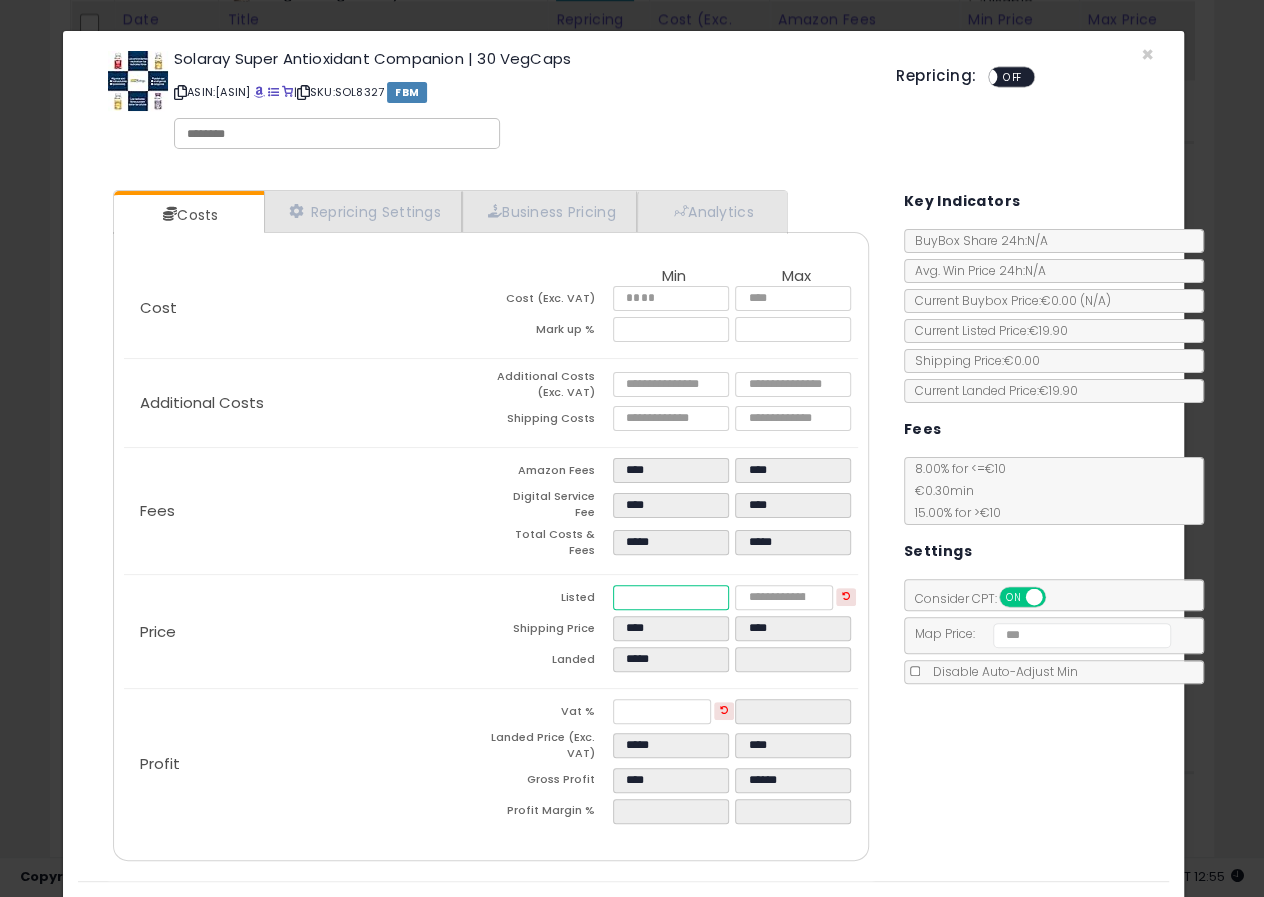click on "Listed
*****" at bounding box center (674, 600) 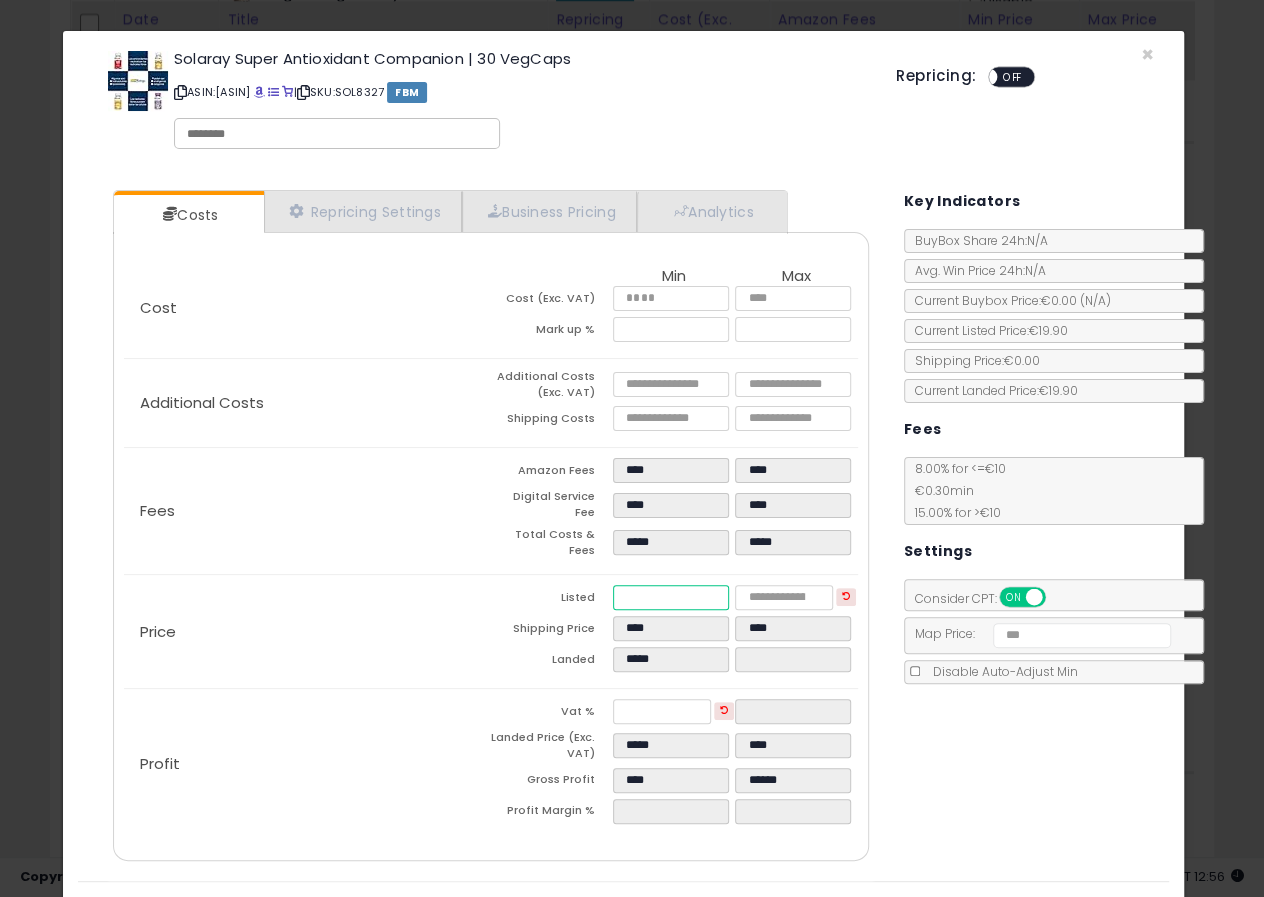 drag, startPoint x: 661, startPoint y: 584, endPoint x: 538, endPoint y: 587, distance: 123.03658 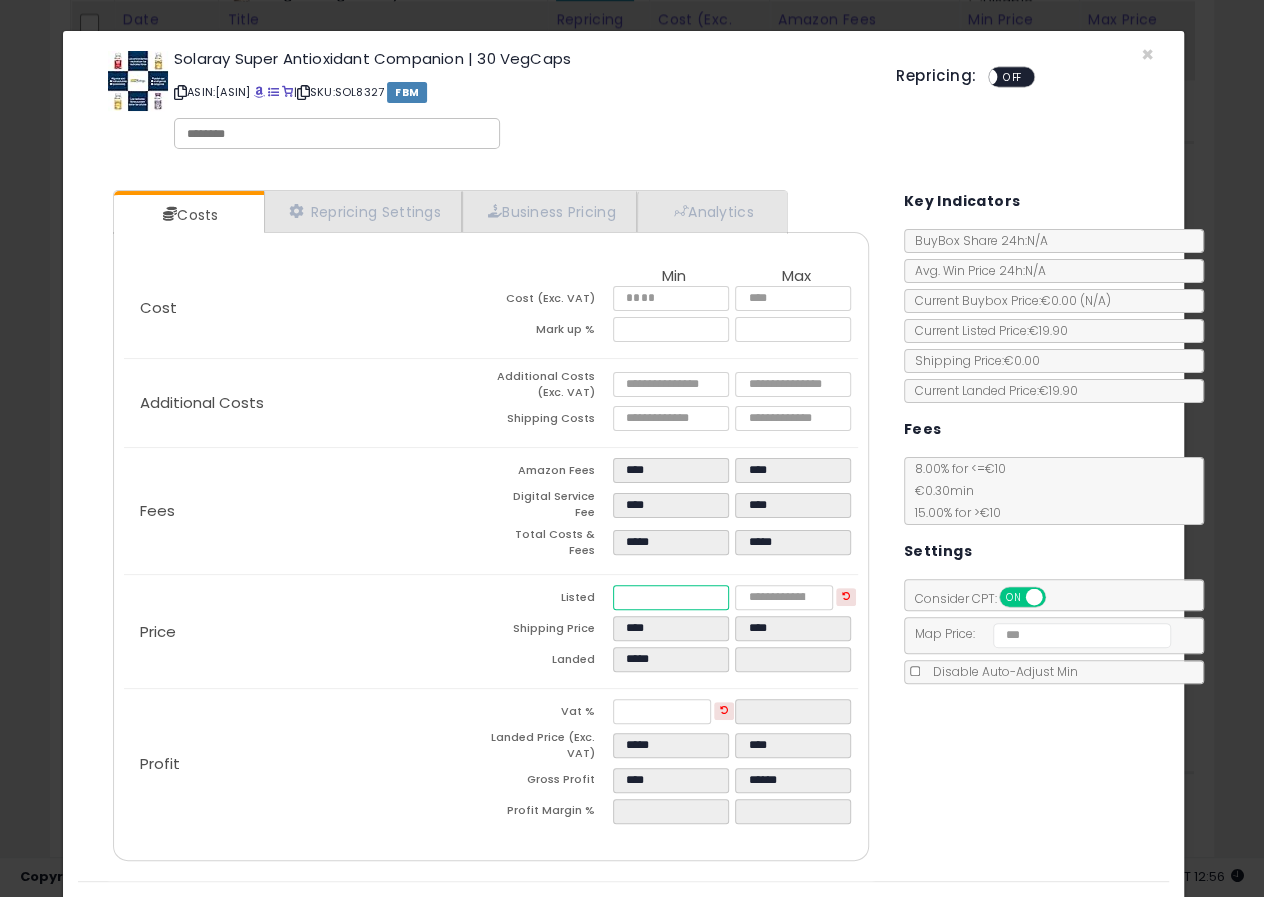 click on "Listed
*****" at bounding box center [674, 600] 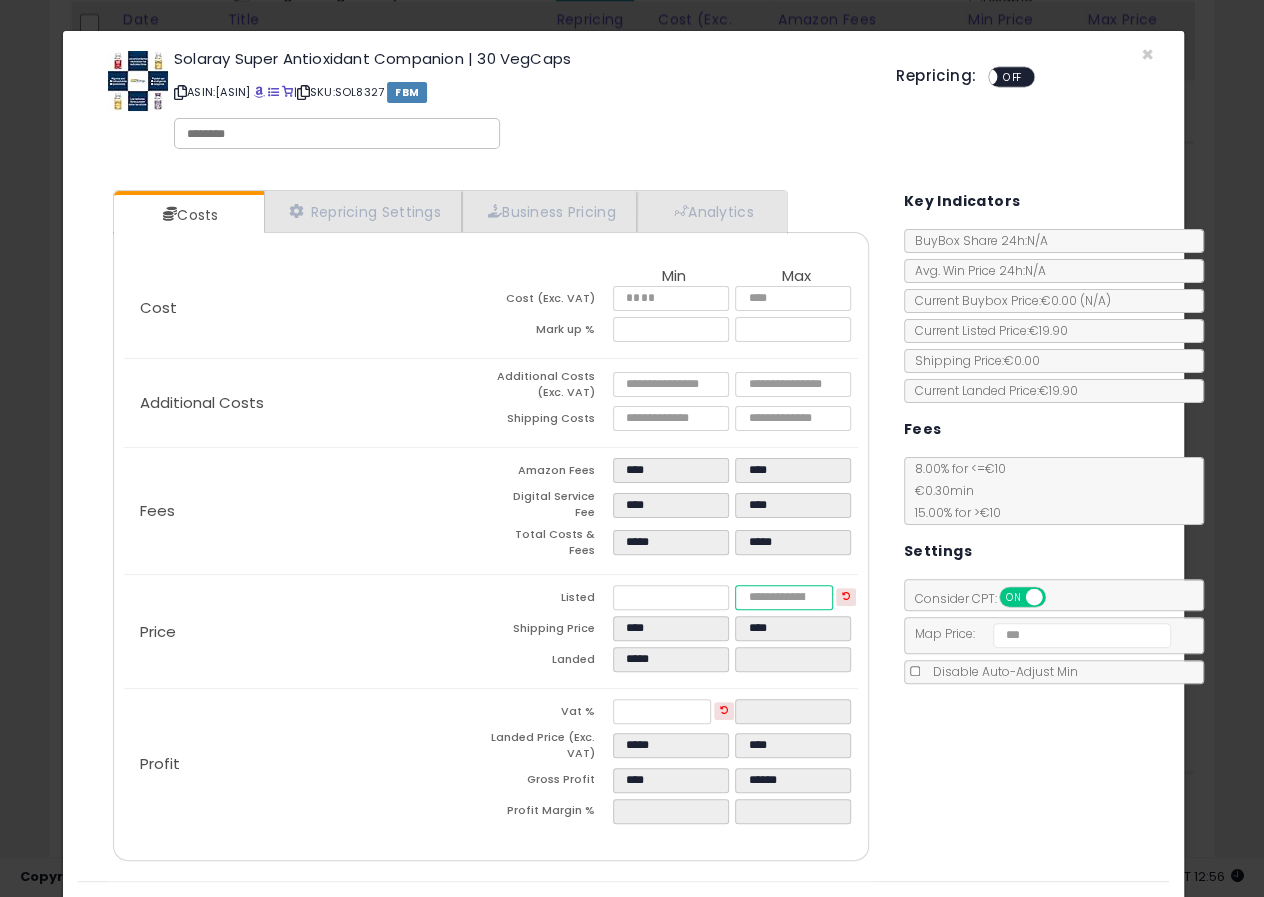 click at bounding box center [784, 597] 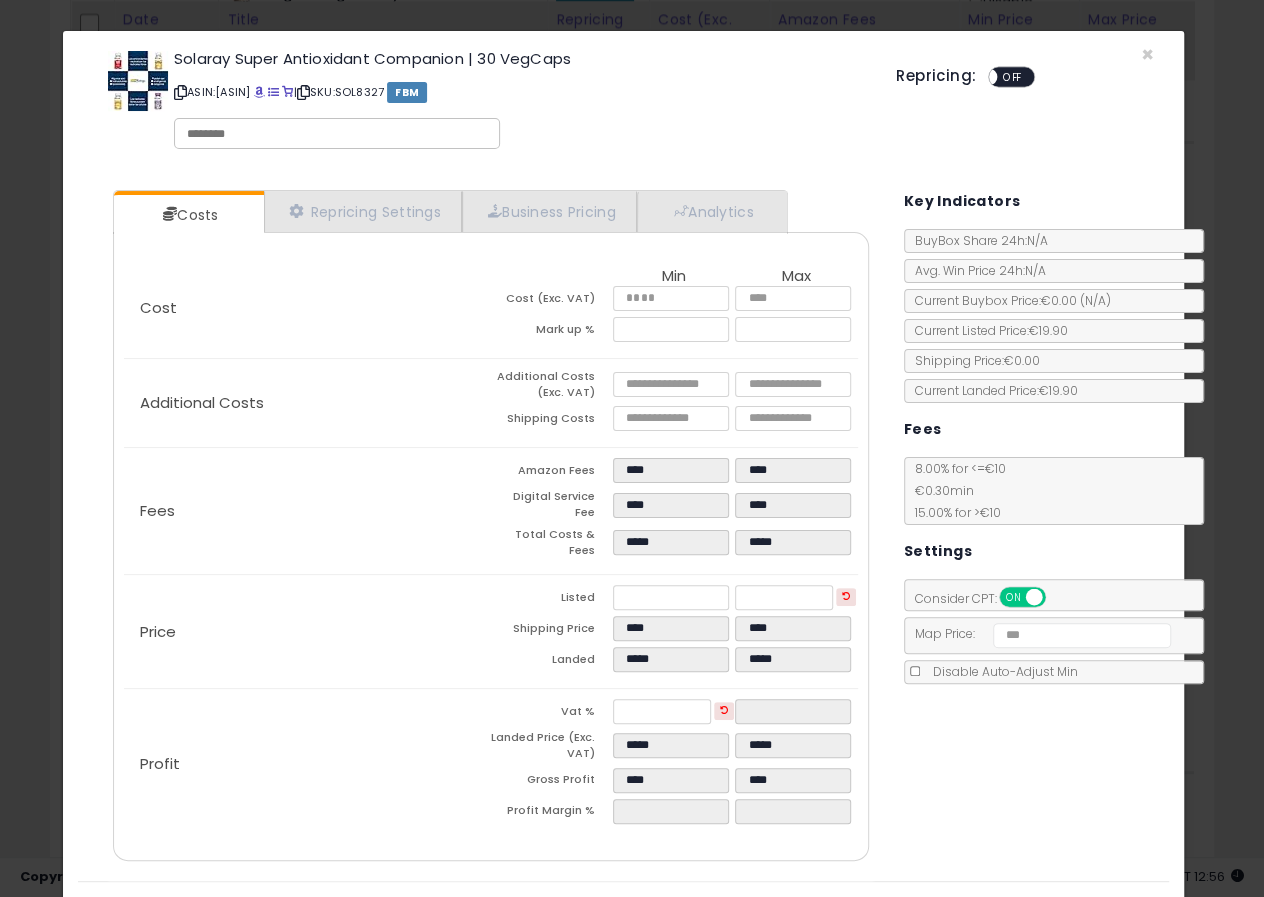 click on "OFF" at bounding box center (1012, 77) 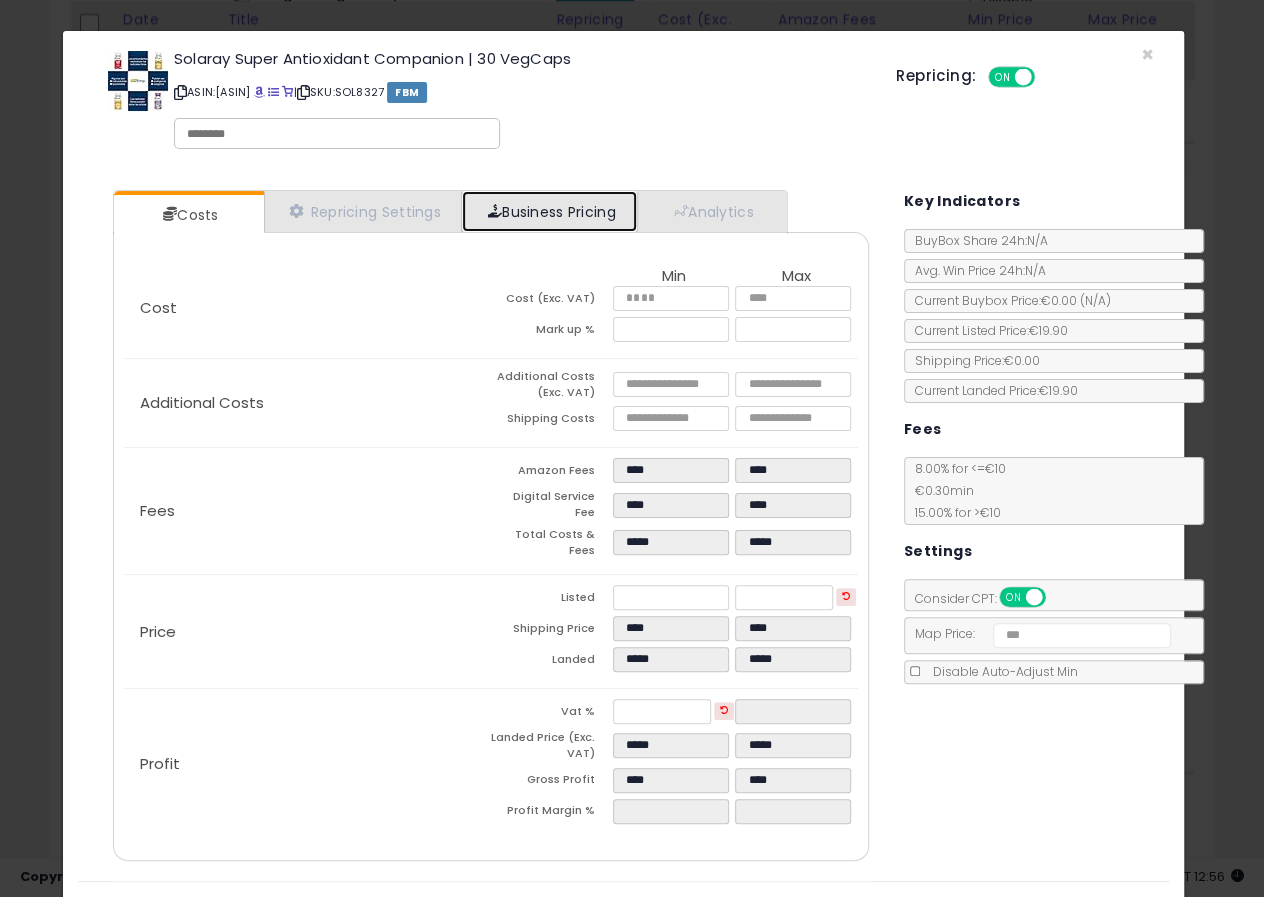 click on "Business Pricing" at bounding box center [549, 211] 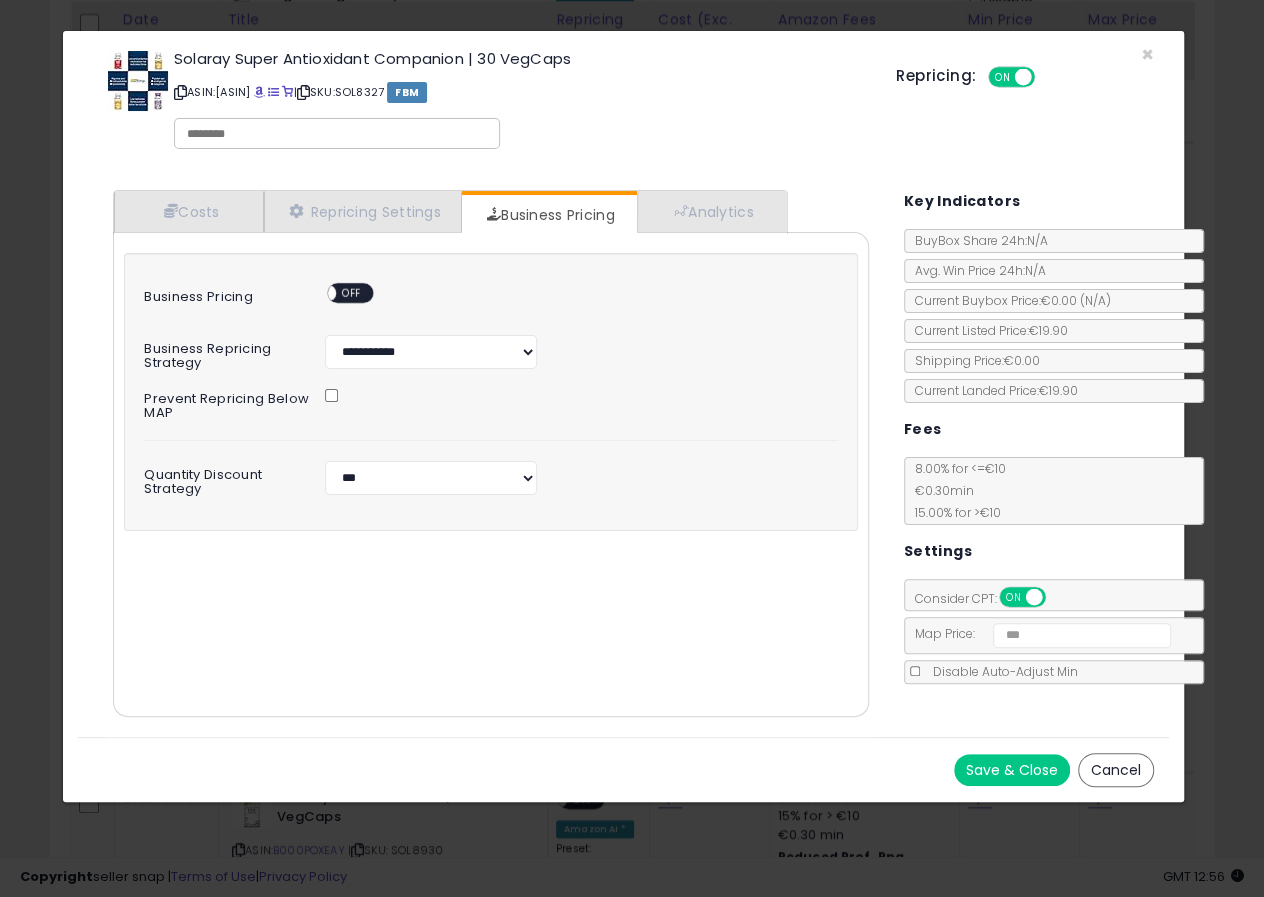 click on "OFF" at bounding box center (352, 293) 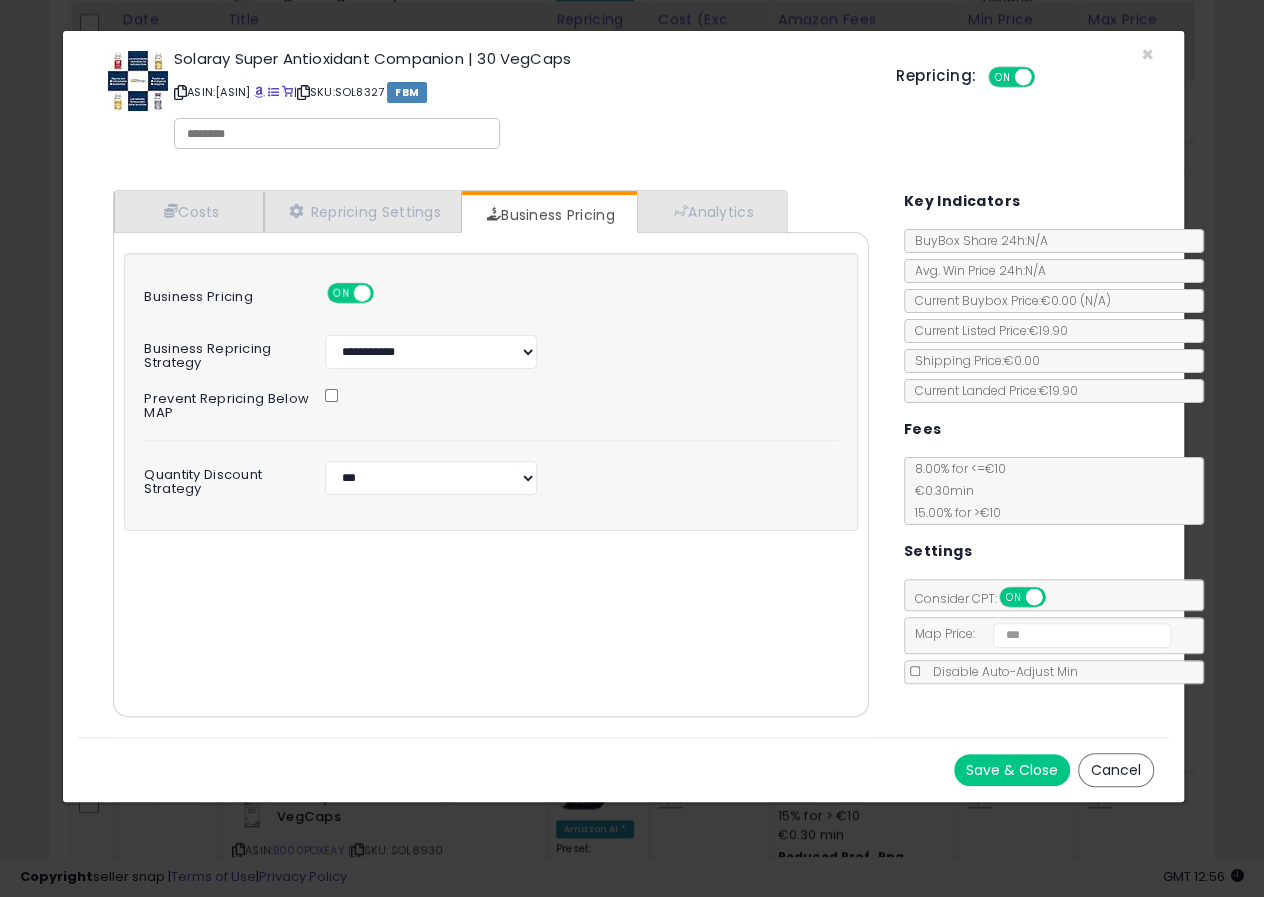 click at bounding box center (337, 134) 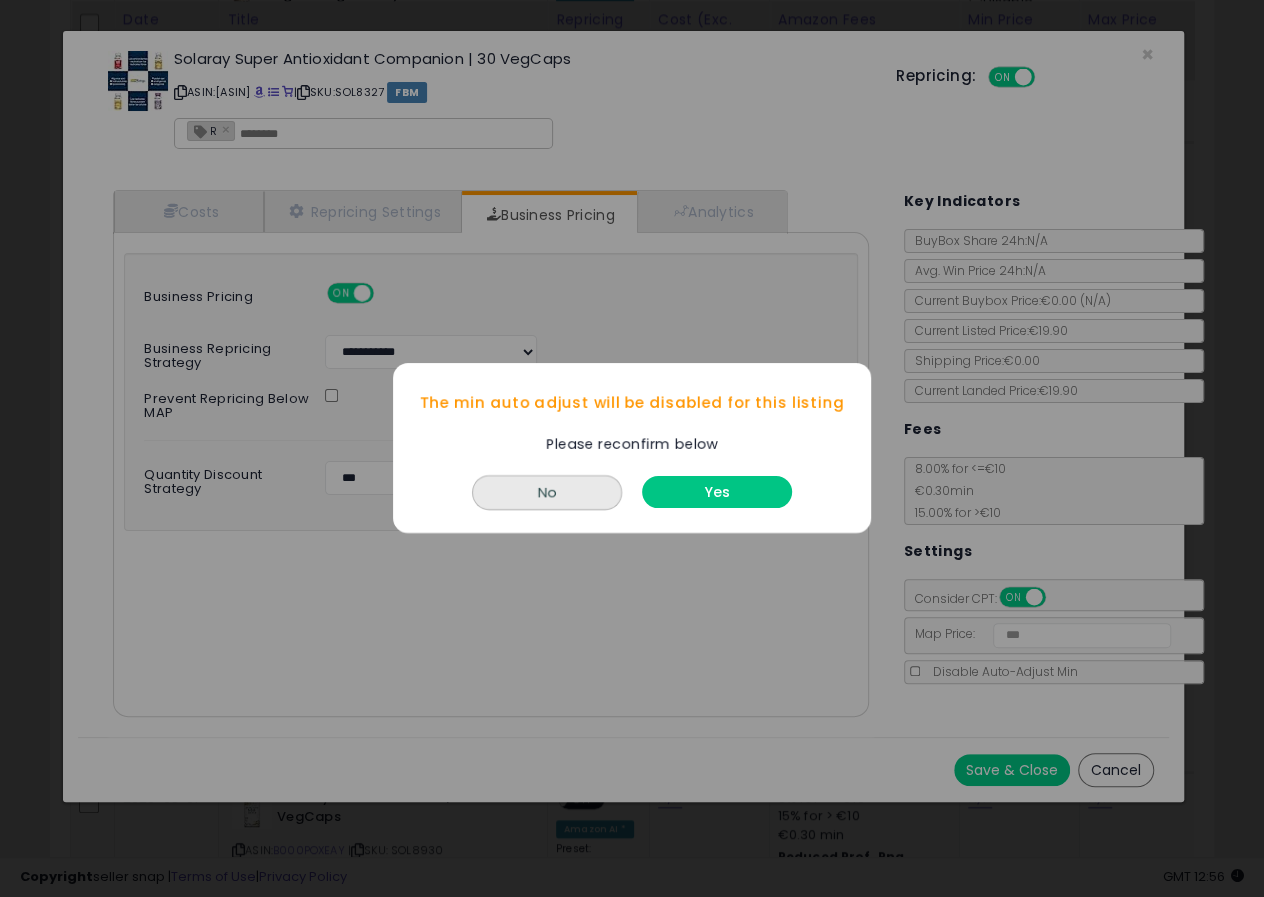click on "Yes" at bounding box center [717, 493] 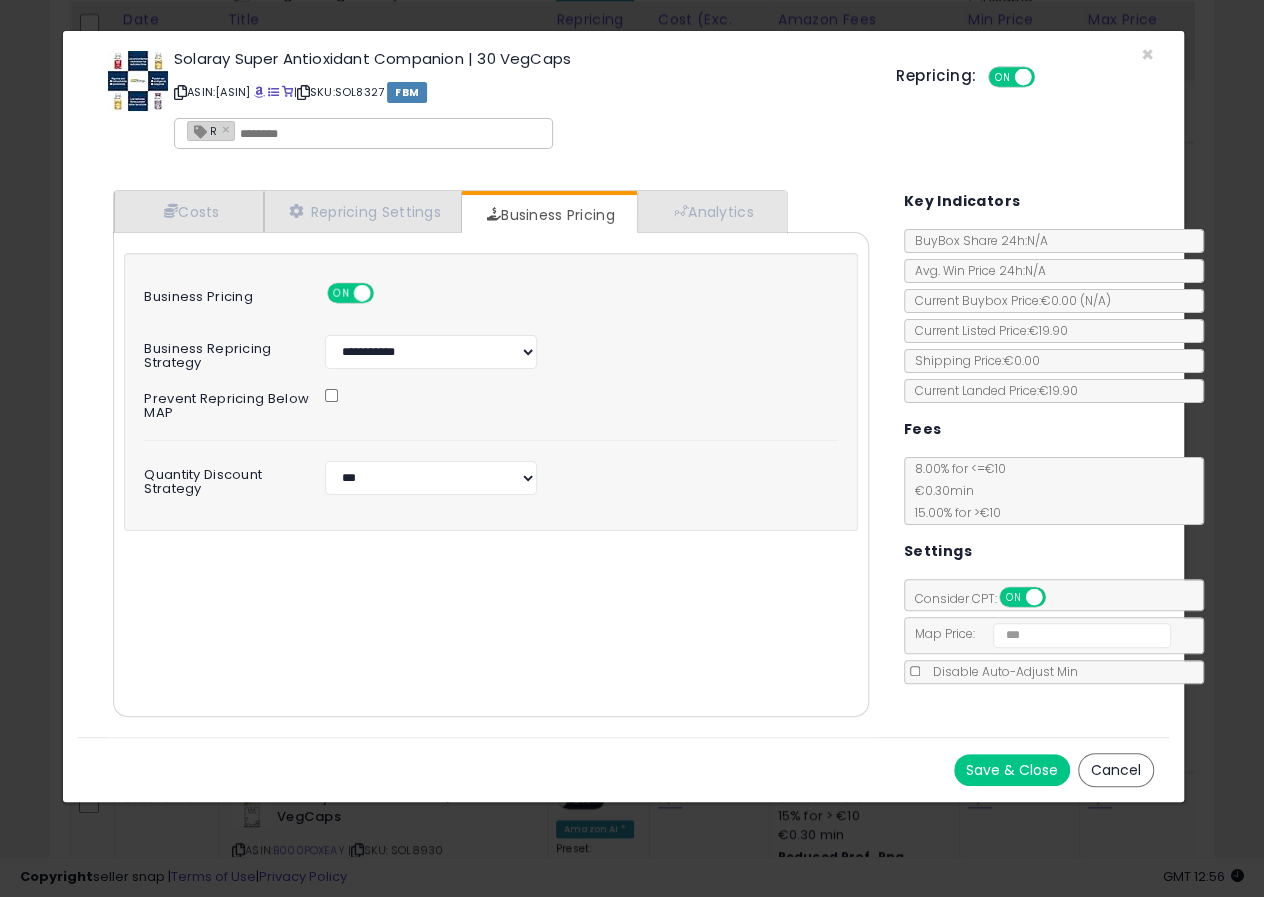 click on "Save & Close" at bounding box center (1012, 770) 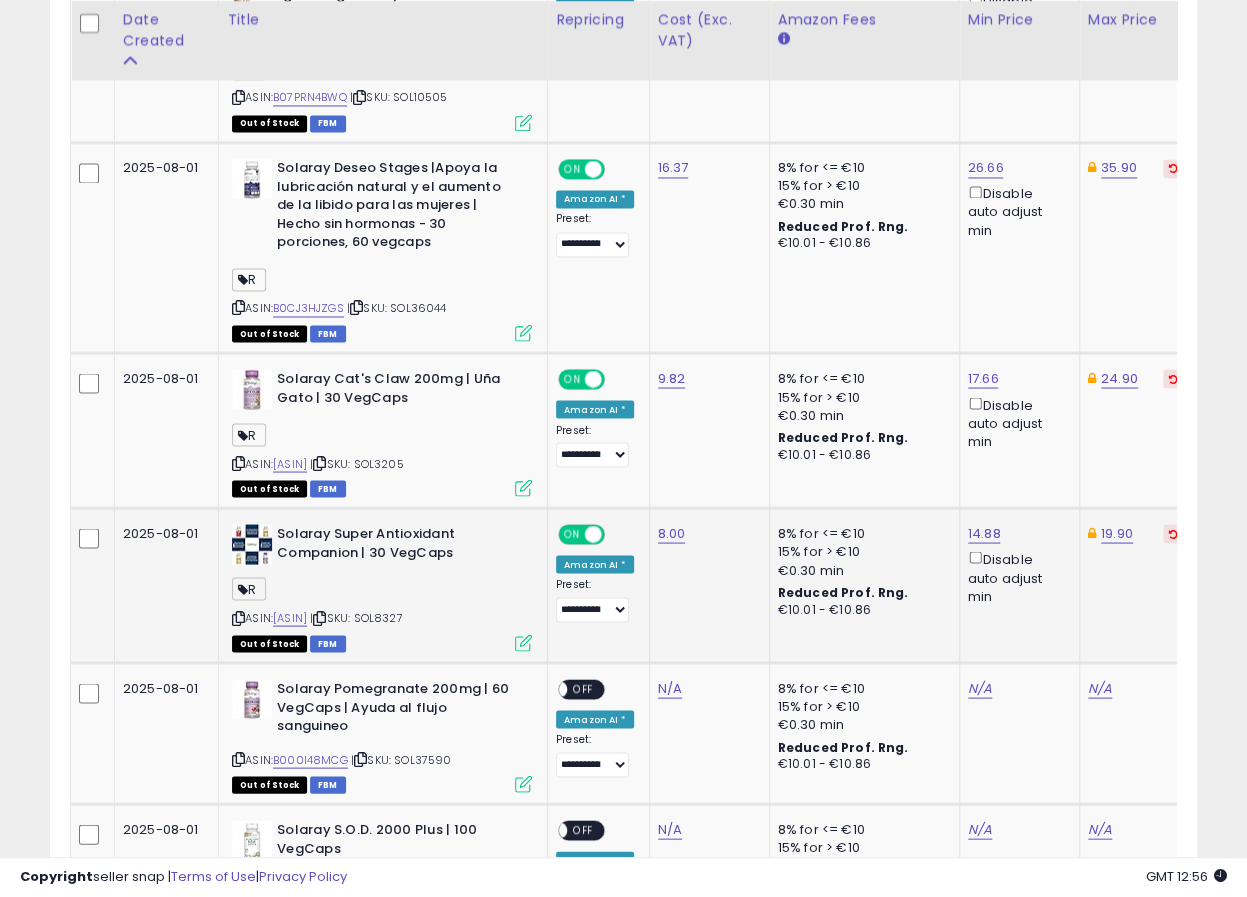 scroll, scrollTop: 410, scrollLeft: 662, axis: both 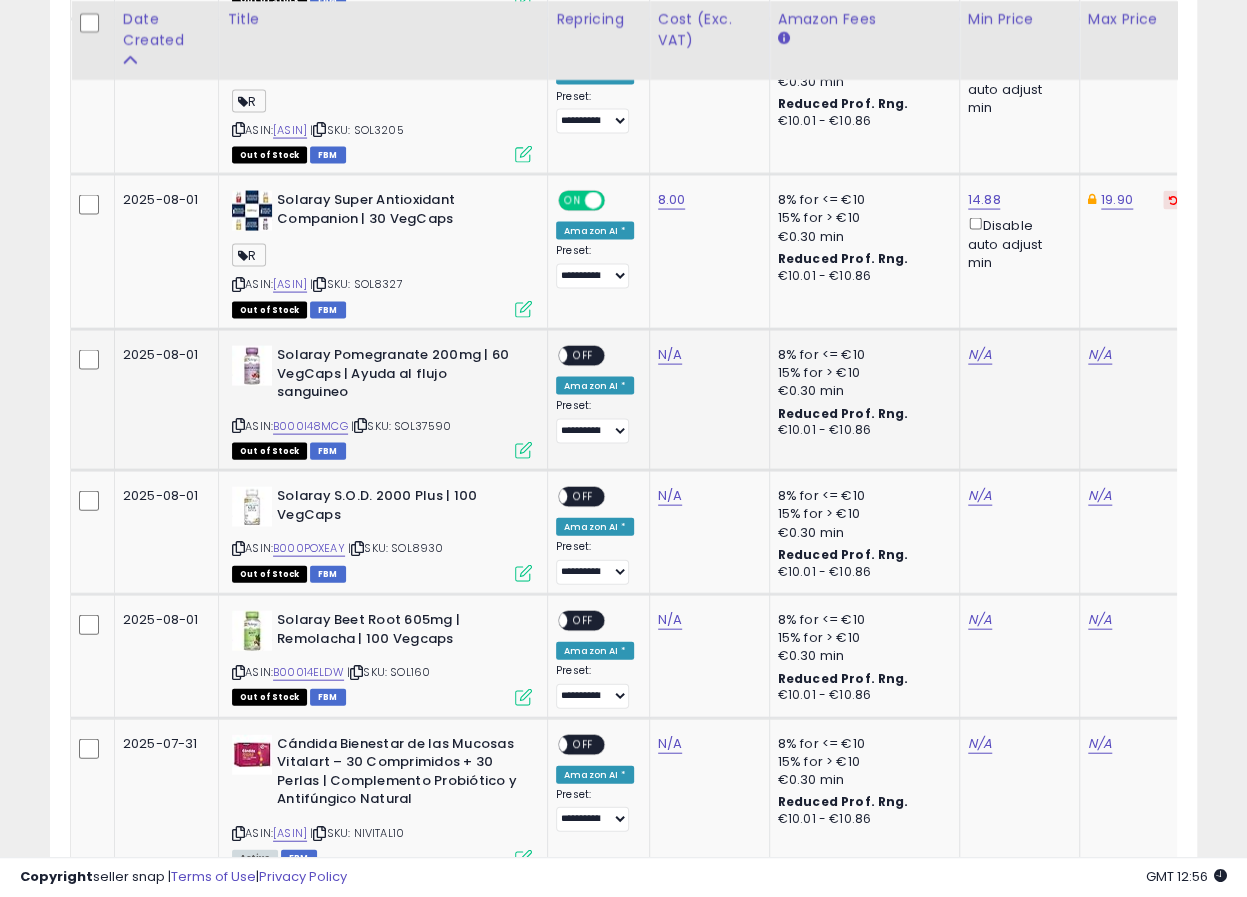 click on "|   SKU: SOL37590" at bounding box center (401, 426) 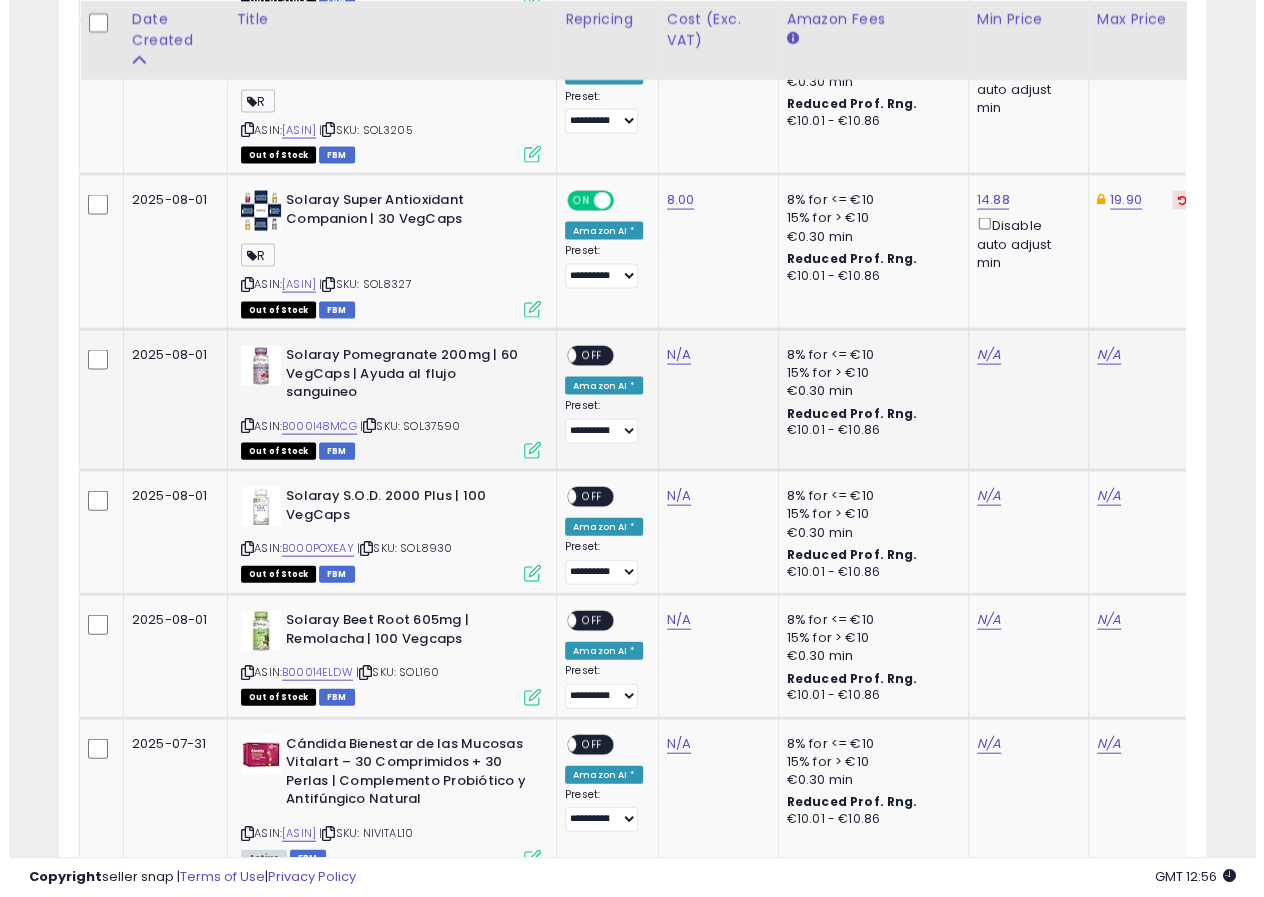 scroll, scrollTop: 999590, scrollLeft: 999326, axis: both 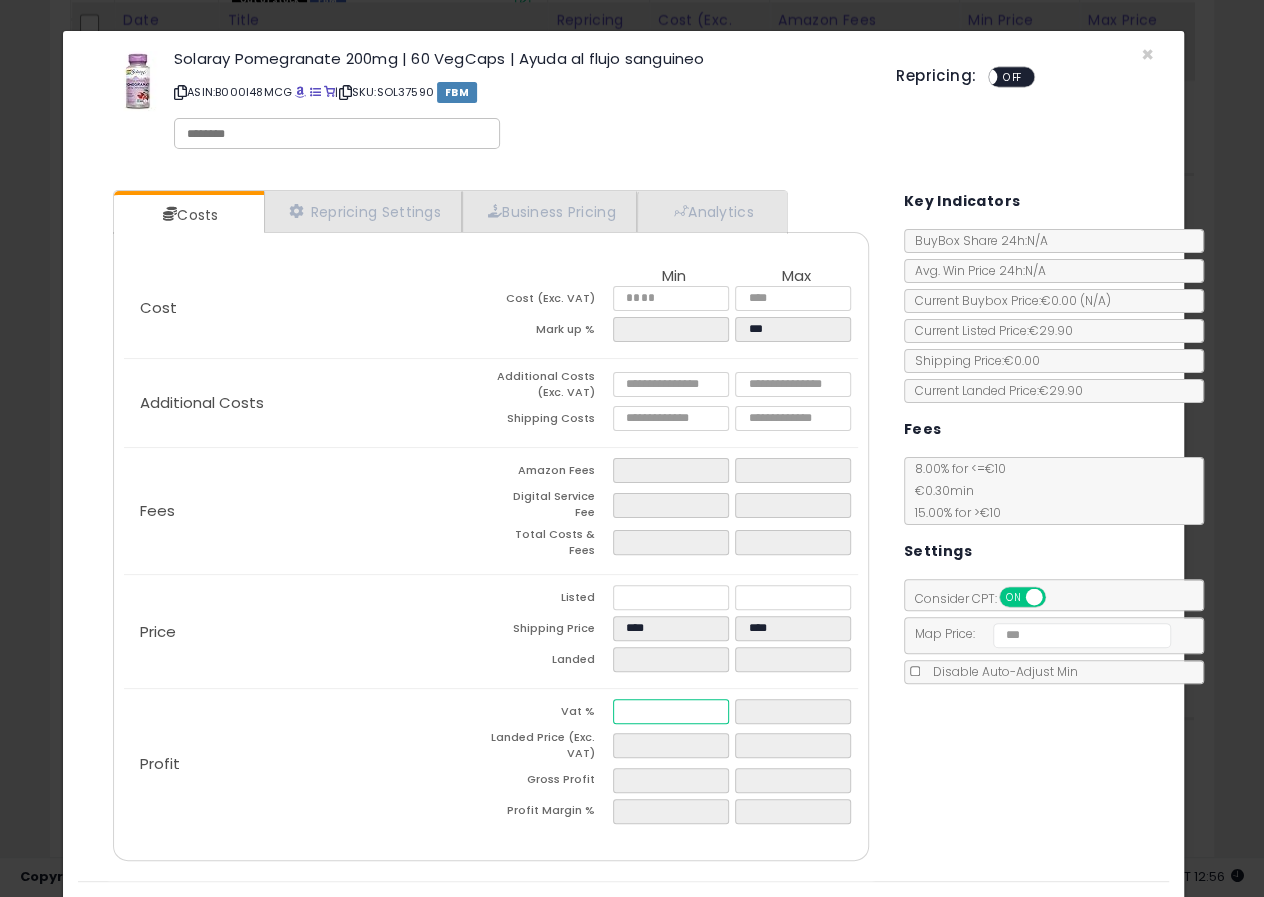 drag, startPoint x: 605, startPoint y: 698, endPoint x: 589, endPoint y: 697, distance: 16.03122 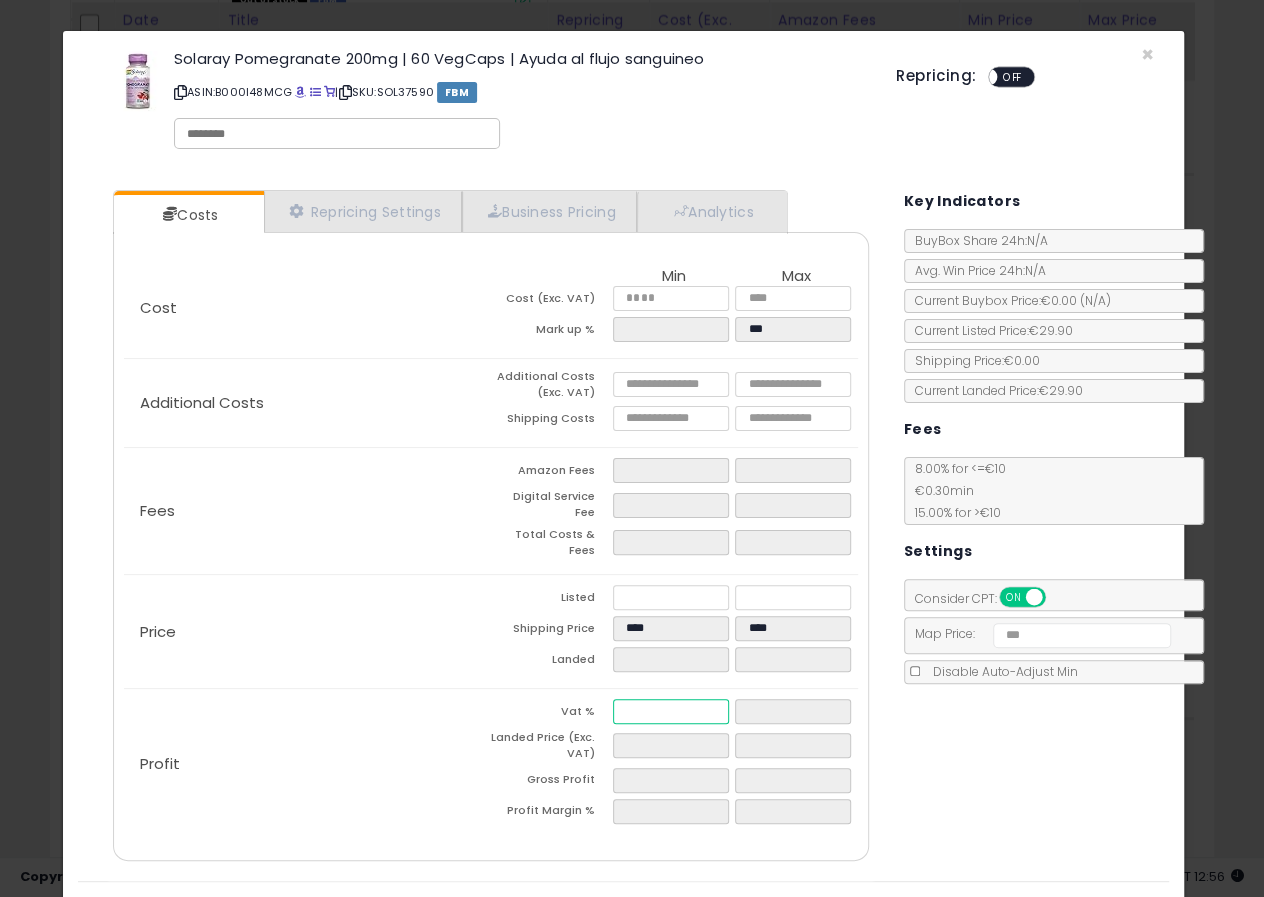 click on "Vat %
**
**" at bounding box center (674, 714) 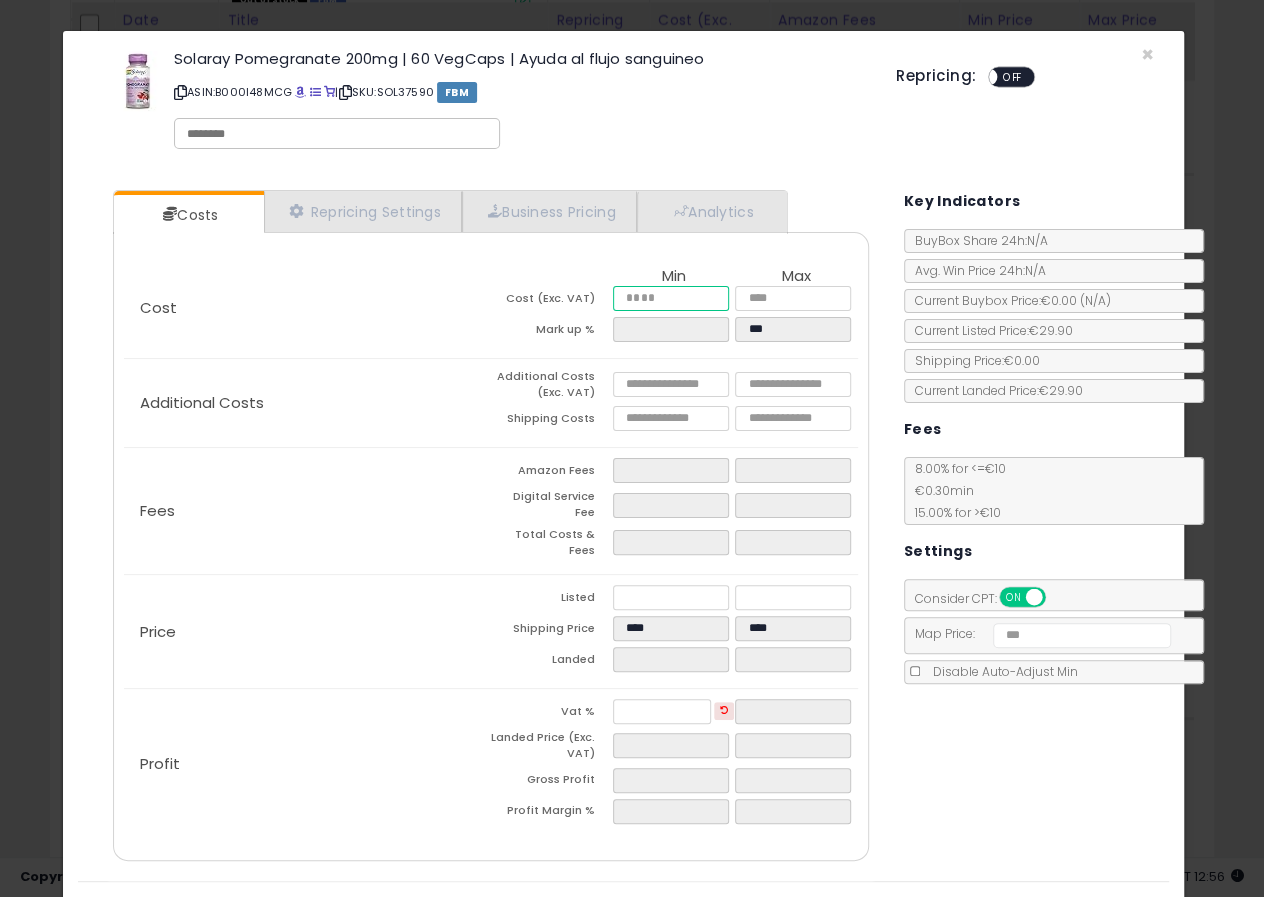 click at bounding box center [671, 298] 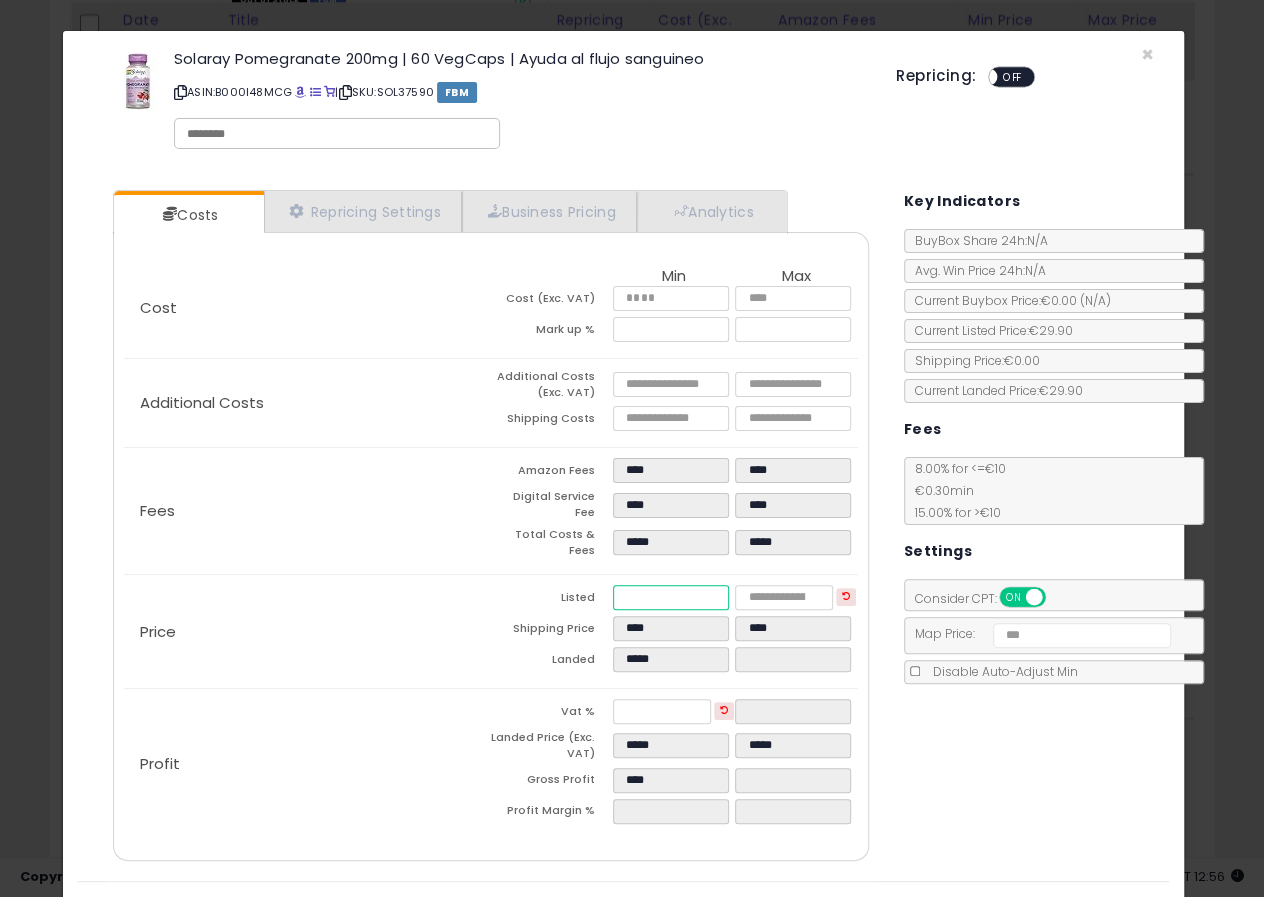 drag, startPoint x: 668, startPoint y: 583, endPoint x: 507, endPoint y: 585, distance: 161.01242 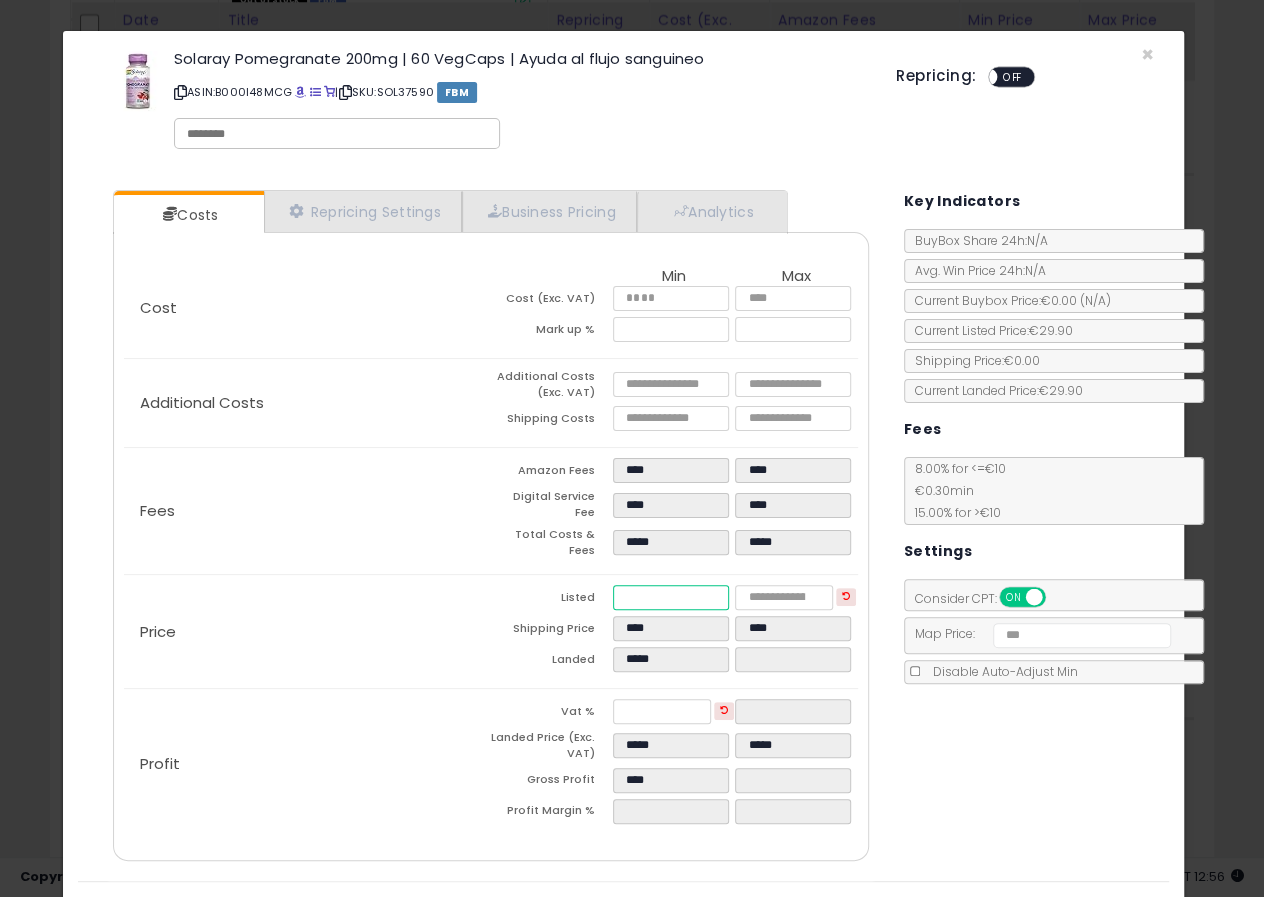 click on "Listed
*****" at bounding box center [674, 600] 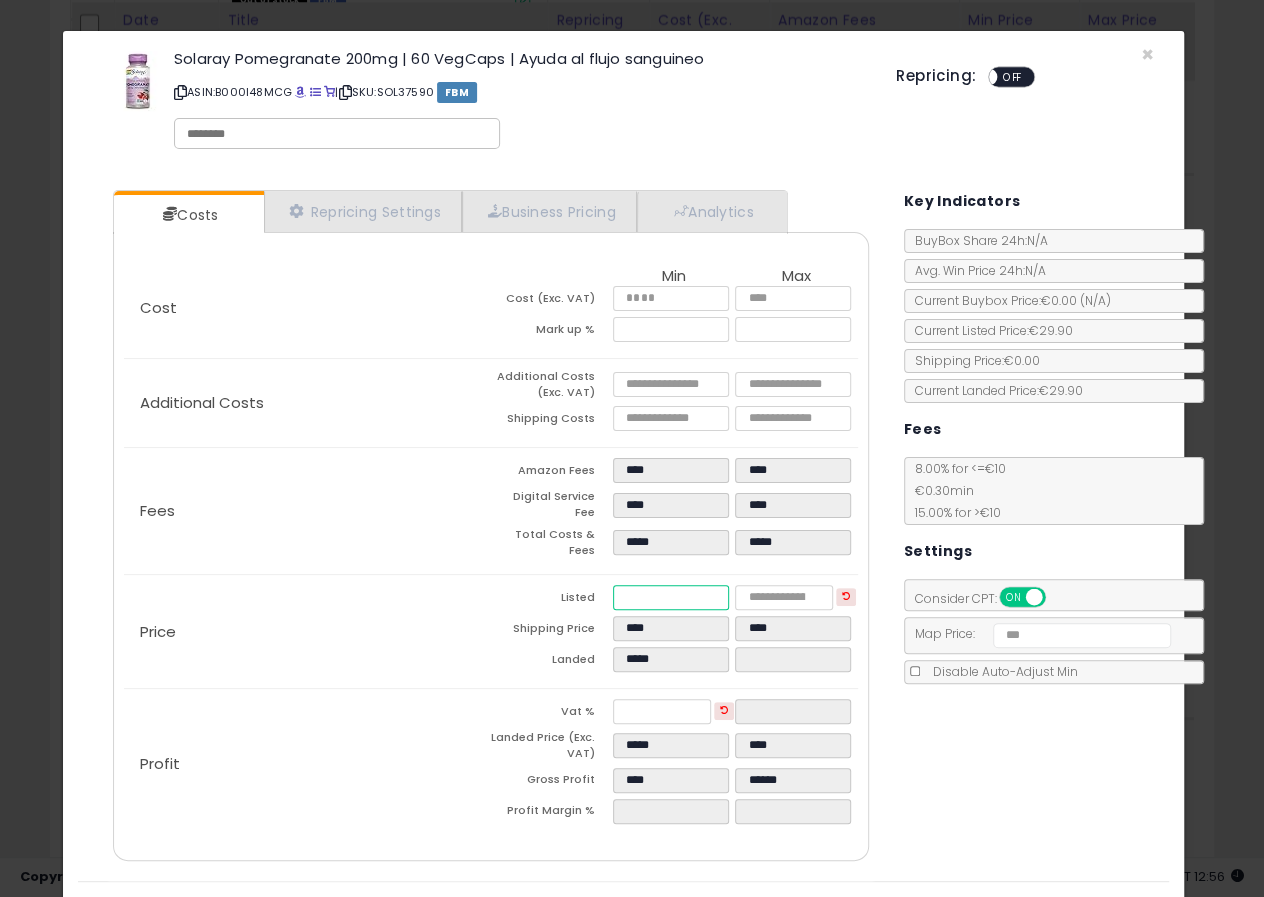 drag, startPoint x: 655, startPoint y: 584, endPoint x: 520, endPoint y: 586, distance: 135.01482 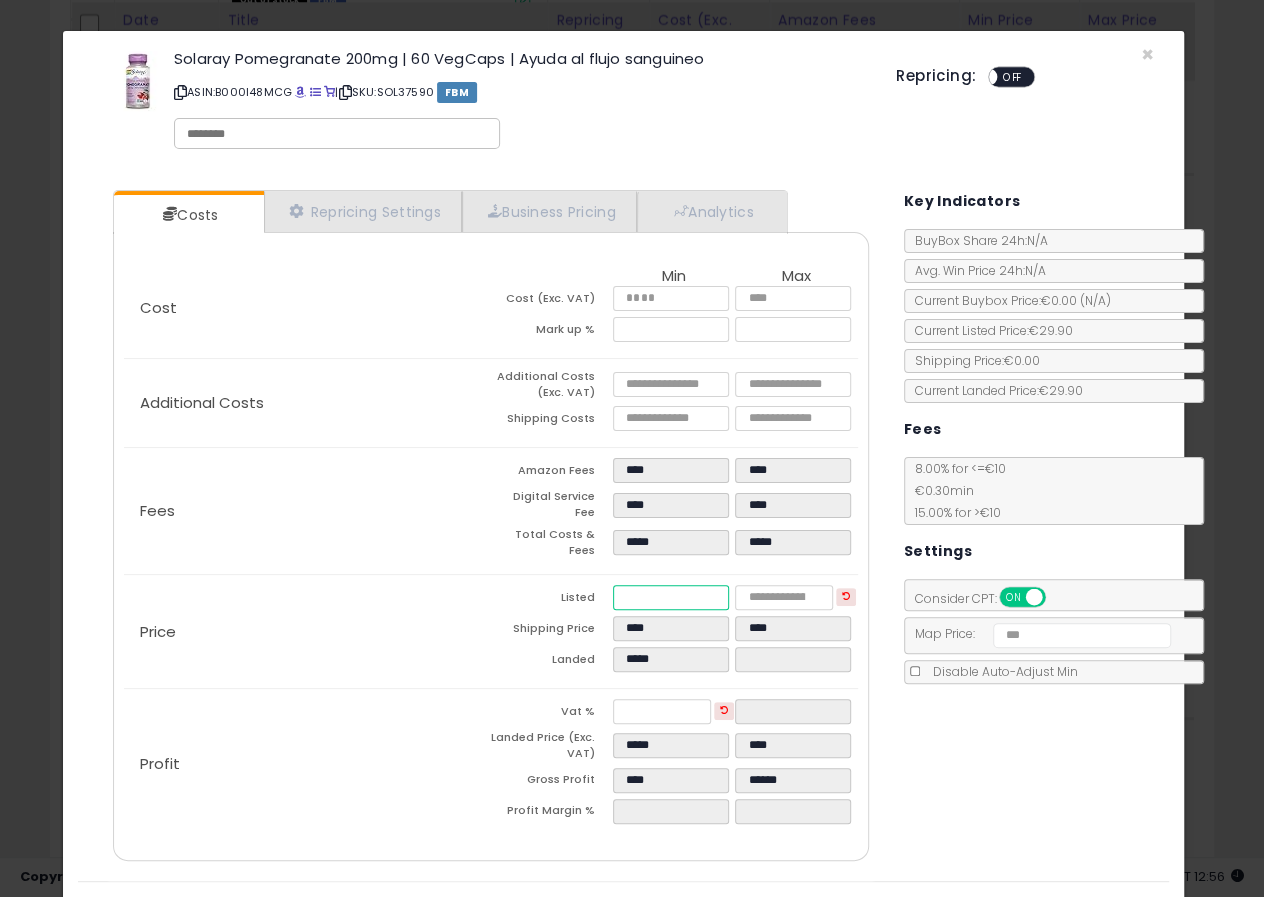 click on "Listed
*****" at bounding box center (674, 600) 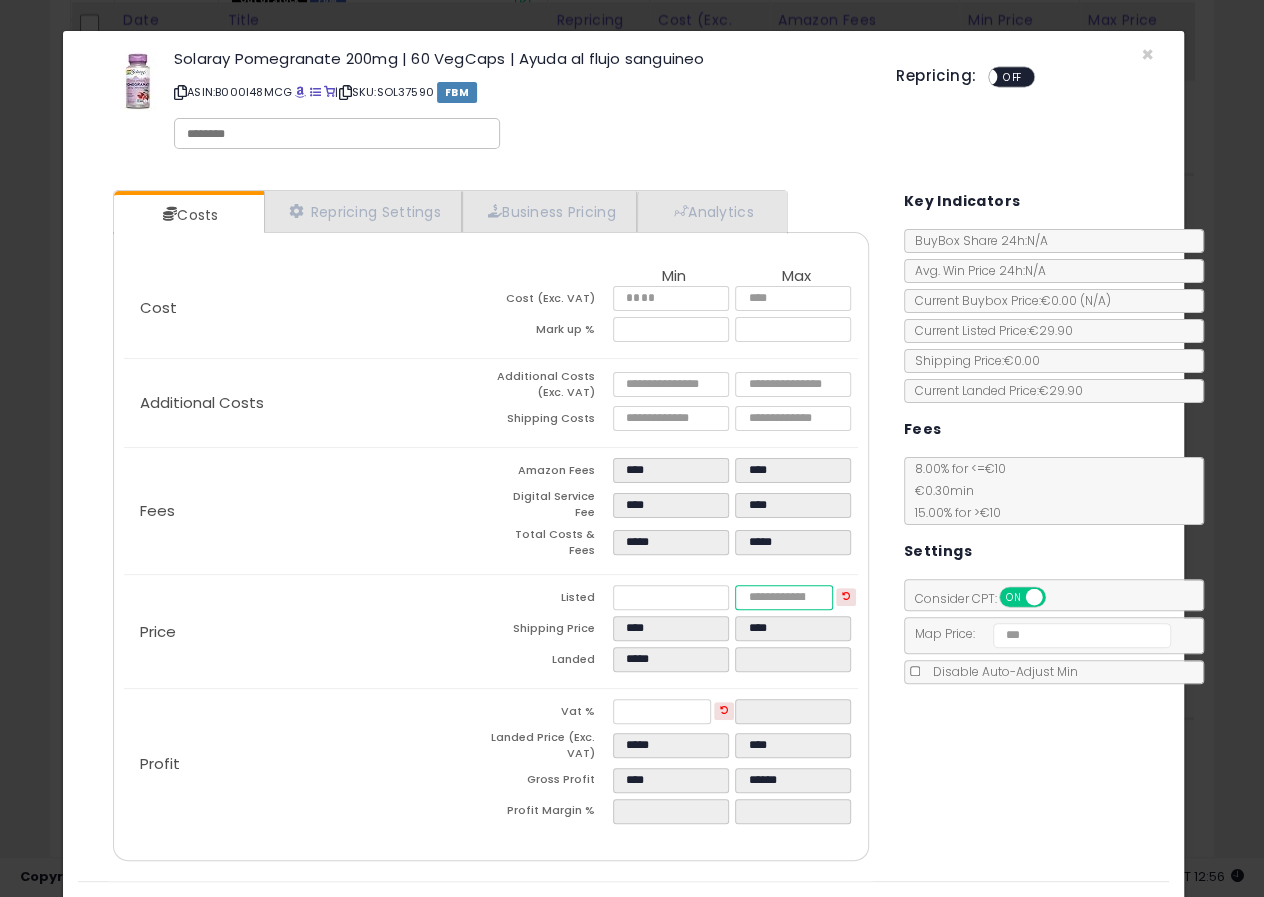 click at bounding box center (784, 597) 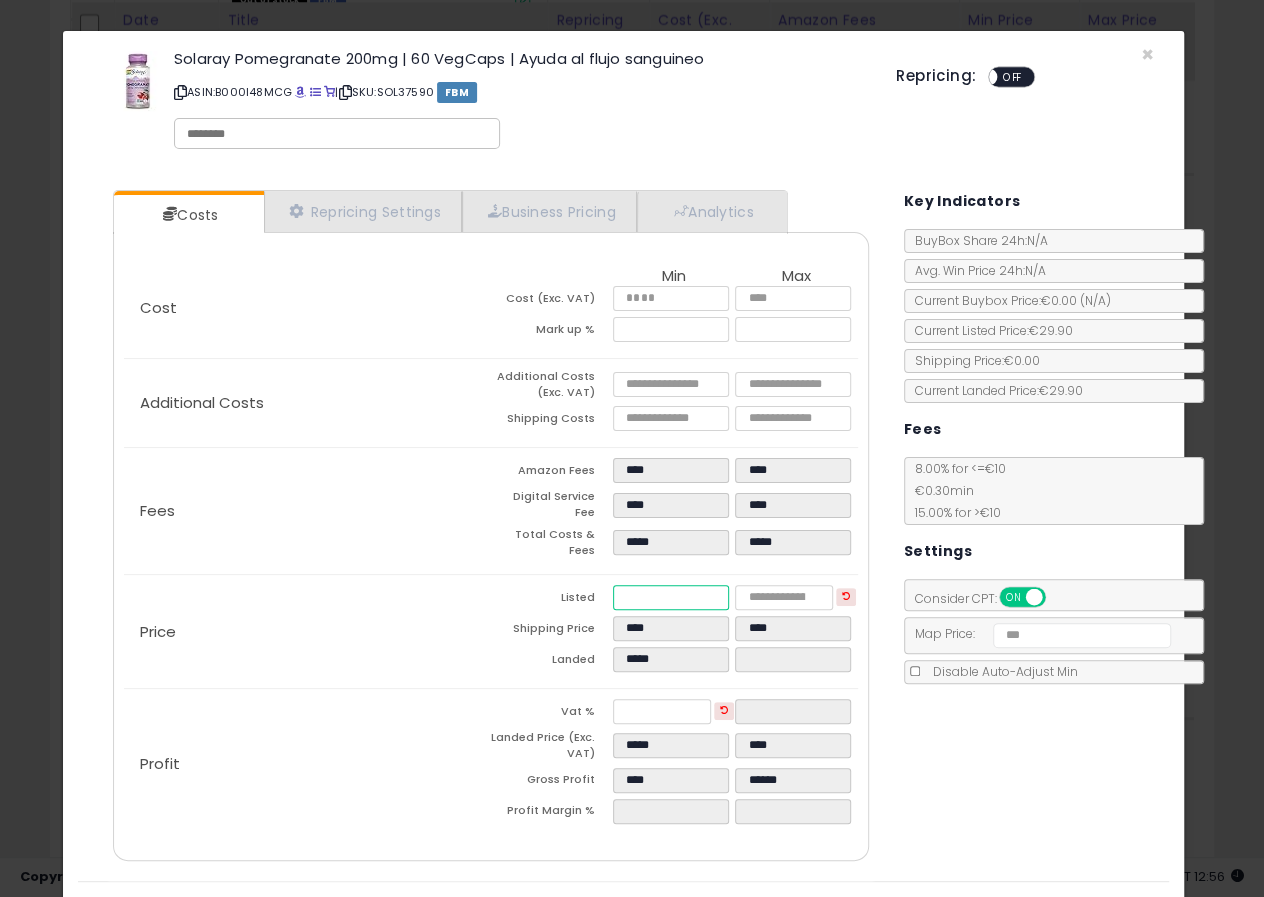 click on "*****" at bounding box center (671, 597) 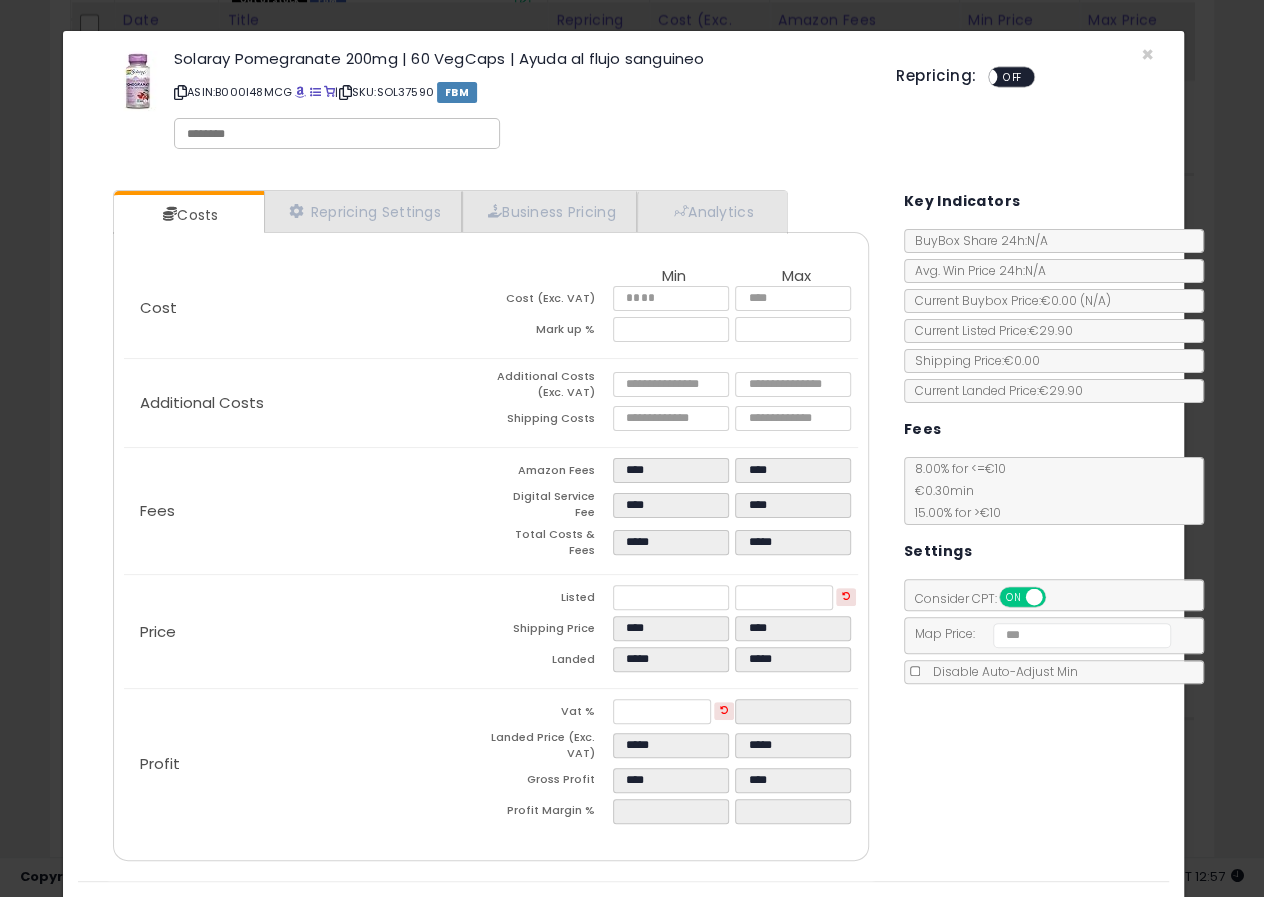 click on "OFF" at bounding box center (1012, 77) 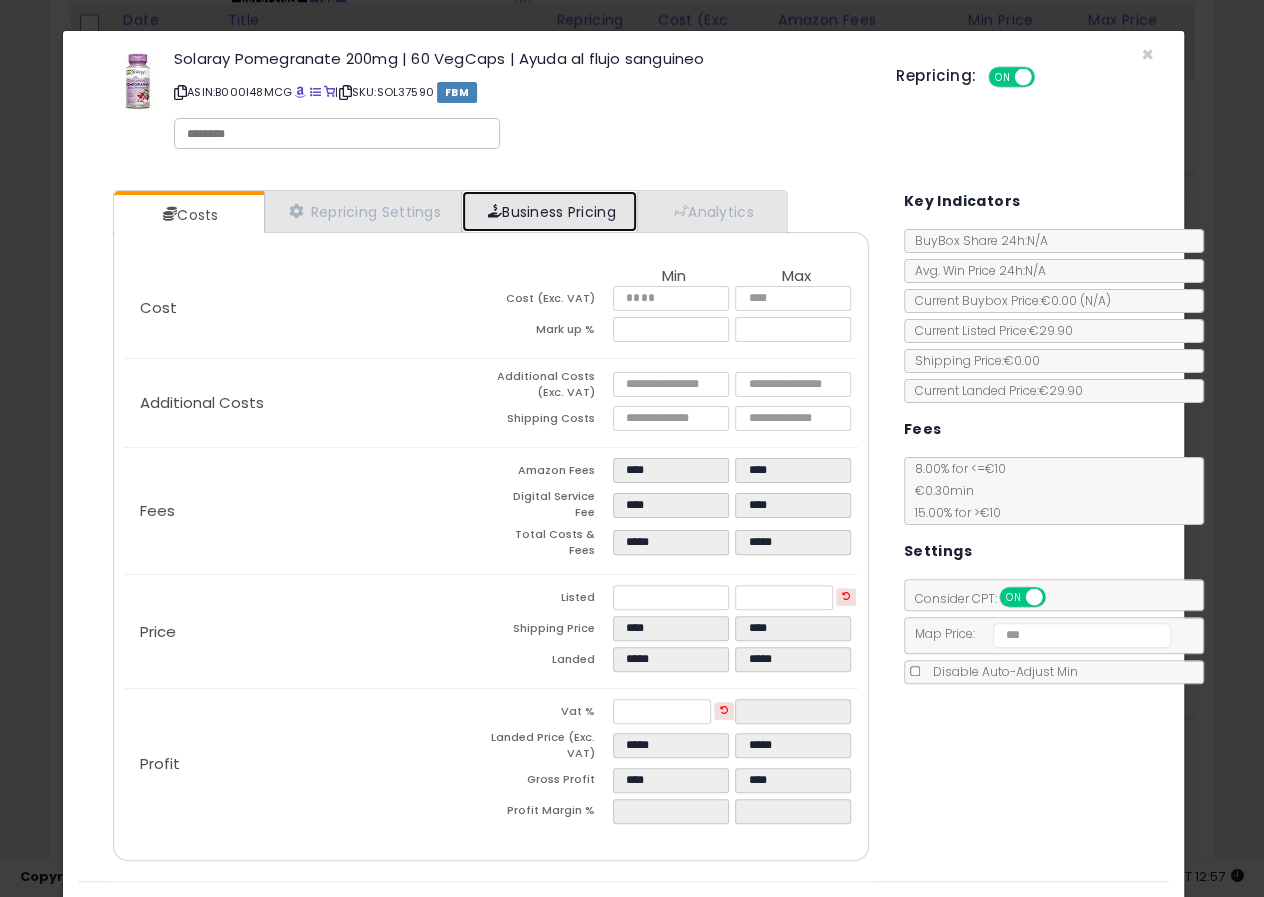 click on "Business Pricing" at bounding box center [549, 211] 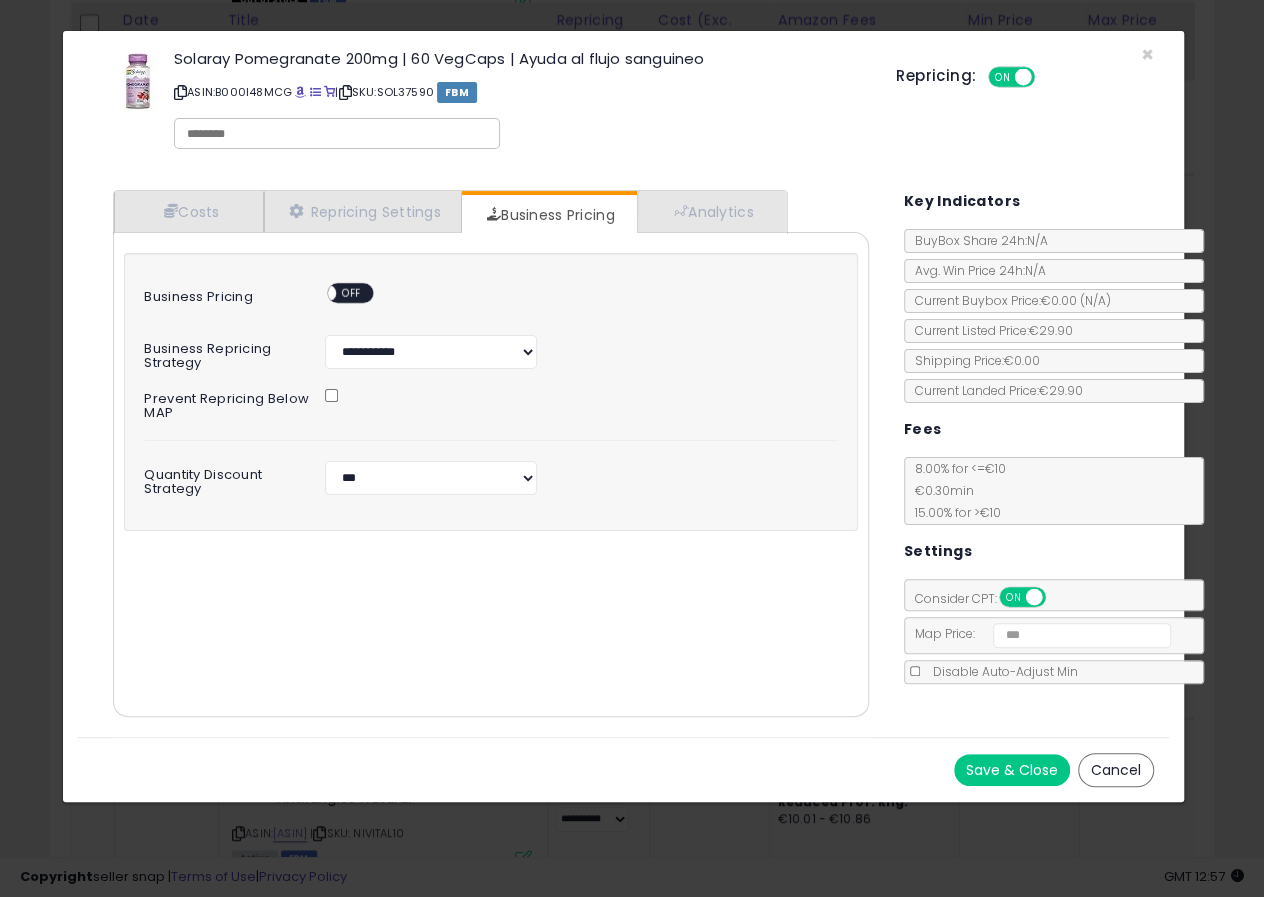 click on "OFF" at bounding box center (352, 293) 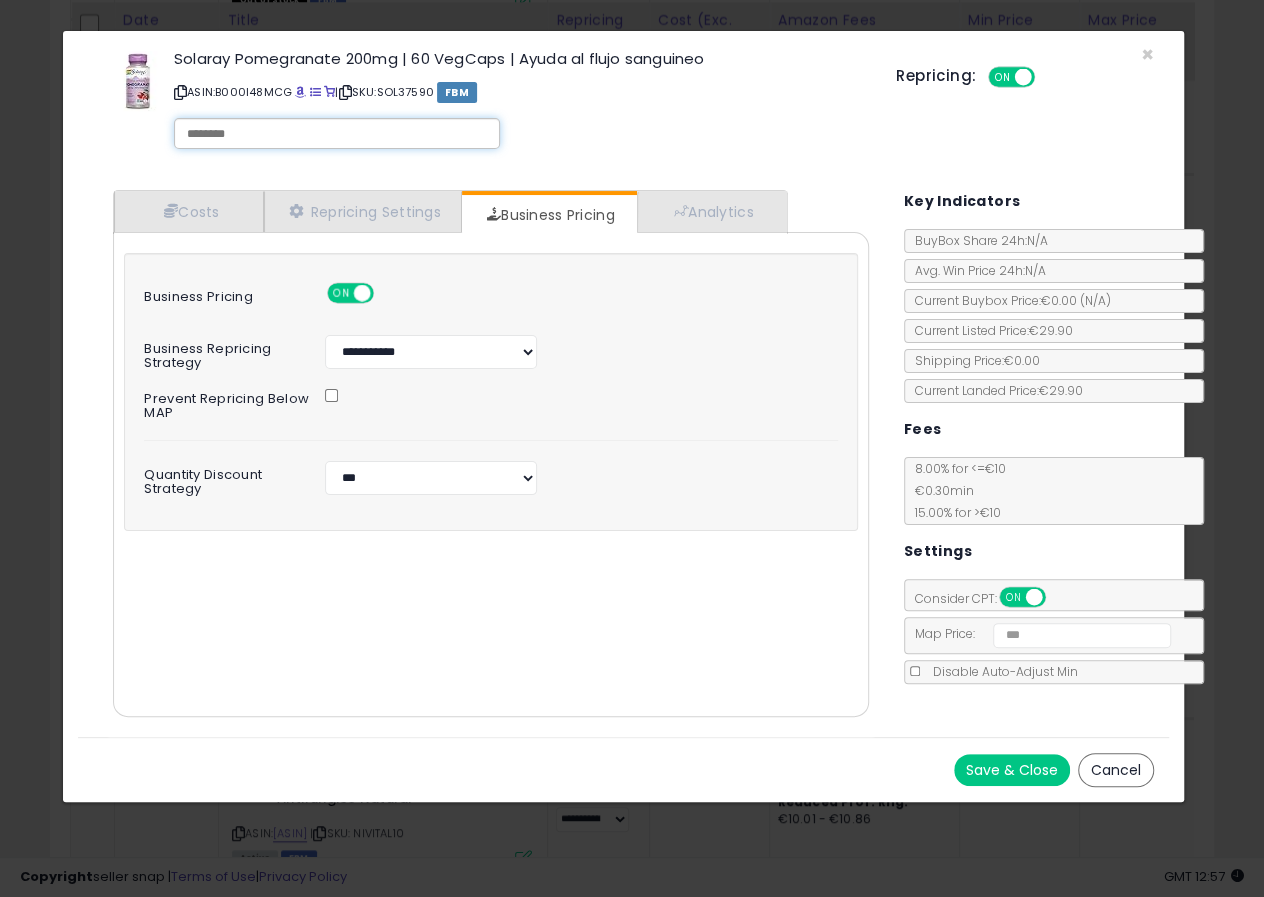 click at bounding box center [337, 134] 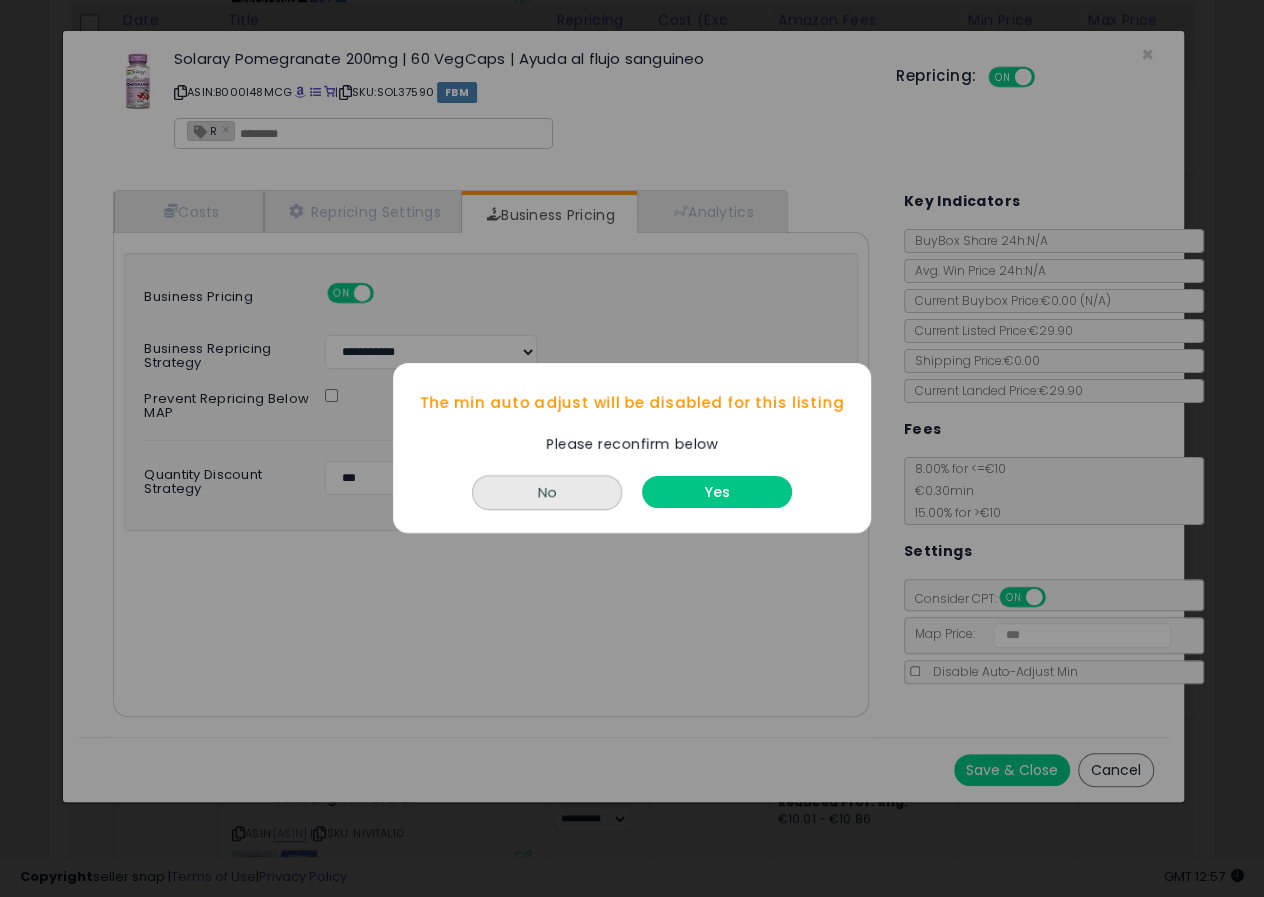 click on "Yes" at bounding box center (717, 493) 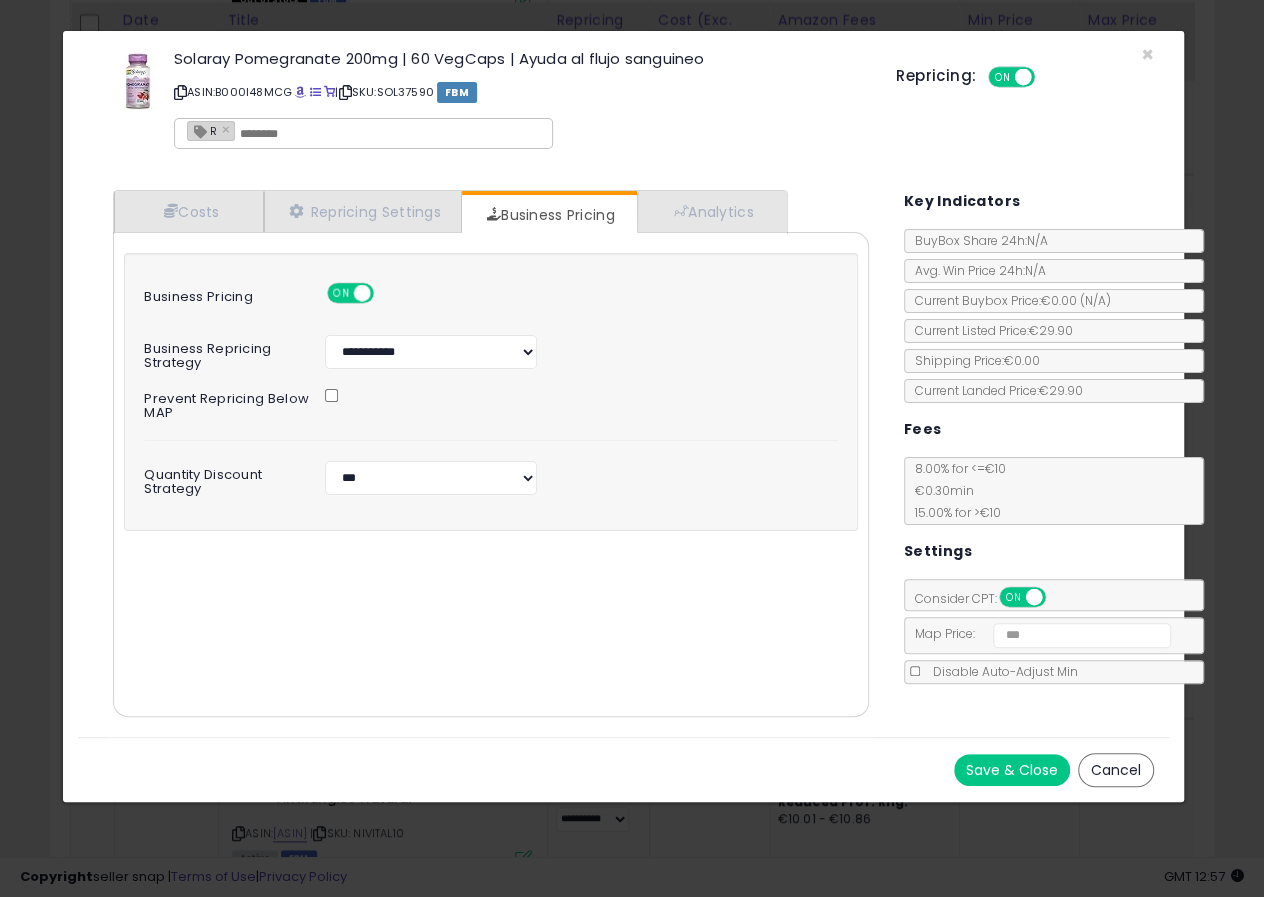 drag, startPoint x: 1025, startPoint y: 761, endPoint x: 1022, endPoint y: 747, distance: 14.3178215 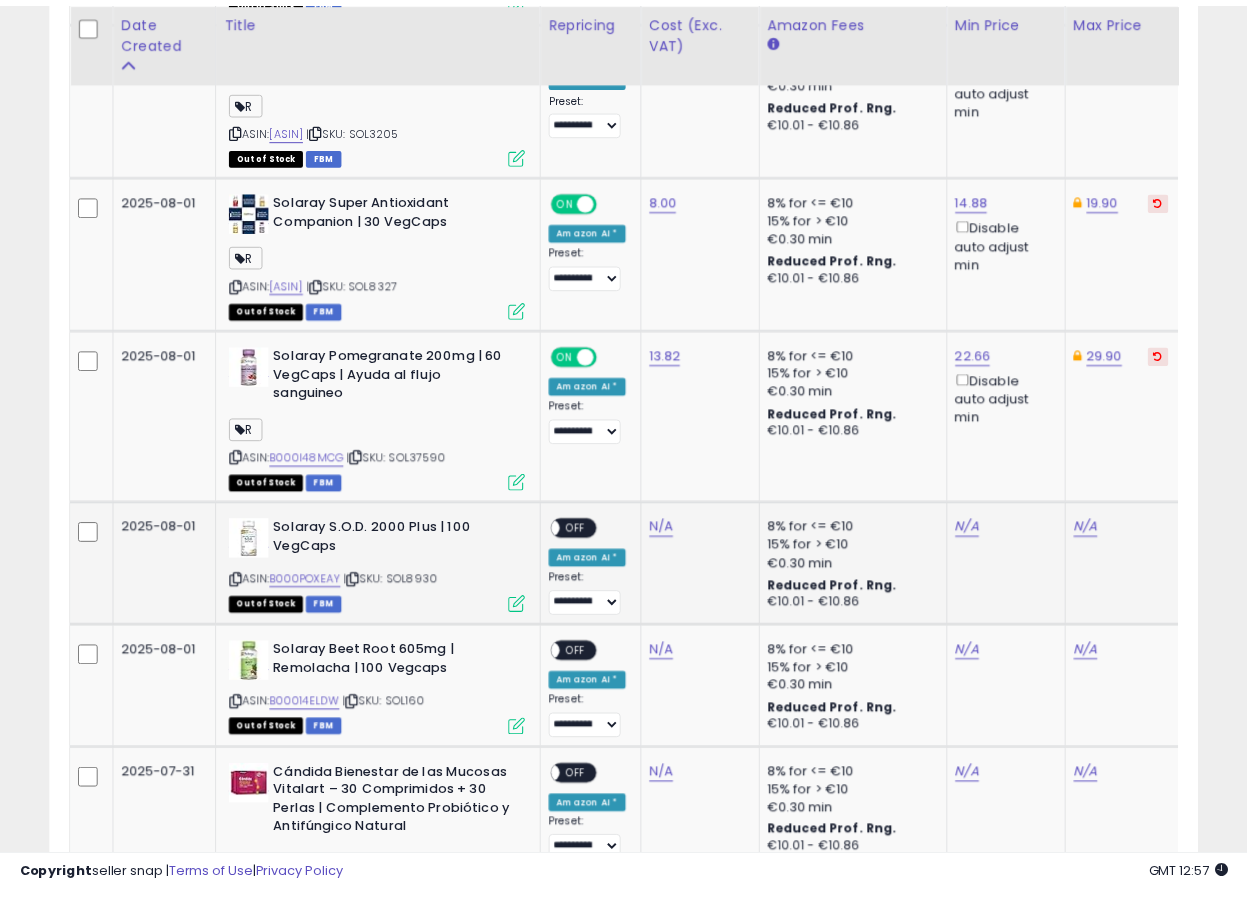 scroll, scrollTop: 410, scrollLeft: 662, axis: both 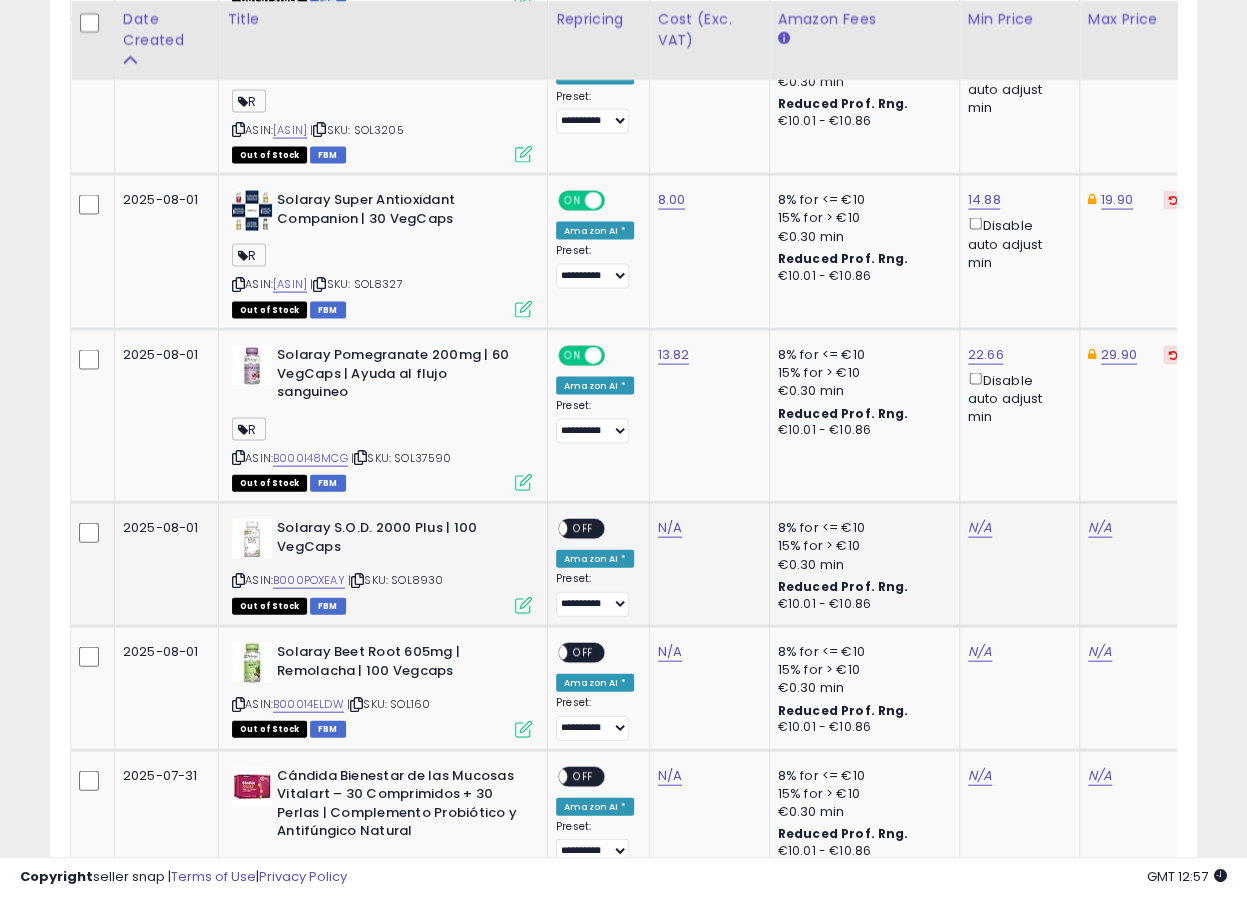 click on "ASIN:  [ASIN]    |   SKU: SOL8930 Out of Stock FBM" at bounding box center (382, 565) 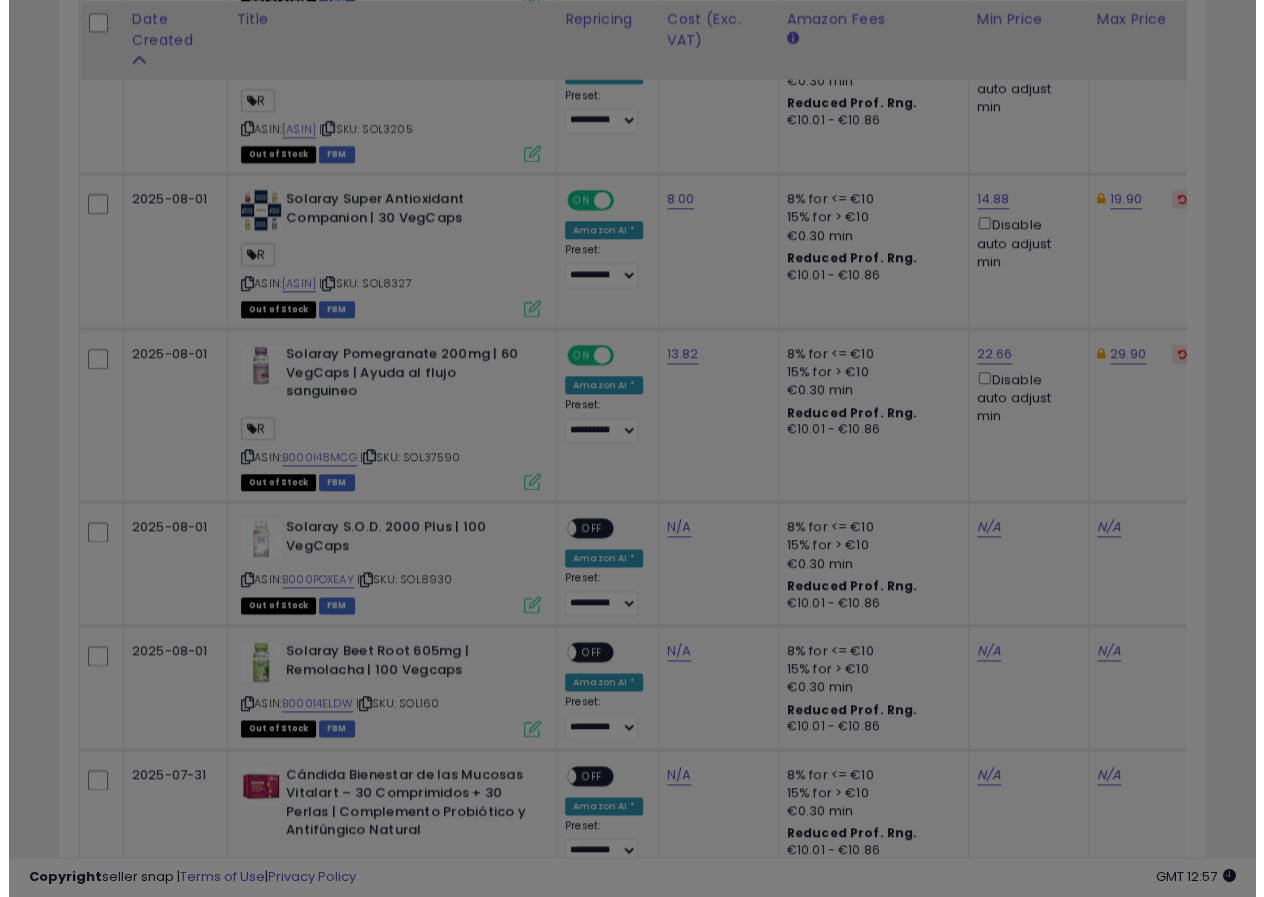 scroll, scrollTop: 999590, scrollLeft: 999326, axis: both 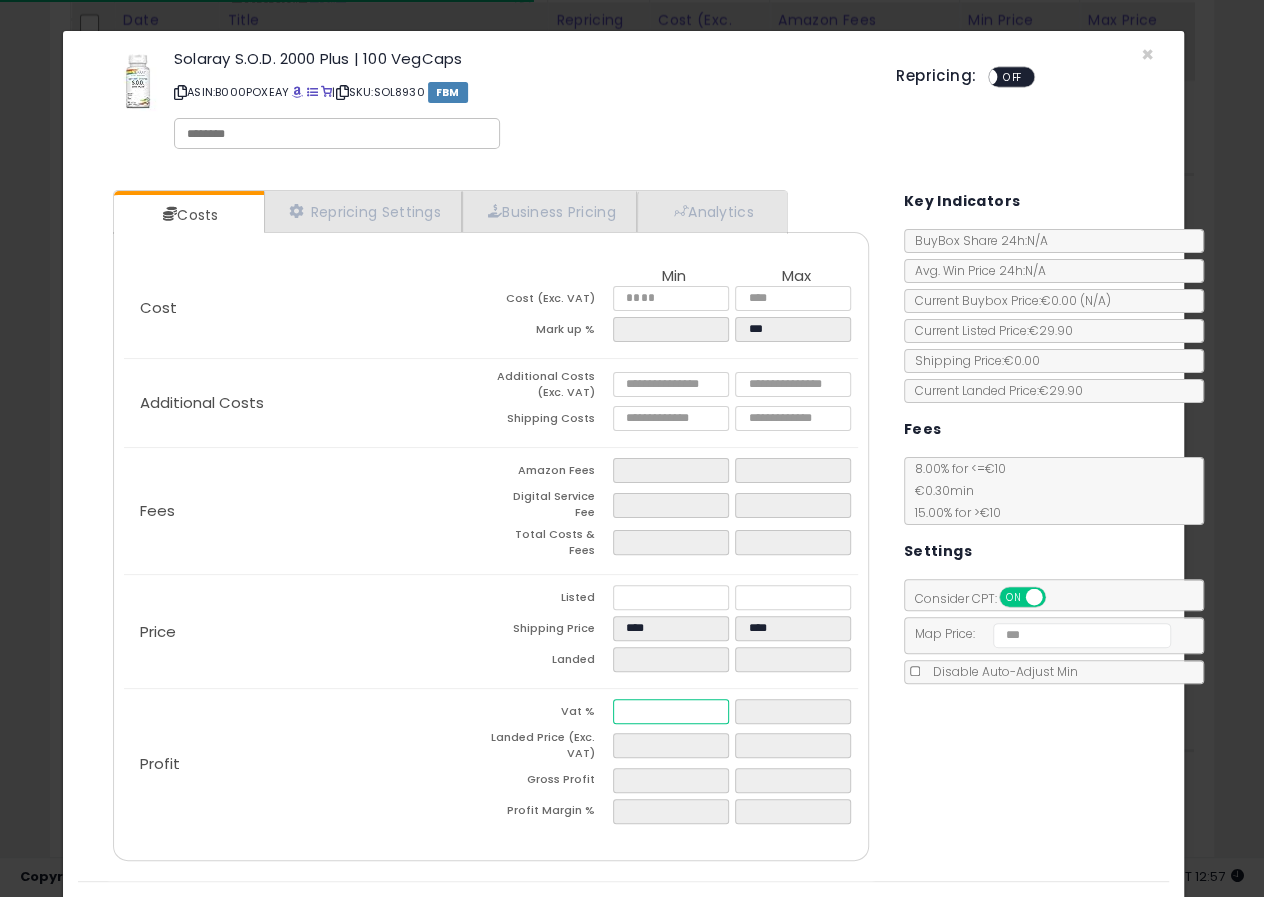 drag, startPoint x: 634, startPoint y: 693, endPoint x: 546, endPoint y: 702, distance: 88.45903 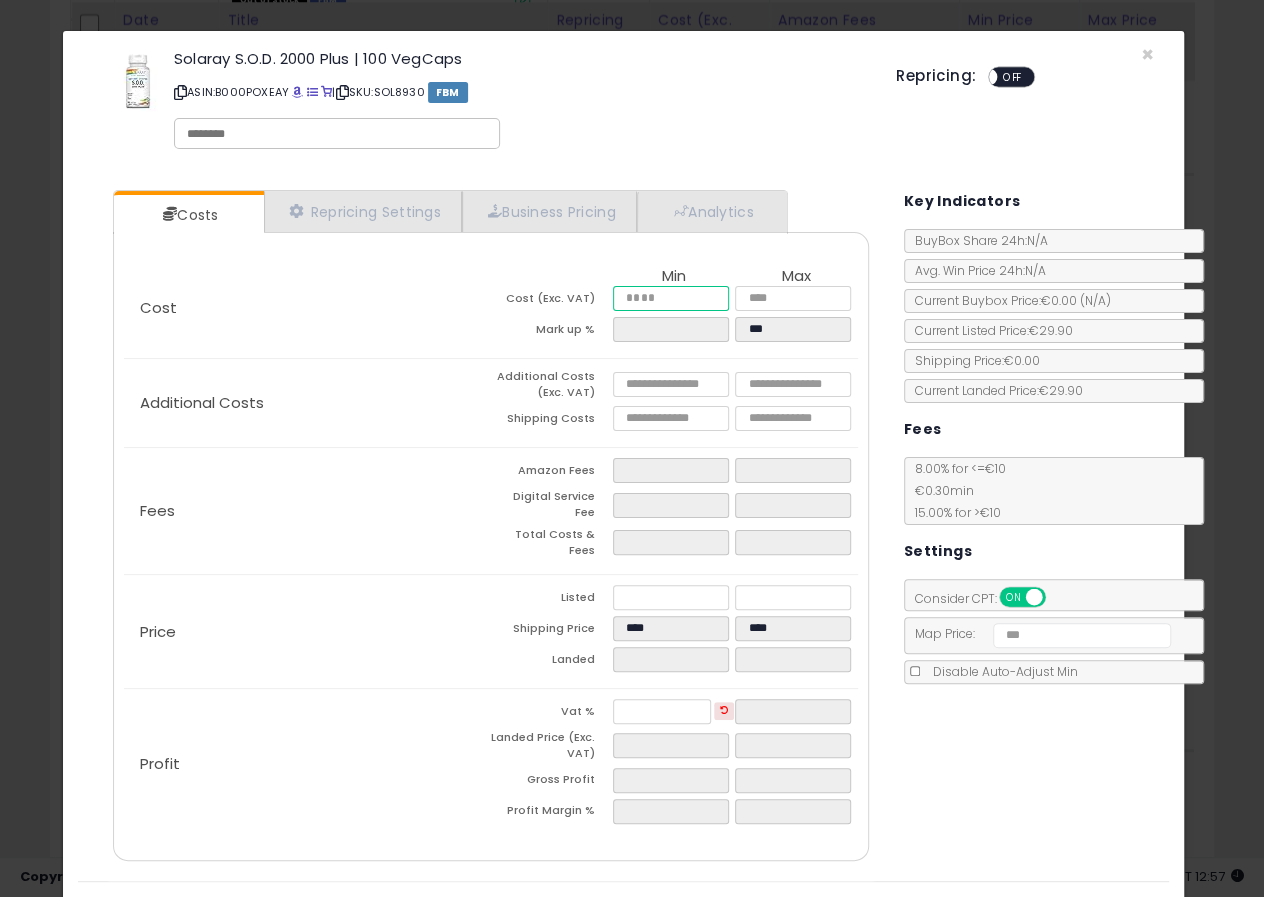 click at bounding box center [671, 298] 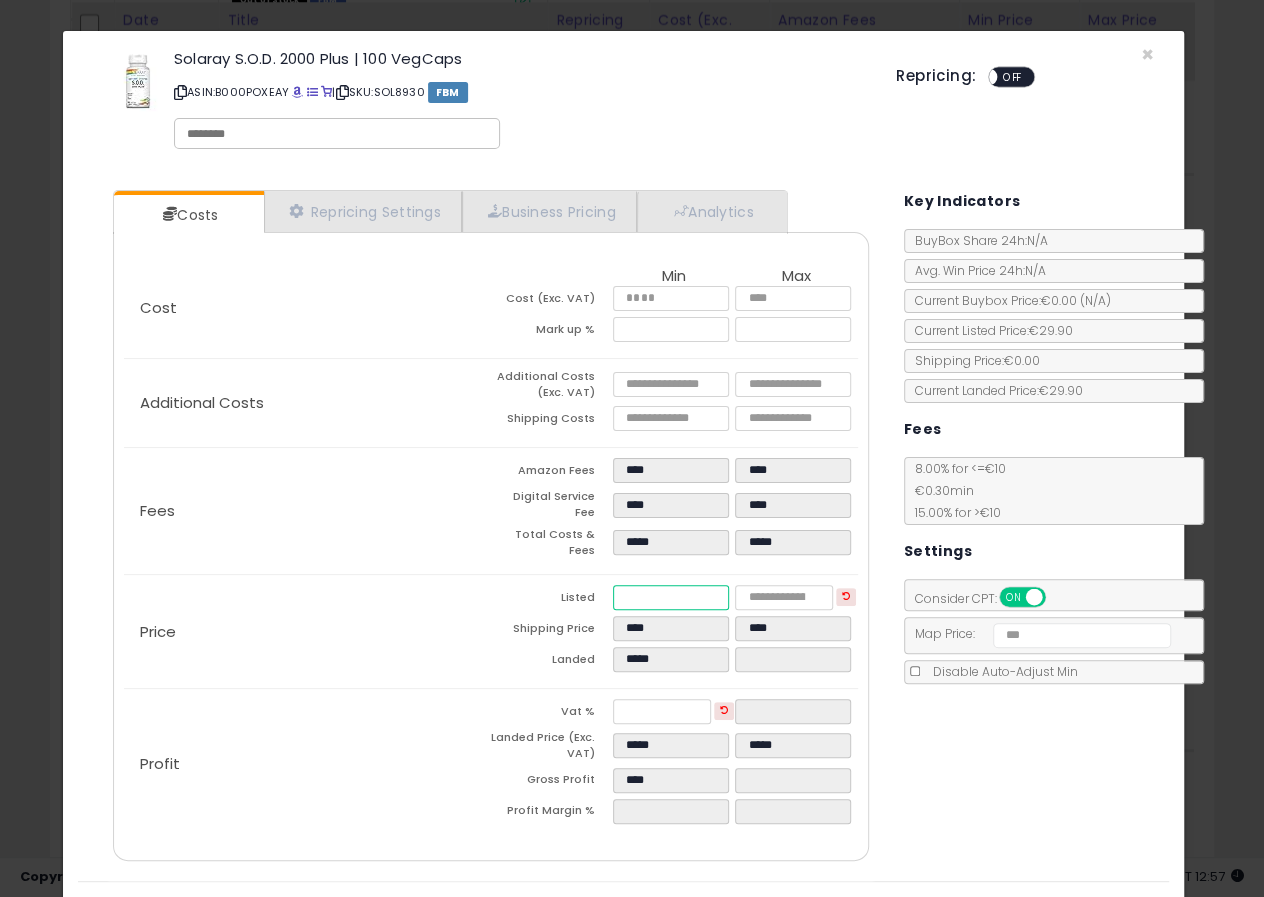 drag, startPoint x: 652, startPoint y: 592, endPoint x: 537, endPoint y: 597, distance: 115.10864 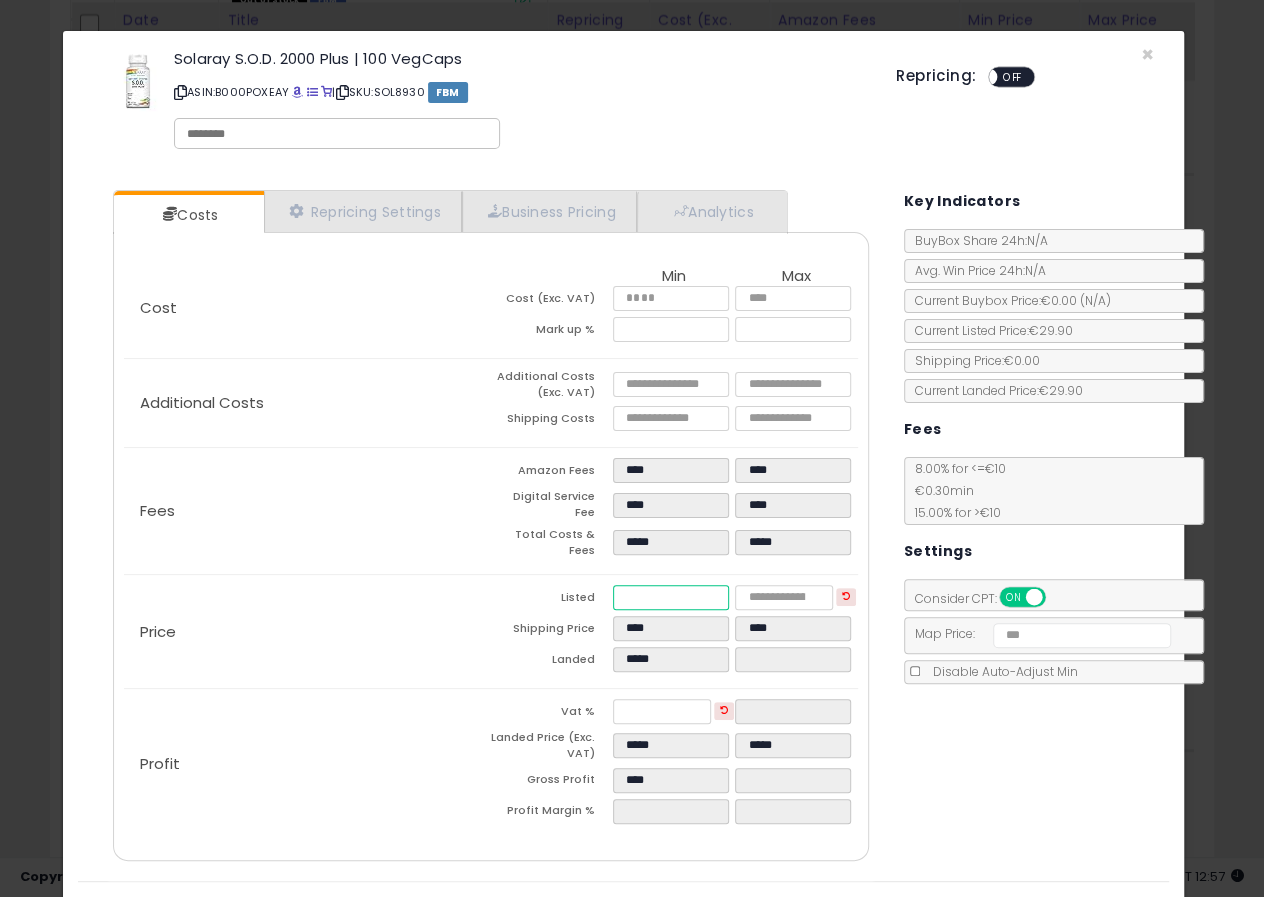 click on "Listed
*****" at bounding box center [674, 600] 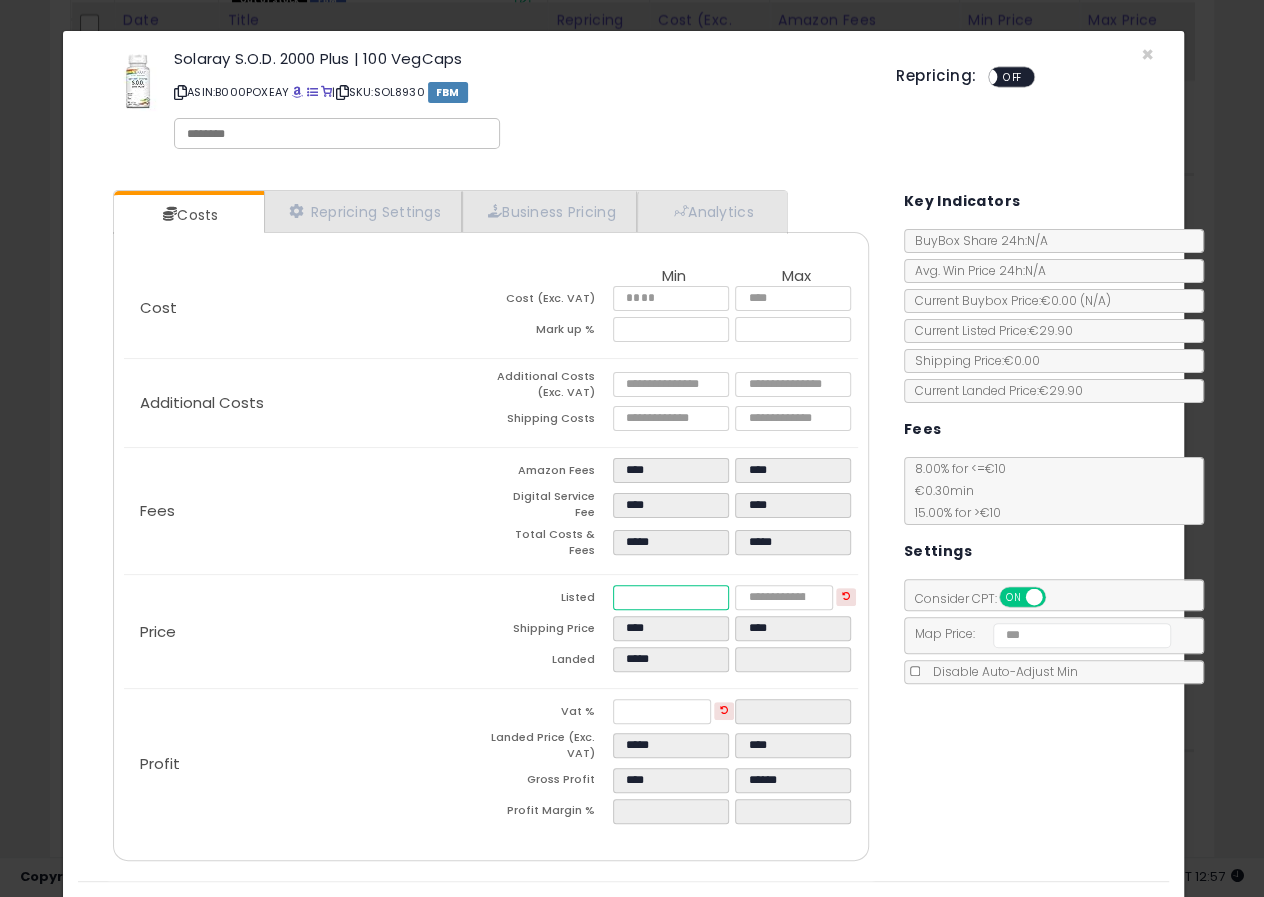 drag, startPoint x: 672, startPoint y: 583, endPoint x: 520, endPoint y: 586, distance: 152.0296 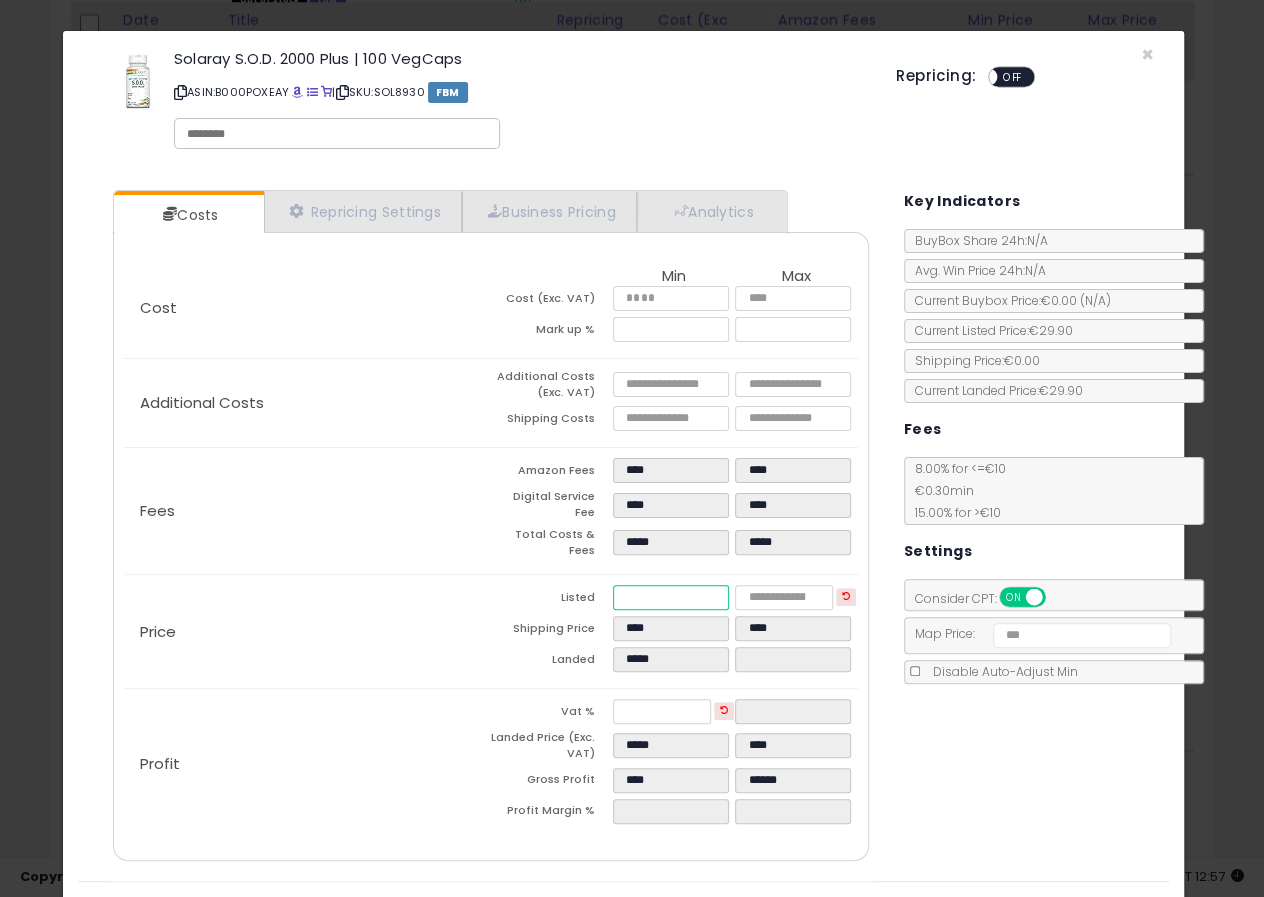 click on "Listed
*****" at bounding box center (674, 600) 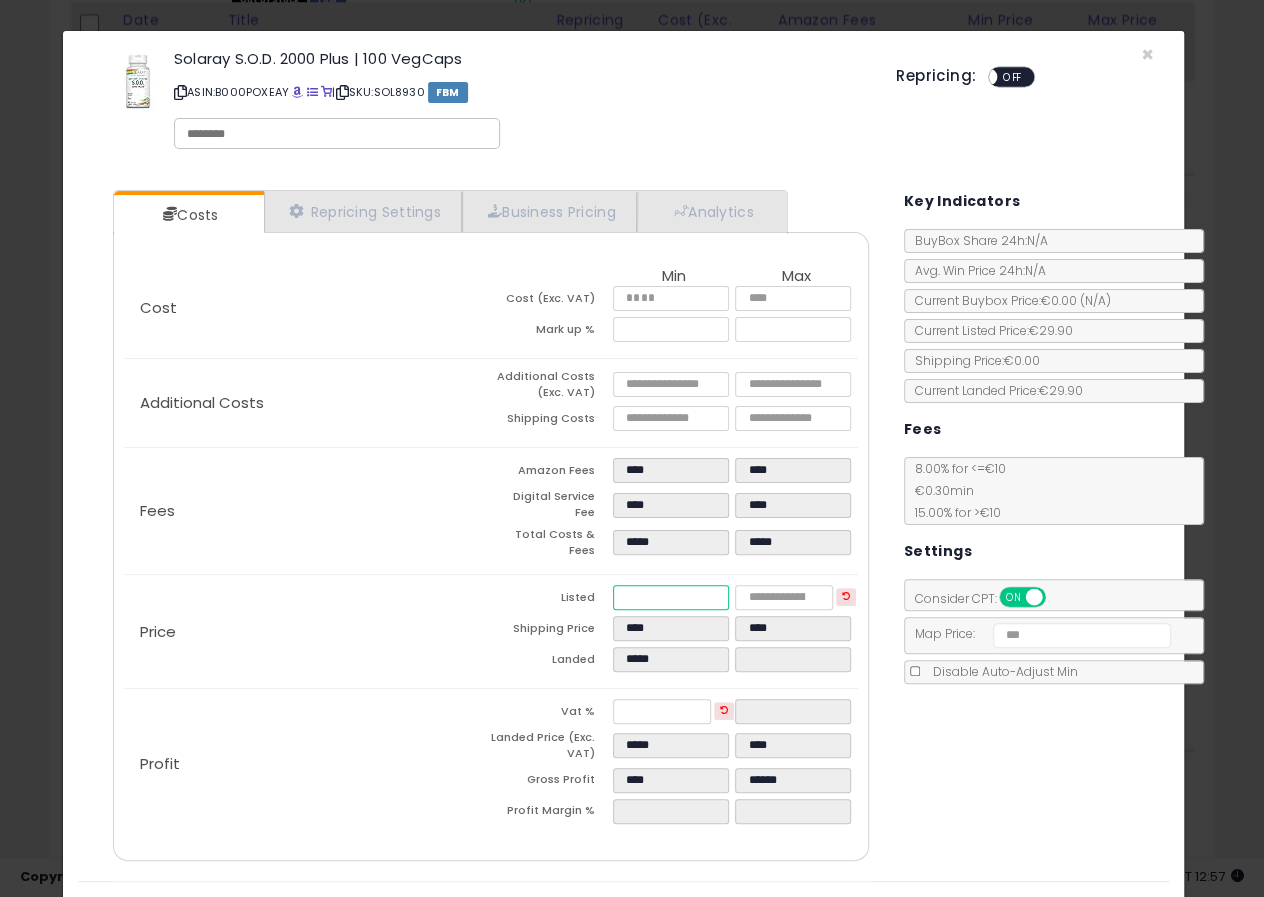 click on "*****" at bounding box center (671, 597) 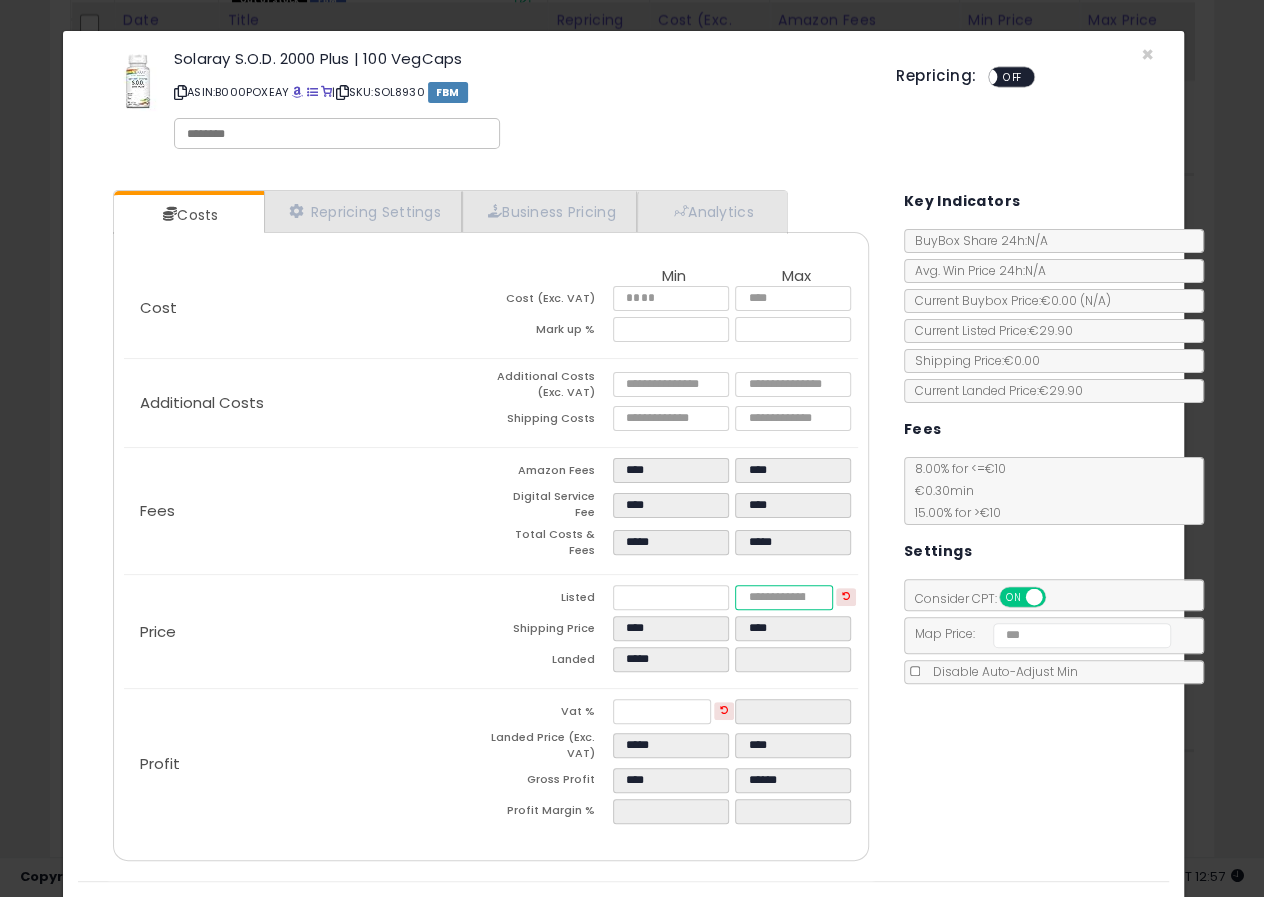click at bounding box center [784, 597] 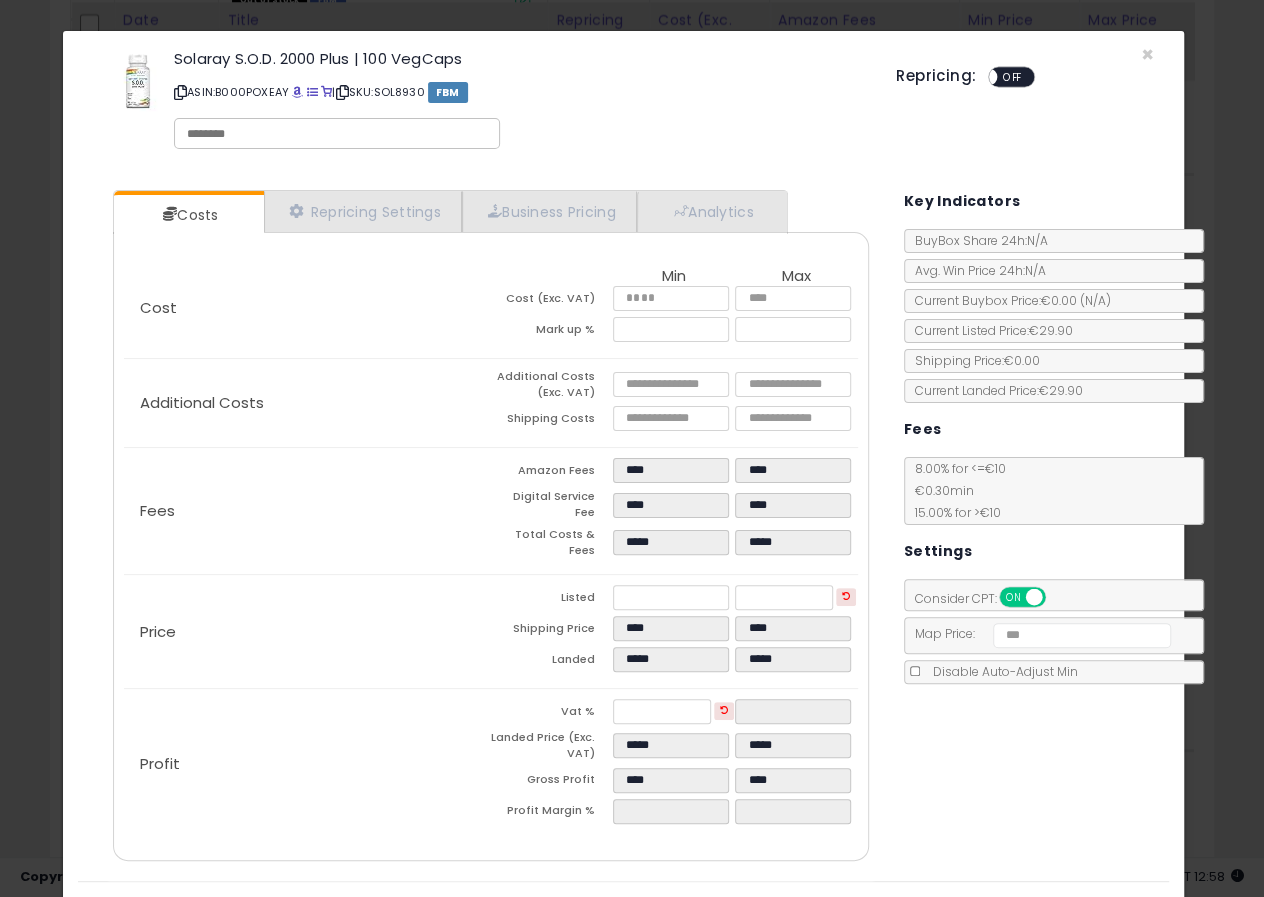 click on "OFF" at bounding box center [1012, 77] 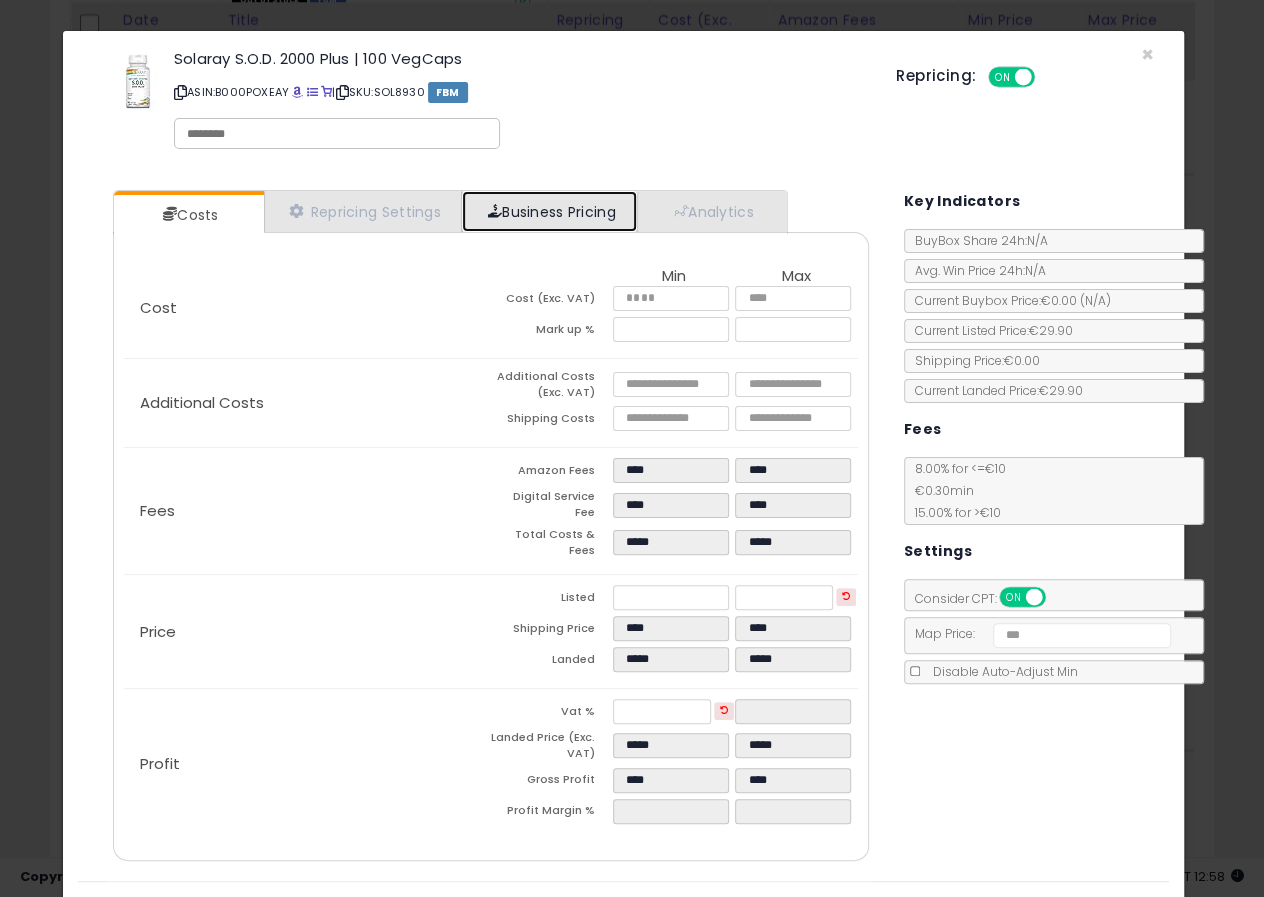 click on "Business Pricing" at bounding box center [549, 211] 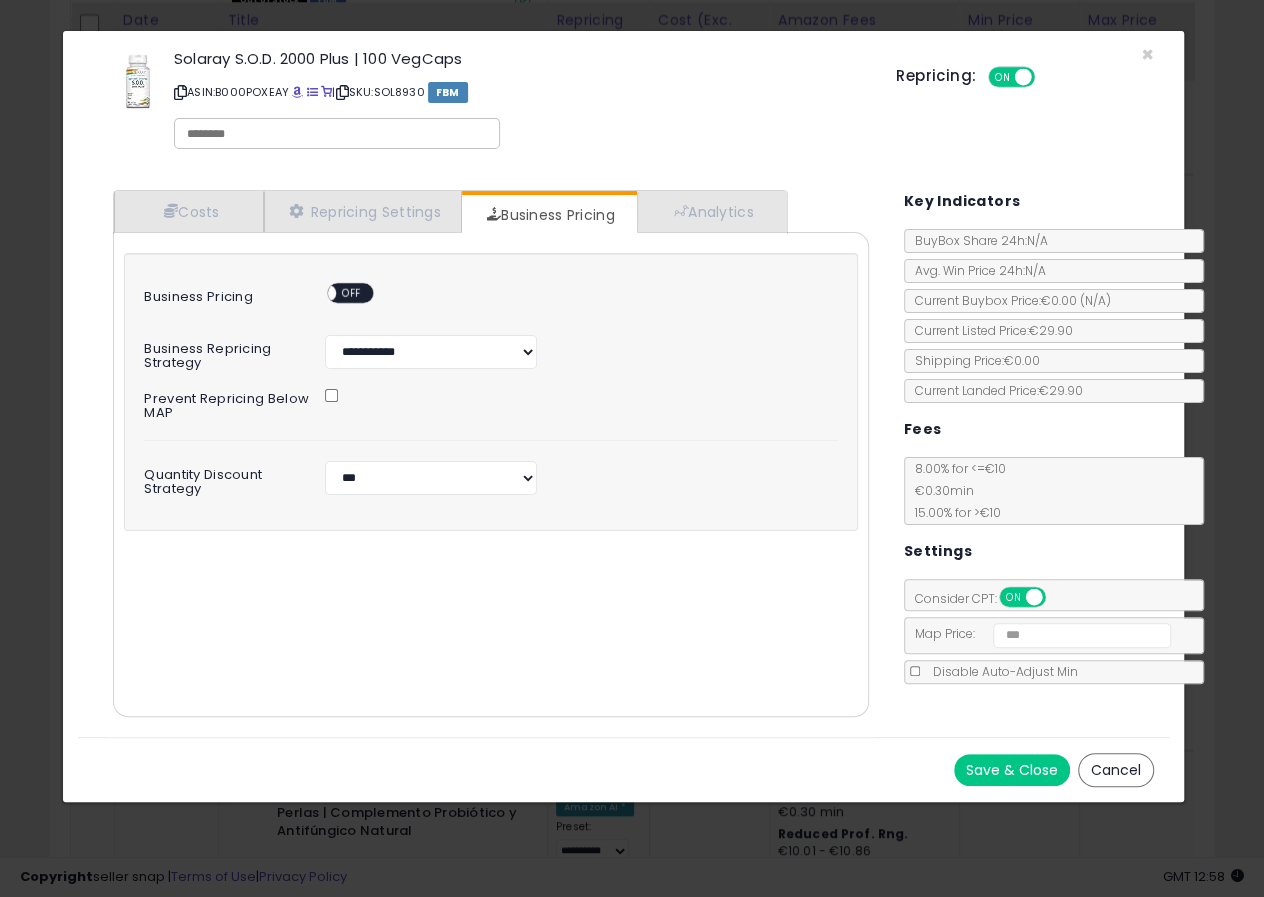 drag, startPoint x: 354, startPoint y: 290, endPoint x: 356, endPoint y: 262, distance: 28.071337 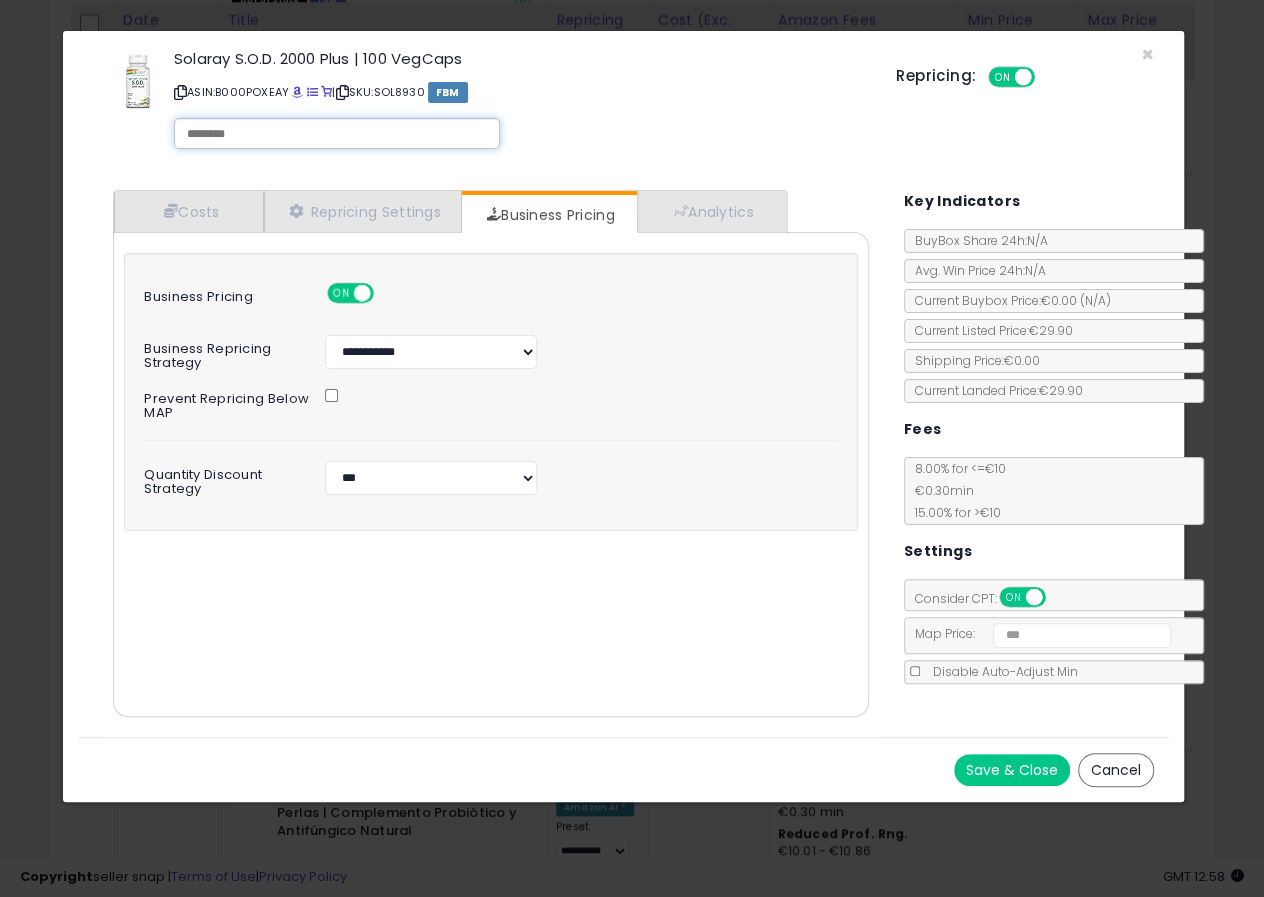 click at bounding box center [337, 134] 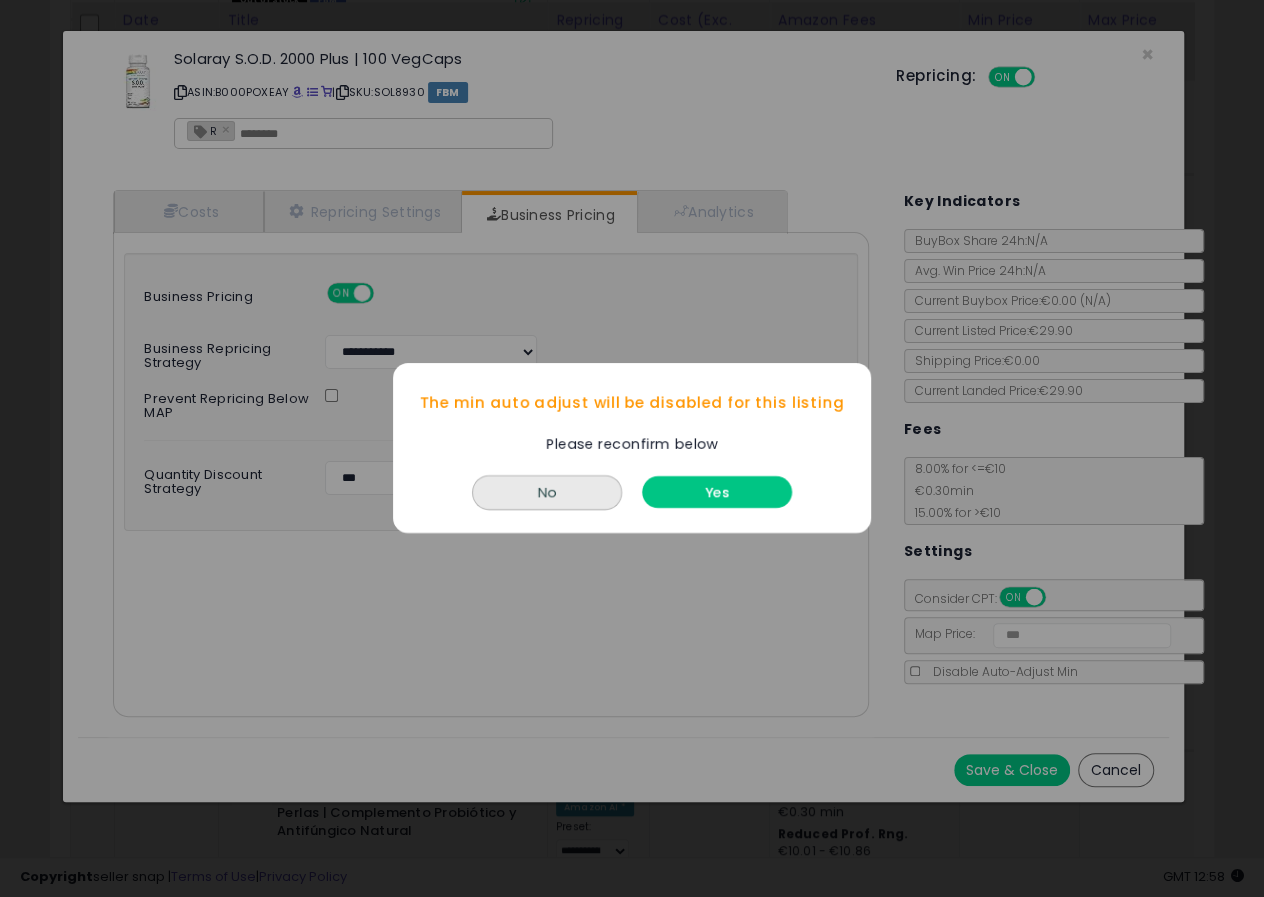 click on "Yes" at bounding box center (717, 488) 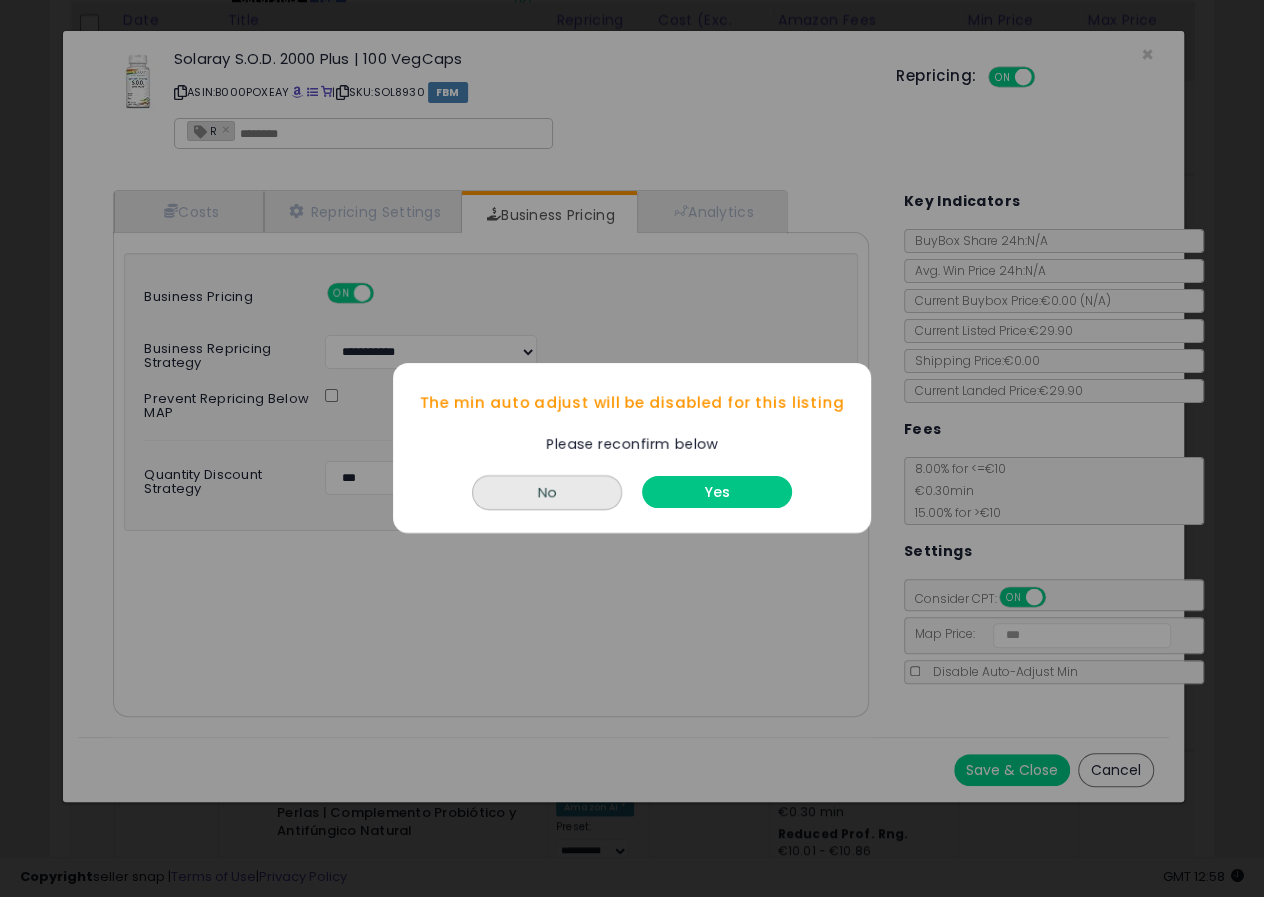 click on "Yes" at bounding box center [717, 493] 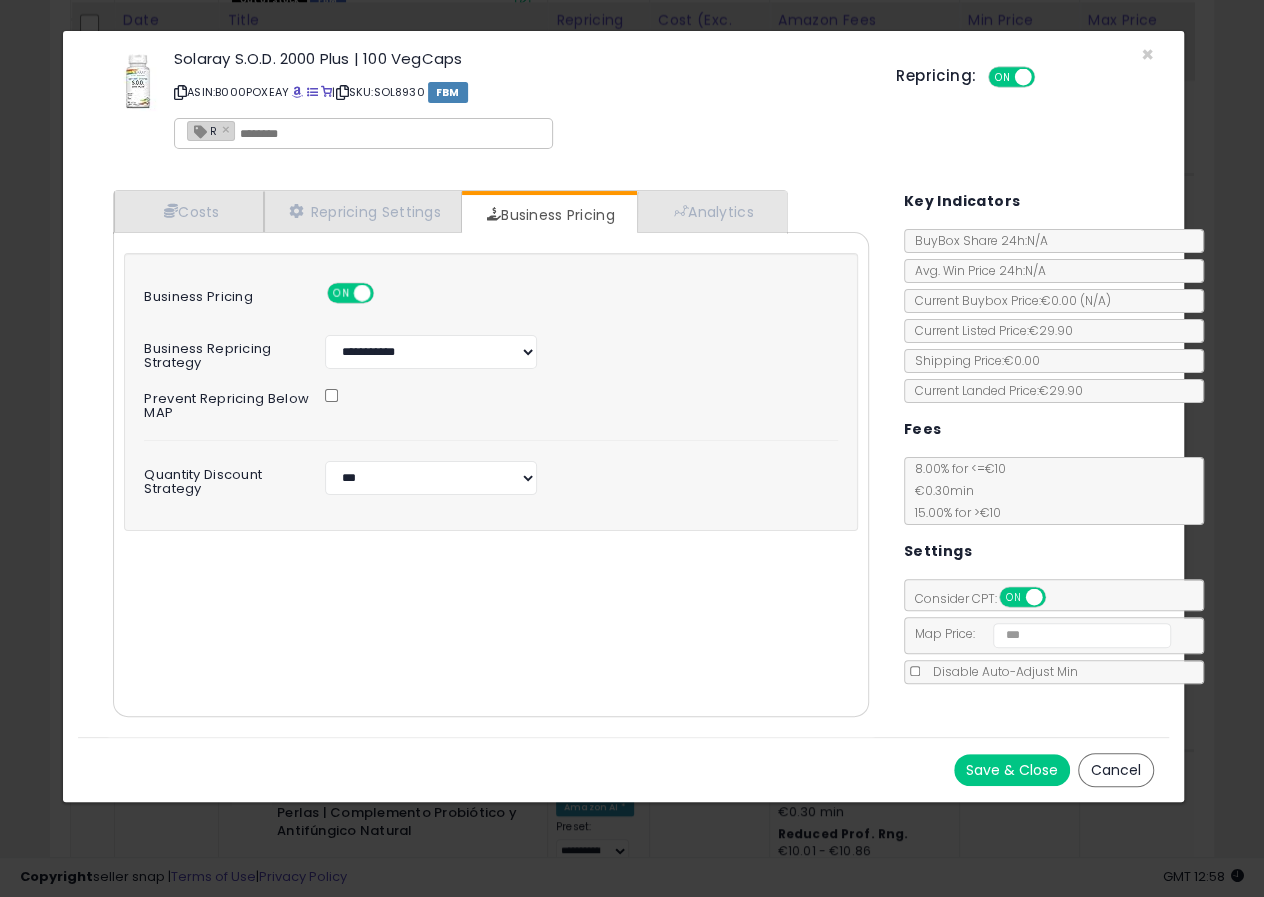click on "Save & Close" at bounding box center (1012, 770) 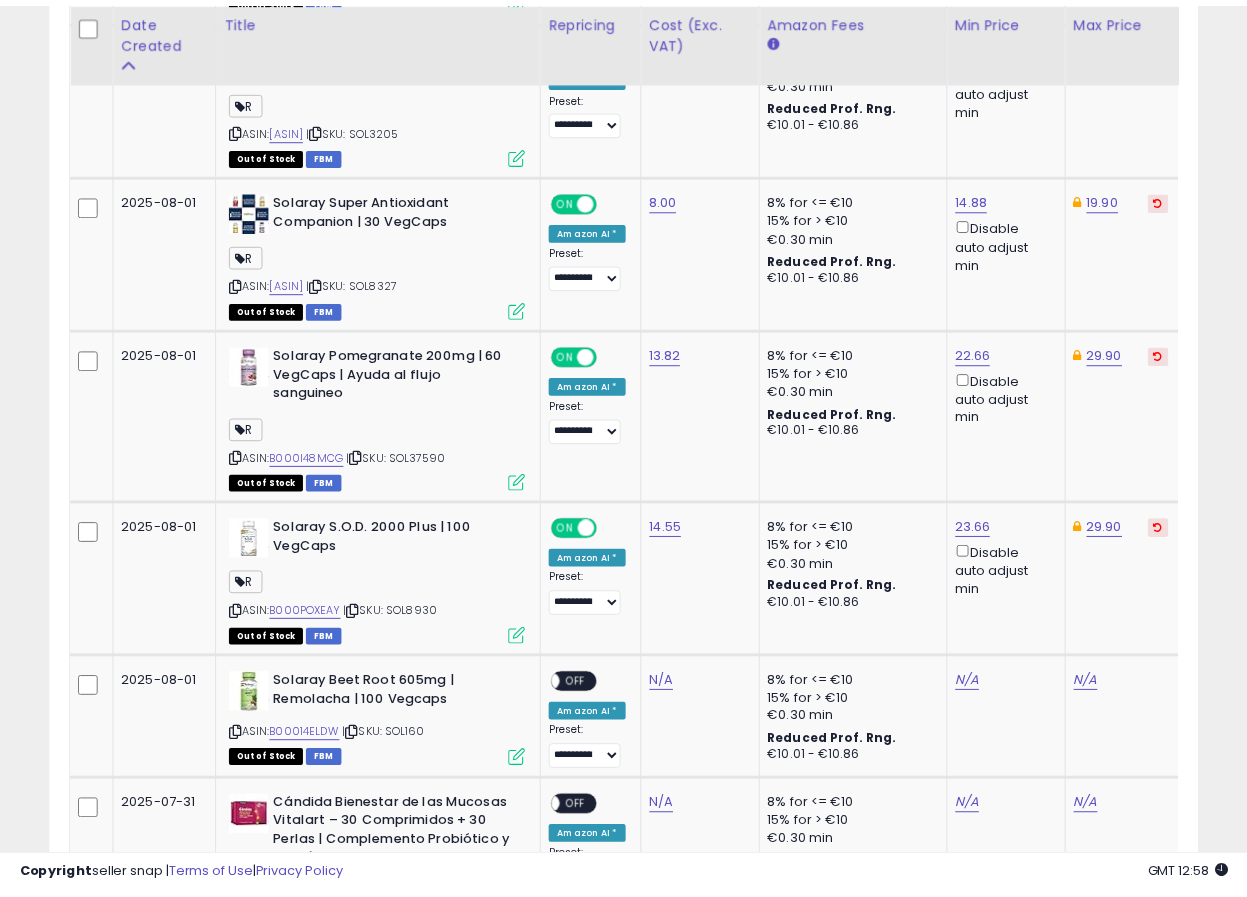 scroll, scrollTop: 410, scrollLeft: 662, axis: both 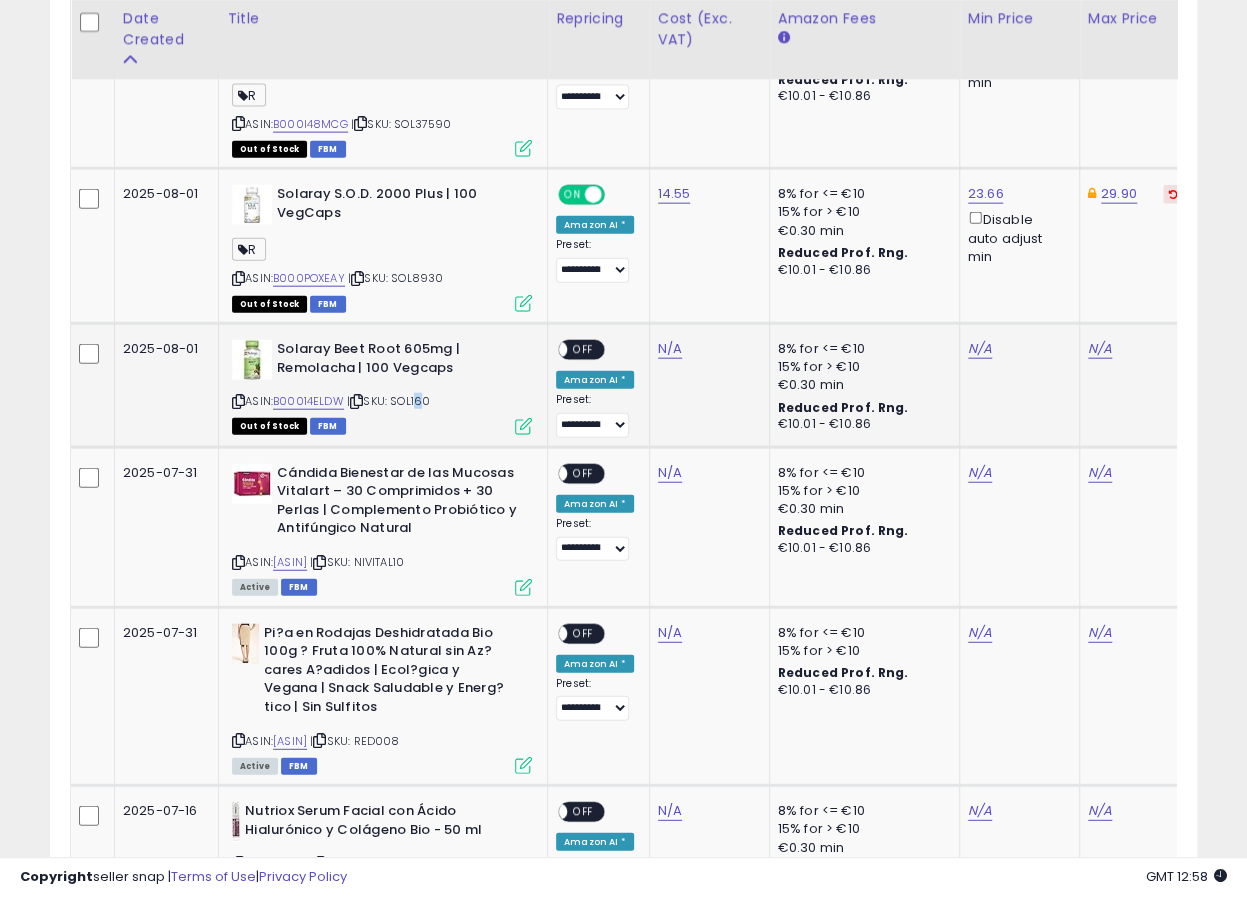 click on "|   SKU: SOL160" at bounding box center (388, 401) 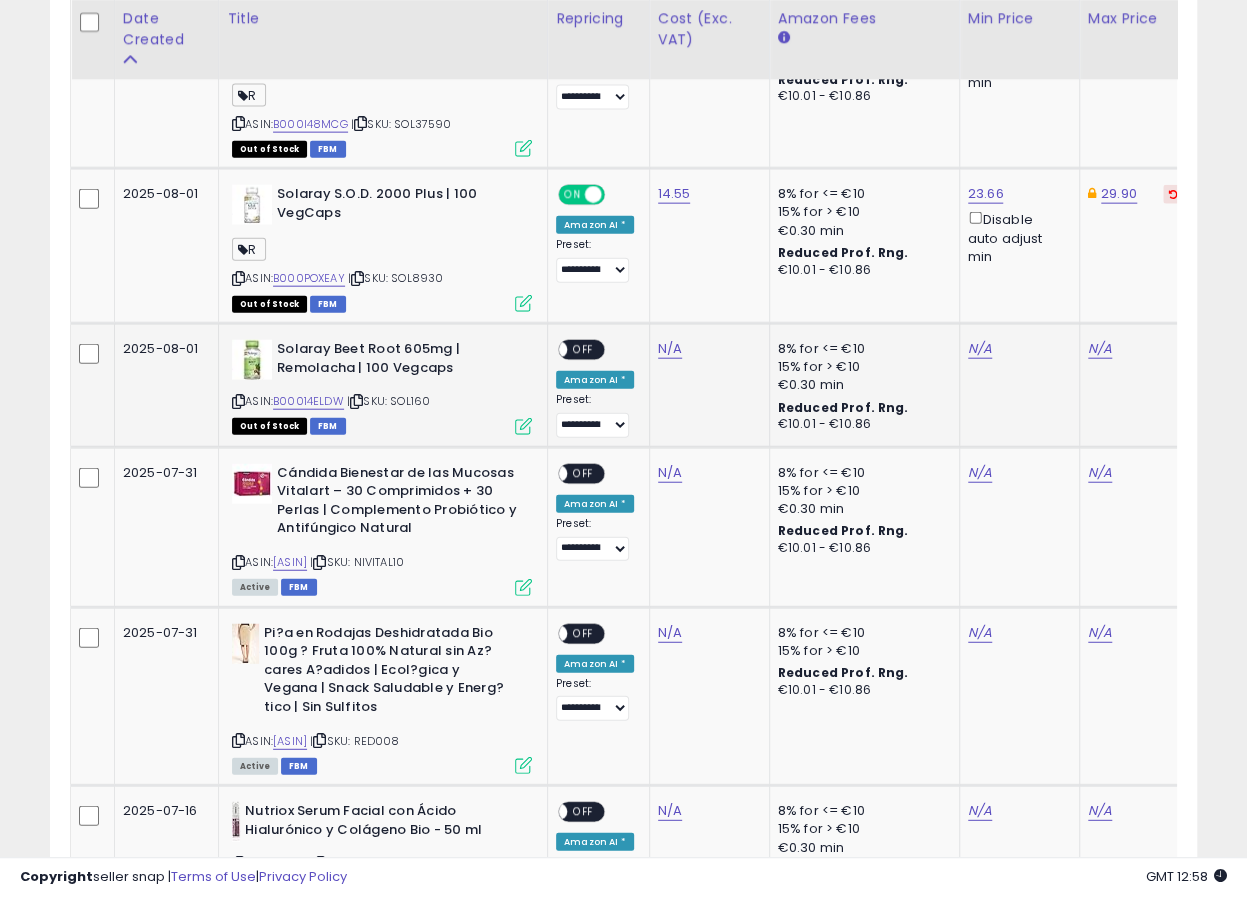 drag, startPoint x: 417, startPoint y: 383, endPoint x: 404, endPoint y: 378, distance: 13.928389 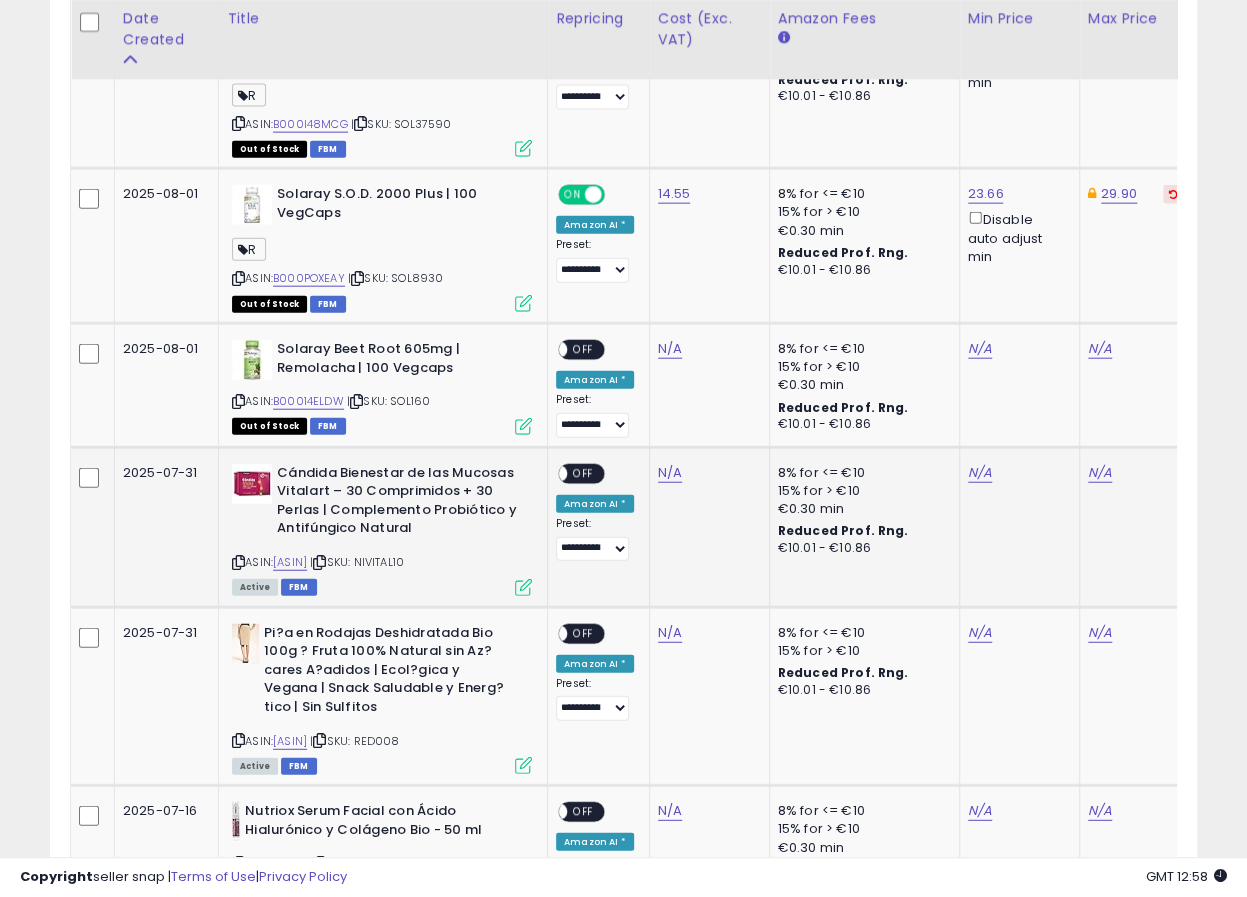 click on "|   SKU: NIVITAL10" at bounding box center (357, 562) 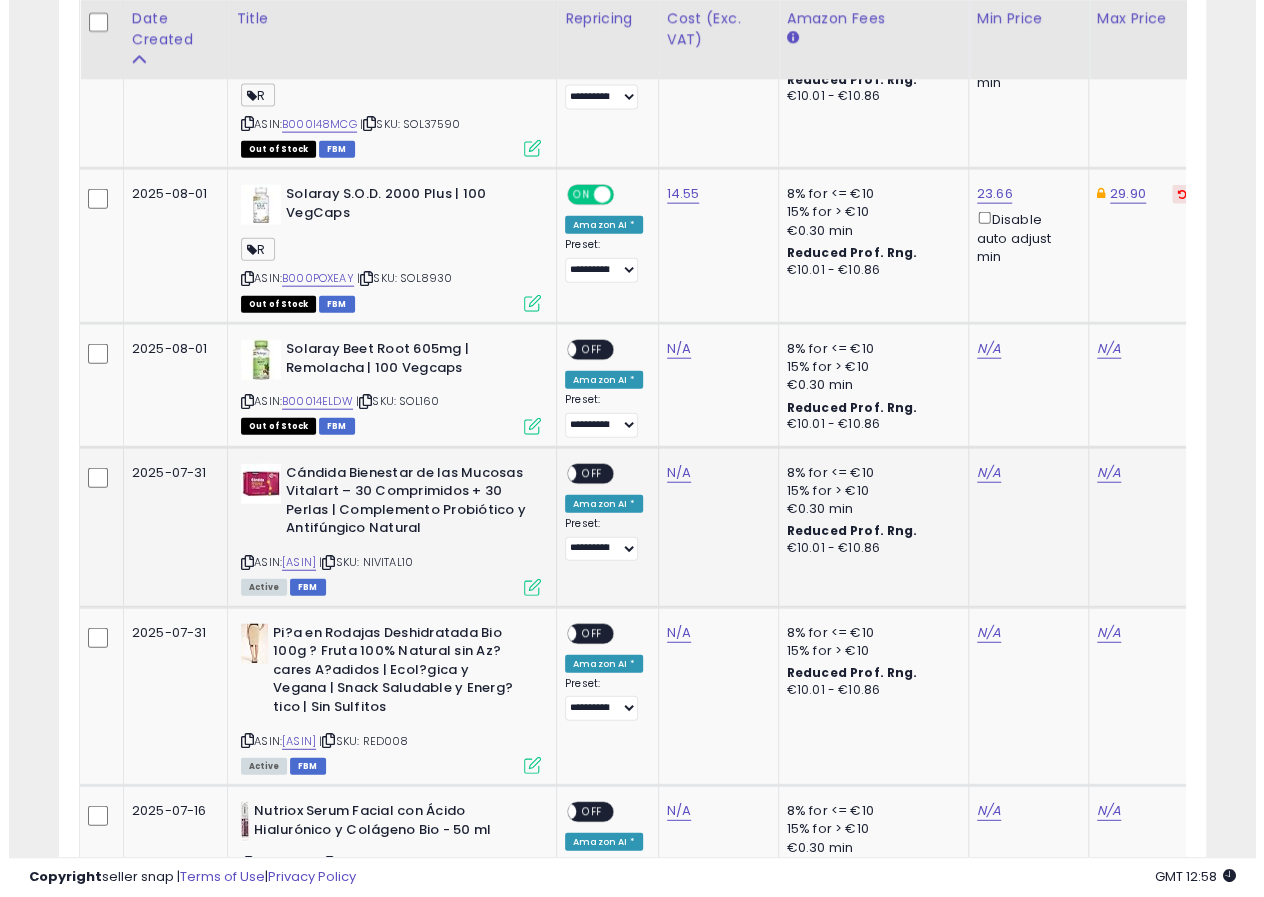 scroll, scrollTop: 999590, scrollLeft: 999326, axis: both 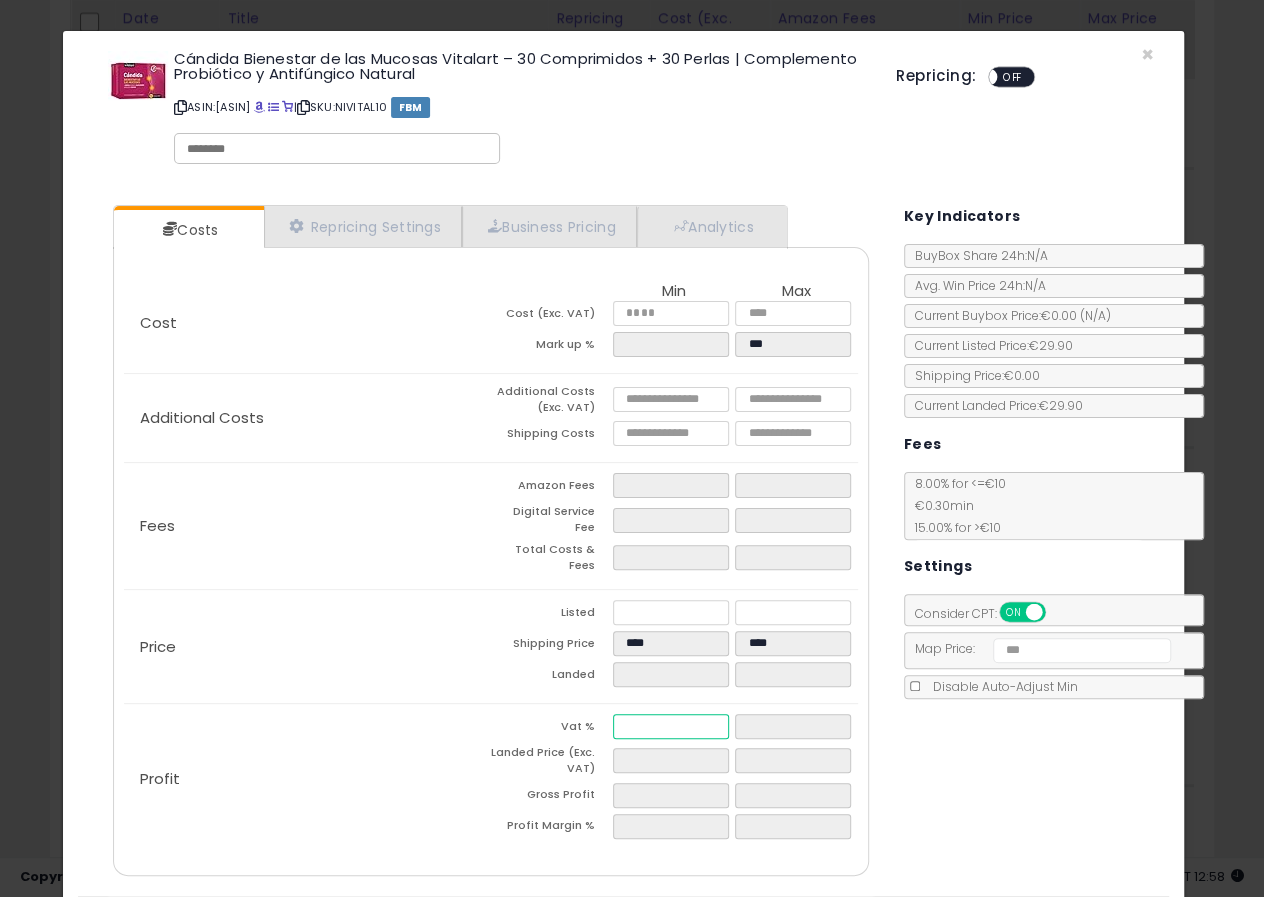 drag, startPoint x: 641, startPoint y: 714, endPoint x: 571, endPoint y: 705, distance: 70.5762 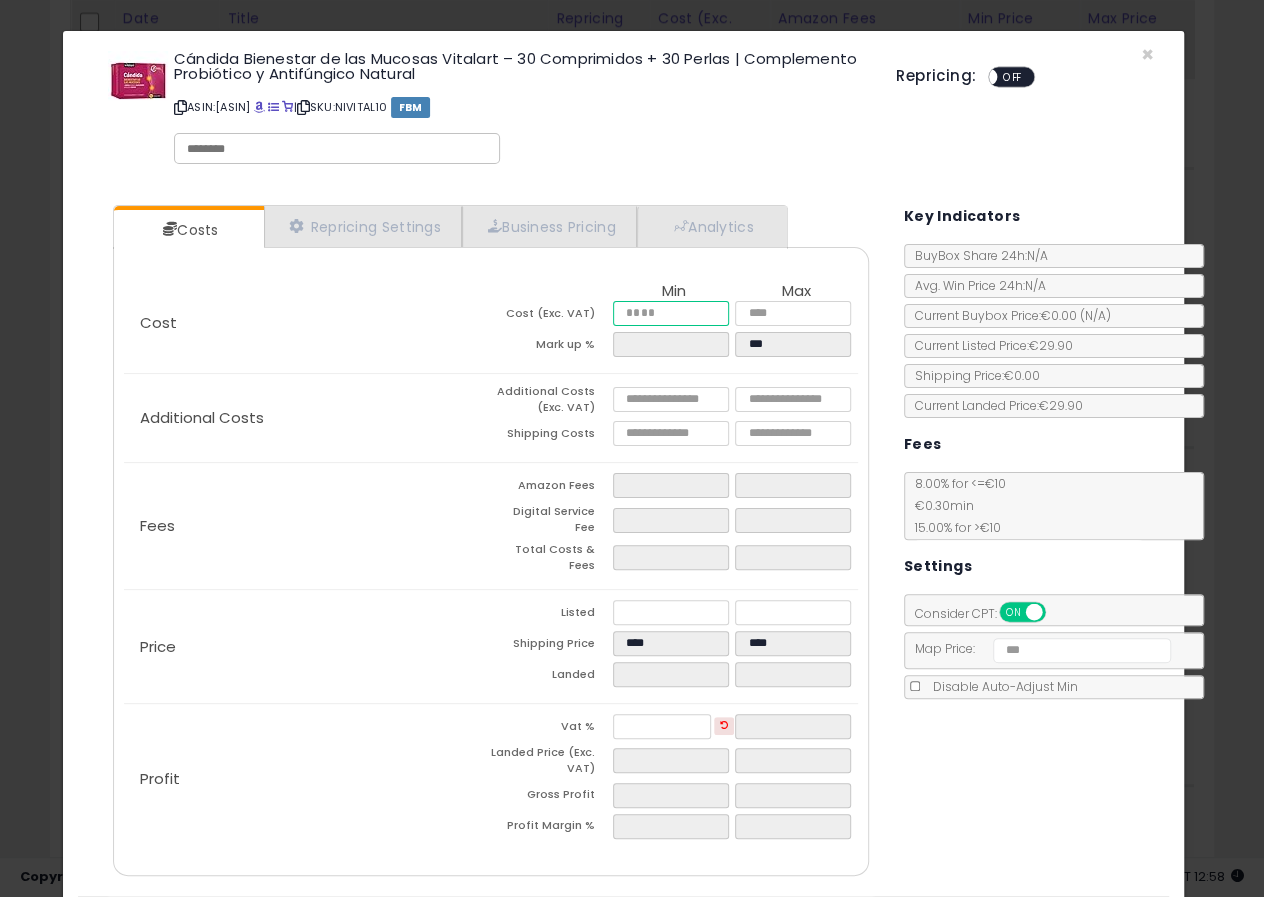 click at bounding box center [671, 313] 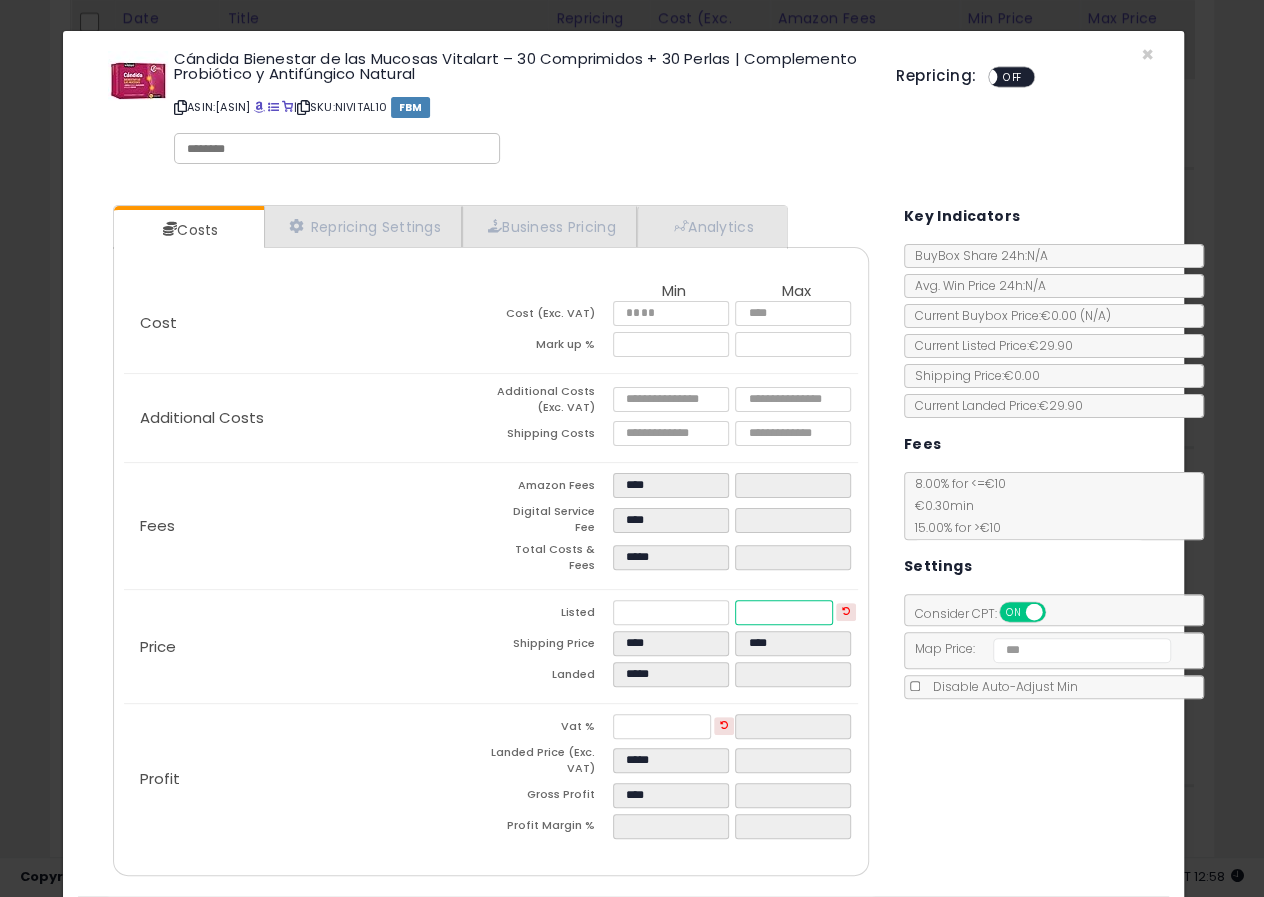 click at bounding box center (784, 612) 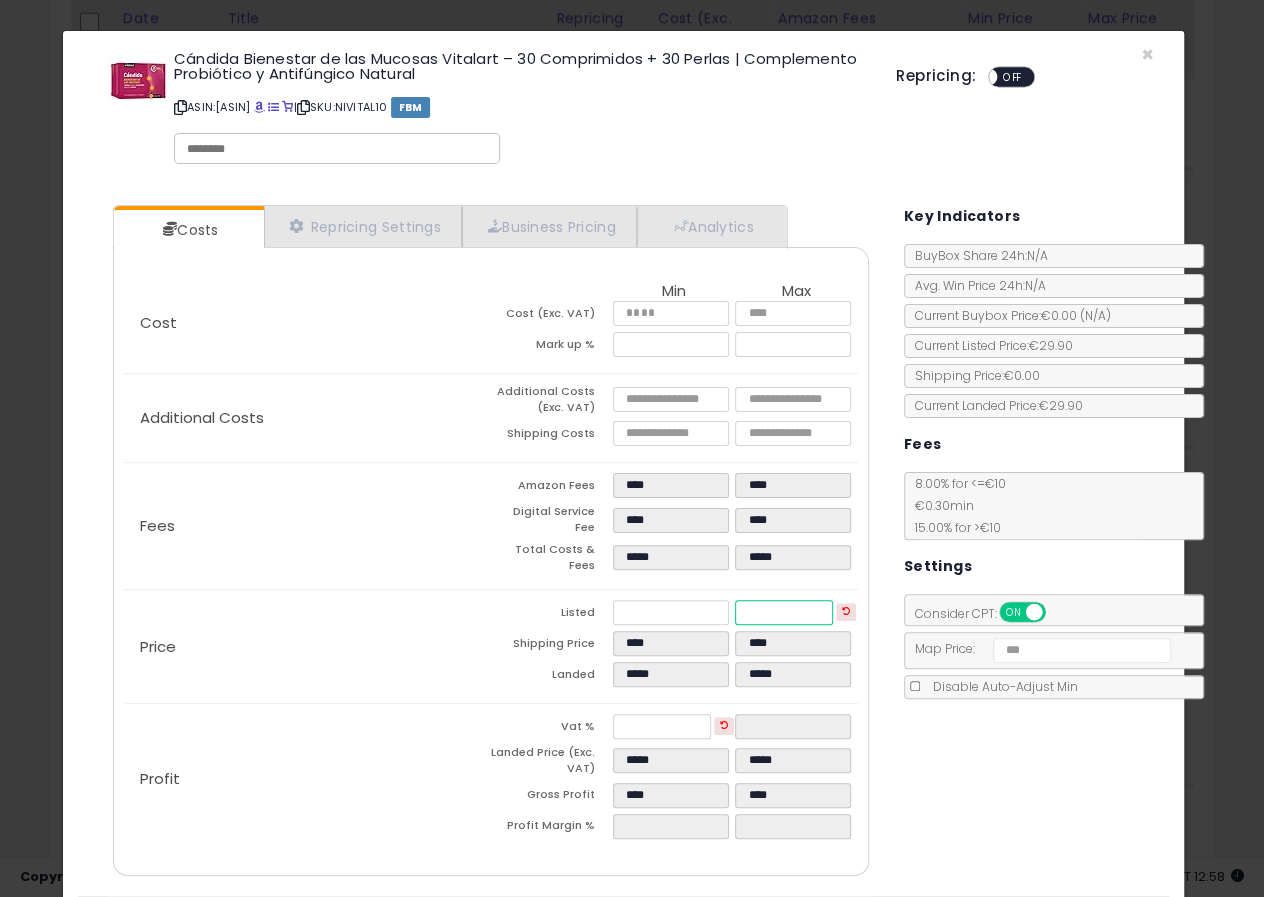 drag, startPoint x: 774, startPoint y: 595, endPoint x: 657, endPoint y: 590, distance: 117.10679 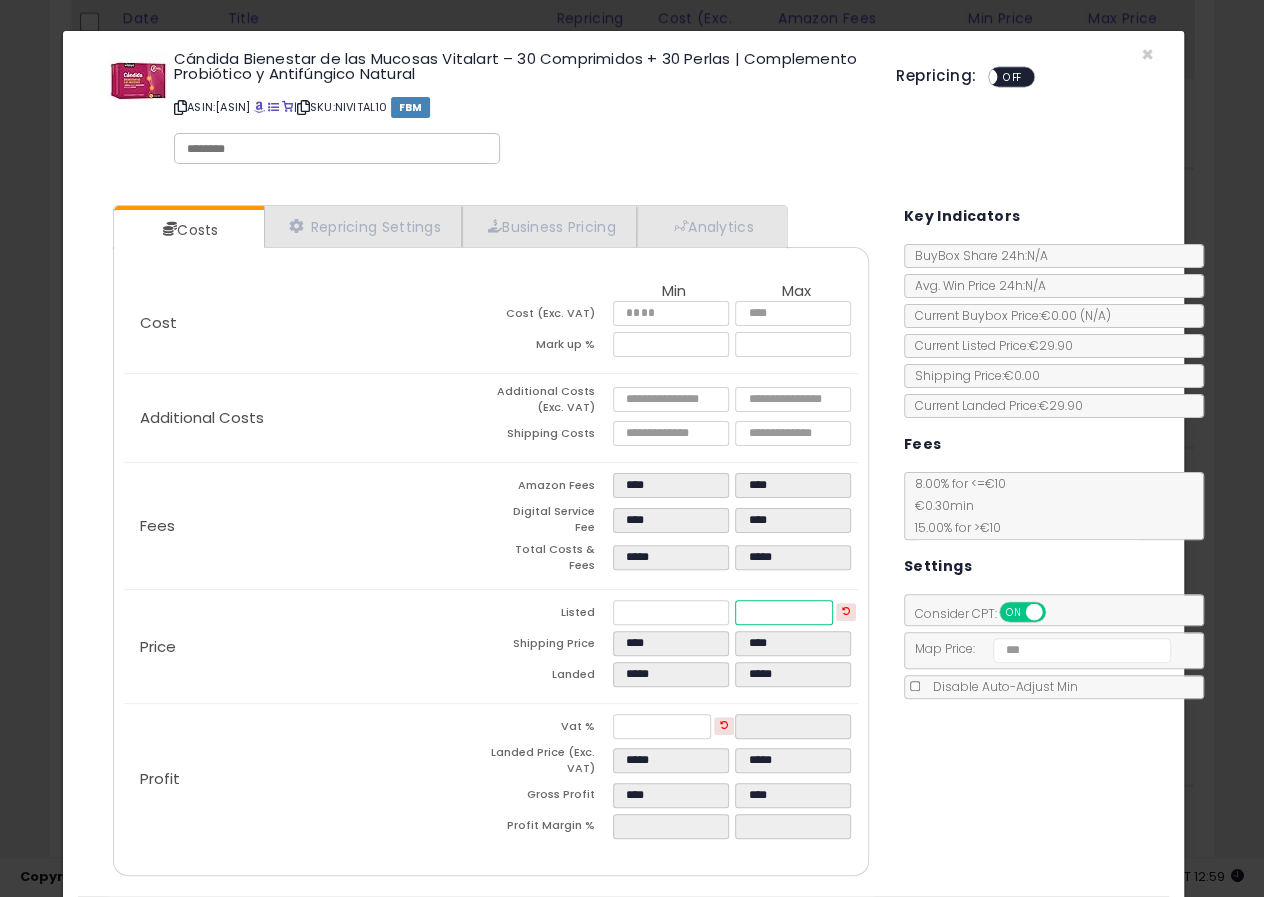 drag, startPoint x: 768, startPoint y: 595, endPoint x: 683, endPoint y: 587, distance: 85.37564 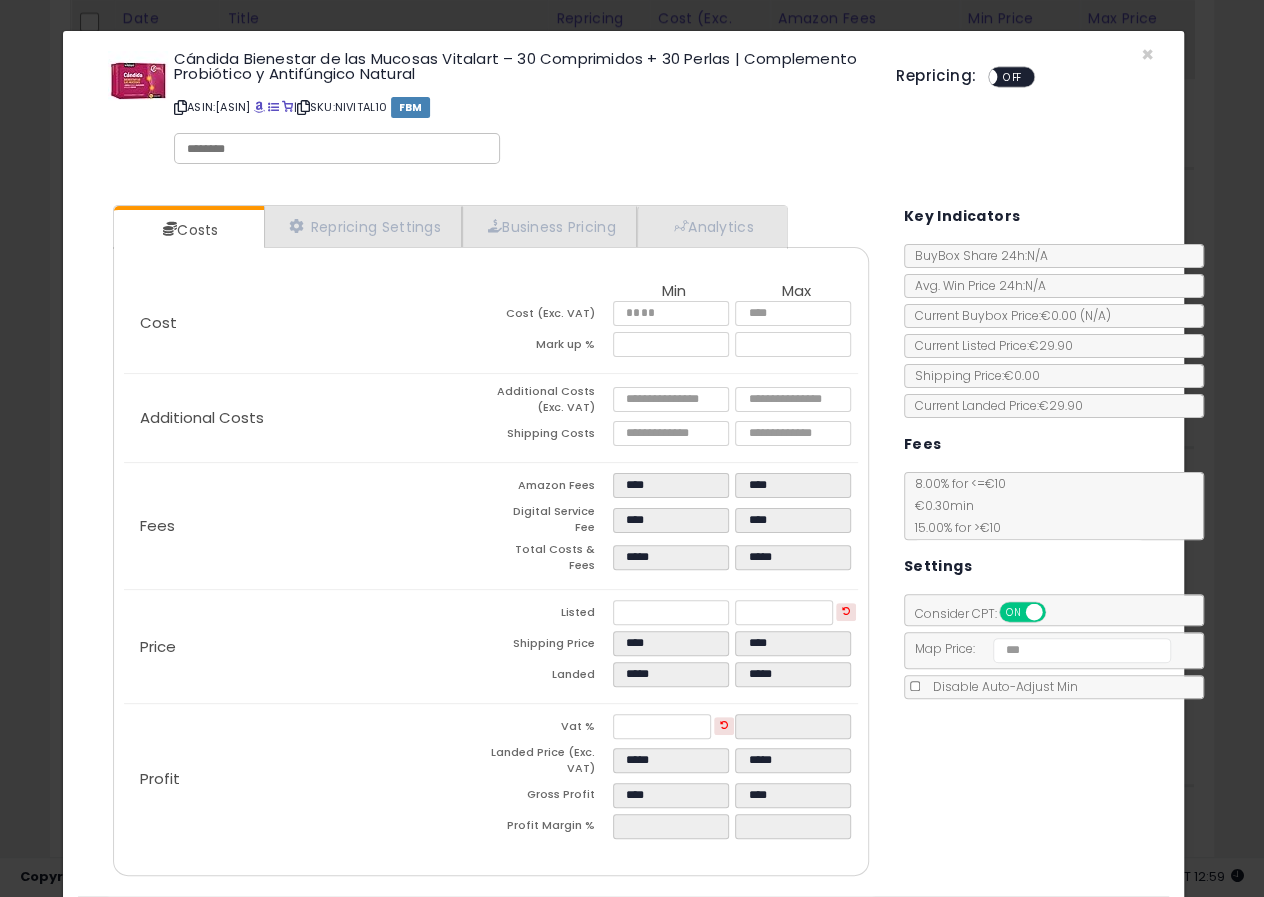 drag, startPoint x: 900, startPoint y: 755, endPoint x: 744, endPoint y: 604, distance: 217.11057 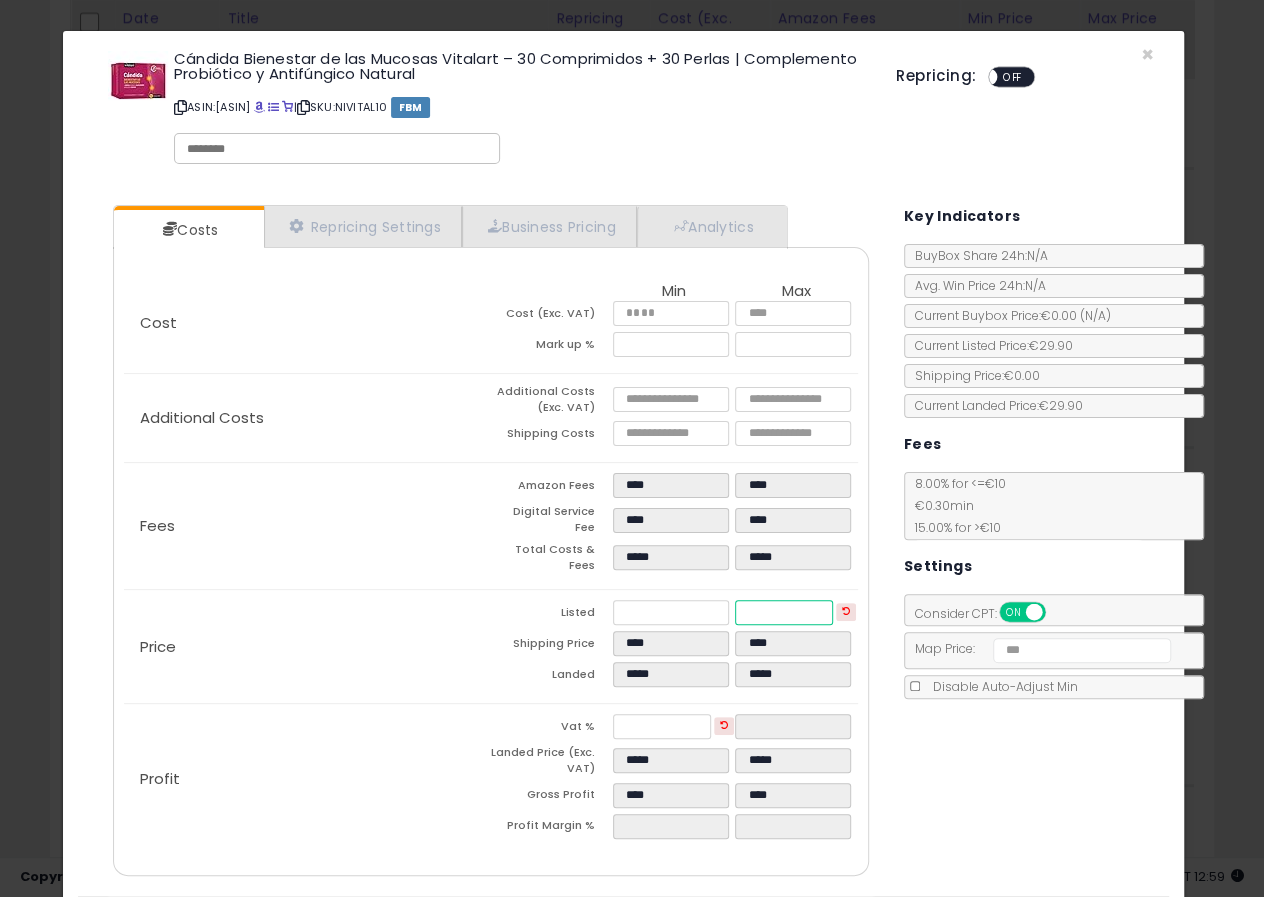 click on "*****" at bounding box center [784, 612] 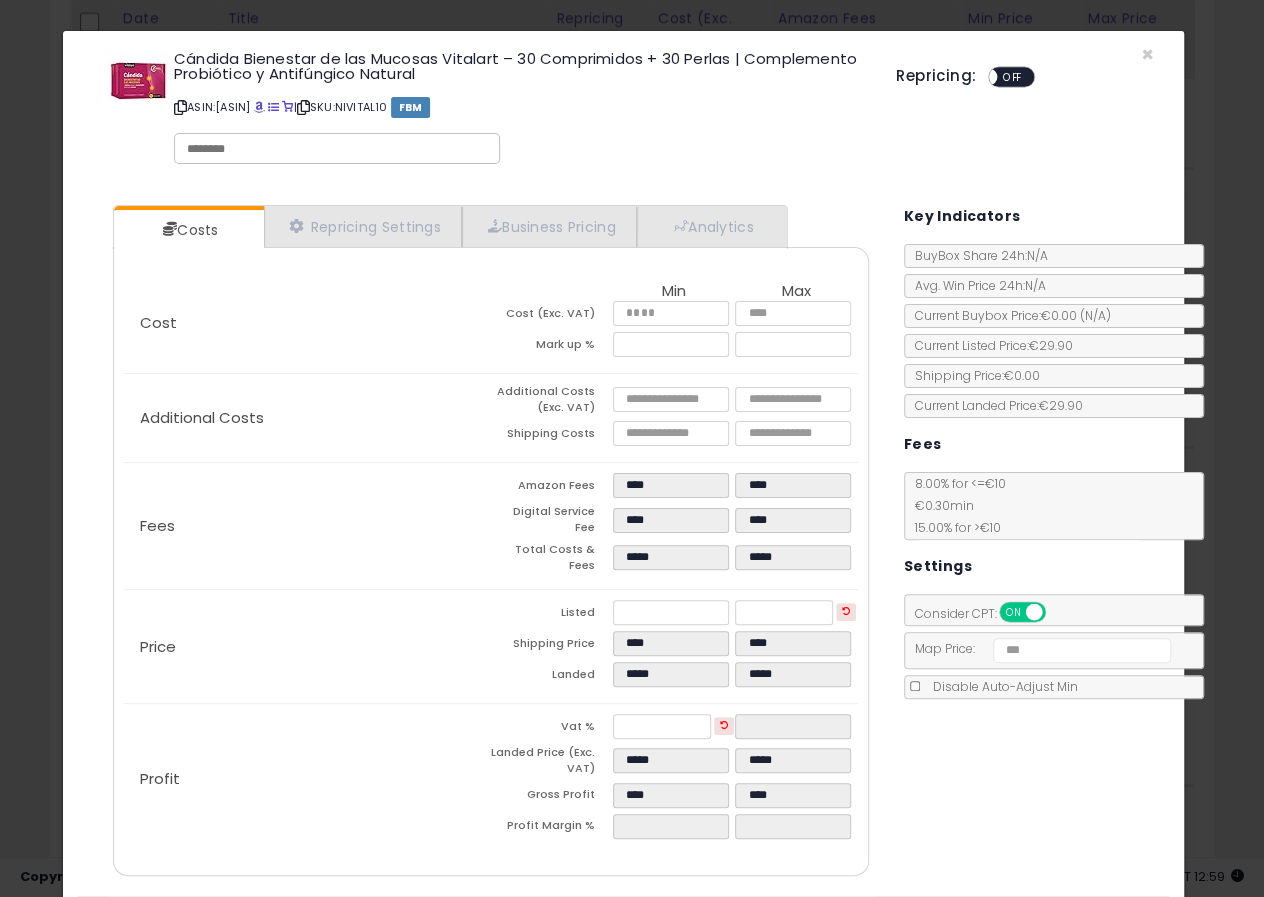 click on "OFF" at bounding box center [1012, 77] 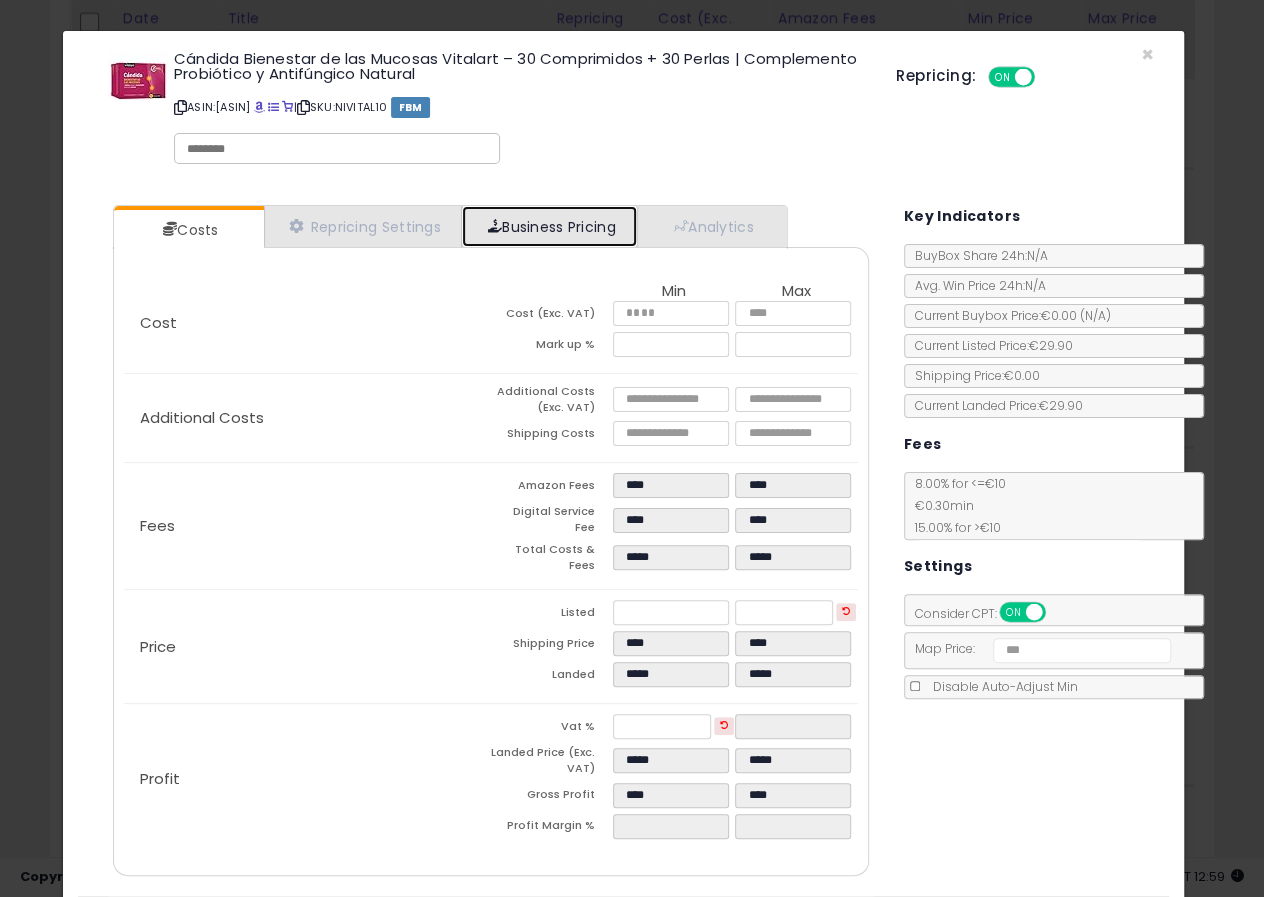 click on "Business Pricing" at bounding box center [549, 226] 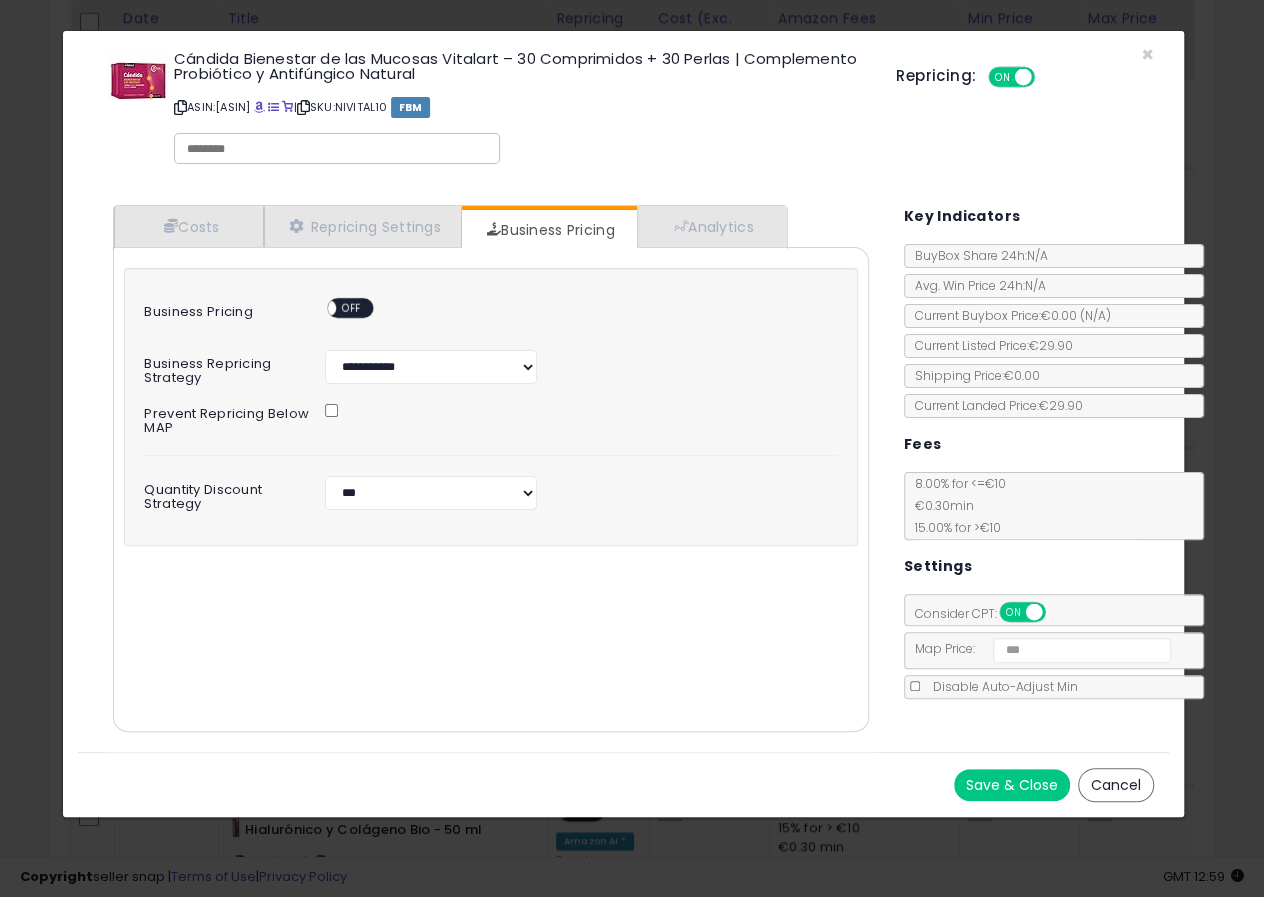 drag, startPoint x: 354, startPoint y: 301, endPoint x: 351, endPoint y: 284, distance: 17.262676 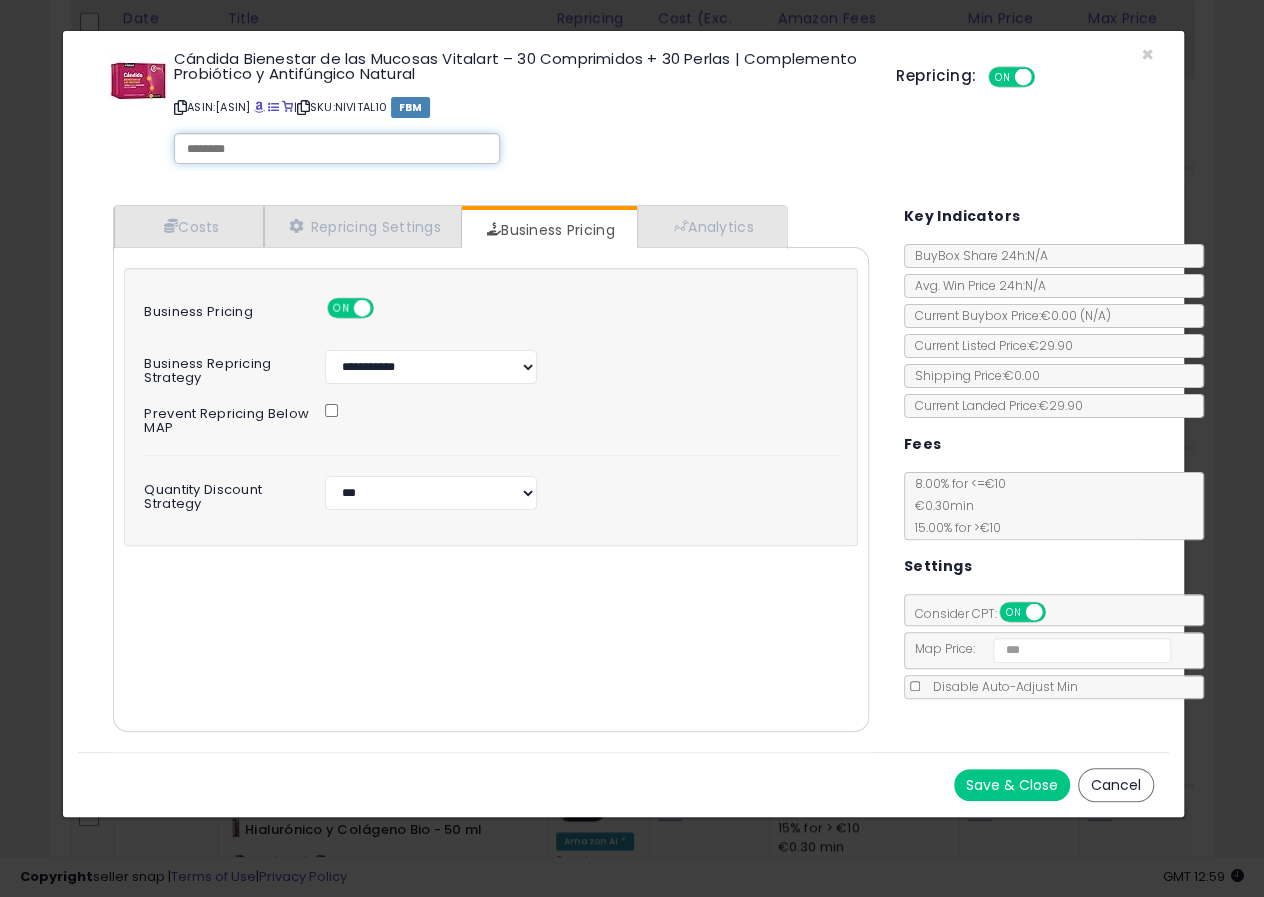 click at bounding box center (337, 149) 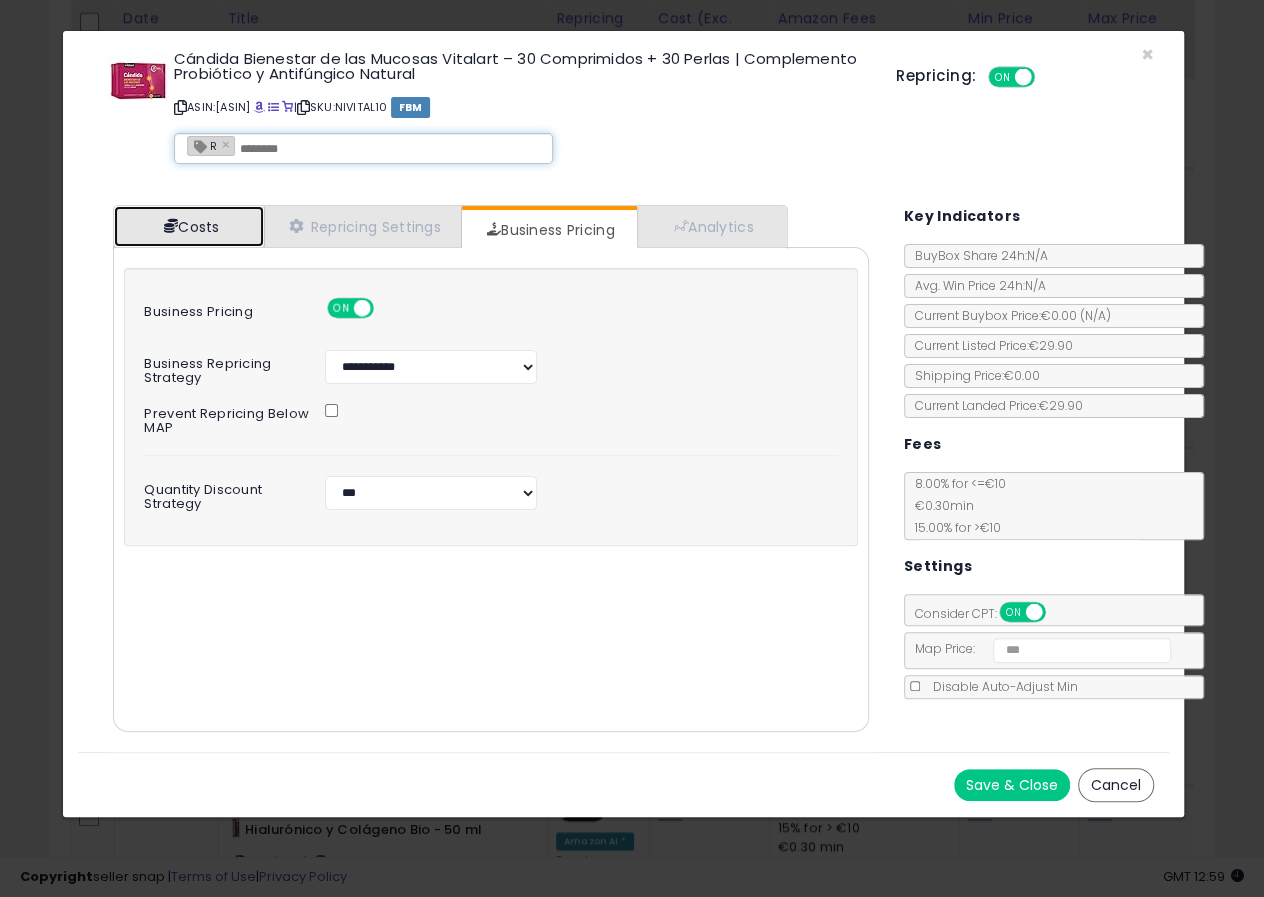 drag, startPoint x: 176, startPoint y: 230, endPoint x: 226, endPoint y: 247, distance: 52.810986 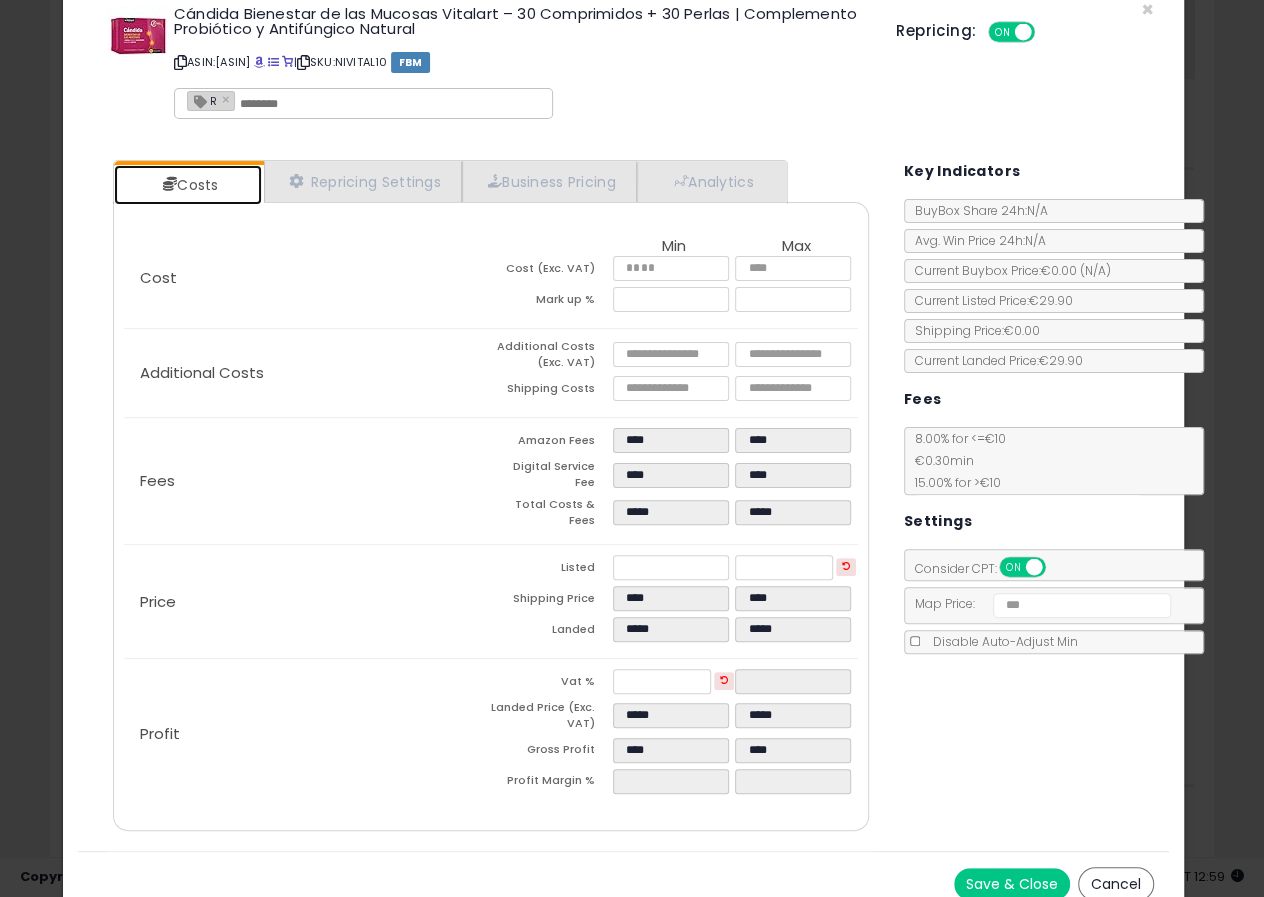 scroll, scrollTop: 46, scrollLeft: 0, axis: vertical 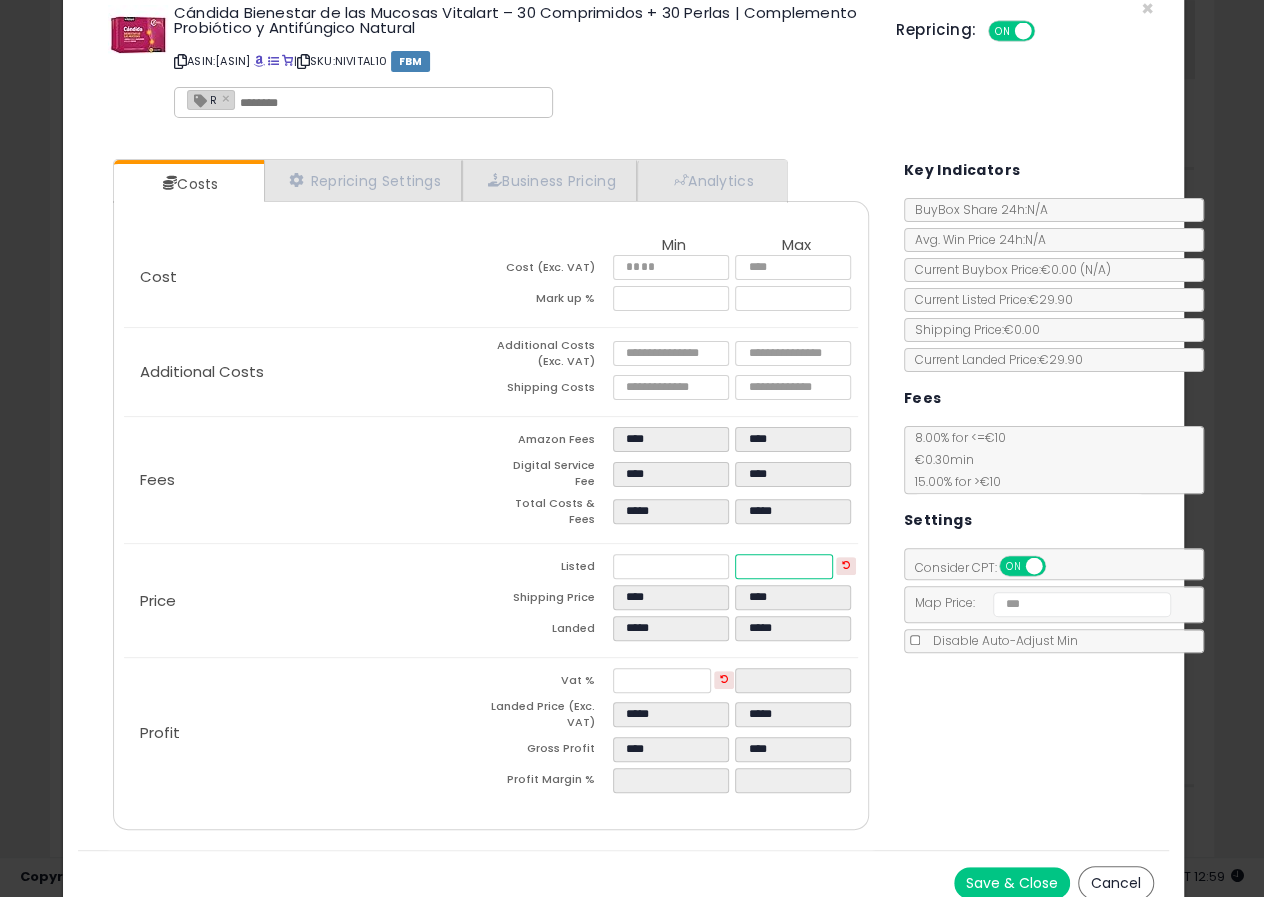 drag, startPoint x: 770, startPoint y: 548, endPoint x: 670, endPoint y: 544, distance: 100.07997 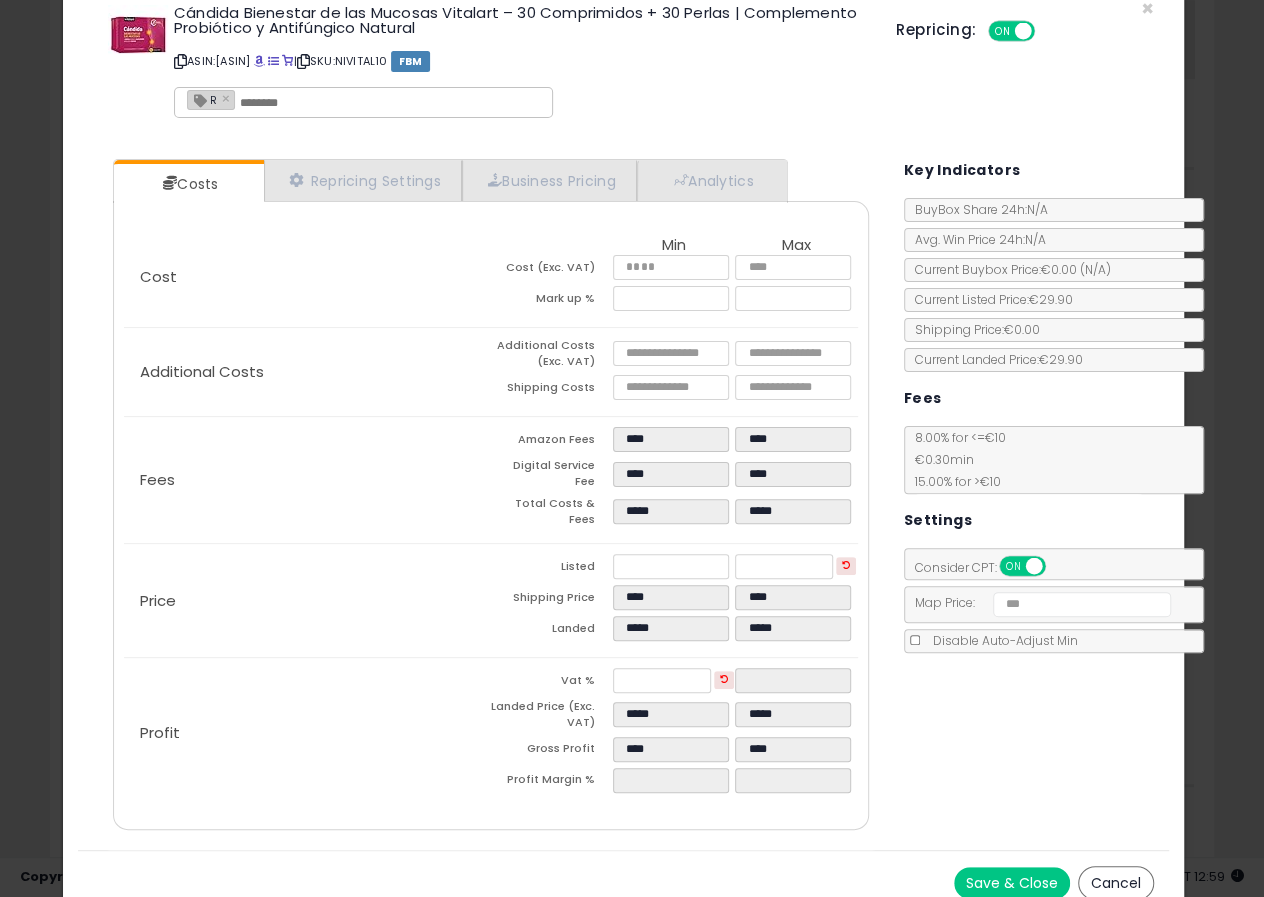click on "Costs
Repricing Settings
Business Pricing
Analytics
Cost" at bounding box center (623, 497) 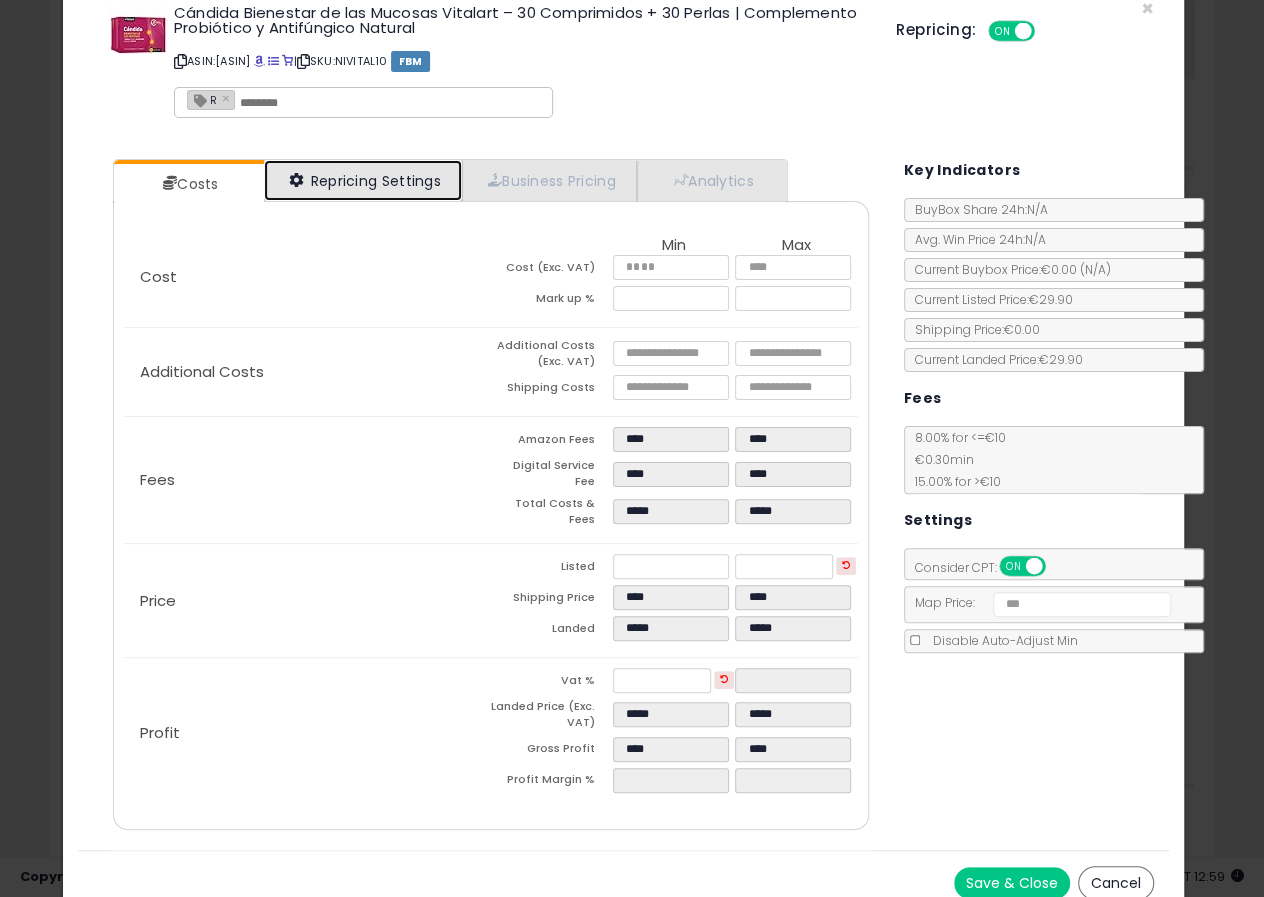 click on "Repricing Settings" at bounding box center [363, 180] 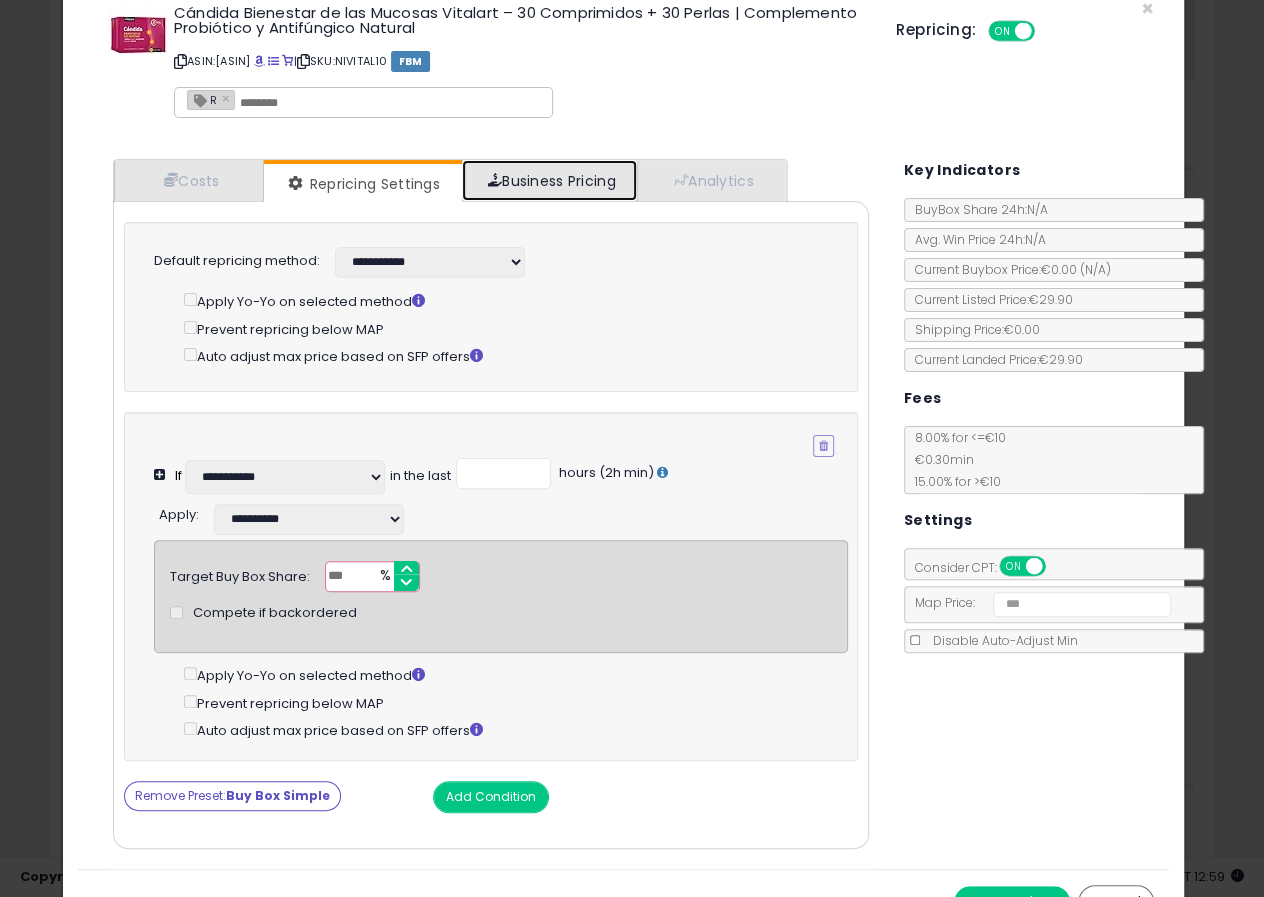 click on "Business Pricing" at bounding box center (549, 180) 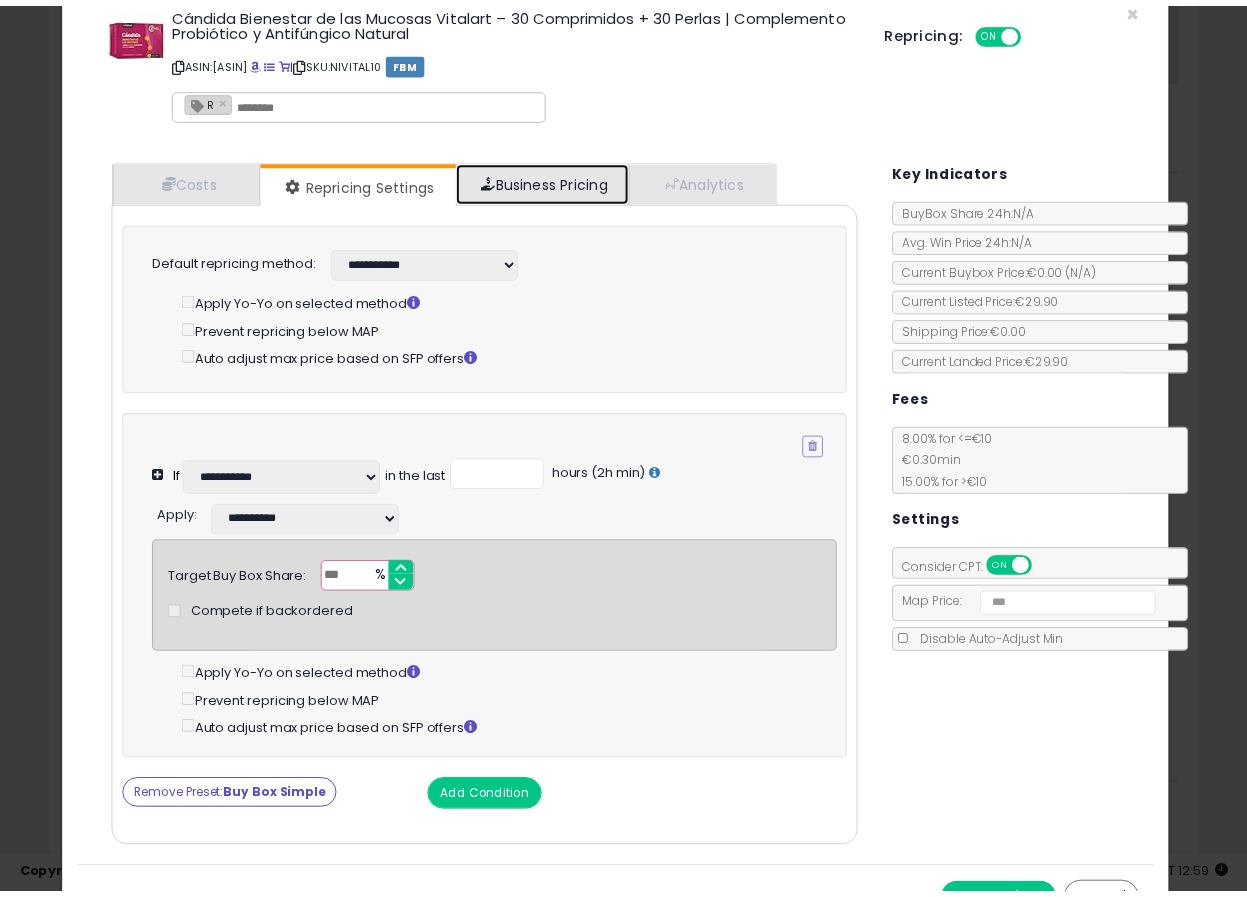 scroll, scrollTop: 0, scrollLeft: 0, axis: both 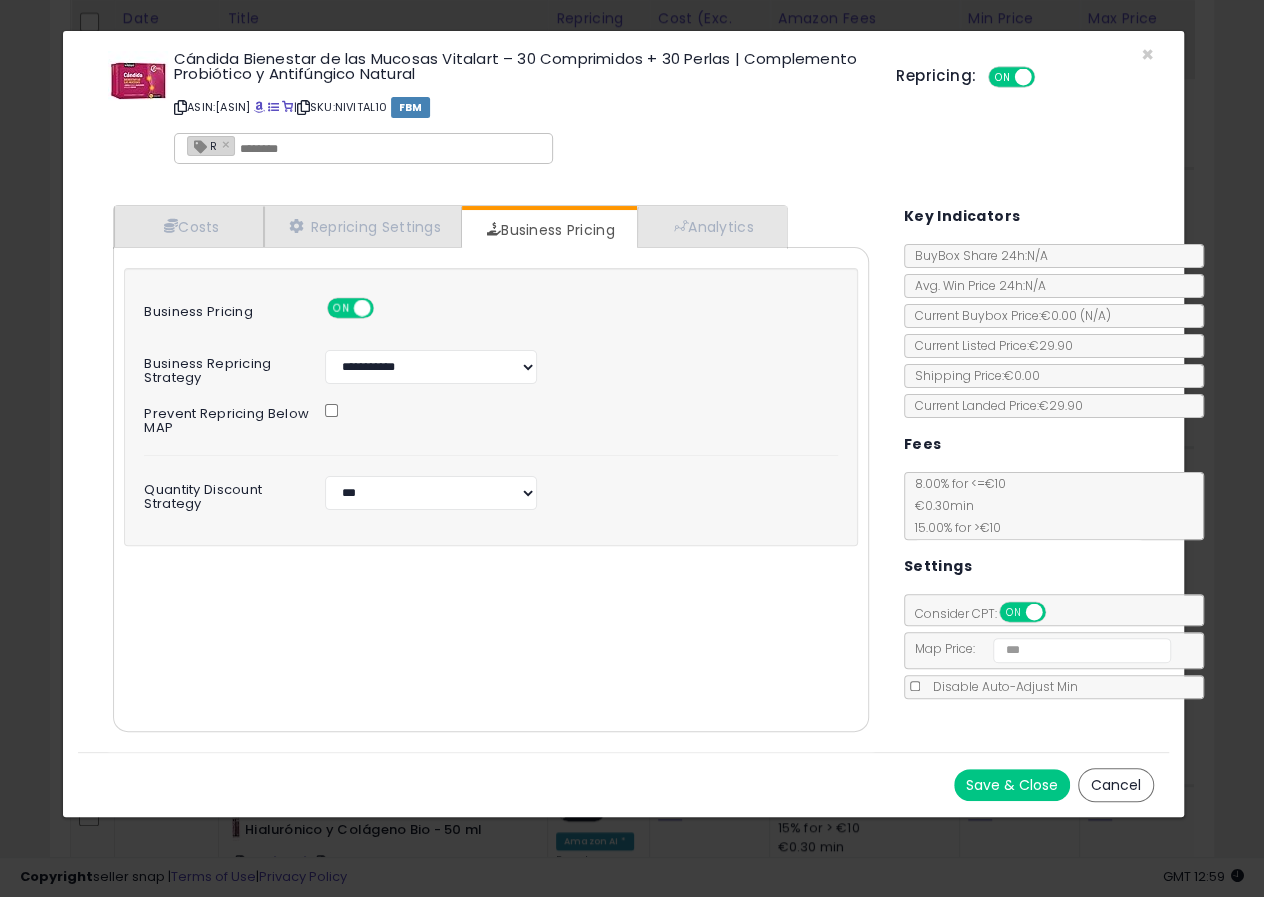click on "Save & Close" at bounding box center [1012, 785] 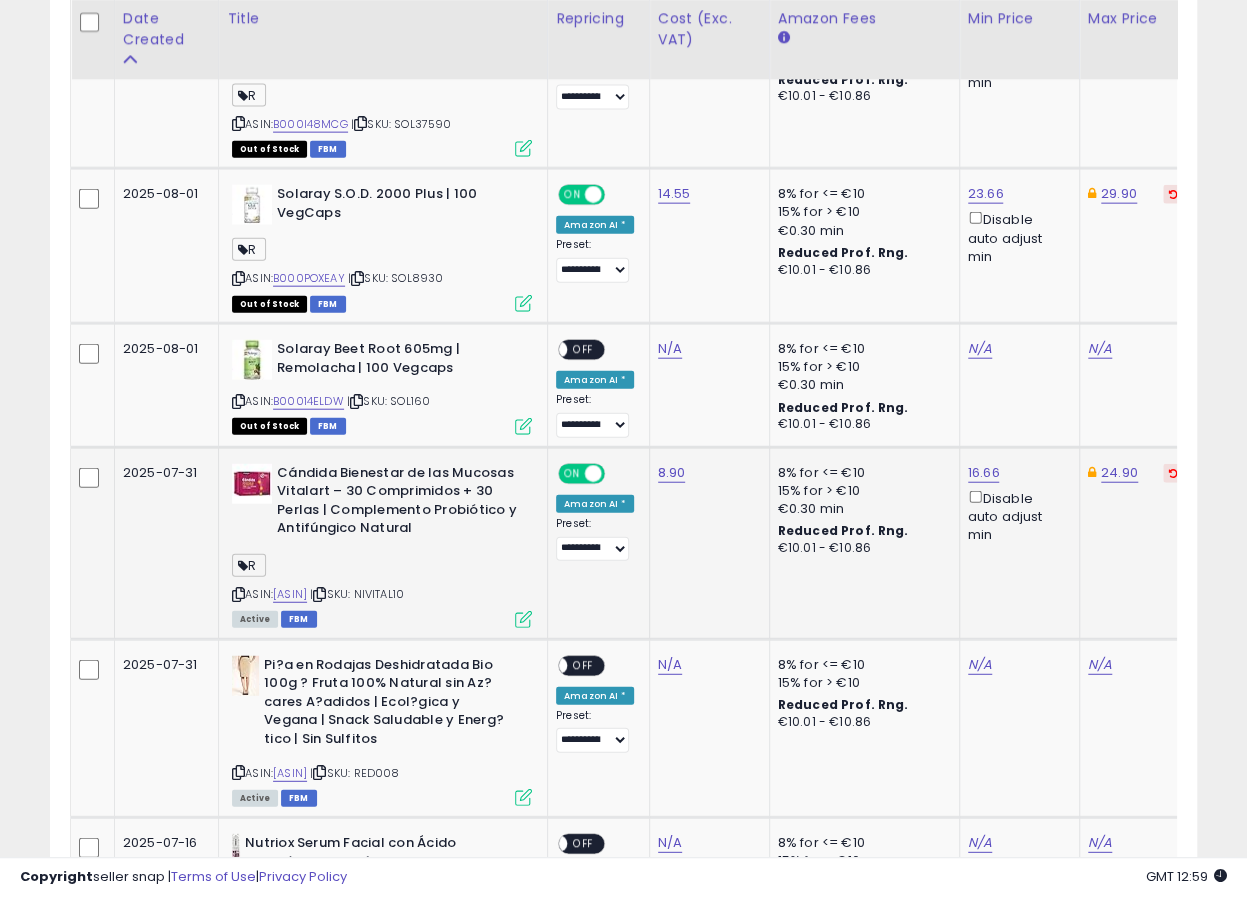 scroll, scrollTop: 410, scrollLeft: 662, axis: both 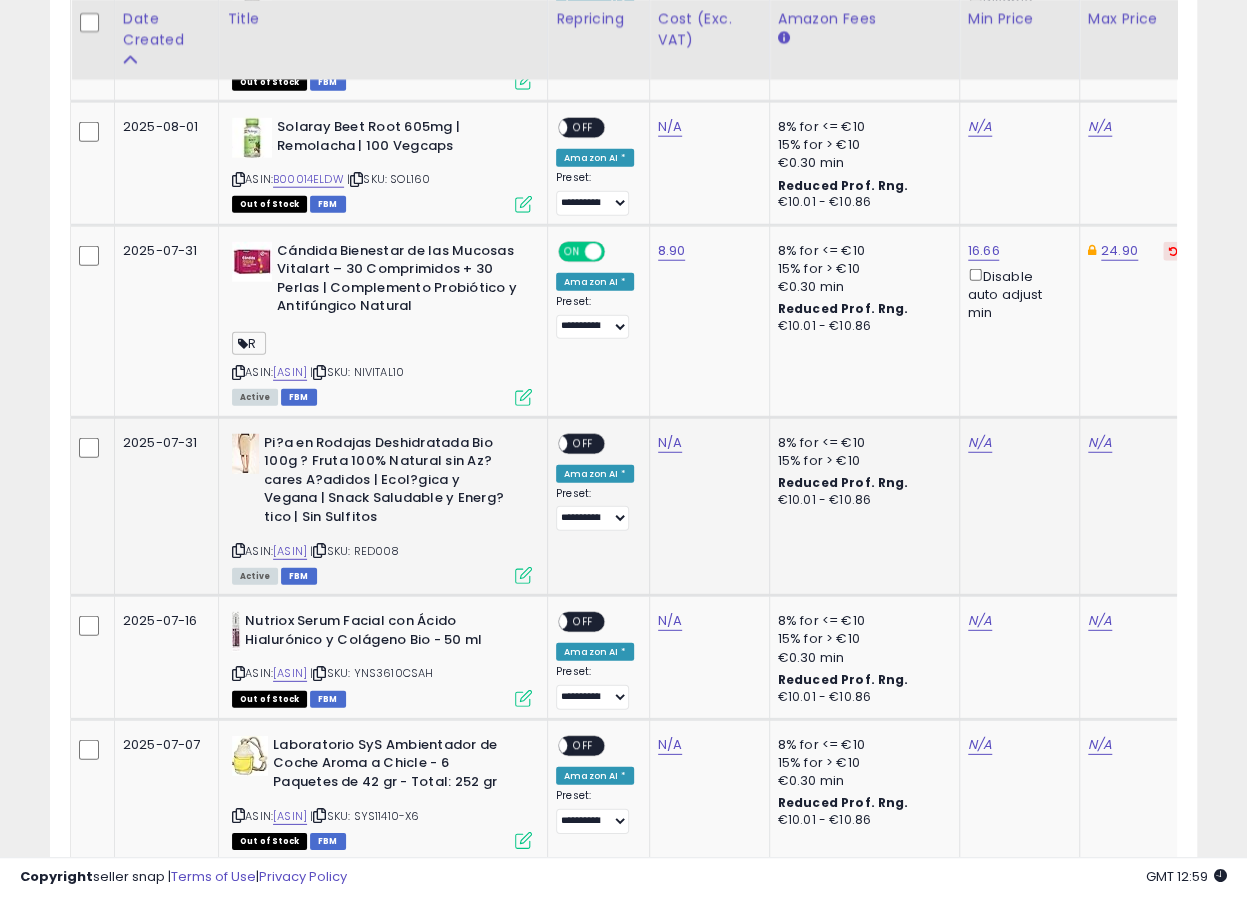 click on "|   SKU: RED008" at bounding box center [354, 551] 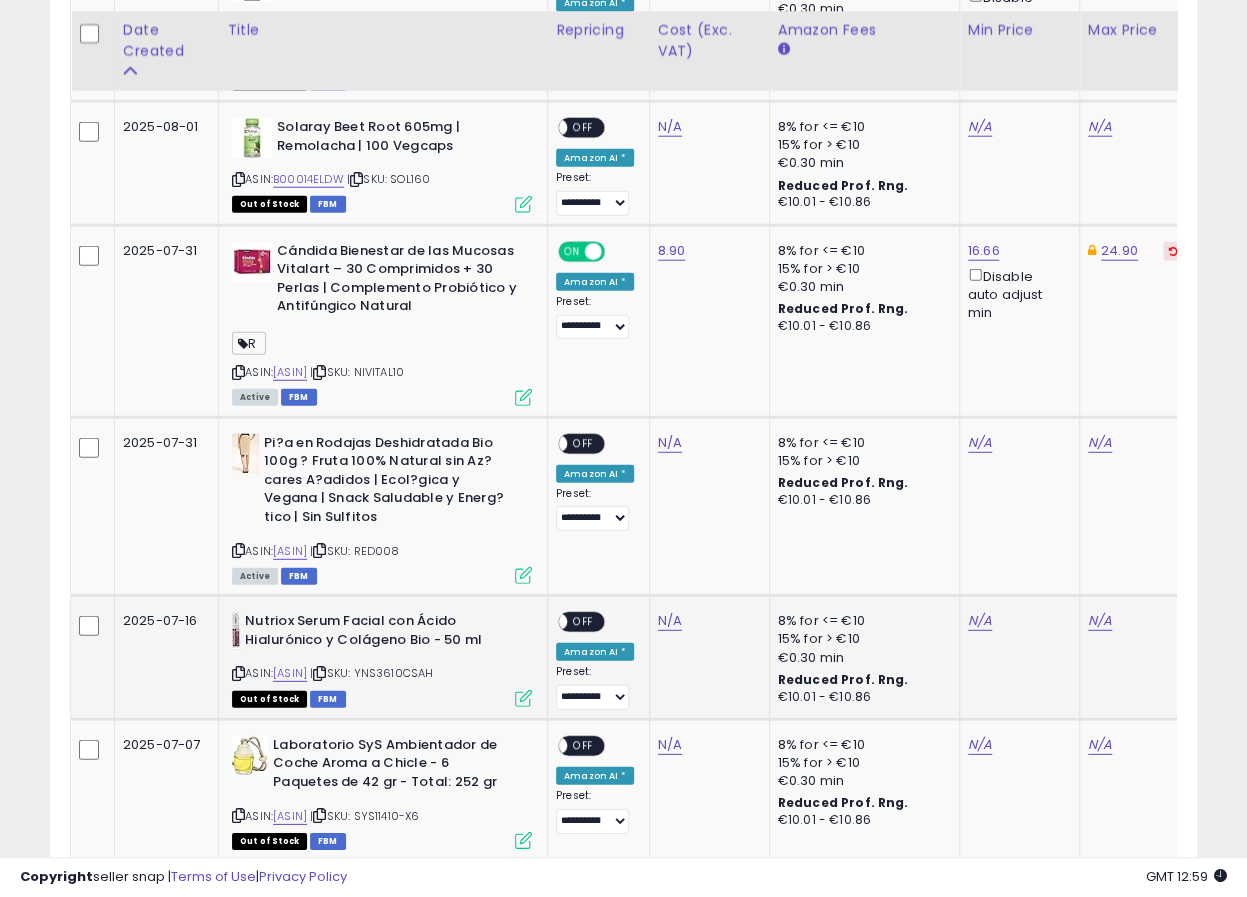 scroll, scrollTop: 2555, scrollLeft: 0, axis: vertical 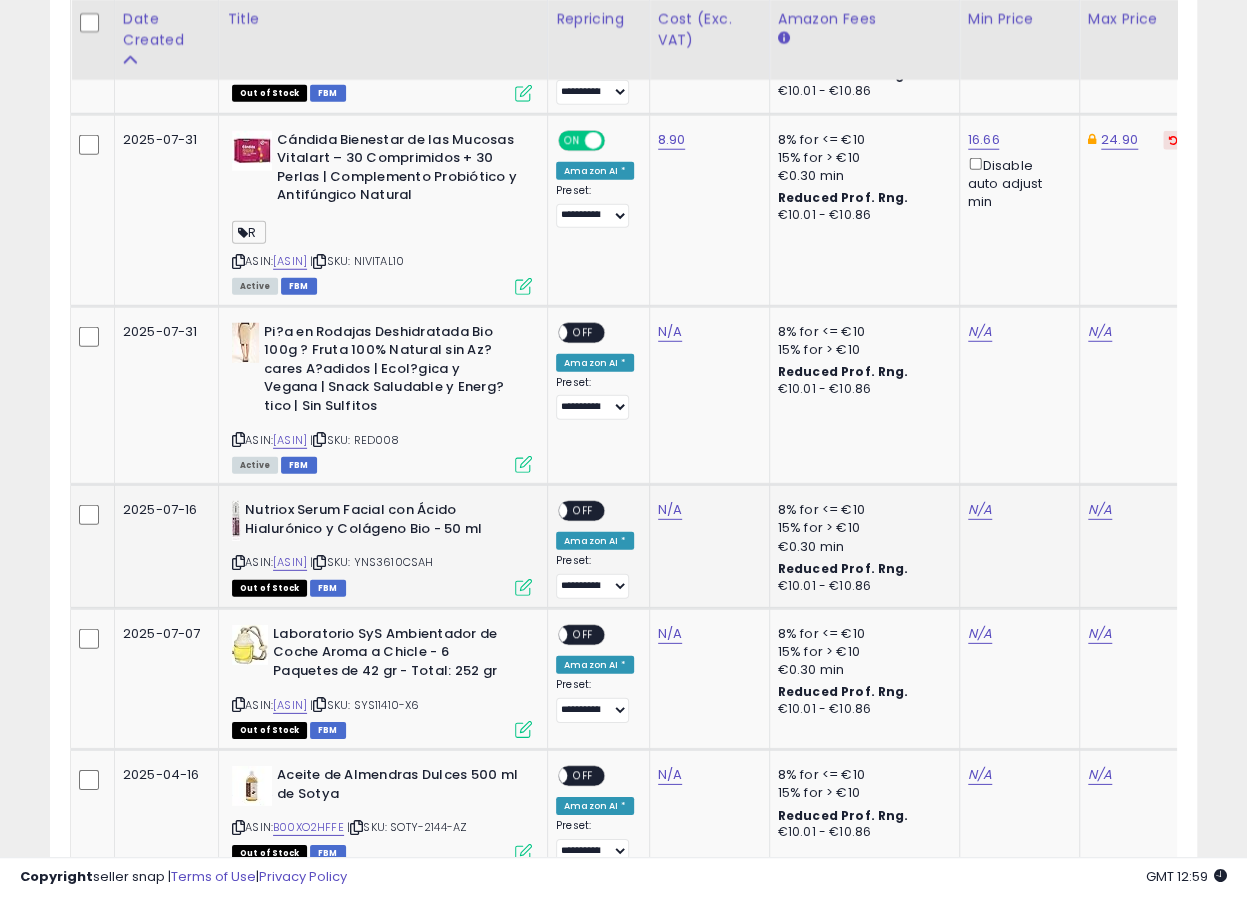 click on "|   SKU: YNS3610CSAH" at bounding box center [371, 562] 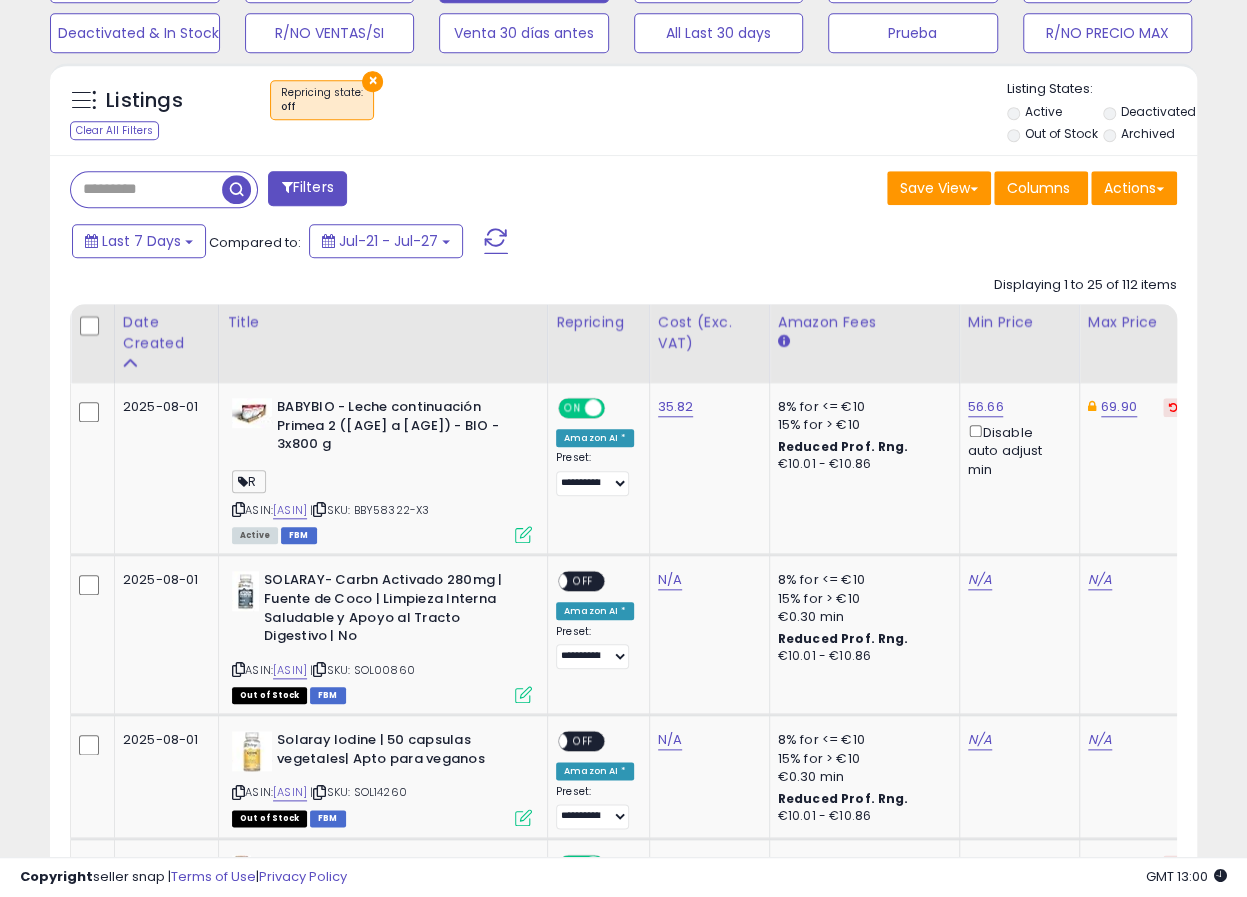 scroll, scrollTop: 666, scrollLeft: 0, axis: vertical 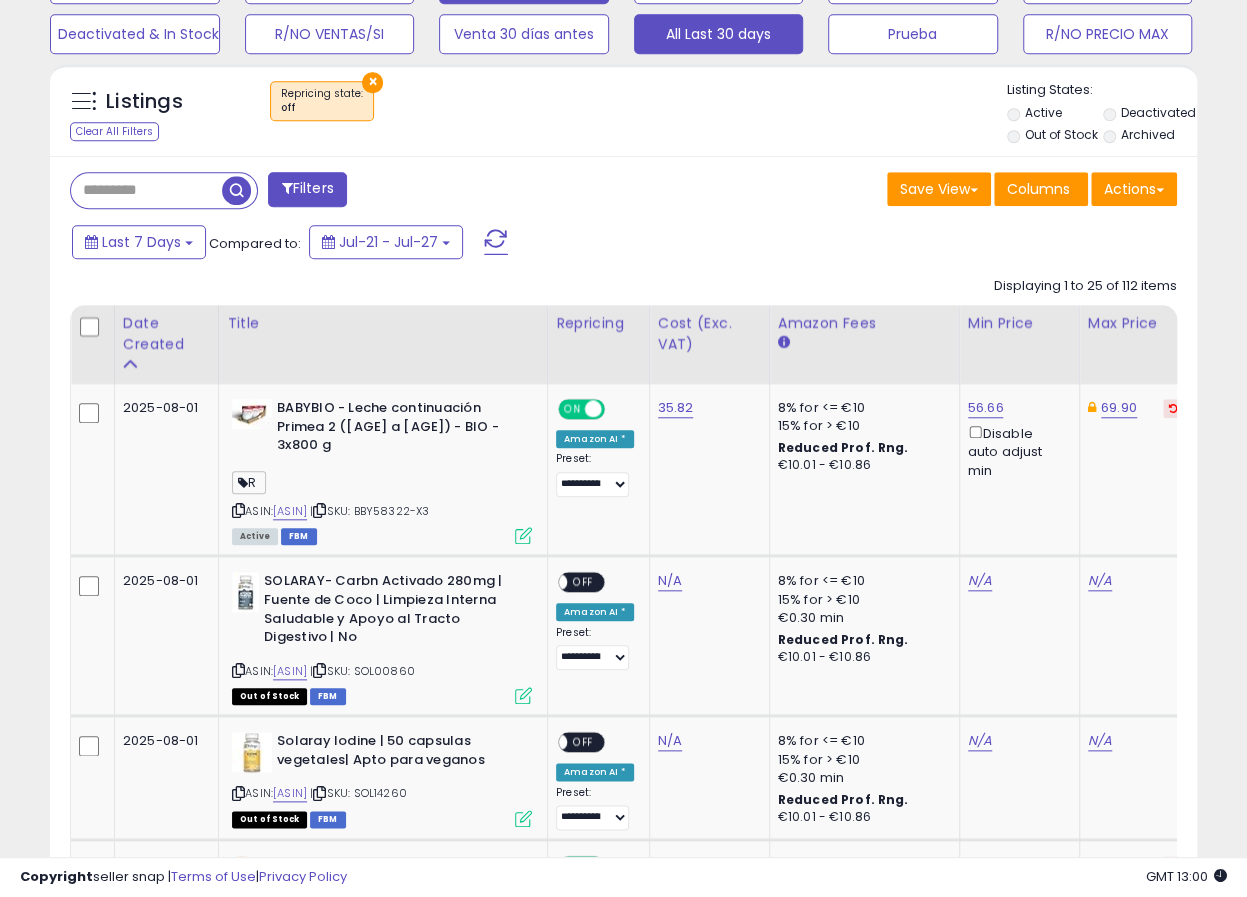 click at bounding box center (496, 242) 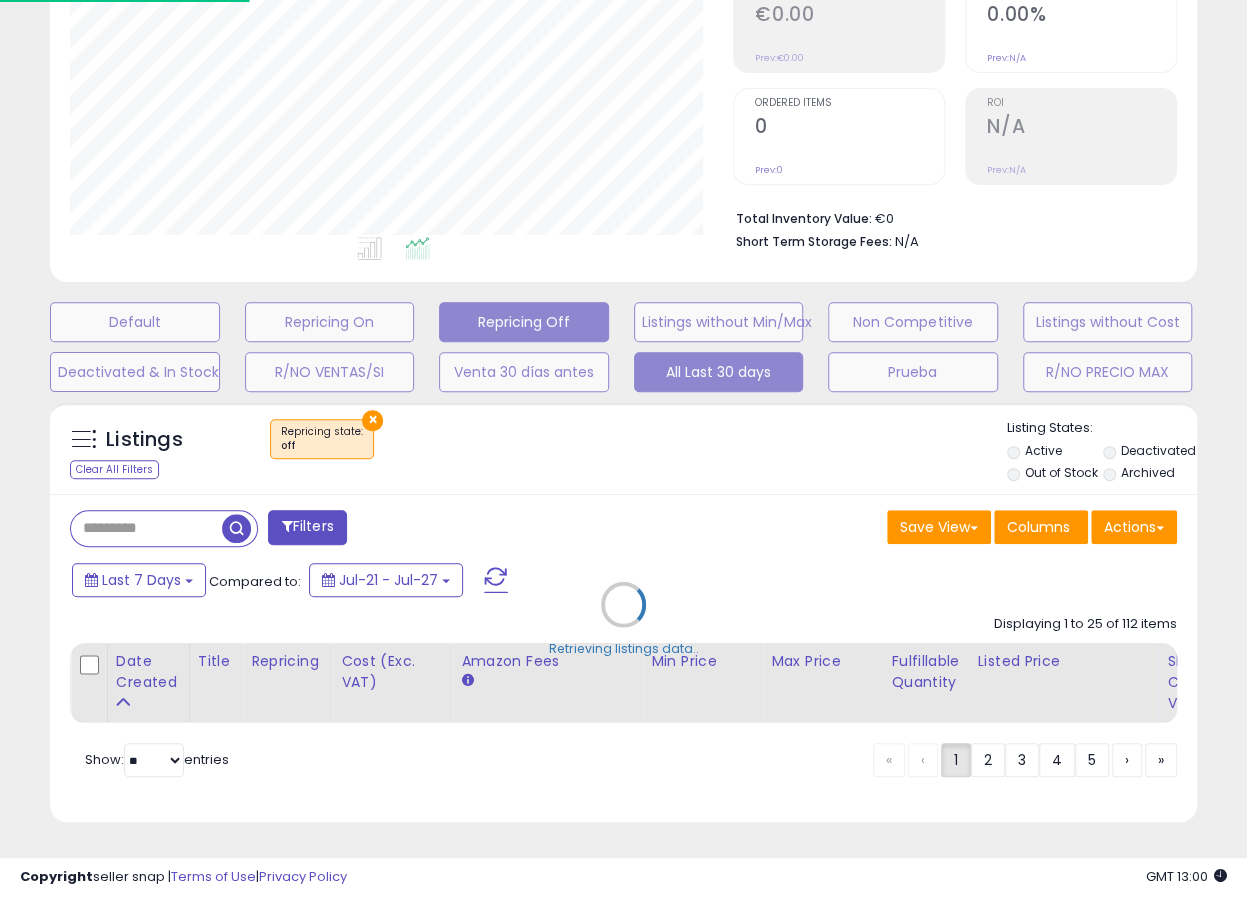 scroll, scrollTop: 343, scrollLeft: 0, axis: vertical 